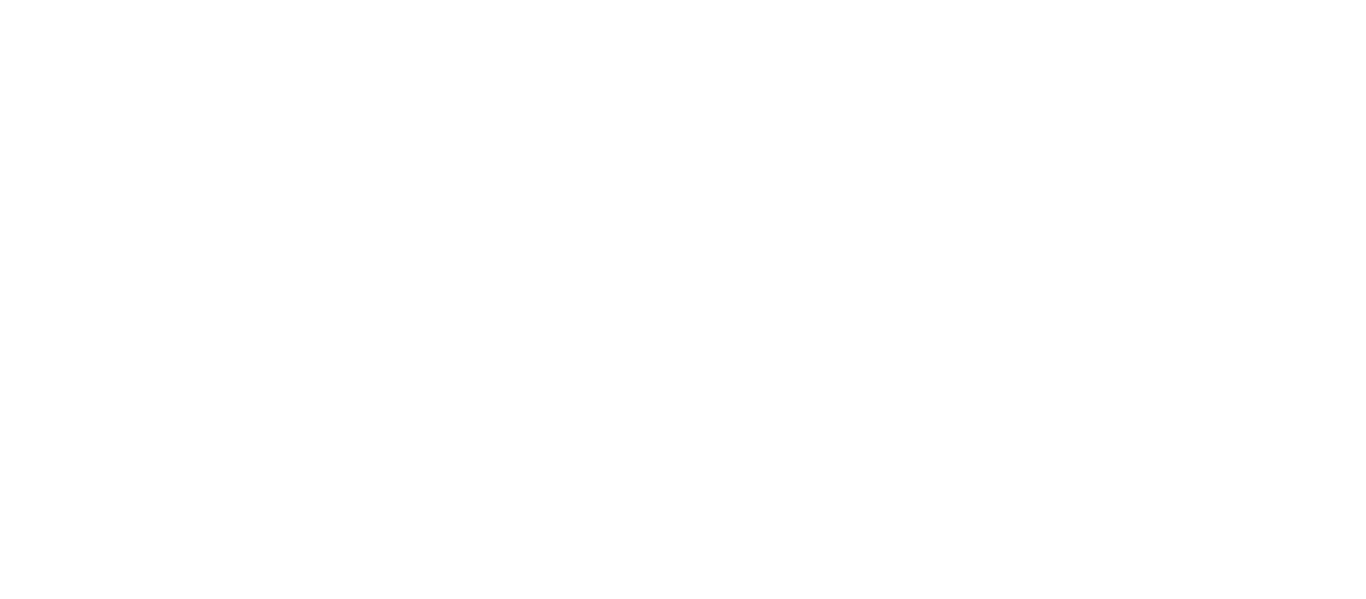 scroll, scrollTop: 0, scrollLeft: 0, axis: both 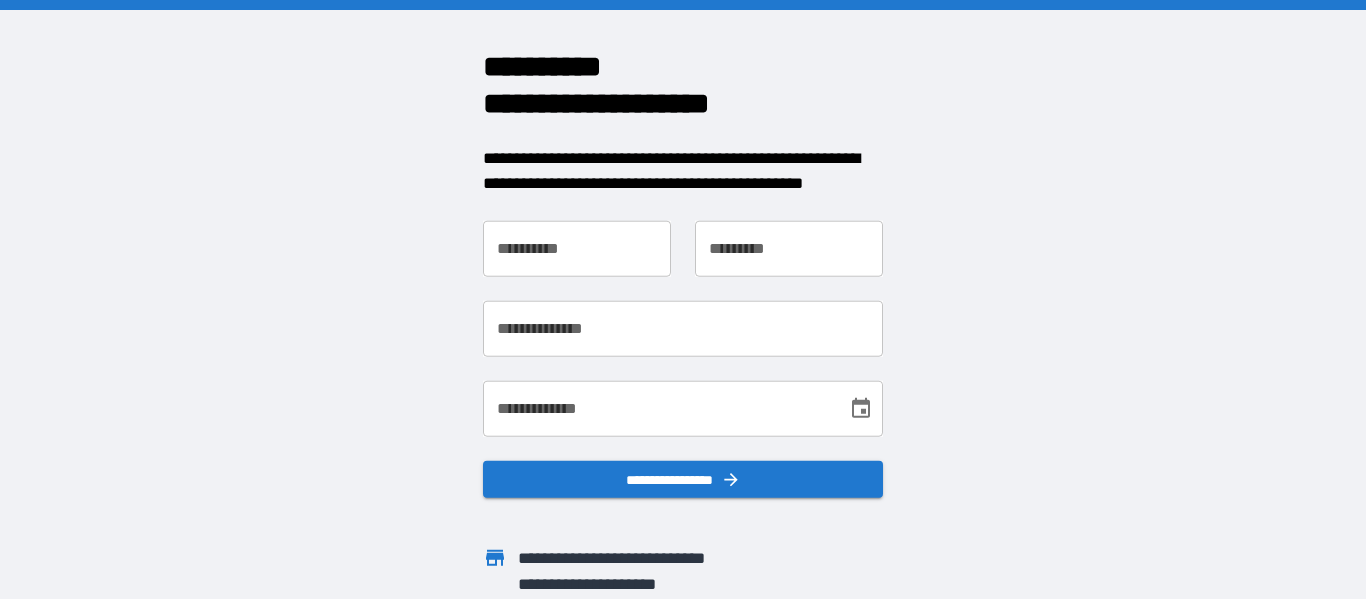 click on "**********" at bounding box center [577, 248] 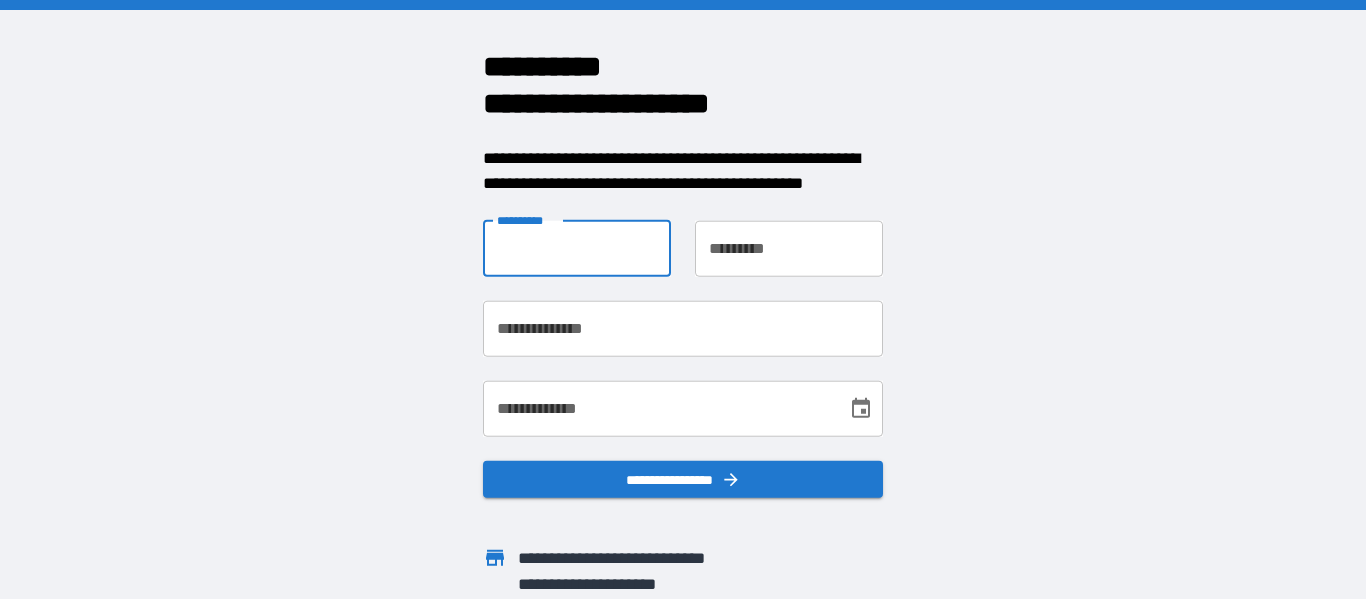 type on "********" 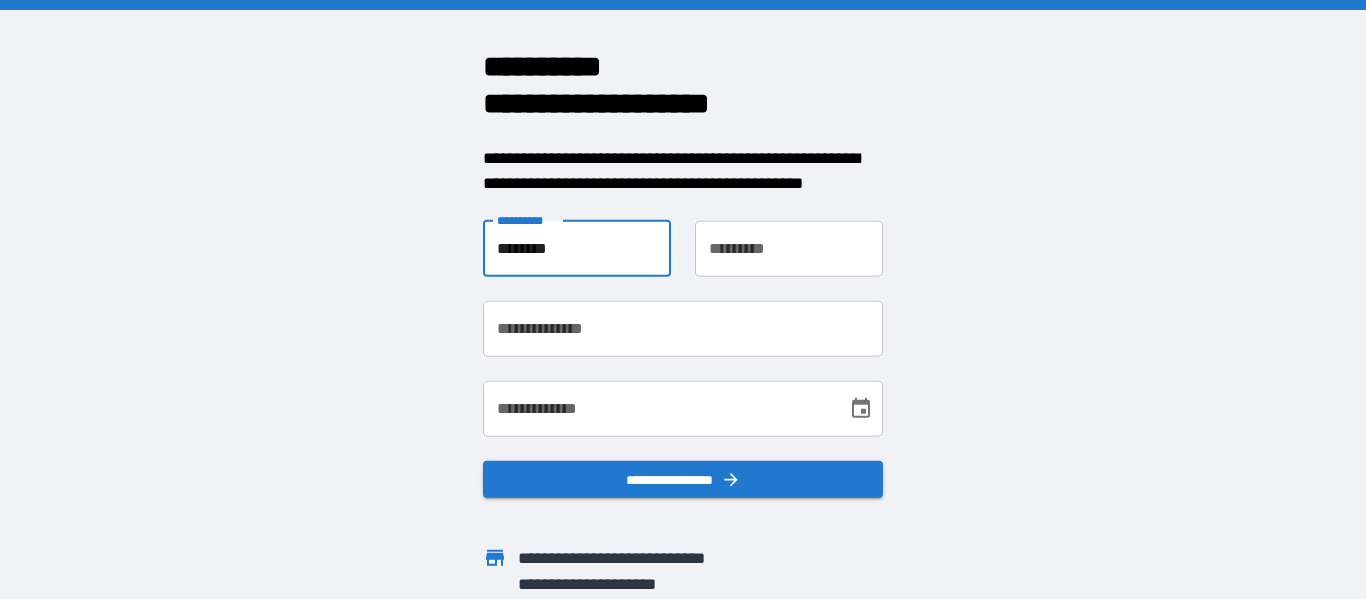 type on "******" 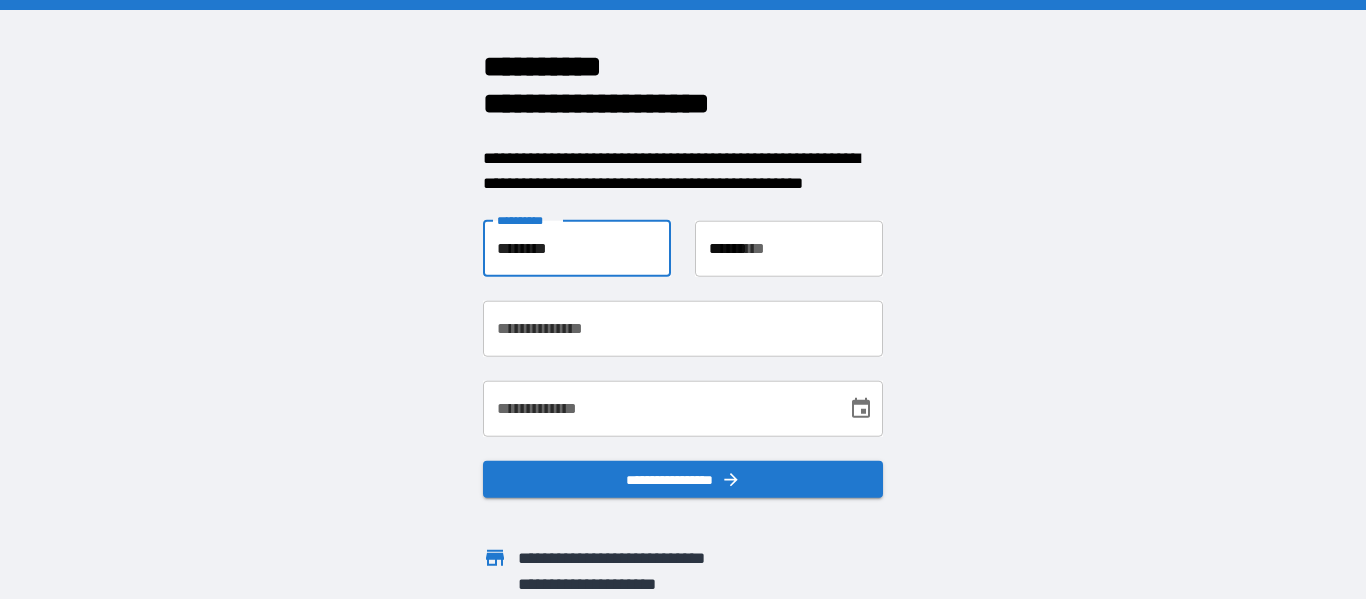 type on "**********" 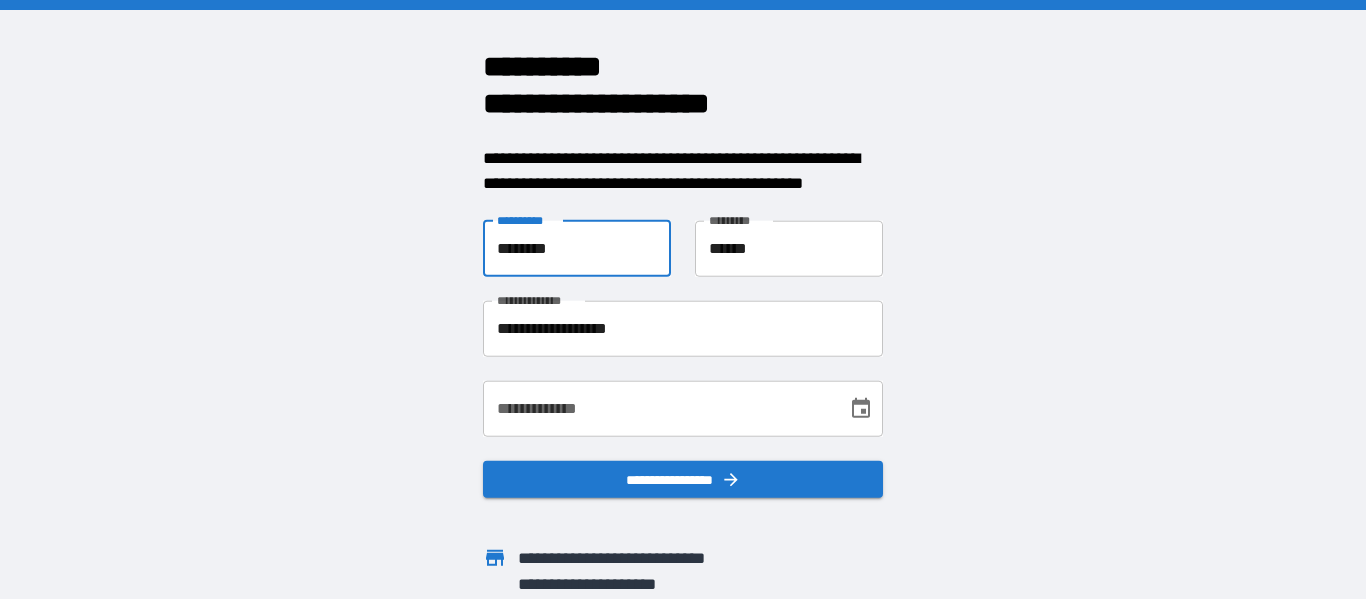 click on "**********" at bounding box center (658, 408) 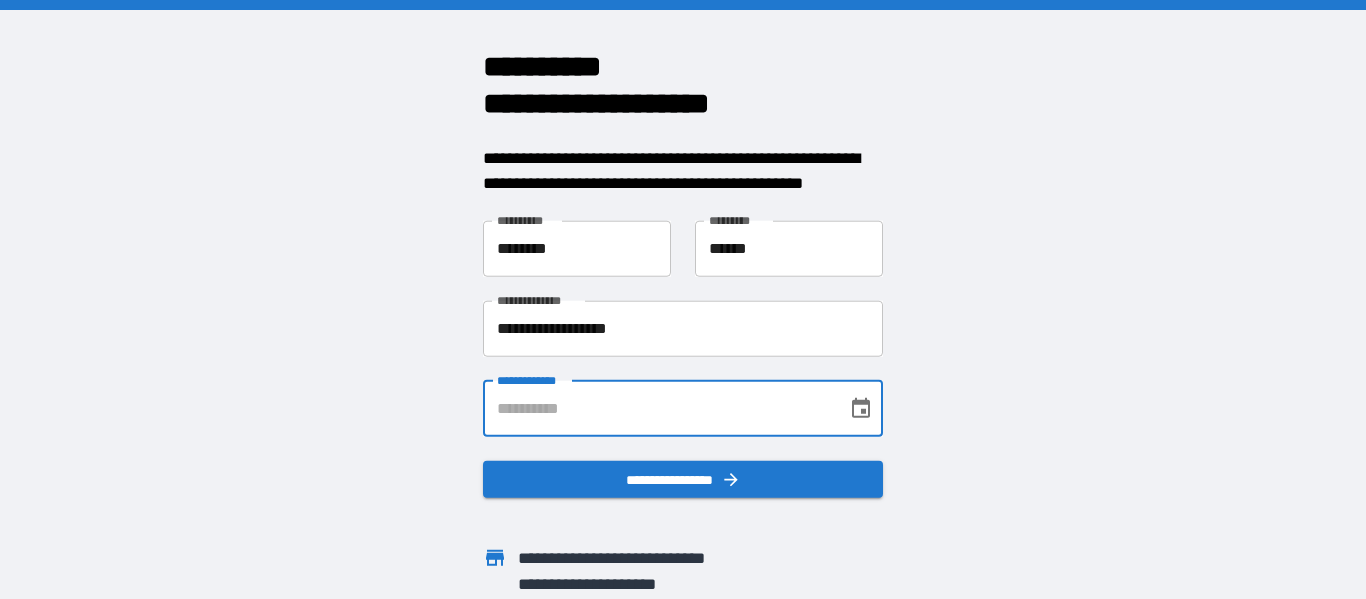 type on "**********" 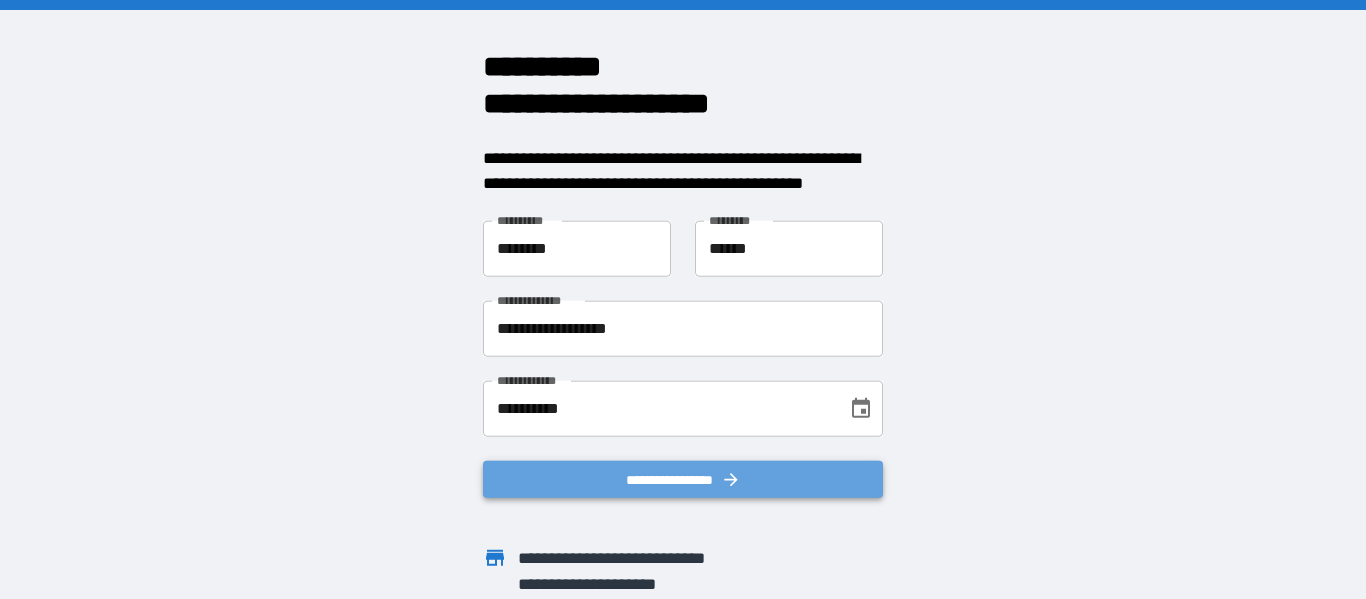 click on "**********" at bounding box center [683, 479] 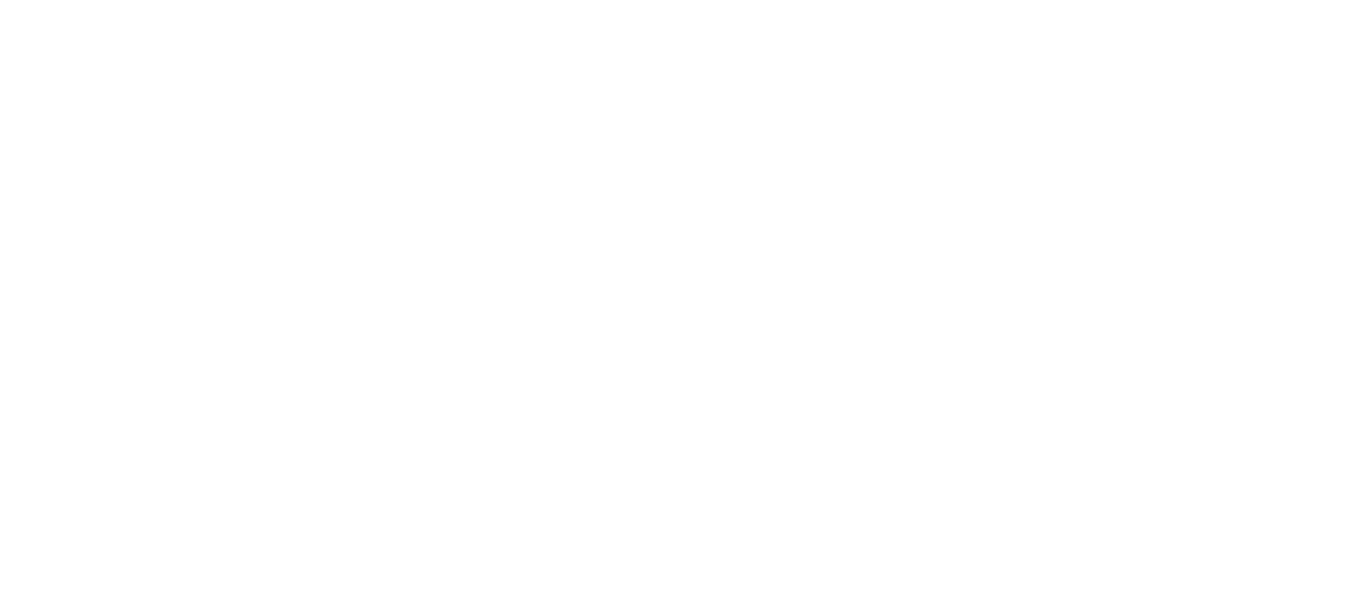 scroll, scrollTop: 0, scrollLeft: 0, axis: both 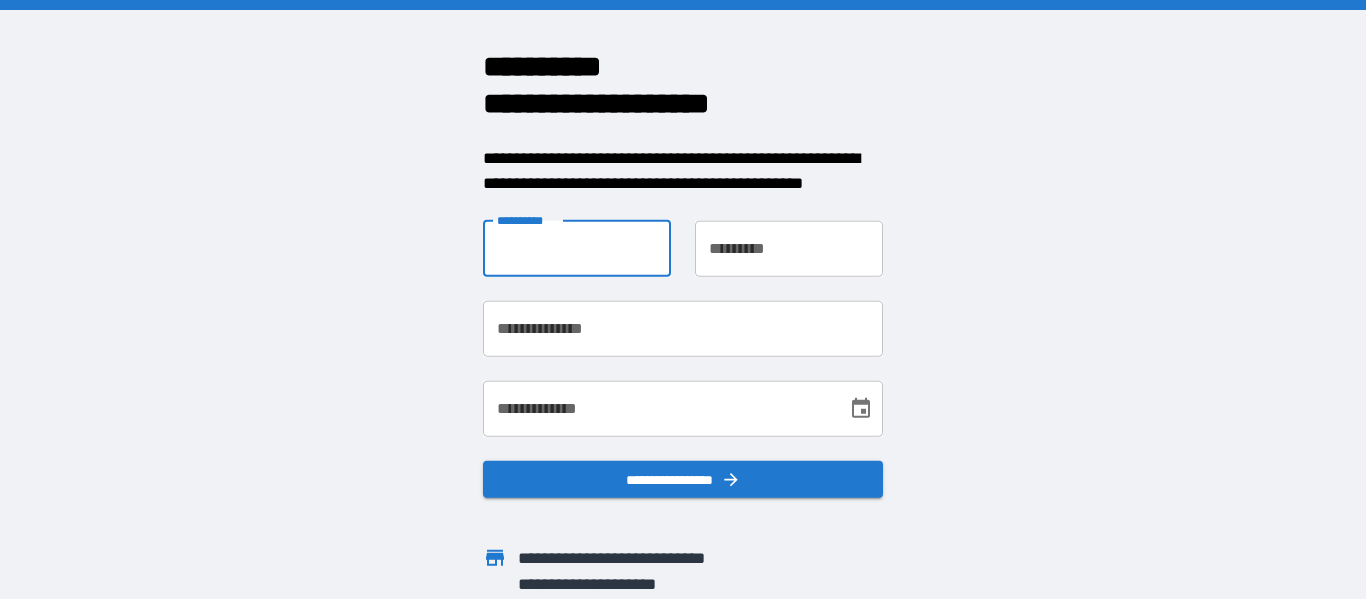 click on "**********" at bounding box center (577, 248) 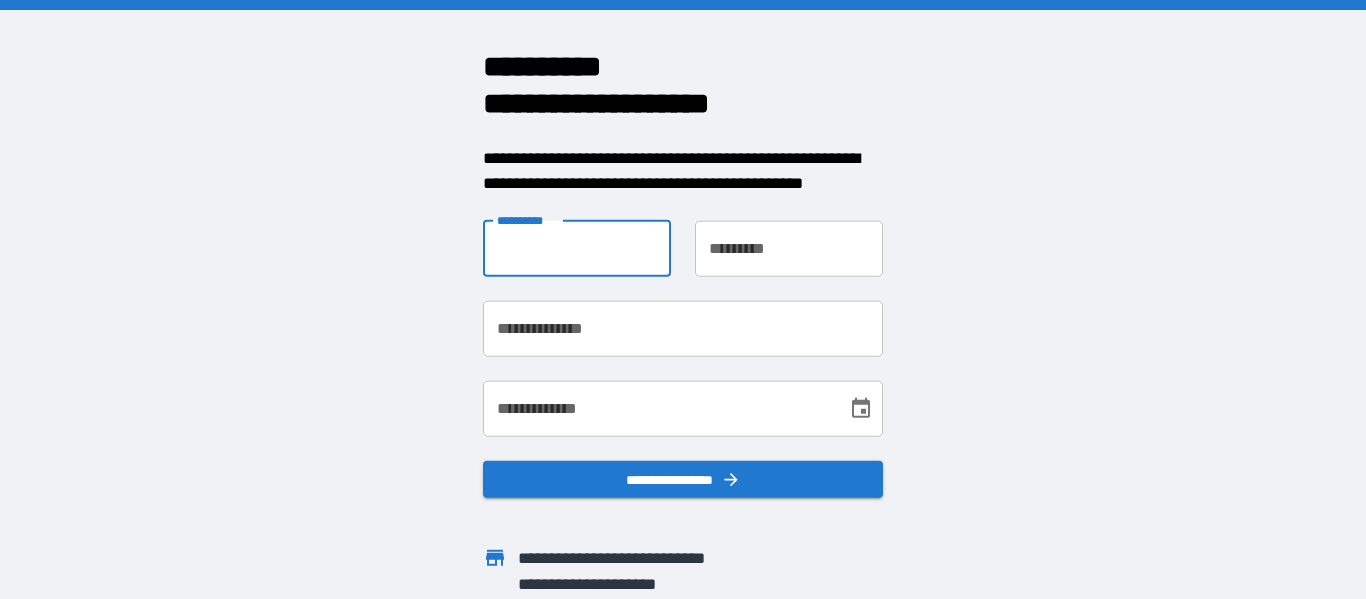 type on "******" 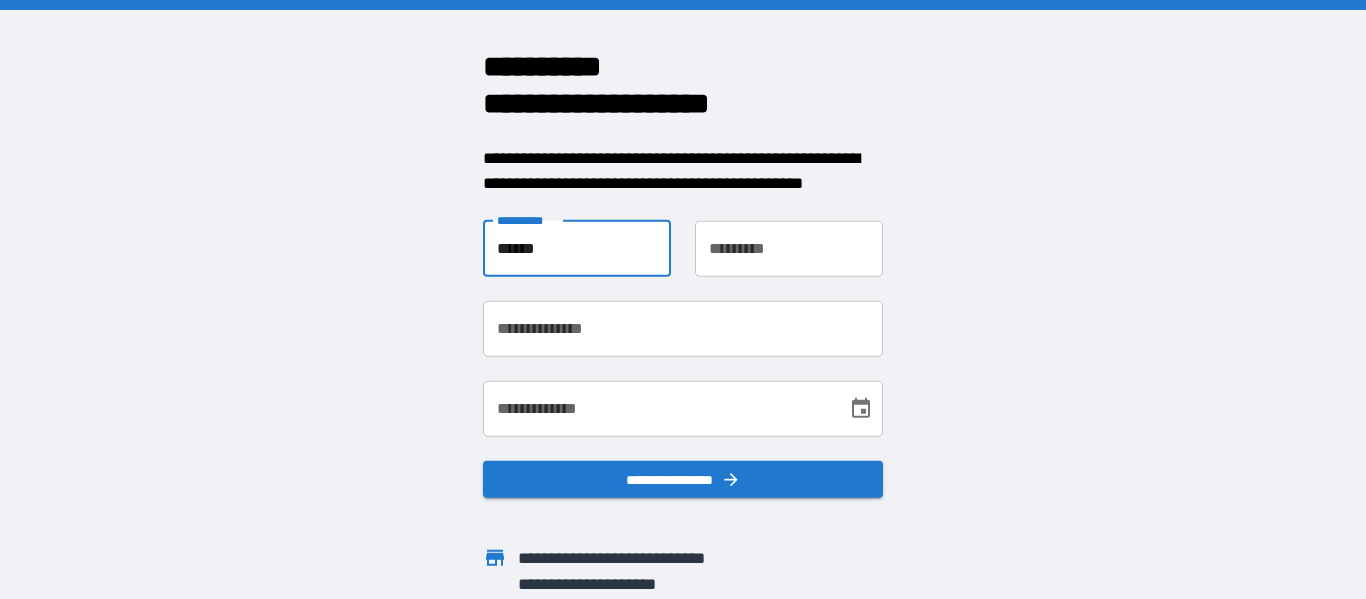 type on "******" 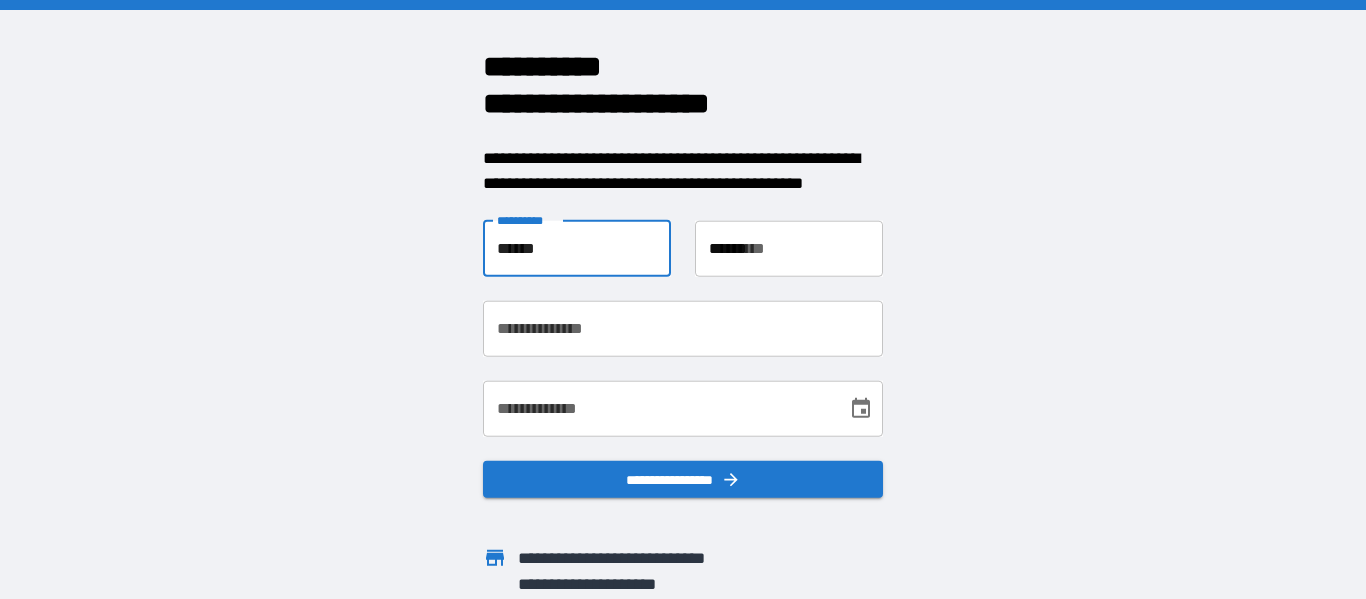 type on "**********" 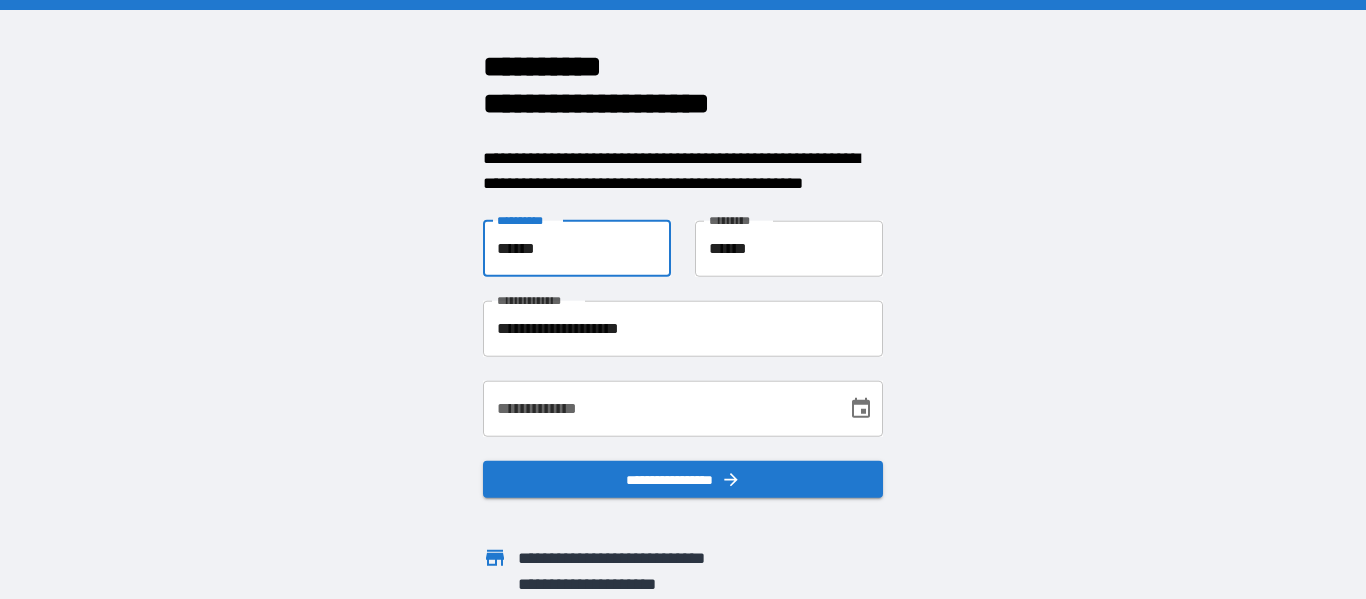 click on "**********" at bounding box center [658, 408] 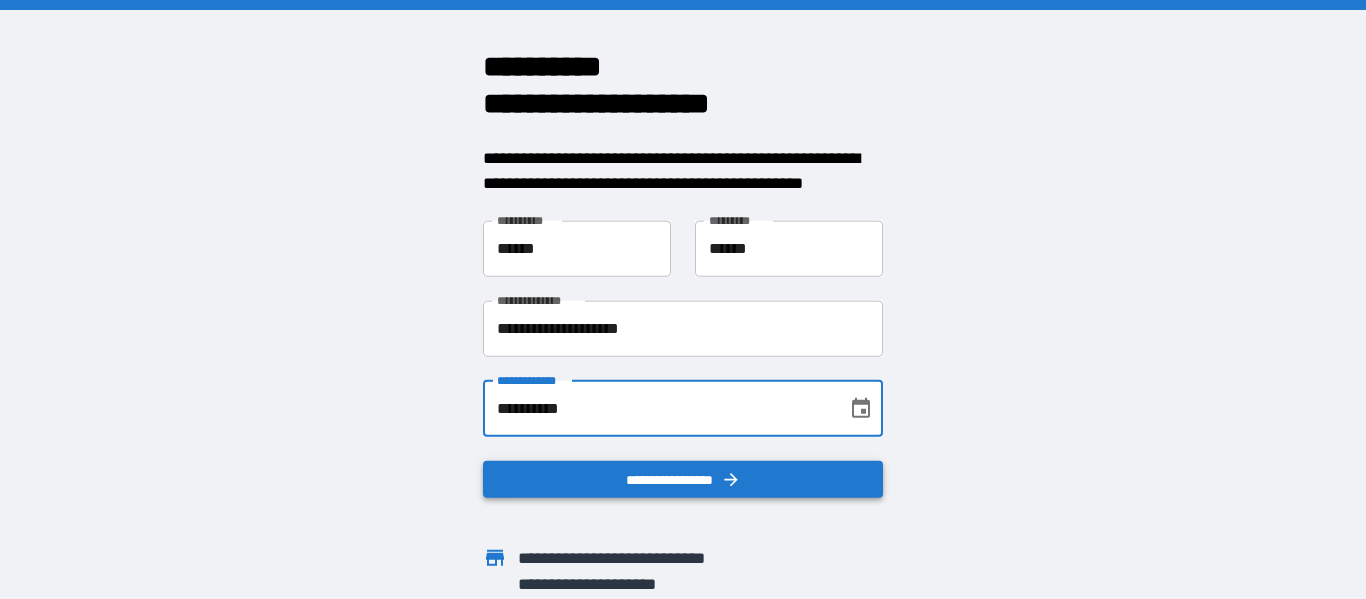 type on "**********" 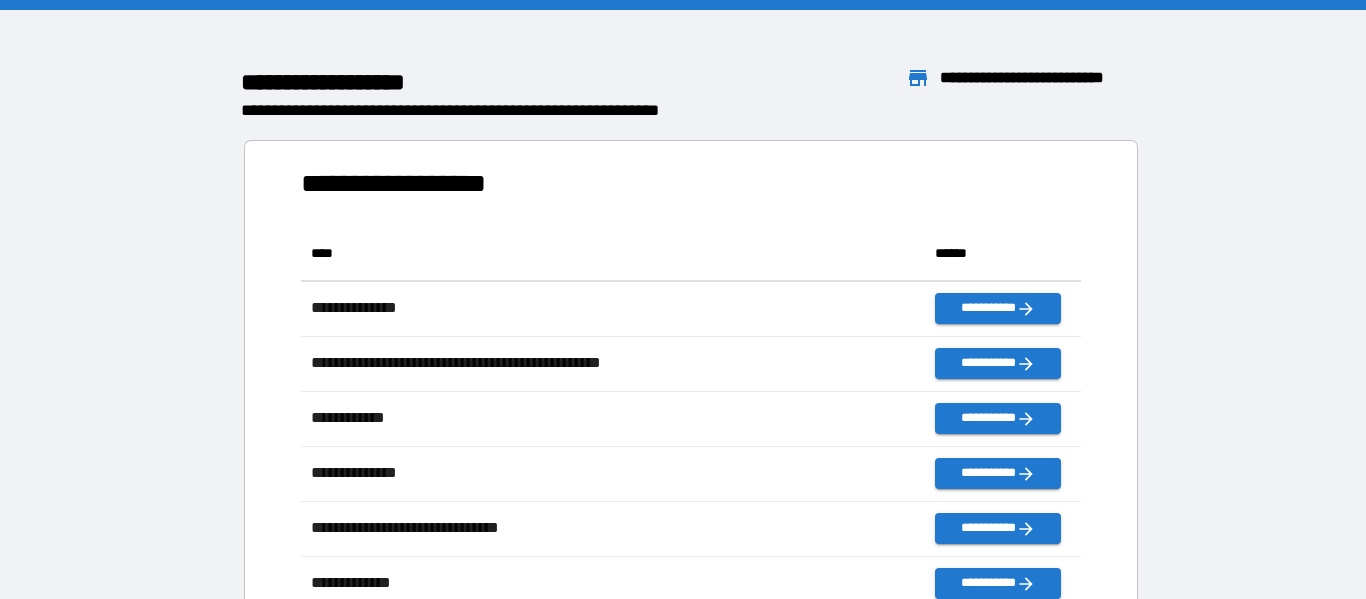 scroll, scrollTop: 1, scrollLeft: 1, axis: both 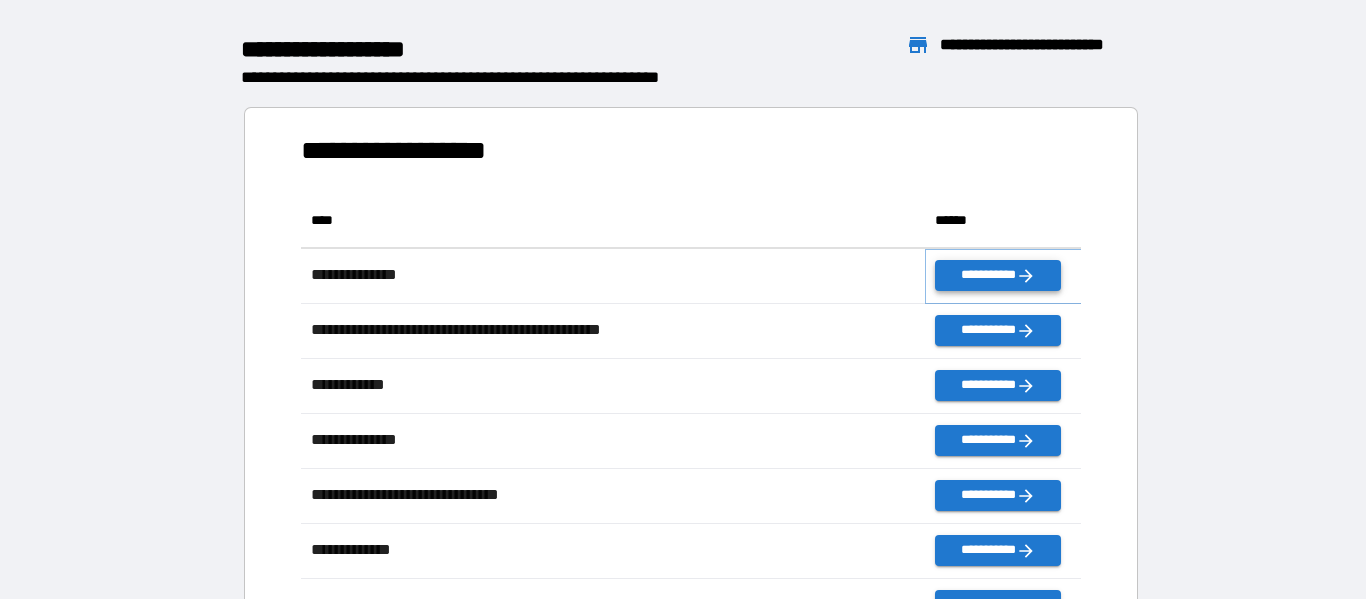 click on "**********" at bounding box center (997, 275) 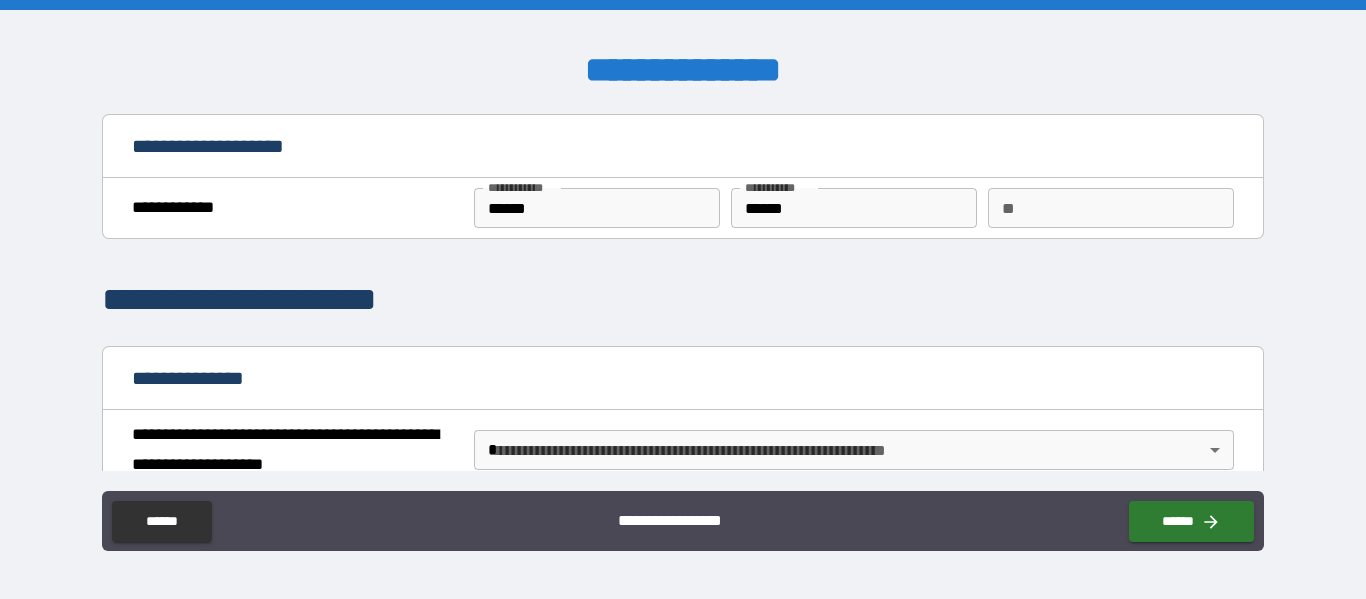 click on "**" at bounding box center [1111, 208] 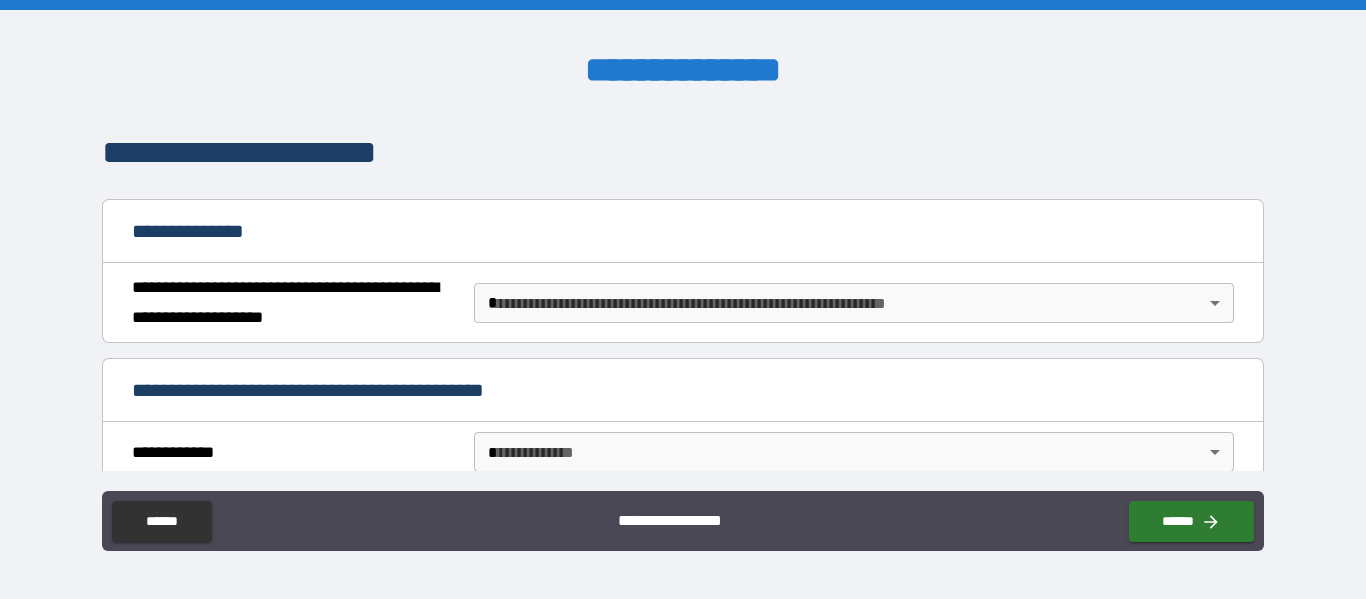 scroll, scrollTop: 182, scrollLeft: 0, axis: vertical 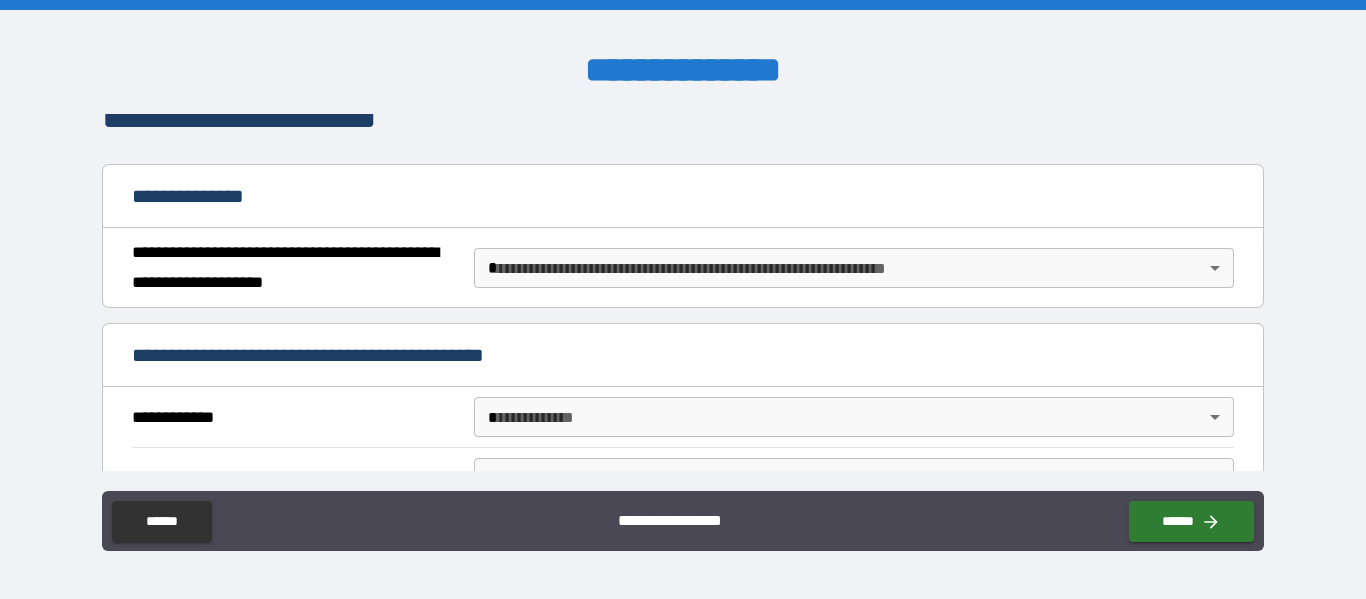 type on "*" 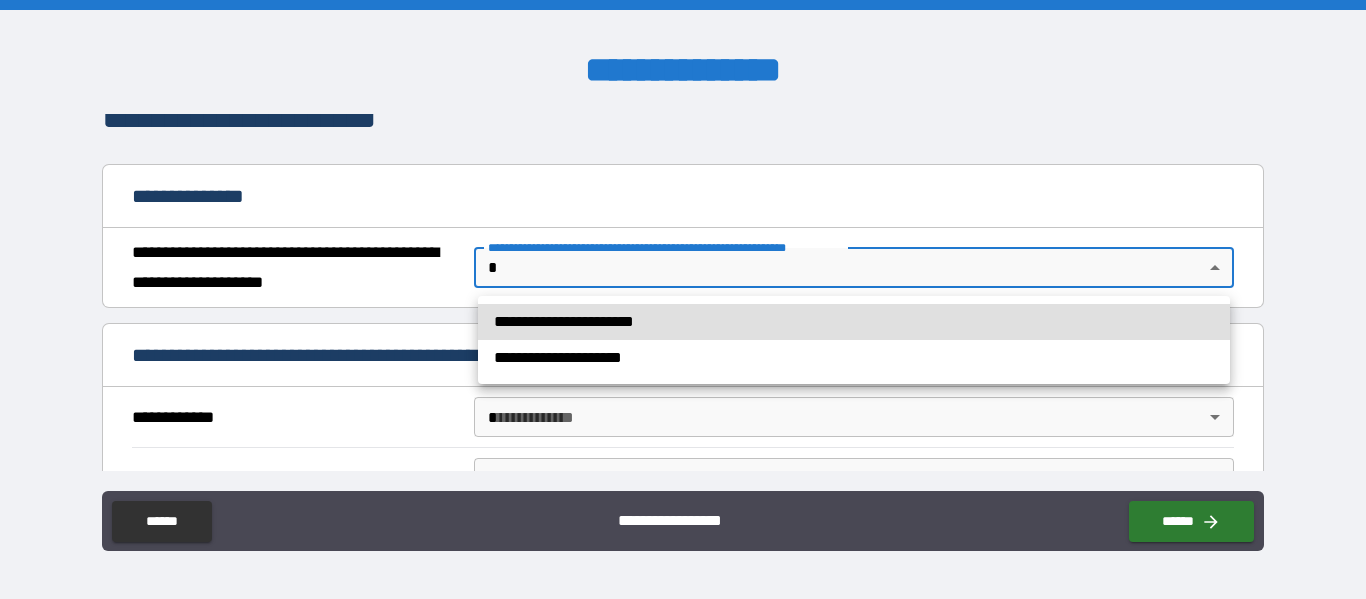 click on "**********" at bounding box center (854, 322) 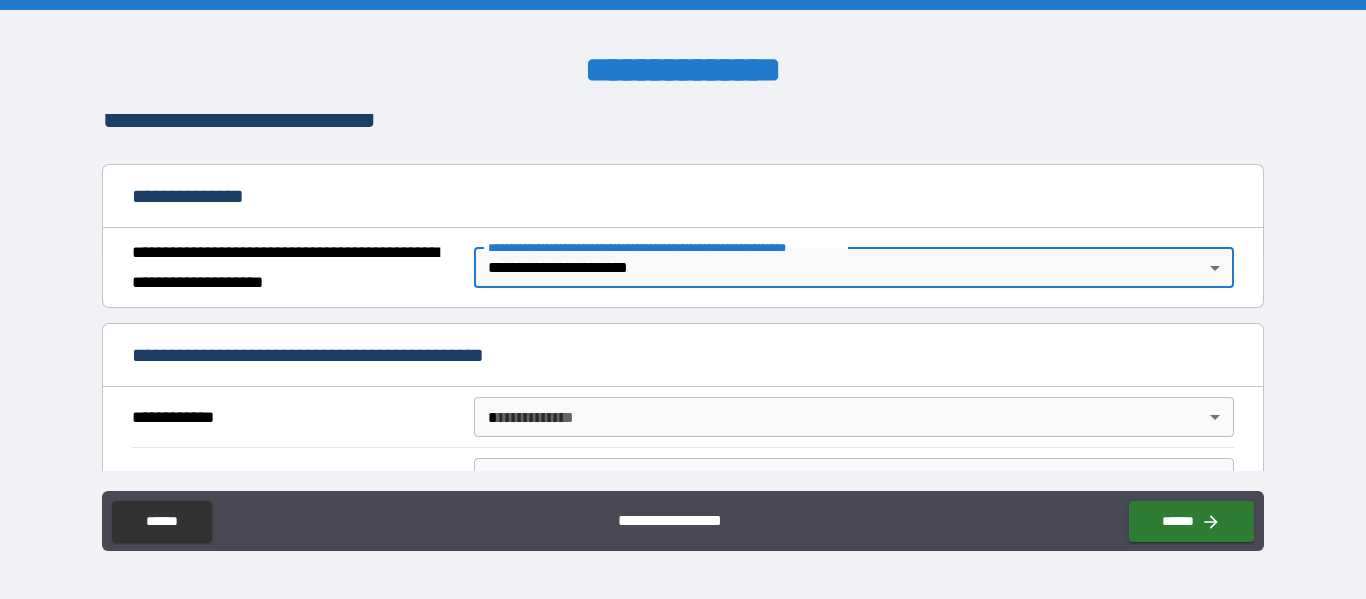 type on "*" 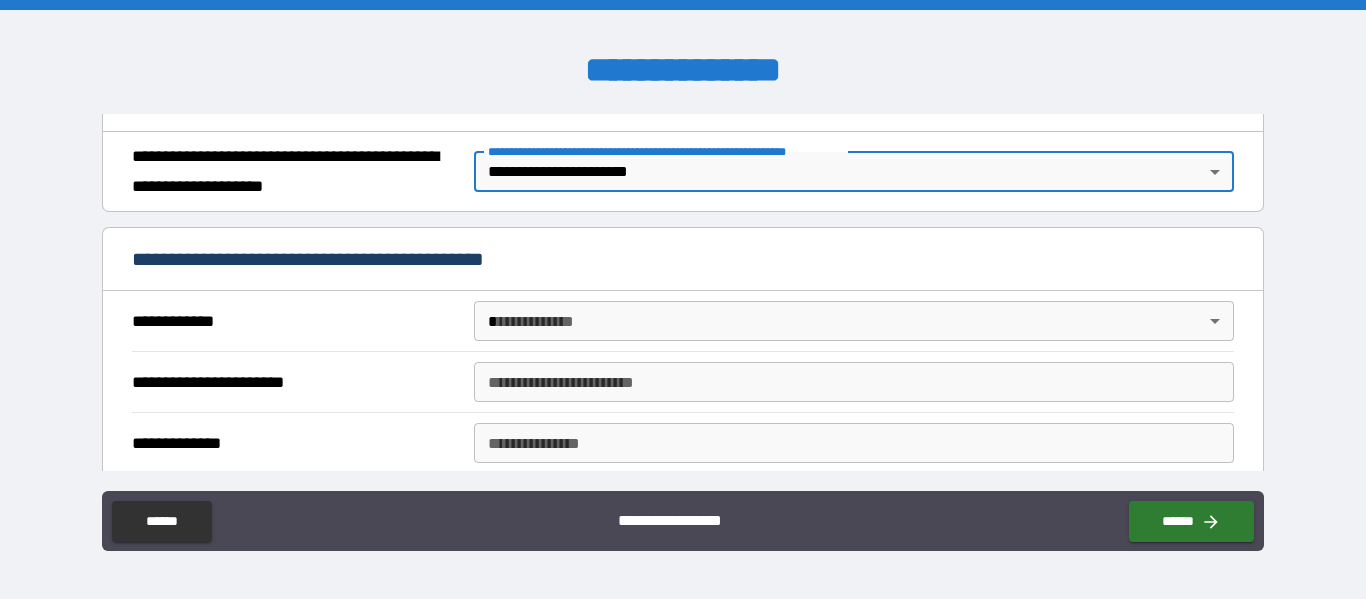 scroll, scrollTop: 281, scrollLeft: 0, axis: vertical 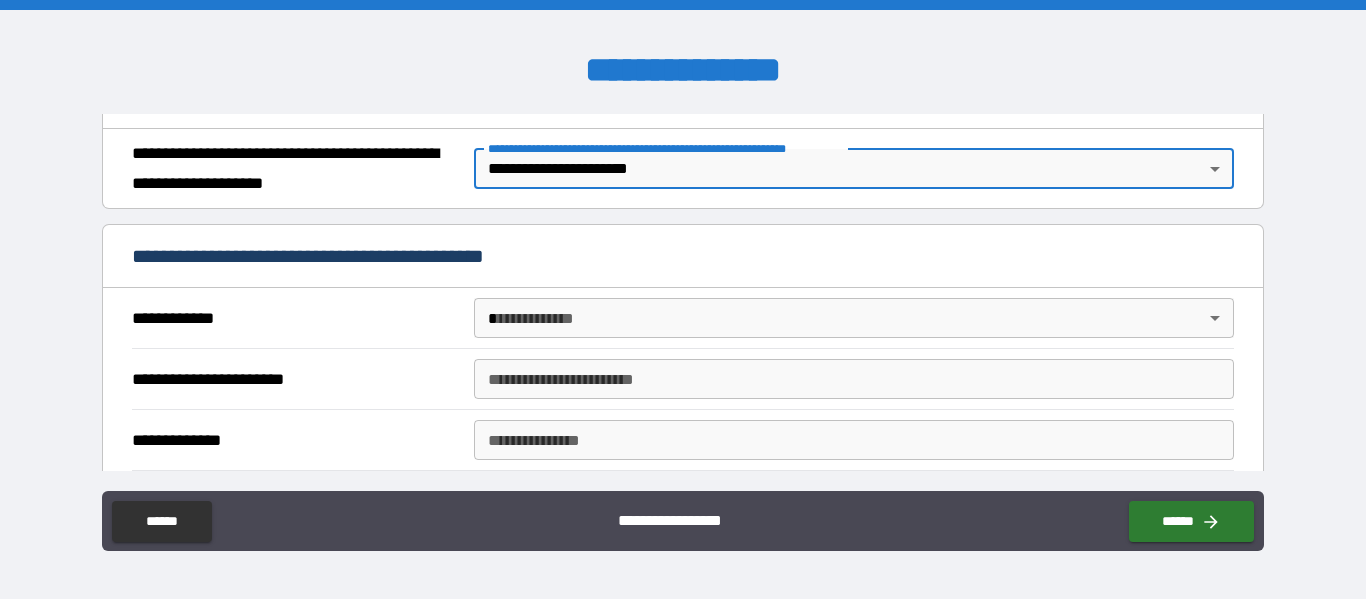 click on "**********" at bounding box center [683, 299] 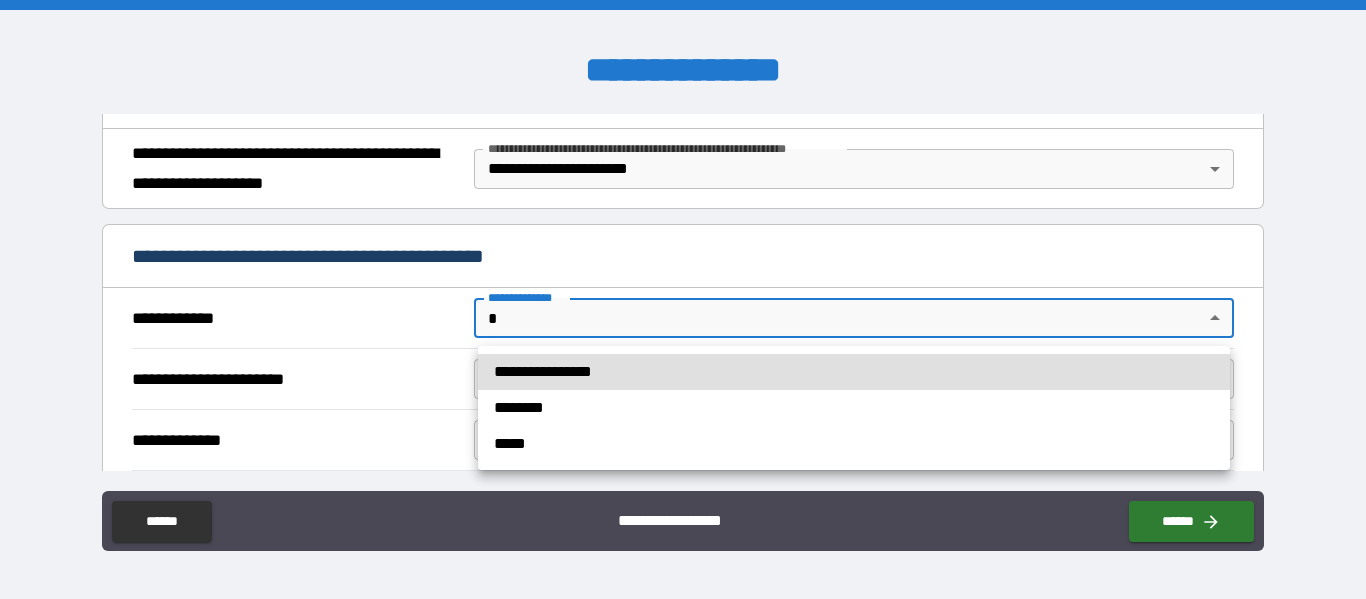 click on "**********" at bounding box center [854, 372] 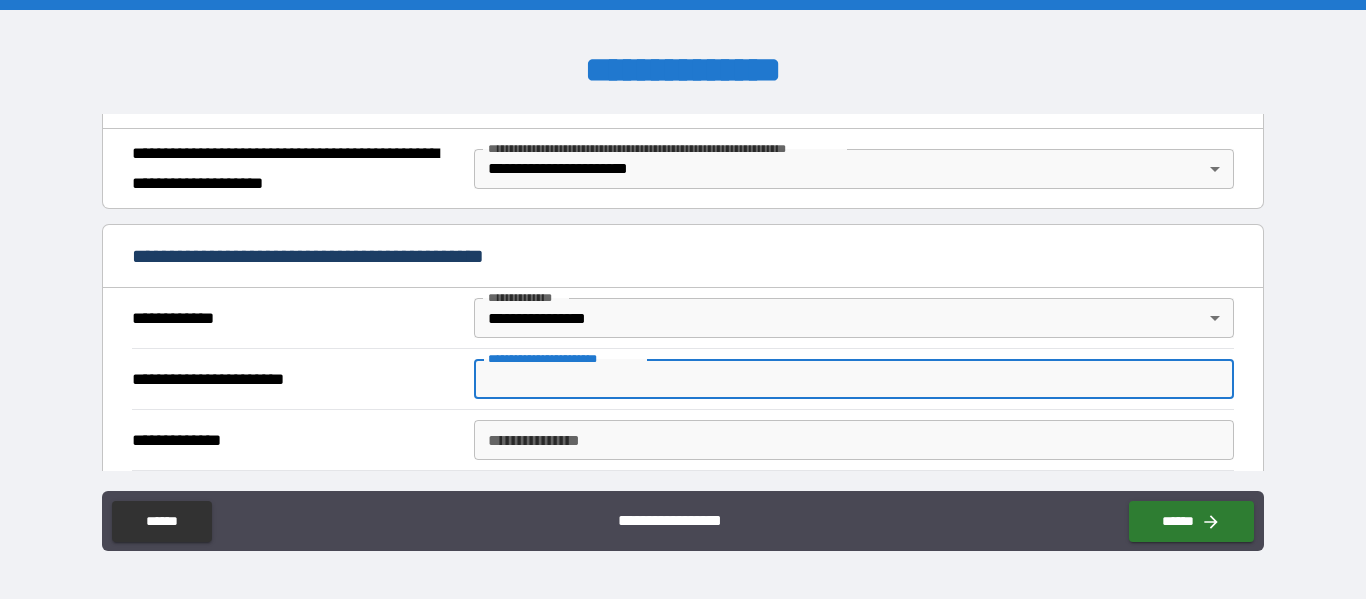 click on "**********" at bounding box center [854, 379] 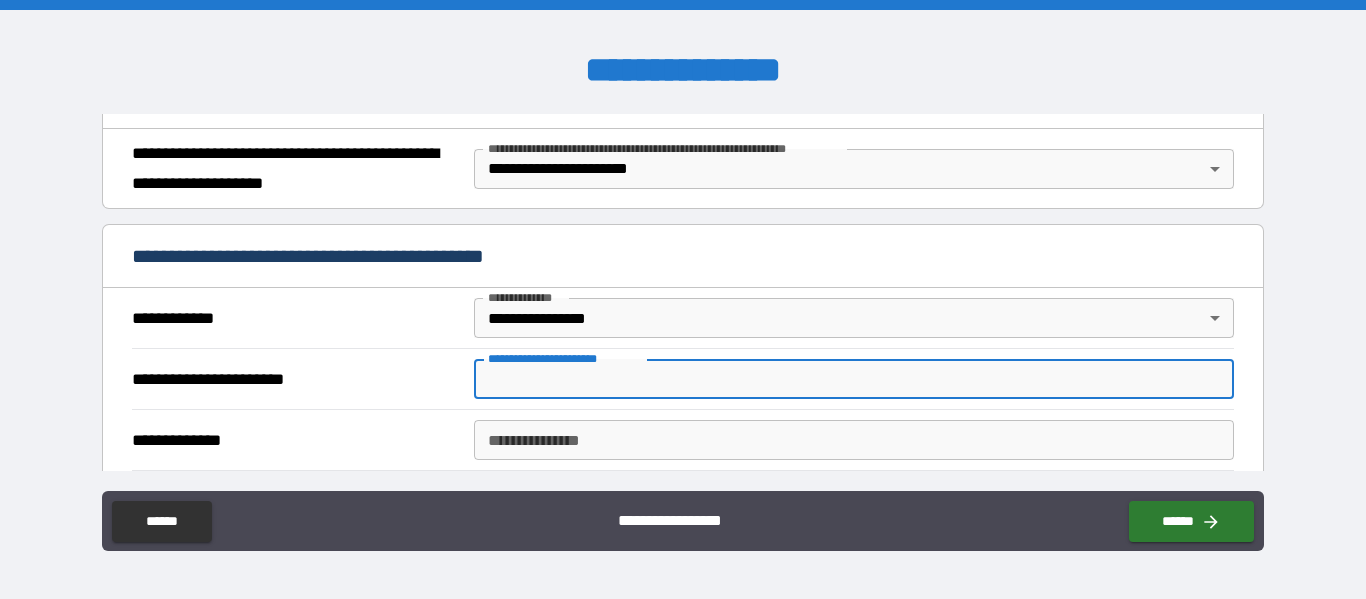 type on "**********" 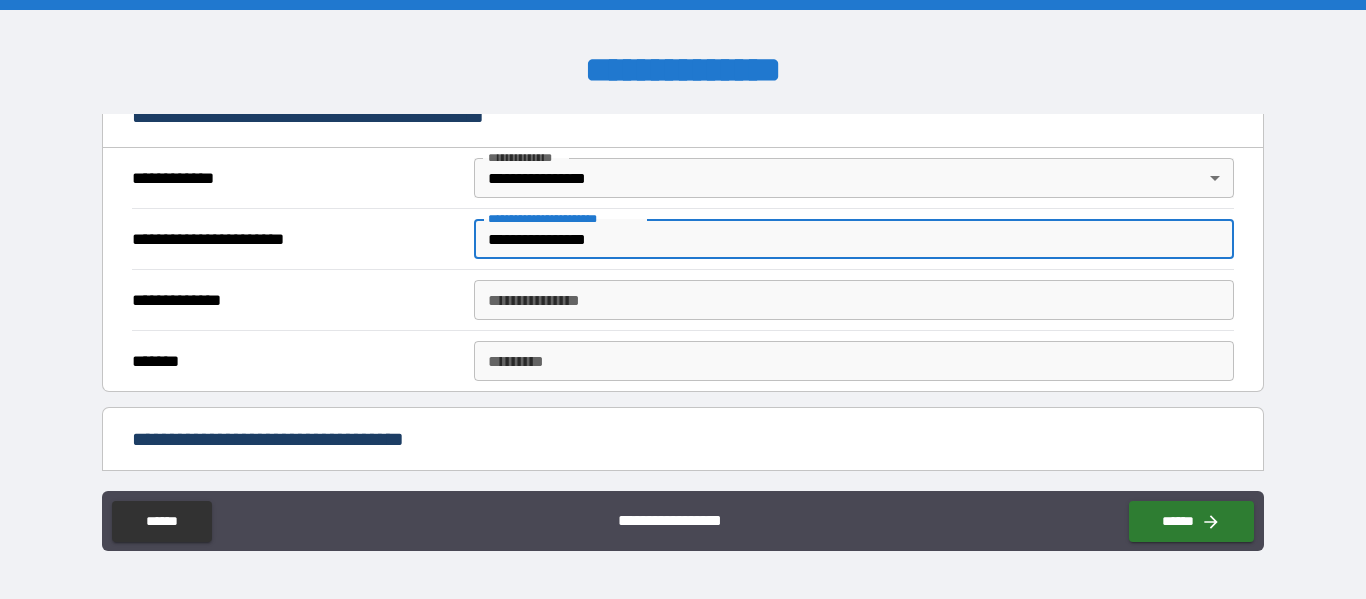 scroll, scrollTop: 425, scrollLeft: 0, axis: vertical 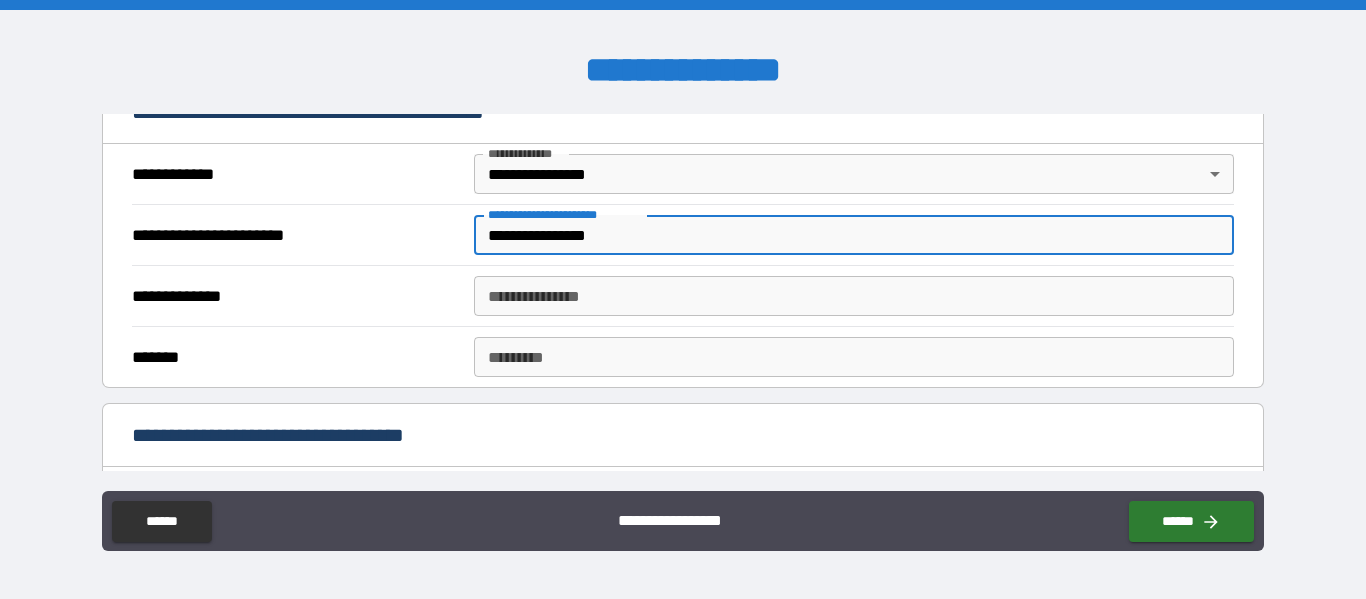click on "**********" at bounding box center [854, 296] 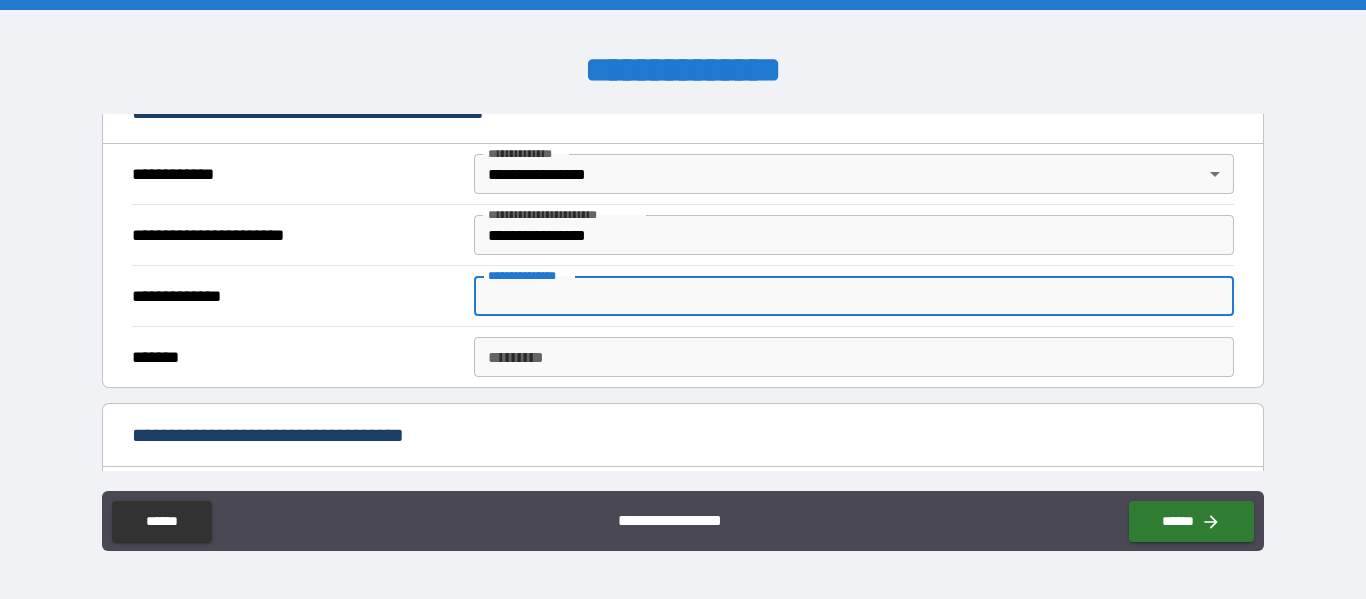 type on "********" 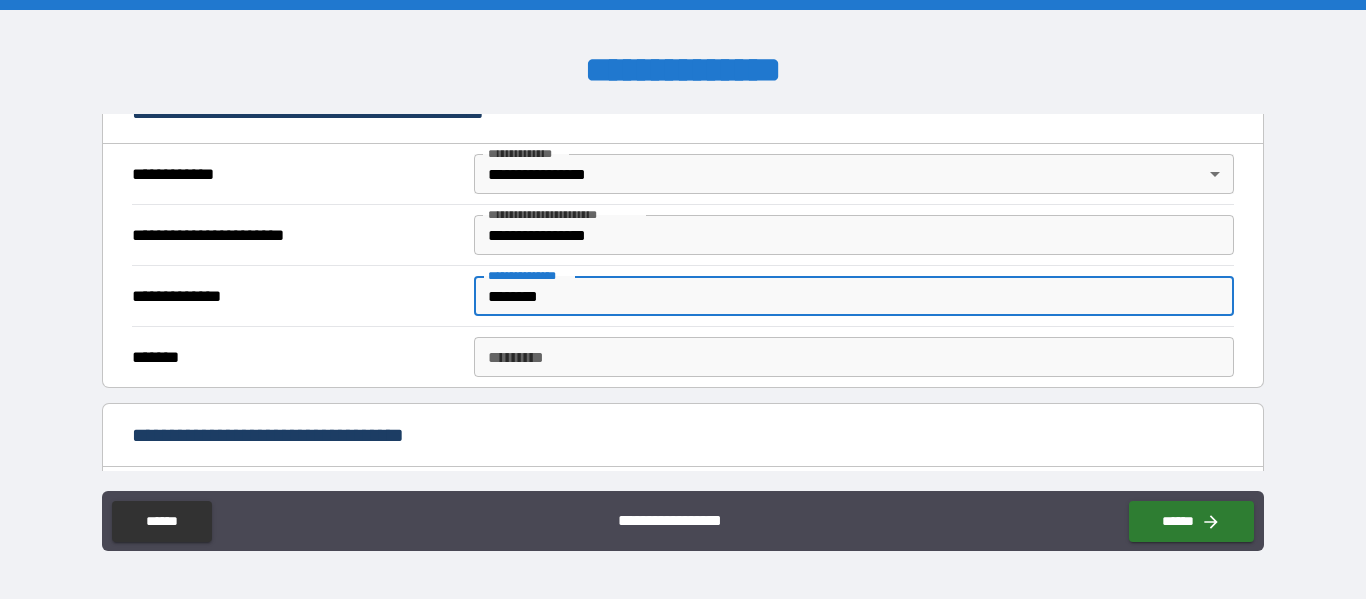 click on "*******   *" at bounding box center (854, 357) 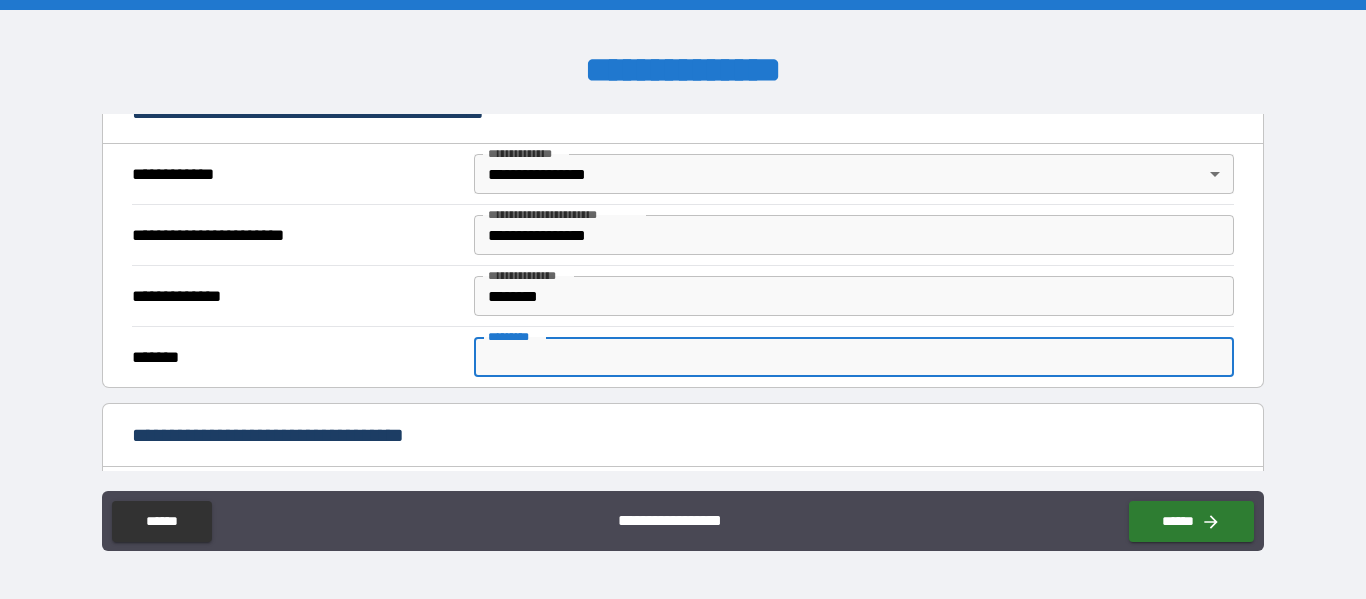 type on "*********" 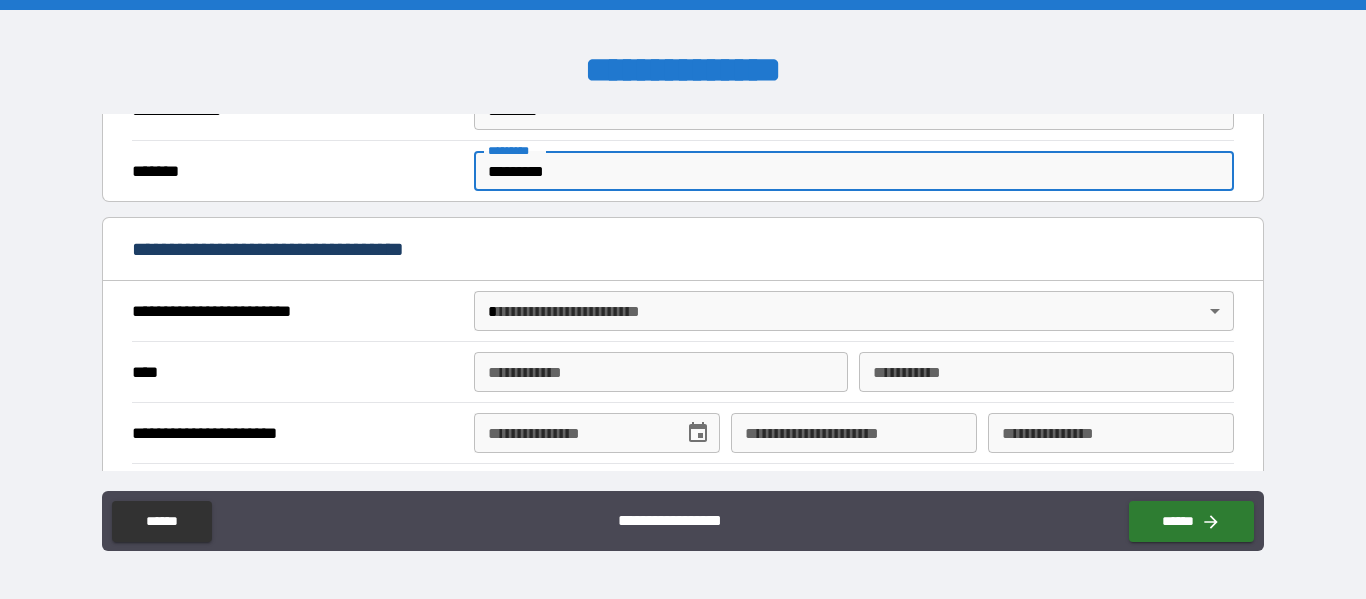 scroll, scrollTop: 630, scrollLeft: 0, axis: vertical 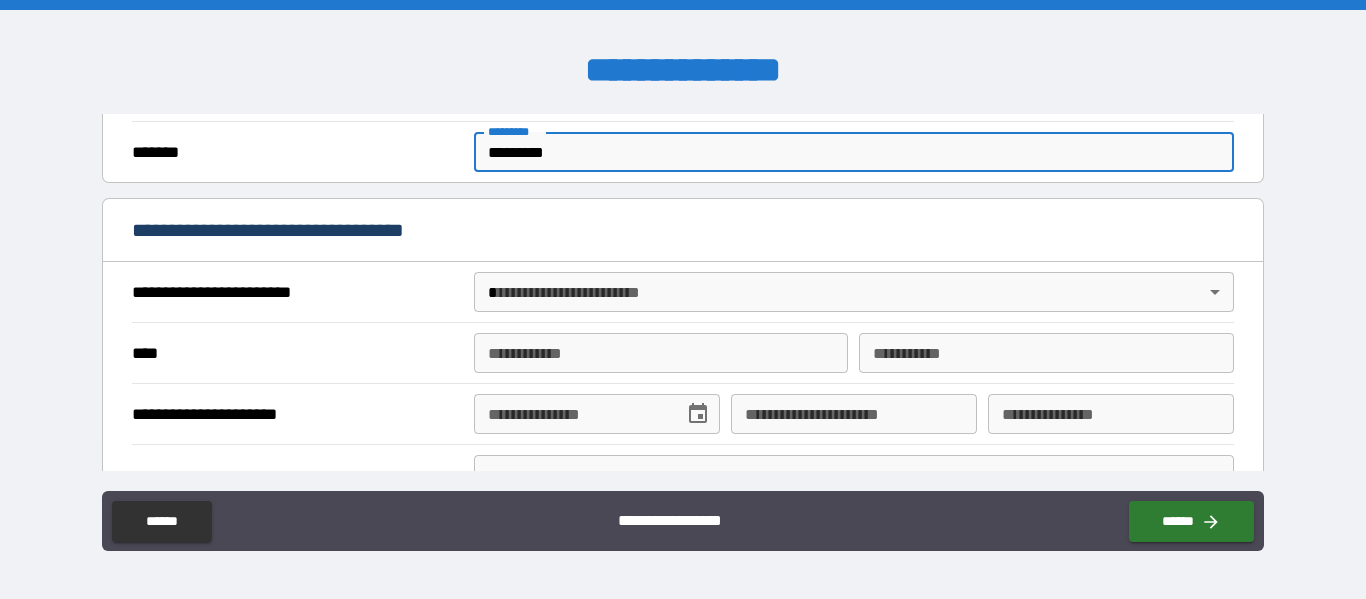 click on "**********" at bounding box center (683, 299) 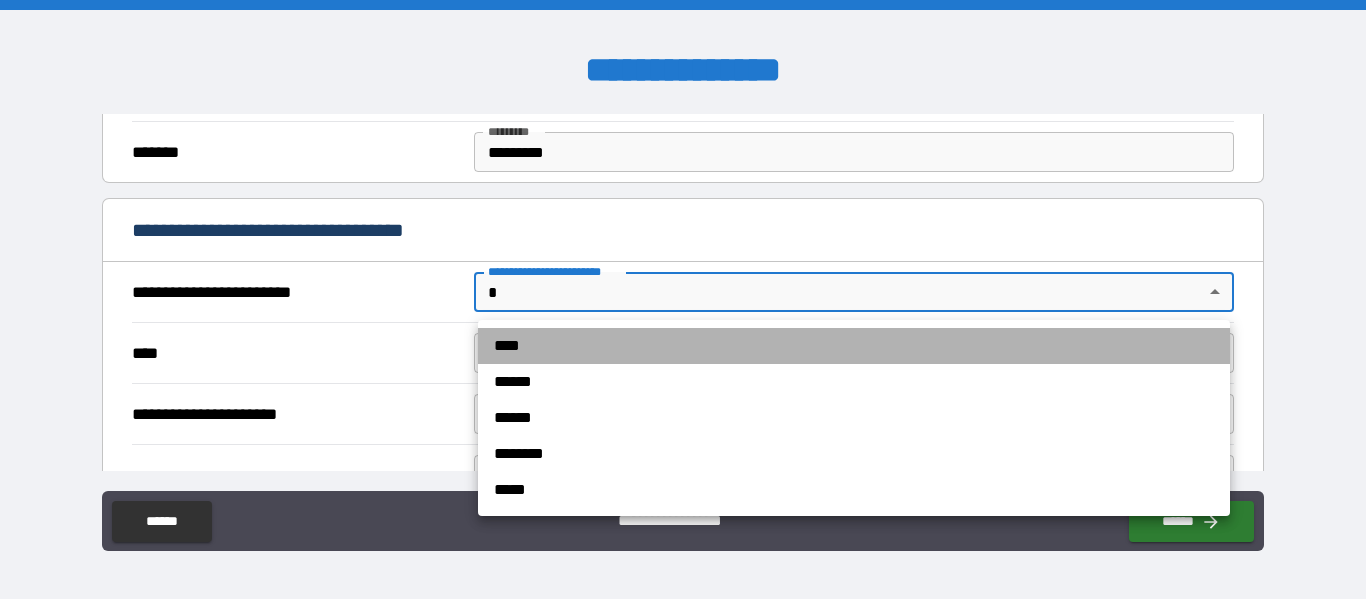 click on "****" at bounding box center (854, 346) 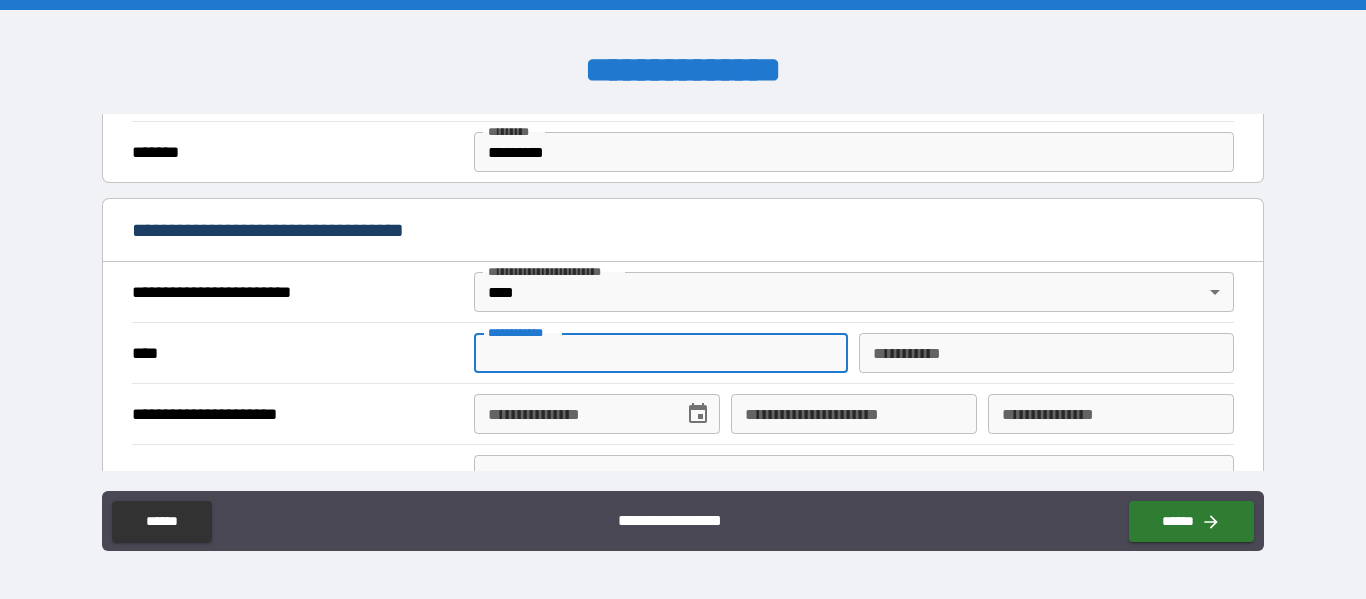 click on "**********" at bounding box center [661, 353] 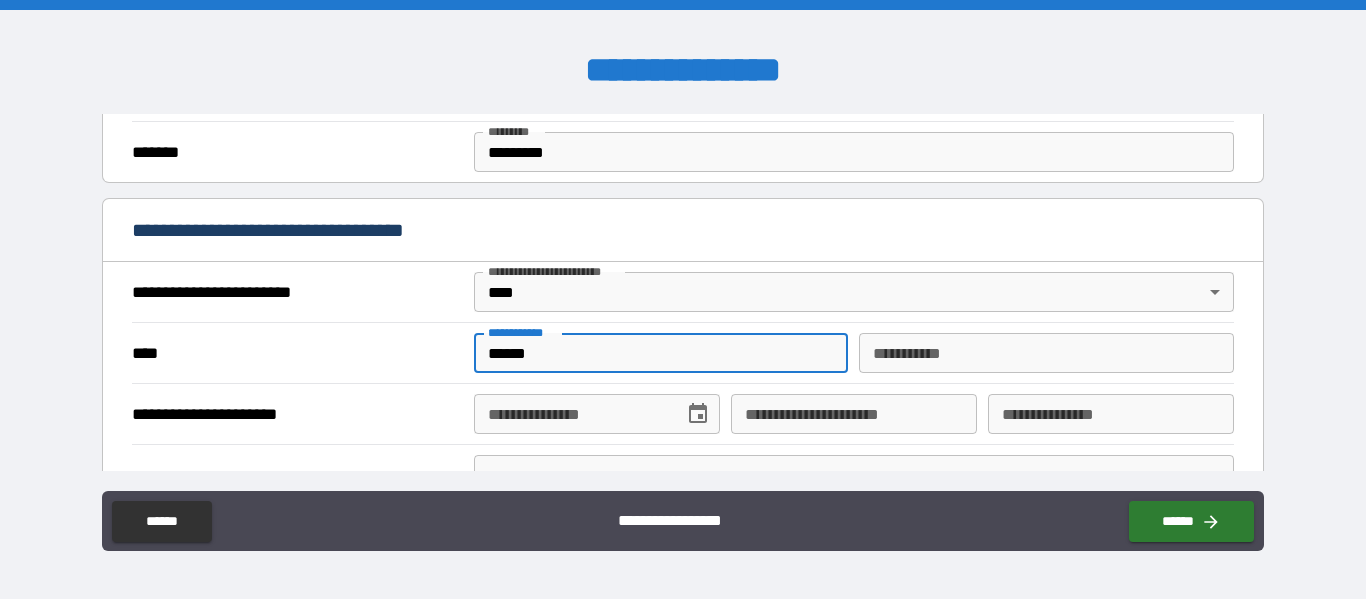 type on "******" 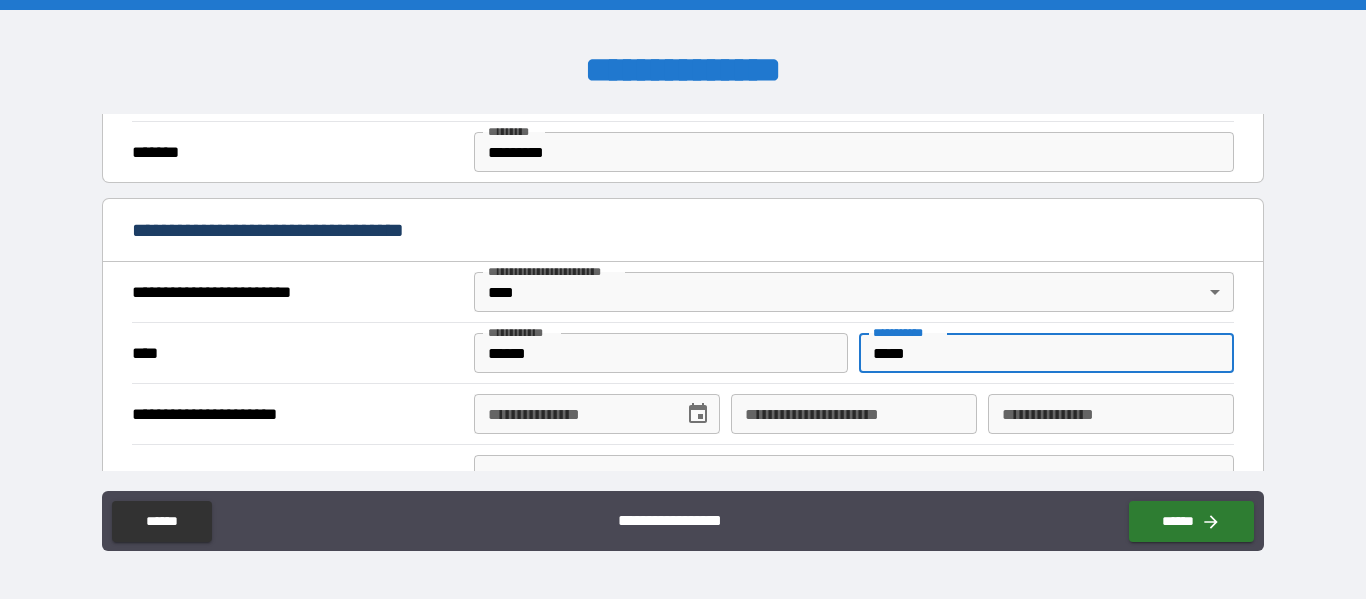 type on "******" 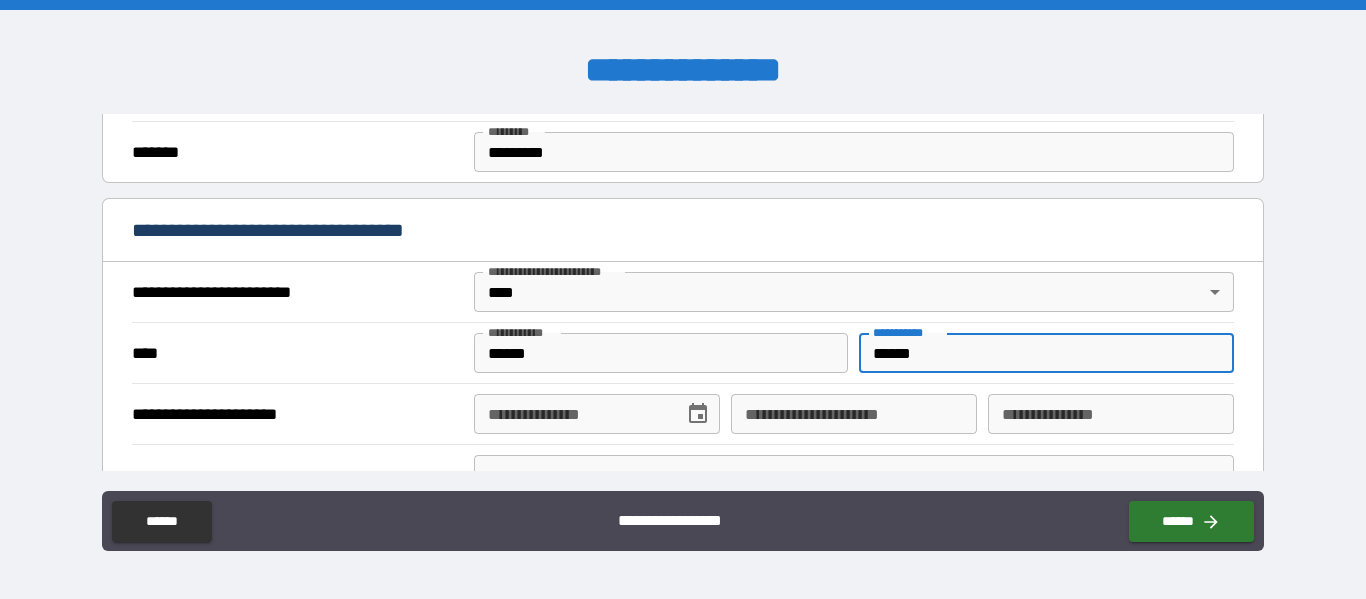 type on "**********" 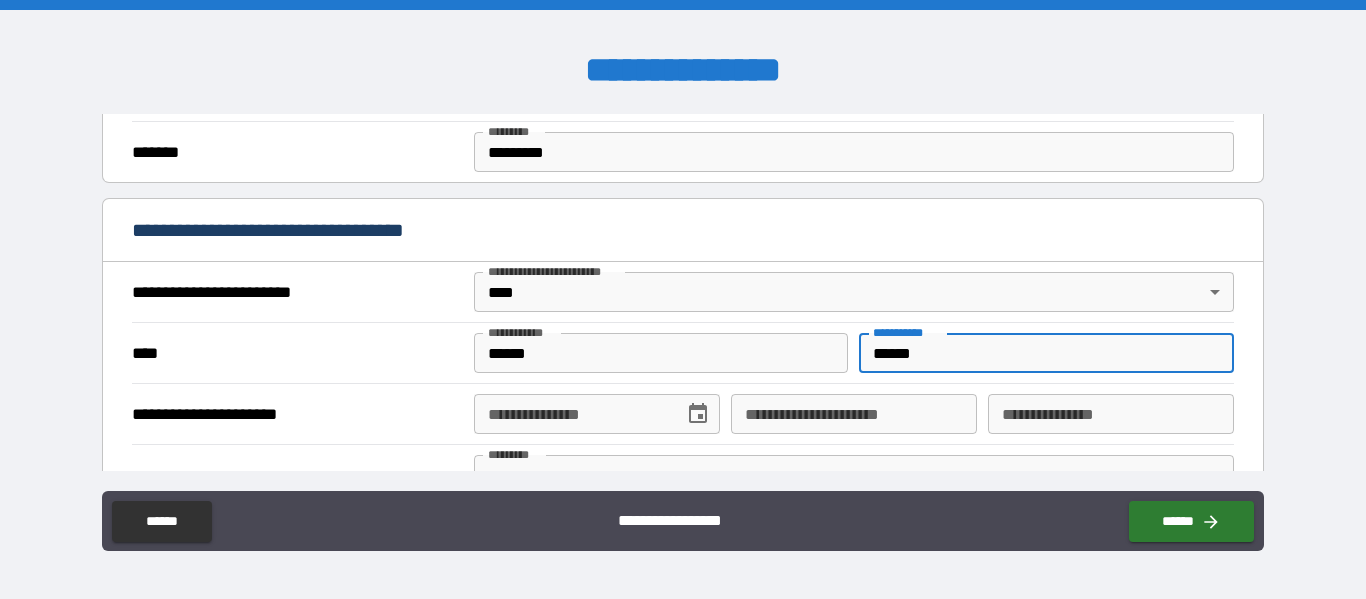 scroll, scrollTop: 850, scrollLeft: 0, axis: vertical 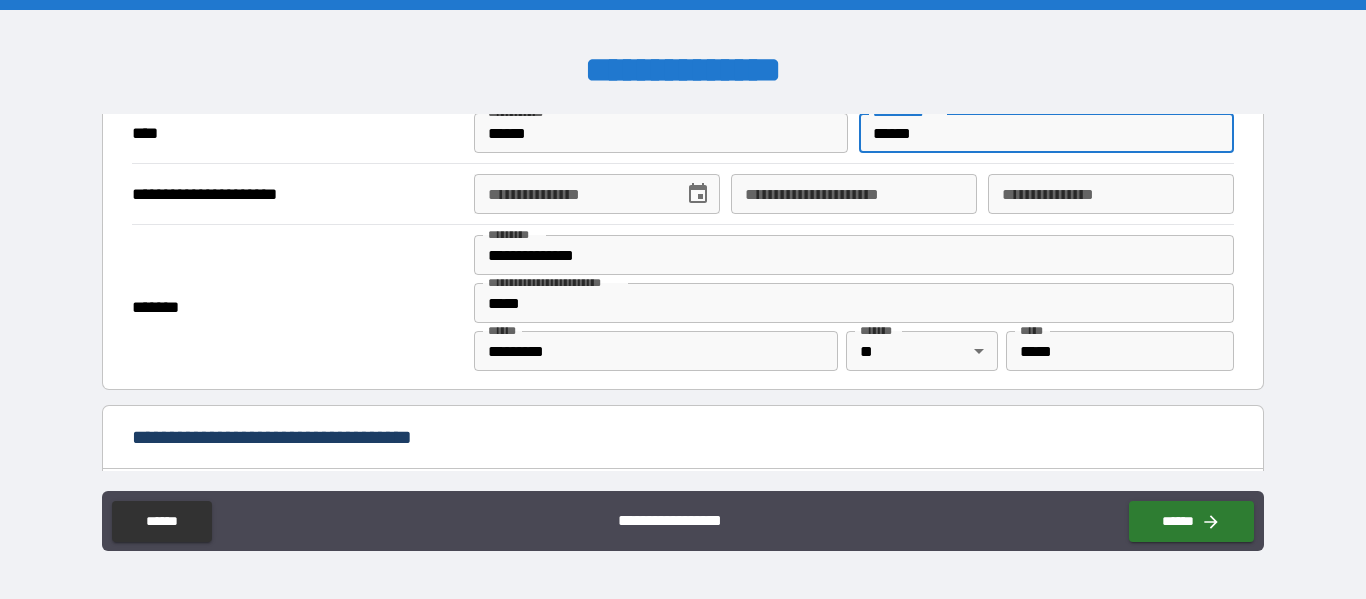type on "******" 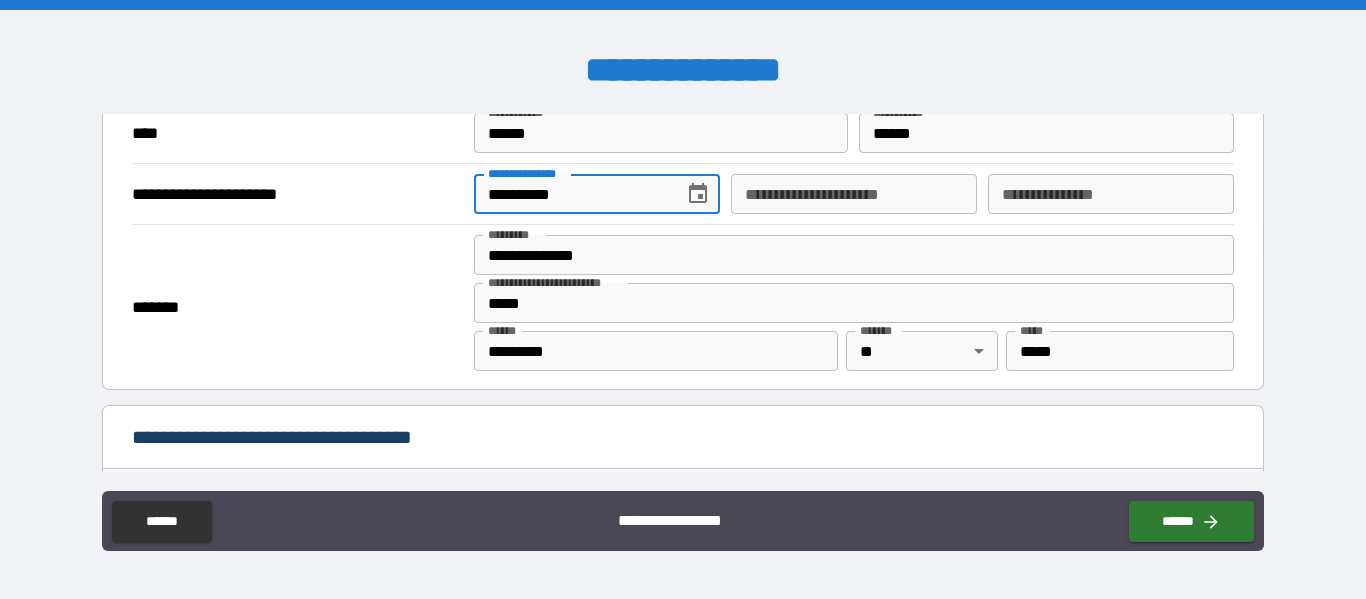 type on "**********" 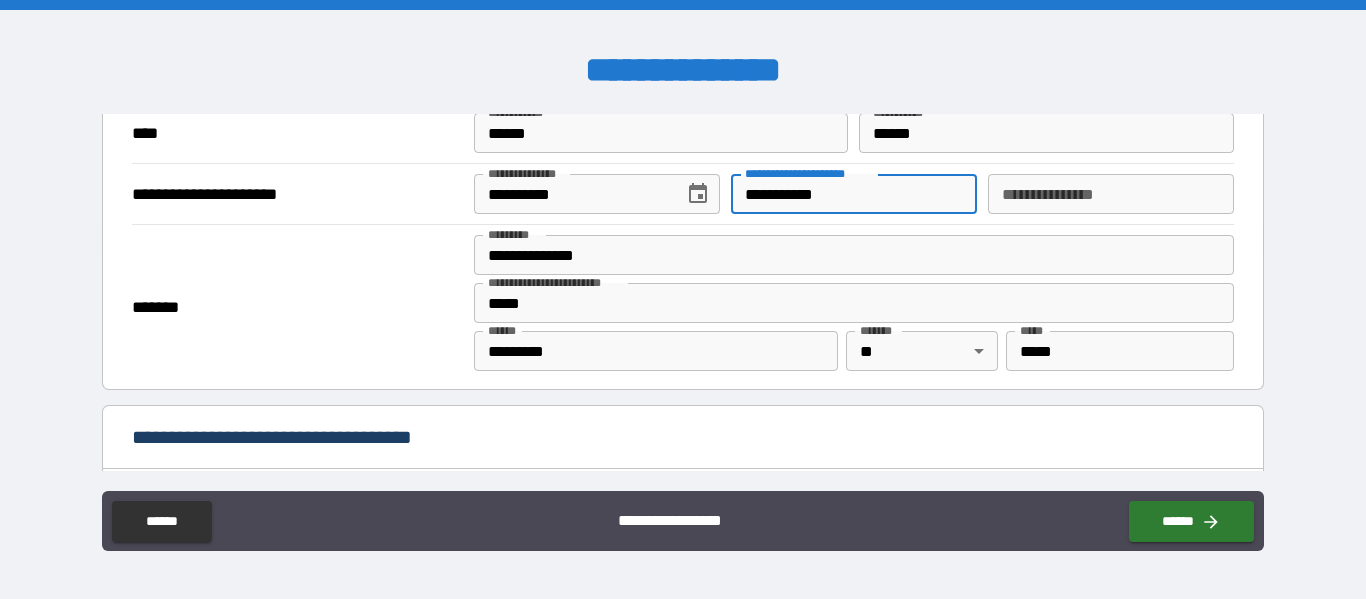 type on "**********" 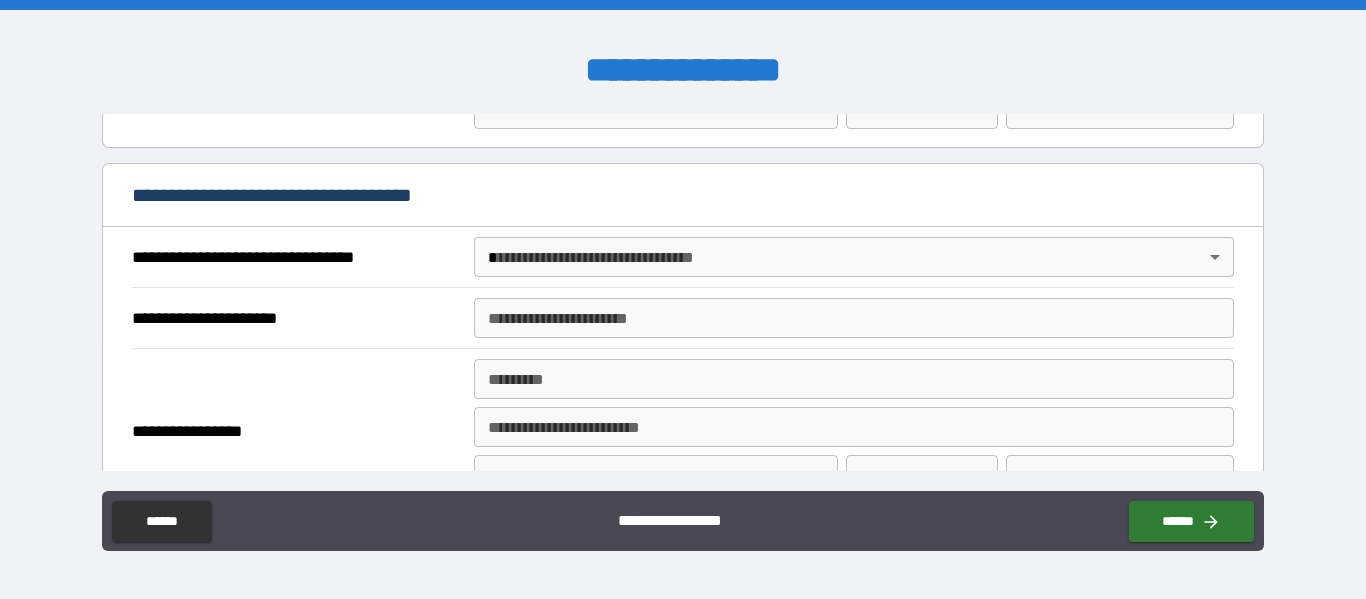 scroll, scrollTop: 1097, scrollLeft: 0, axis: vertical 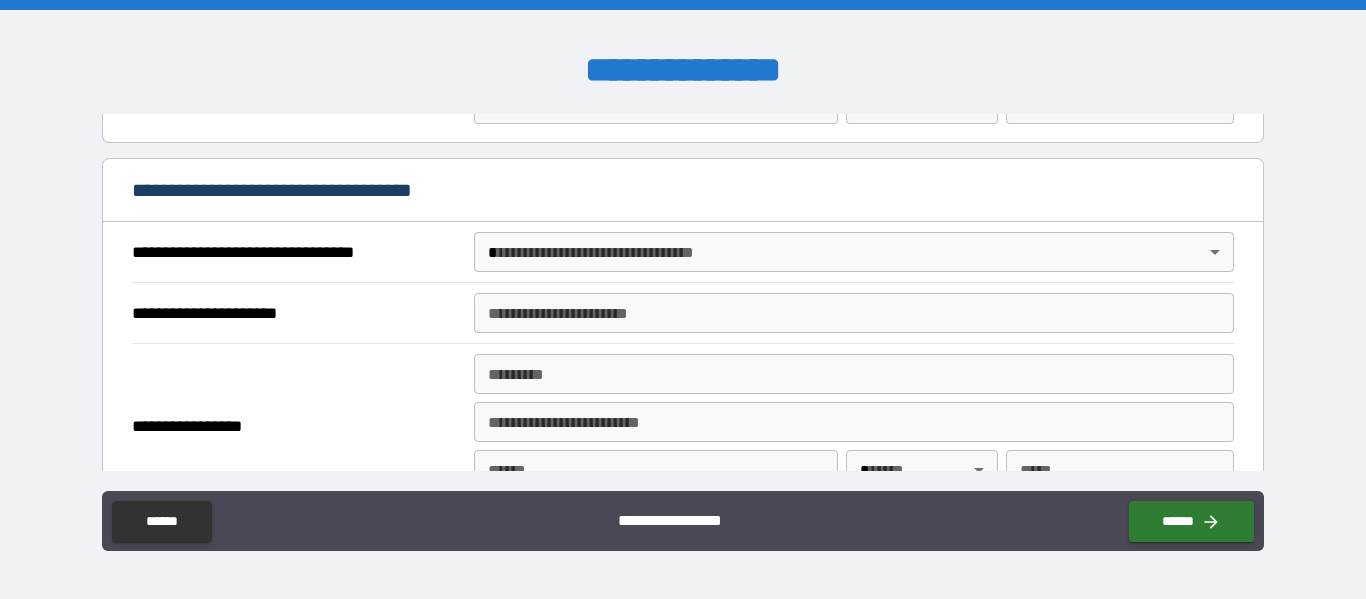 type on "********" 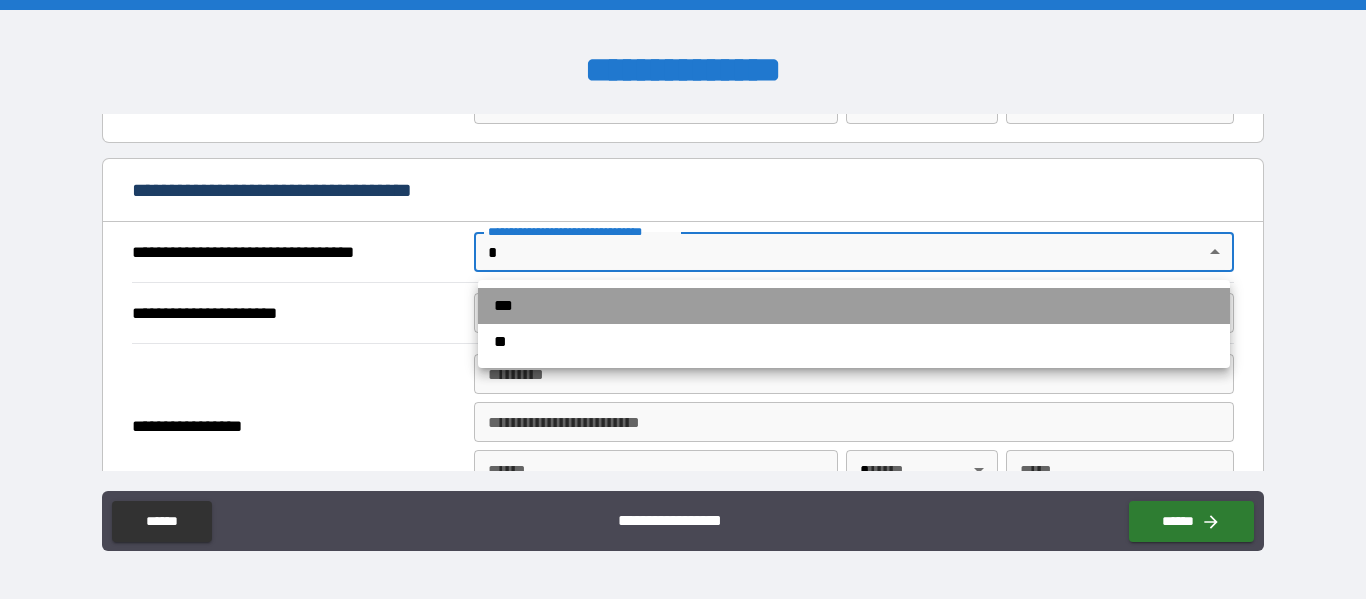 click on "***" at bounding box center (854, 306) 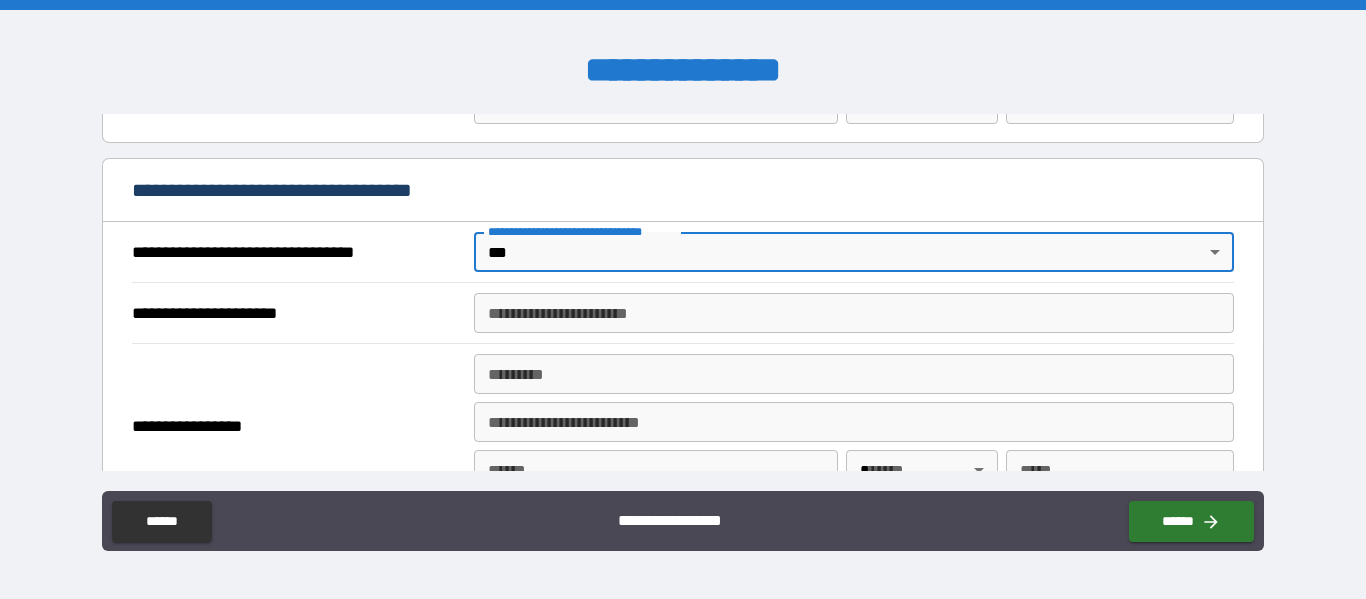 click on "**********" at bounding box center [854, 313] 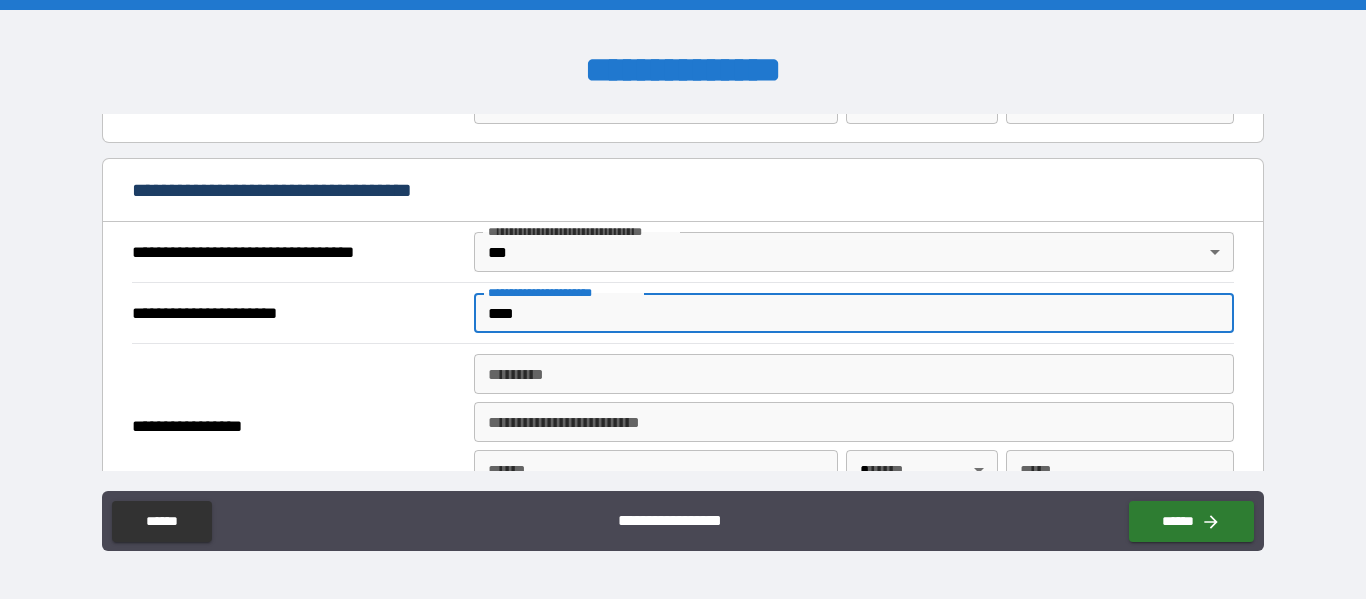 type on "****" 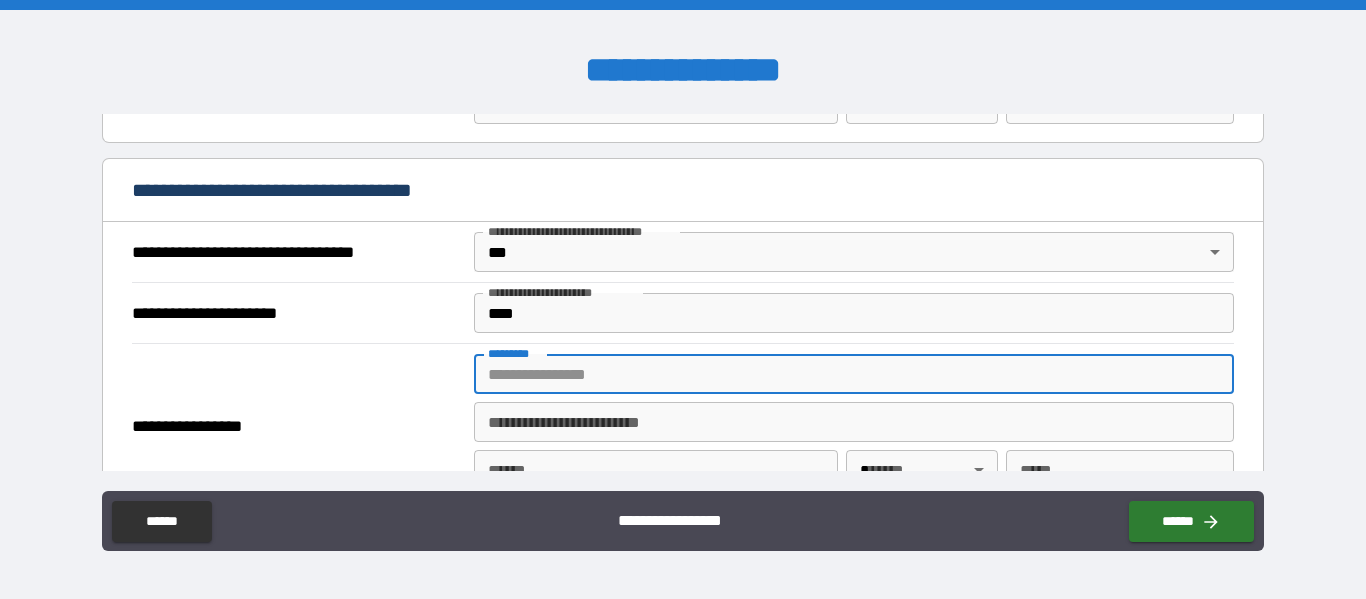 click on "**********" at bounding box center (295, 427) 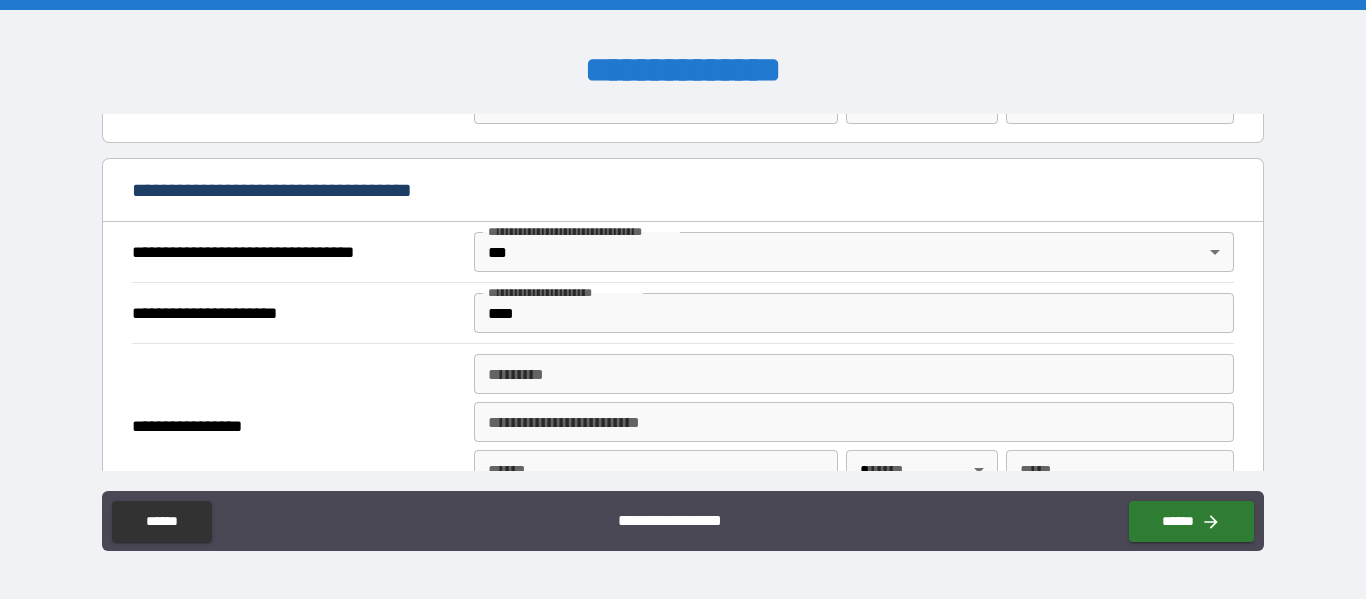 click on "*******   *" at bounding box center [854, 374] 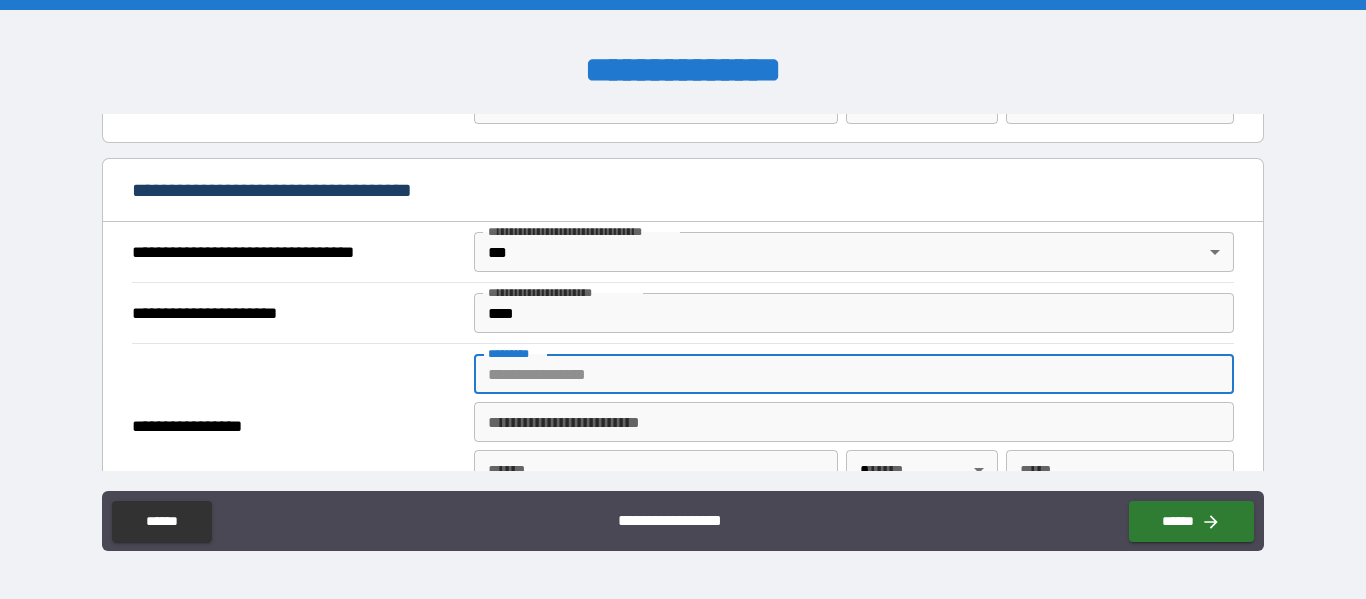 click on "*******   *" at bounding box center (854, 374) 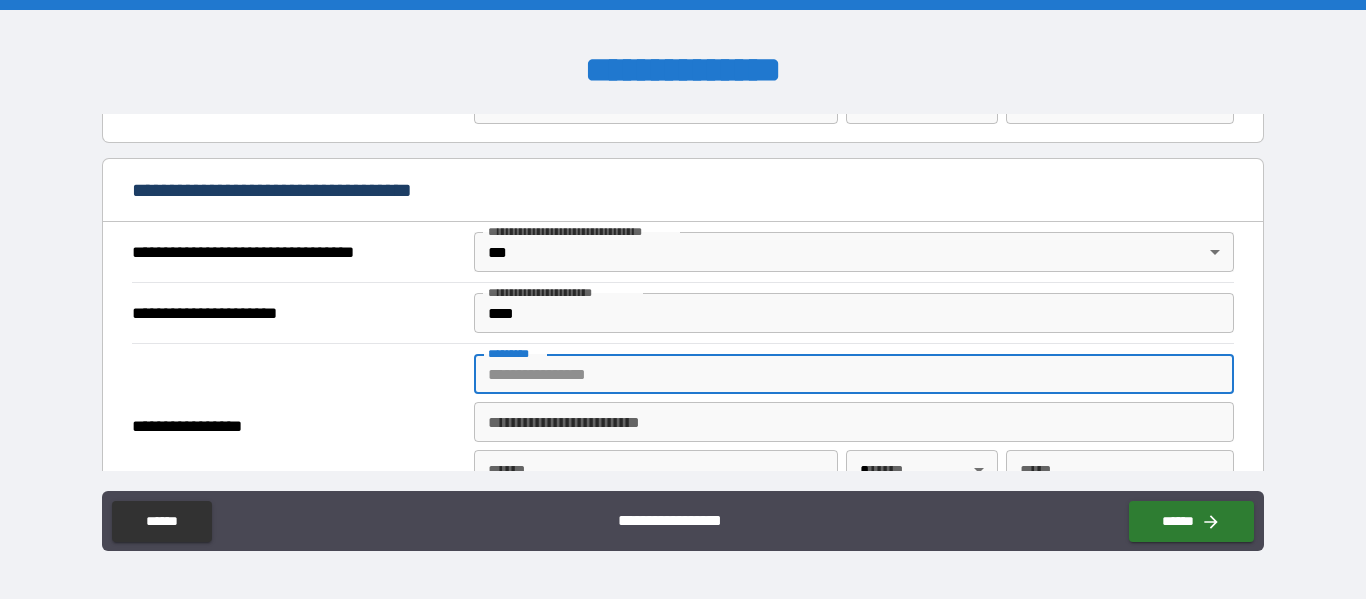 type on "*" 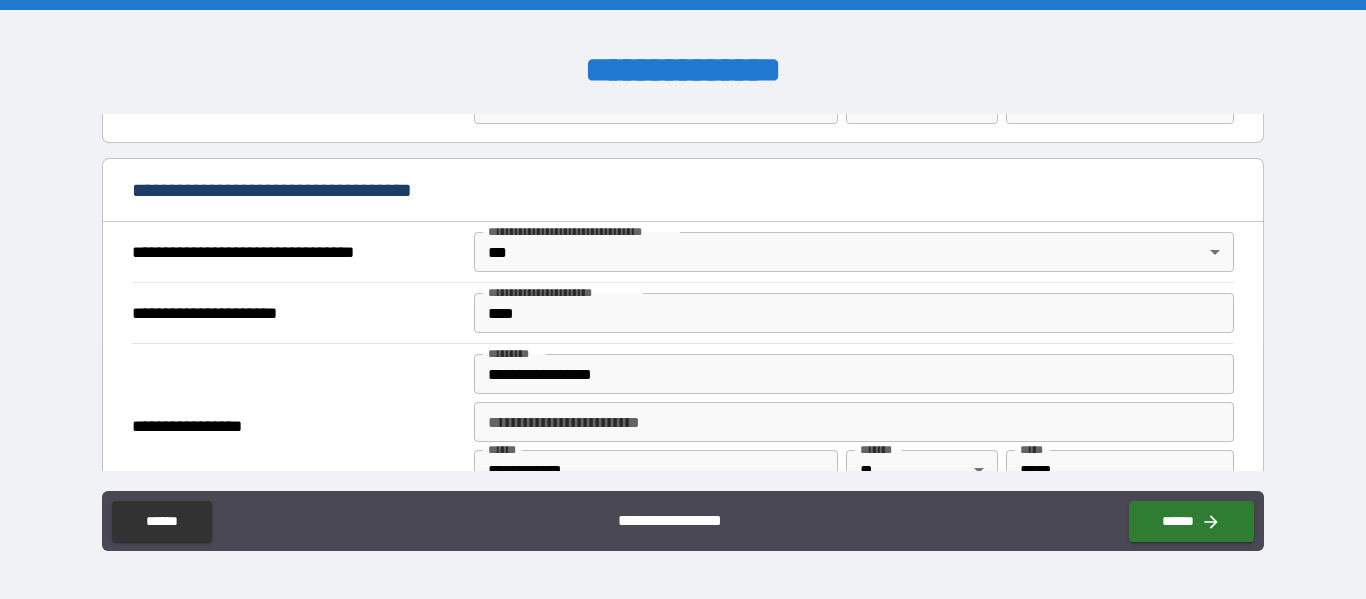 type on "**********" 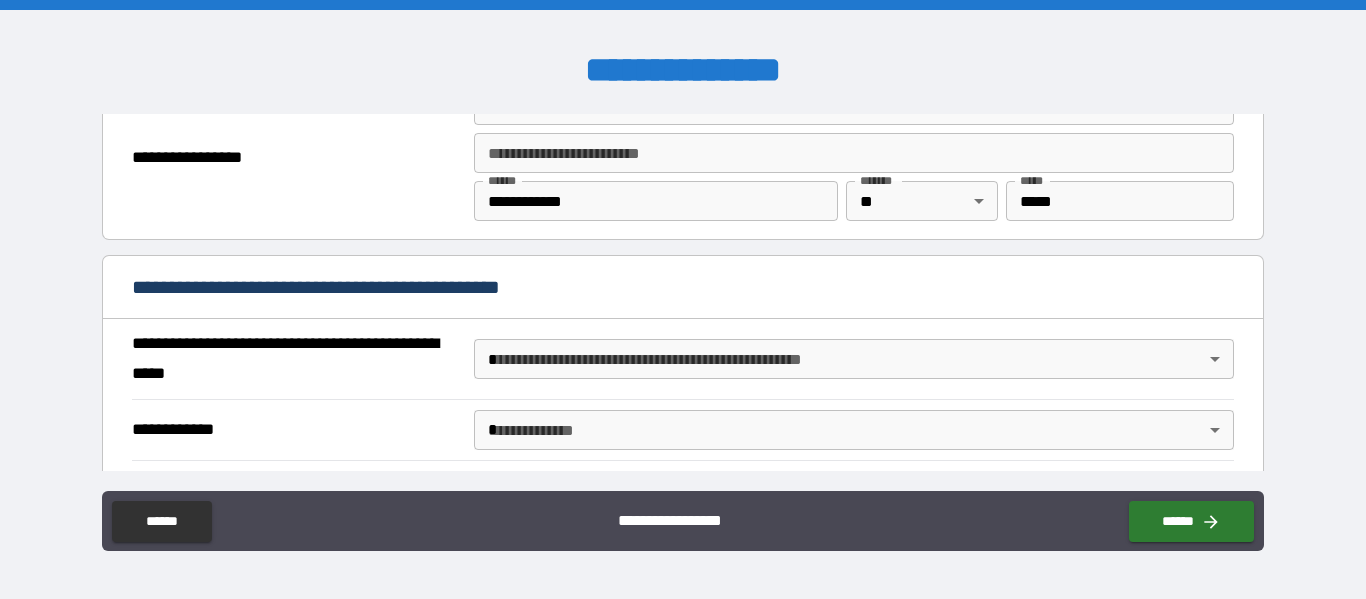 scroll, scrollTop: 1369, scrollLeft: 0, axis: vertical 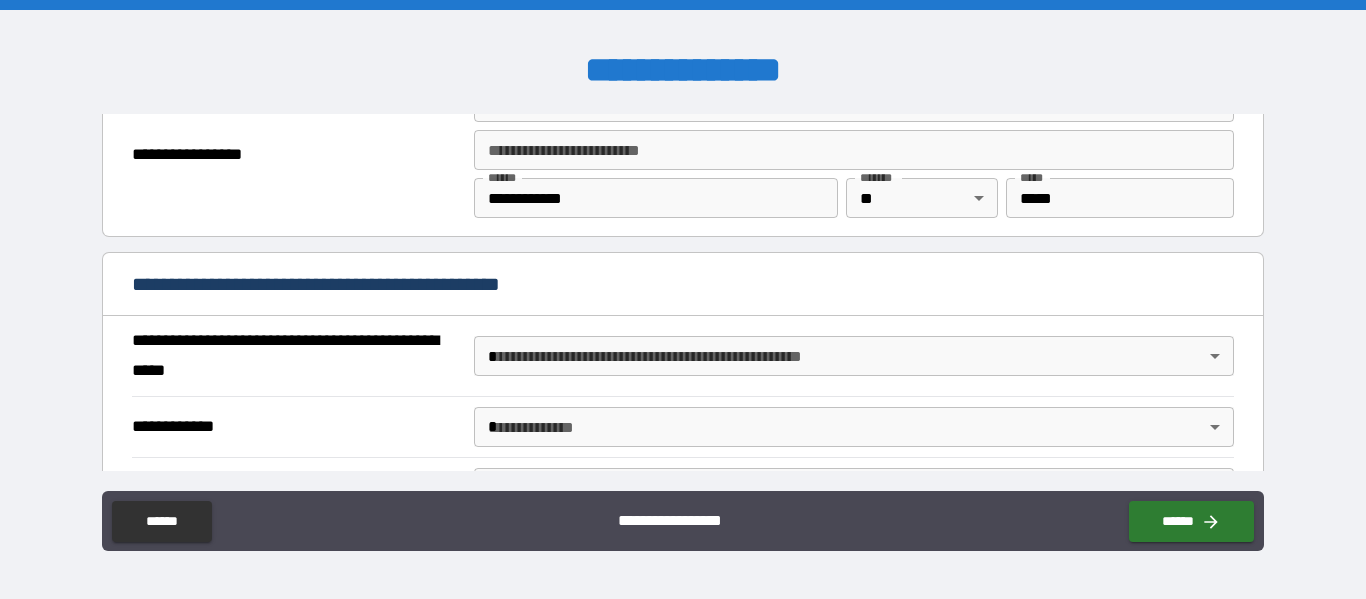 click on "**********" at bounding box center [683, 299] 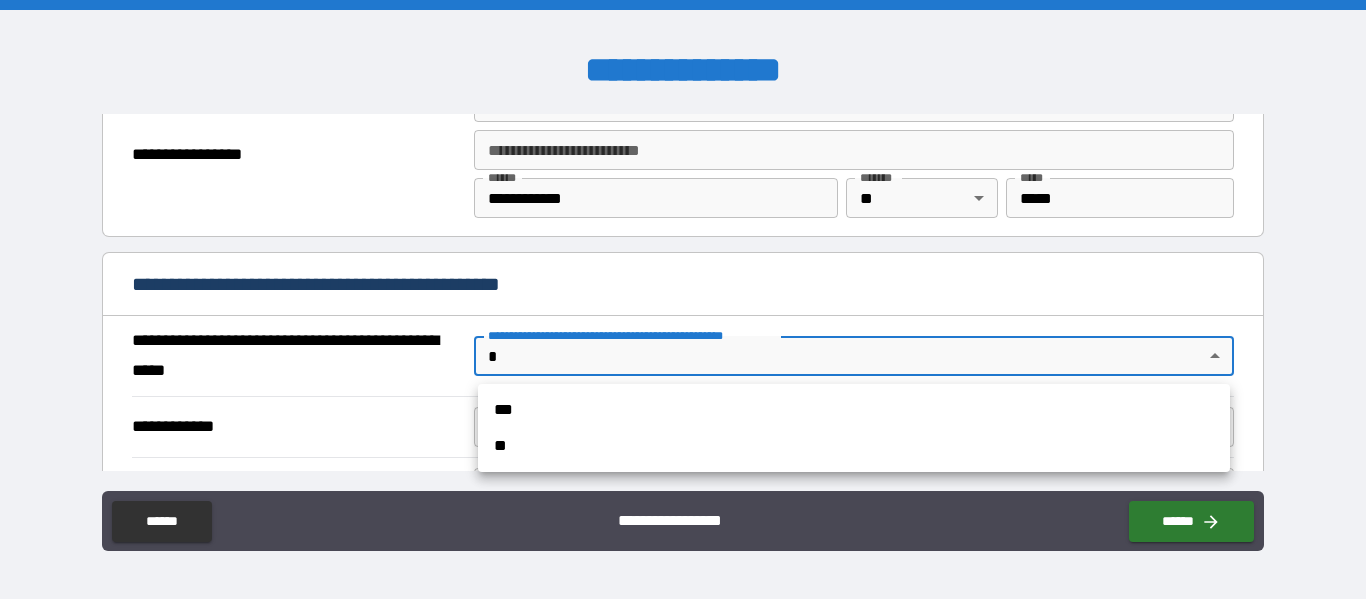 click on "**" at bounding box center (854, 446) 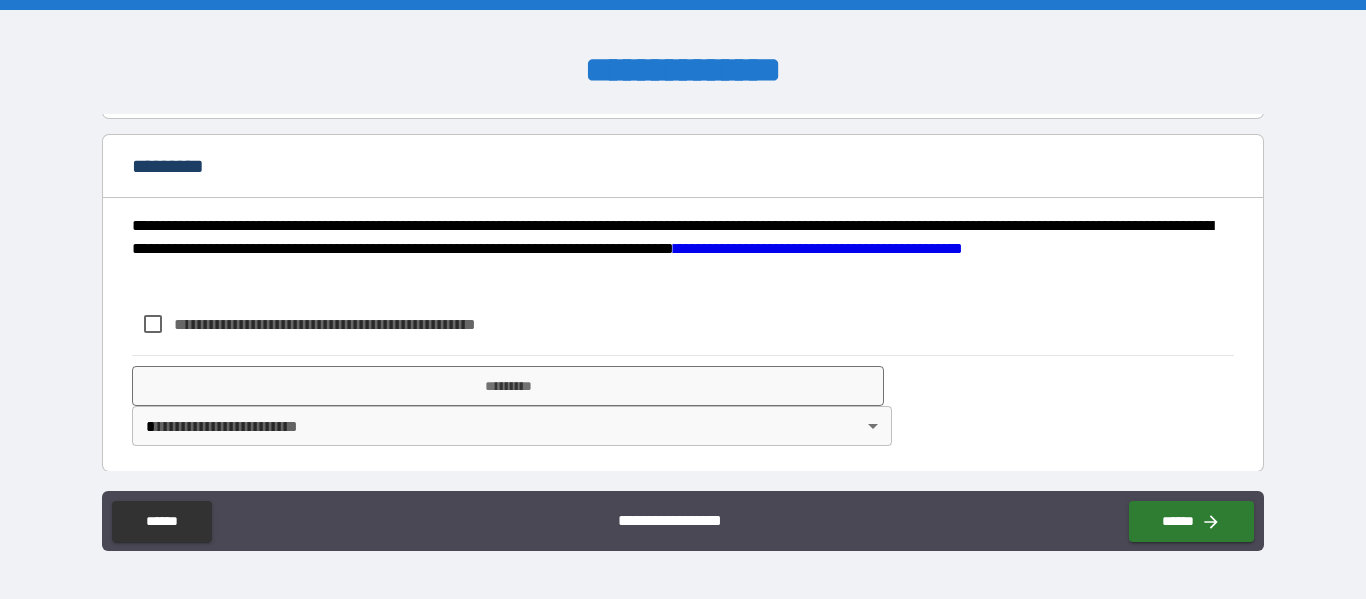 scroll, scrollTop: 1649, scrollLeft: 0, axis: vertical 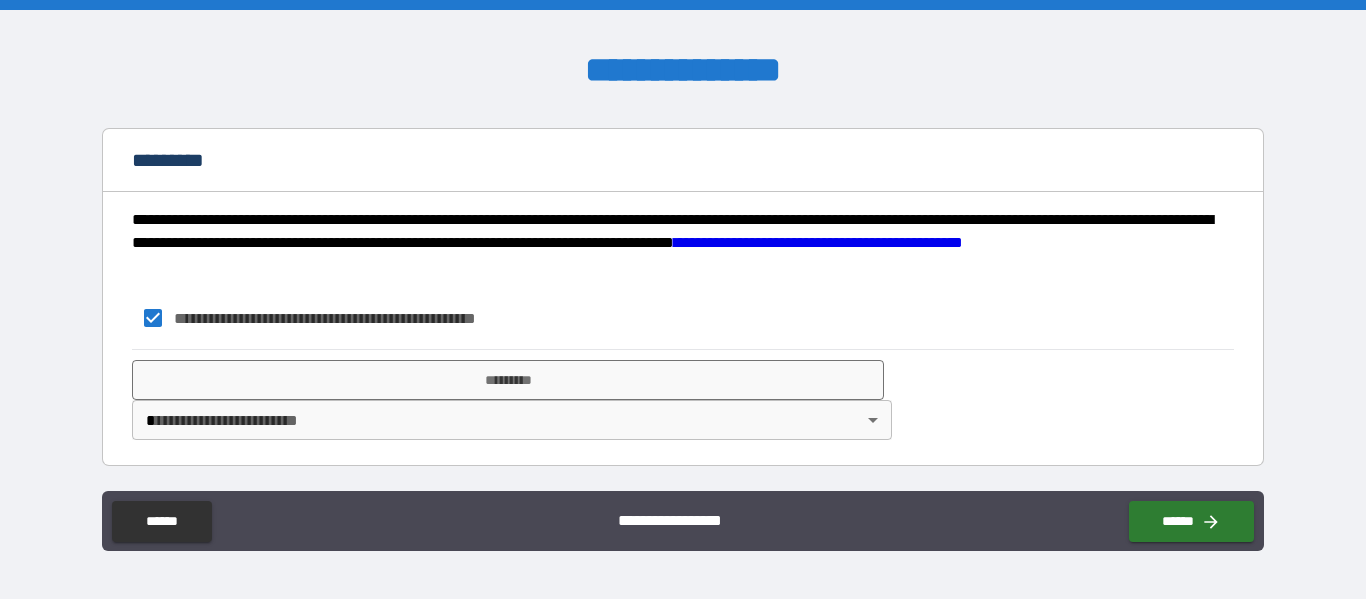 click on "**********" at bounding box center (683, 299) 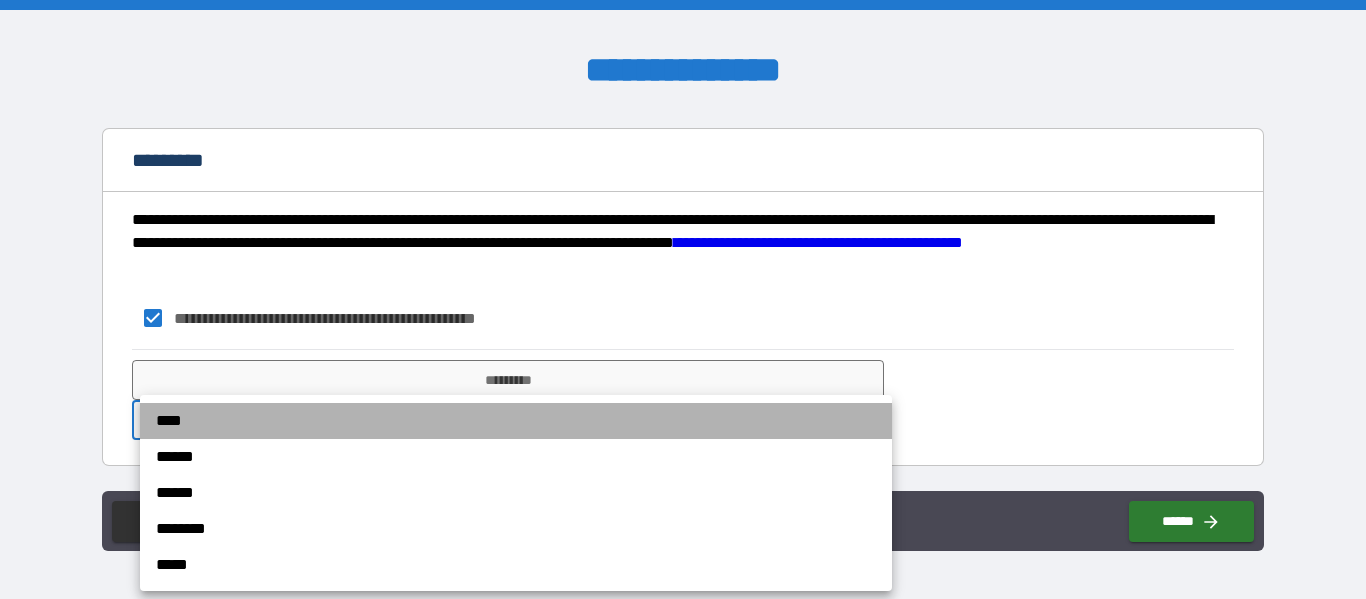 click on "****" at bounding box center [516, 421] 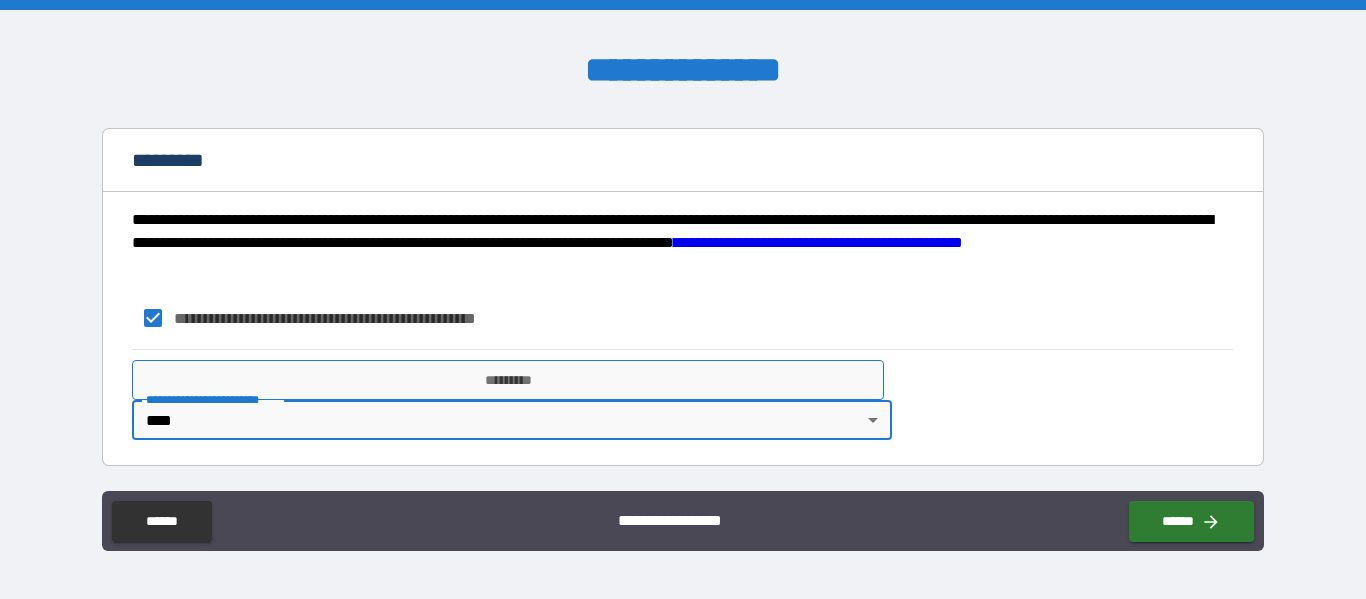 click on "*********" at bounding box center (508, 380) 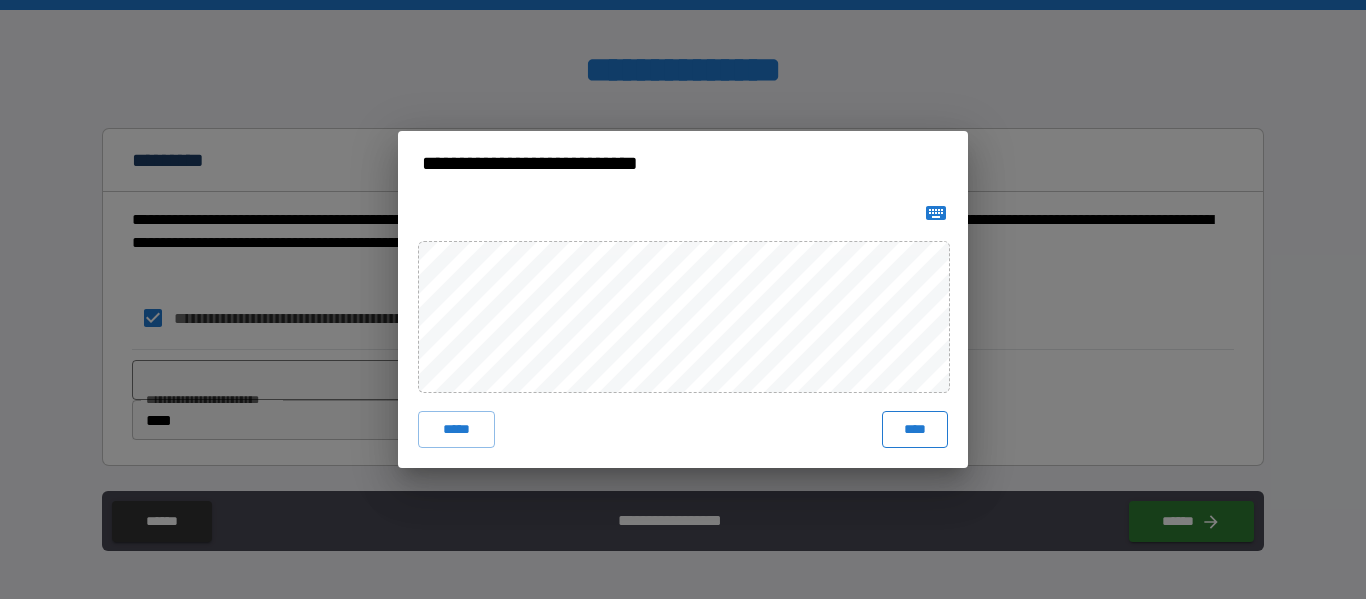 click on "****" at bounding box center [915, 429] 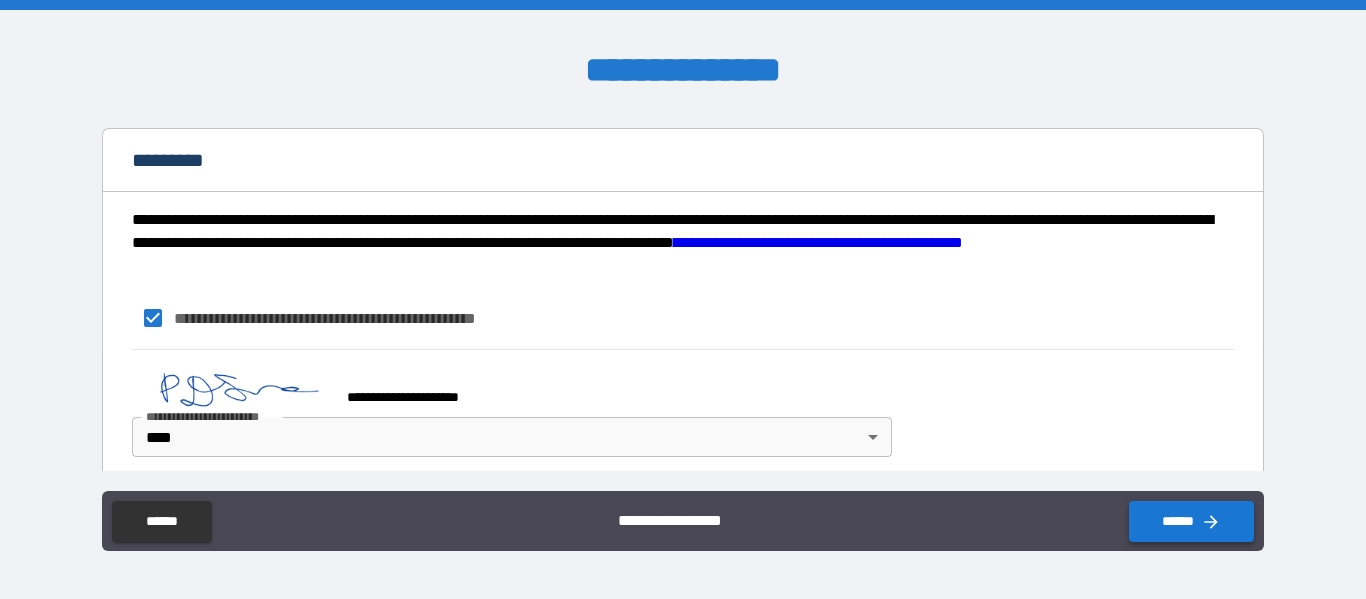 click on "******" at bounding box center [1191, 521] 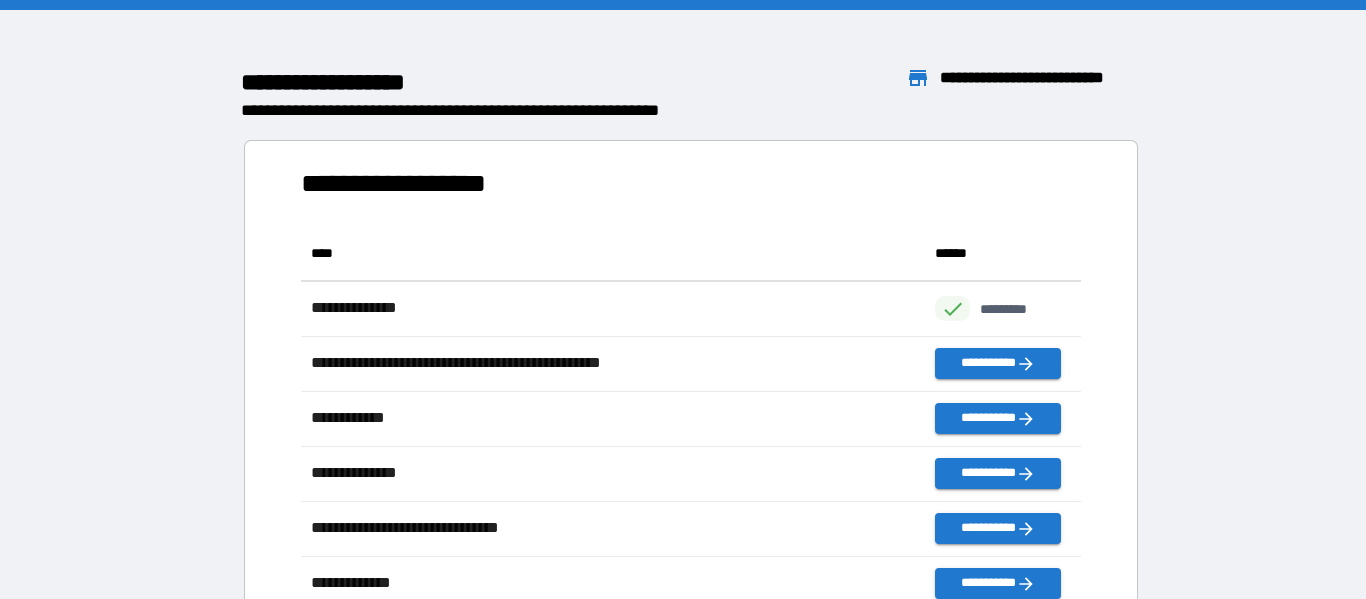 scroll, scrollTop: 1, scrollLeft: 1, axis: both 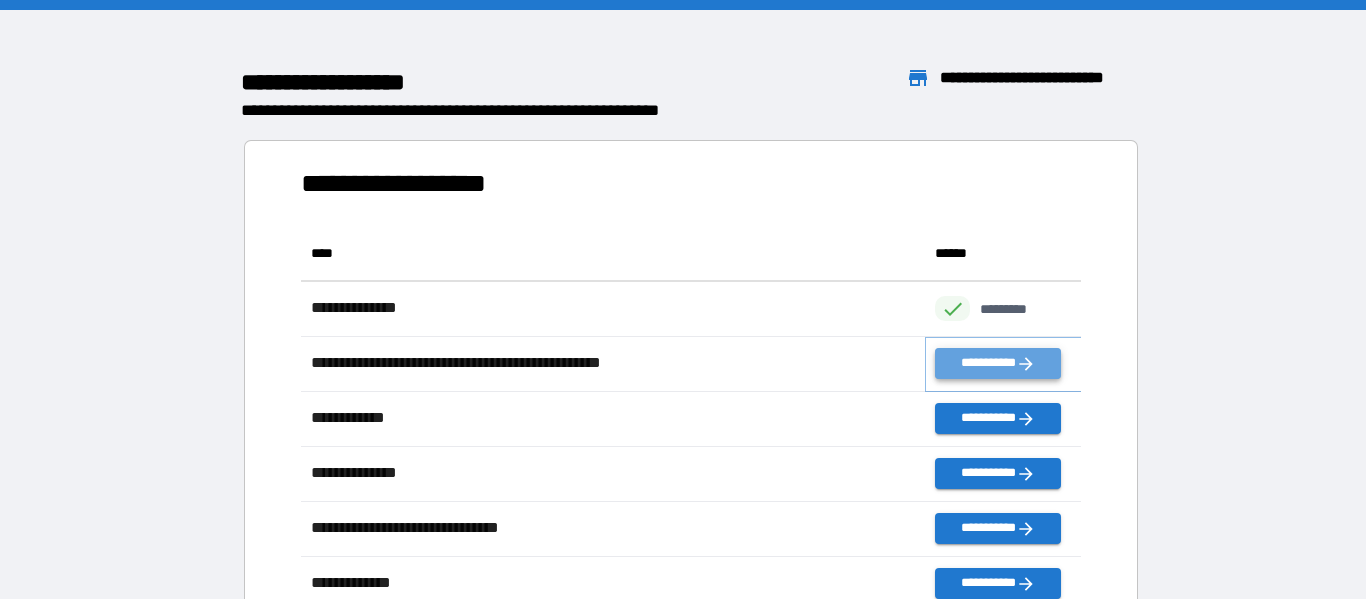 click on "**********" at bounding box center (997, 363) 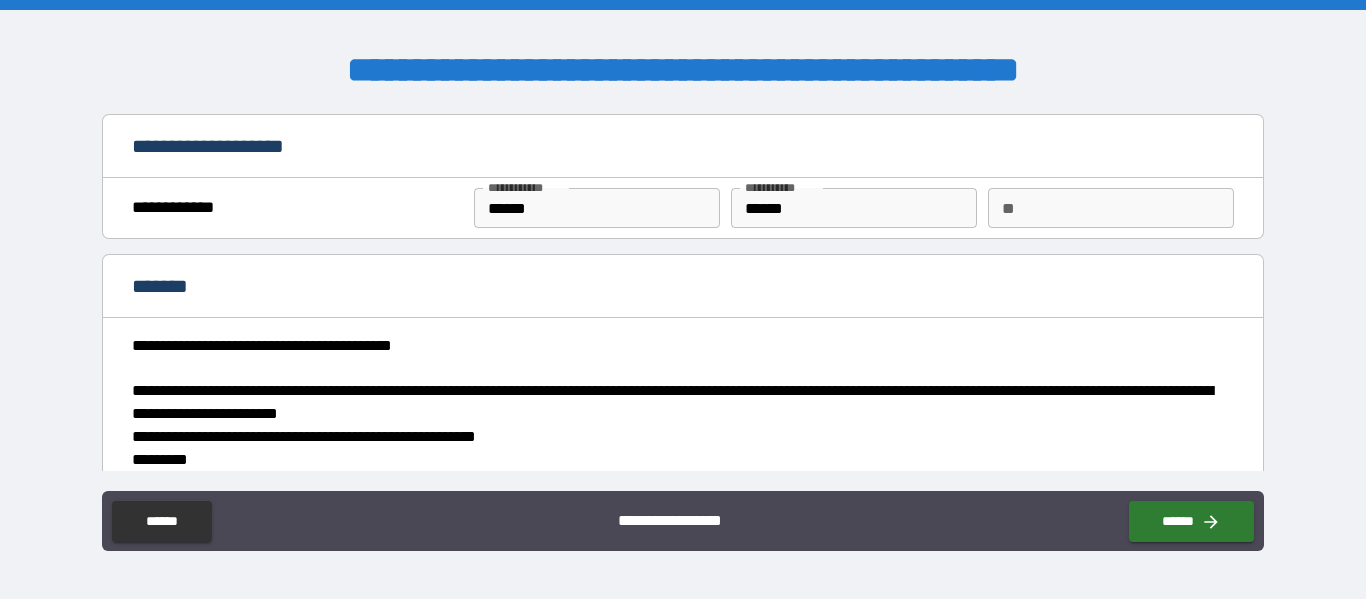 click on "**" at bounding box center (1111, 208) 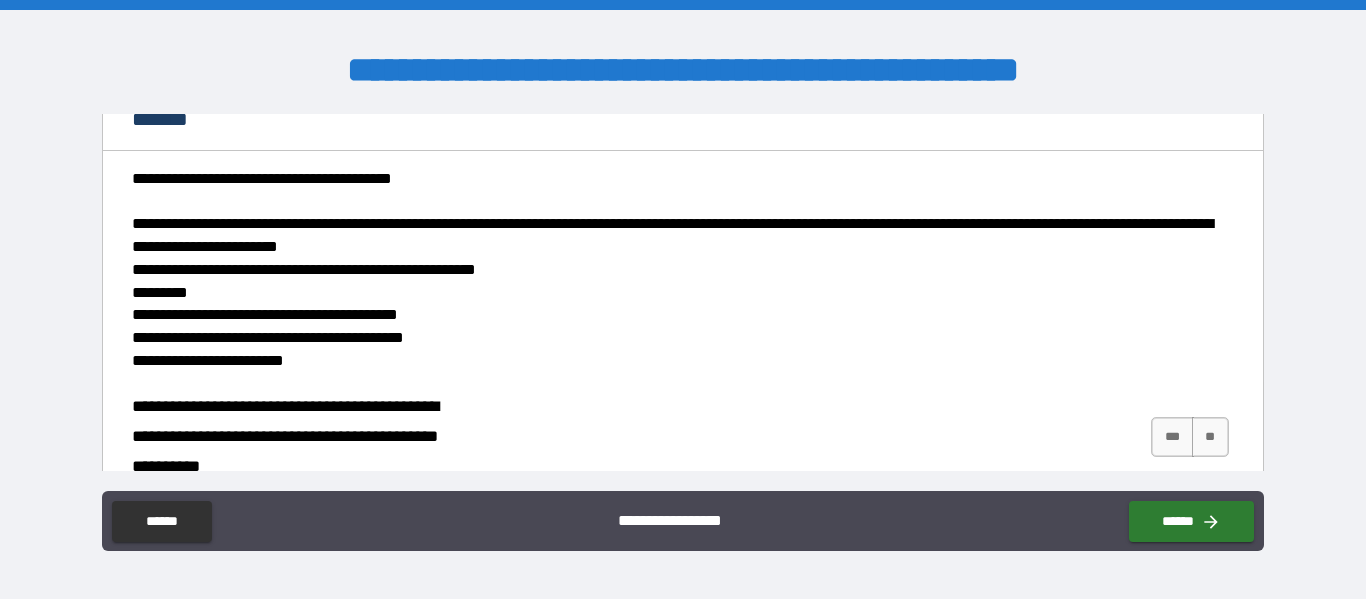 scroll, scrollTop: 200, scrollLeft: 0, axis: vertical 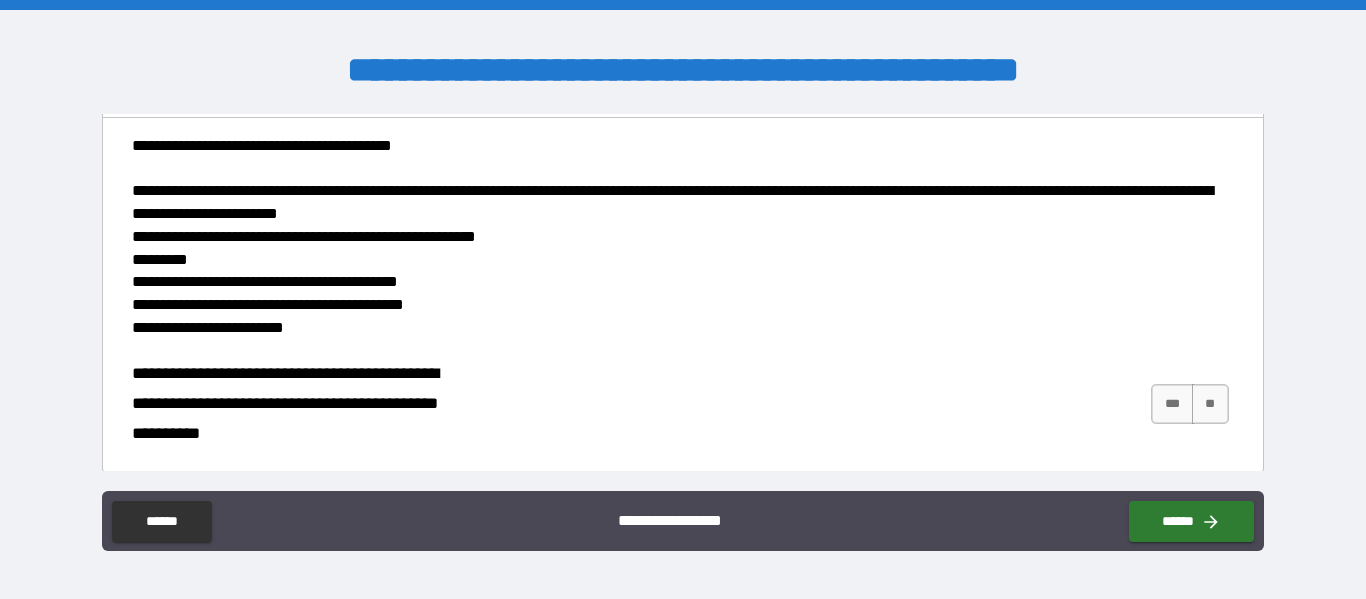 type on "*" 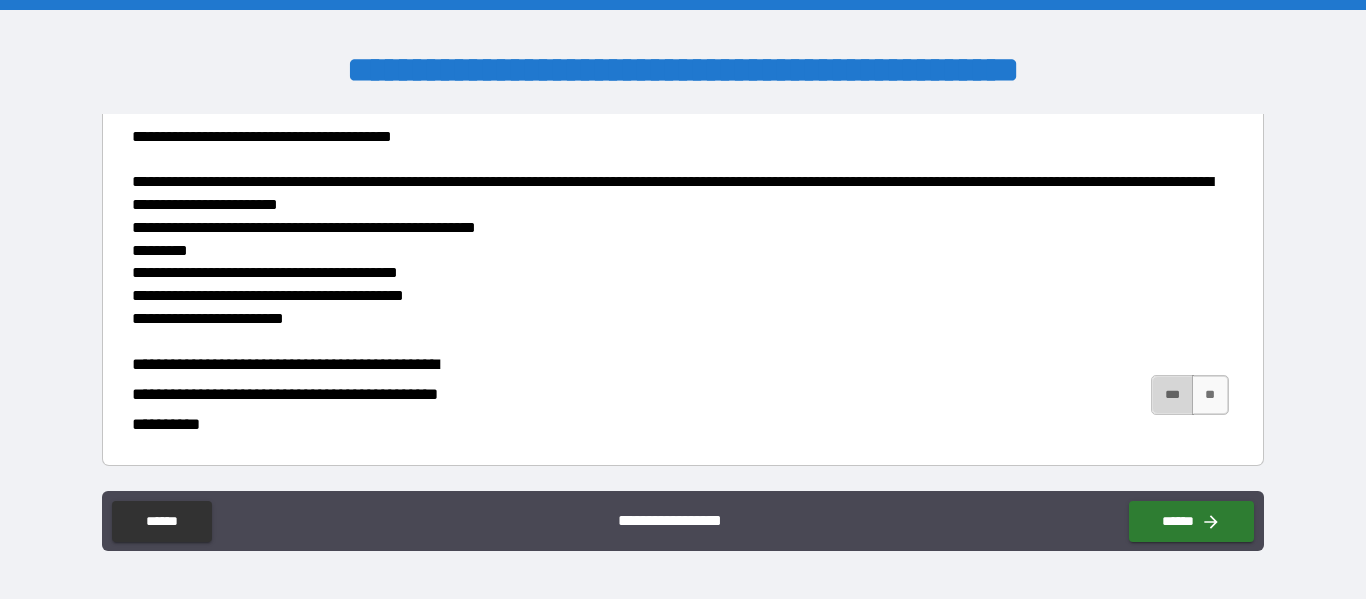click on "***" at bounding box center (1172, 395) 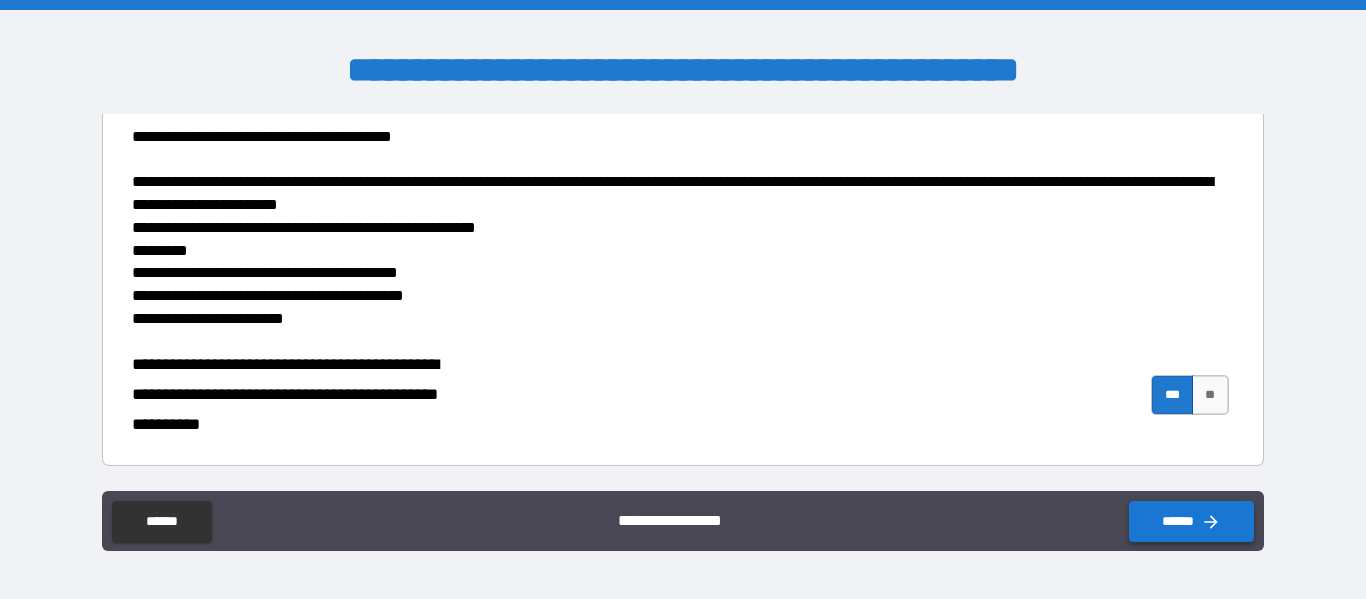 click on "******" at bounding box center (1191, 521) 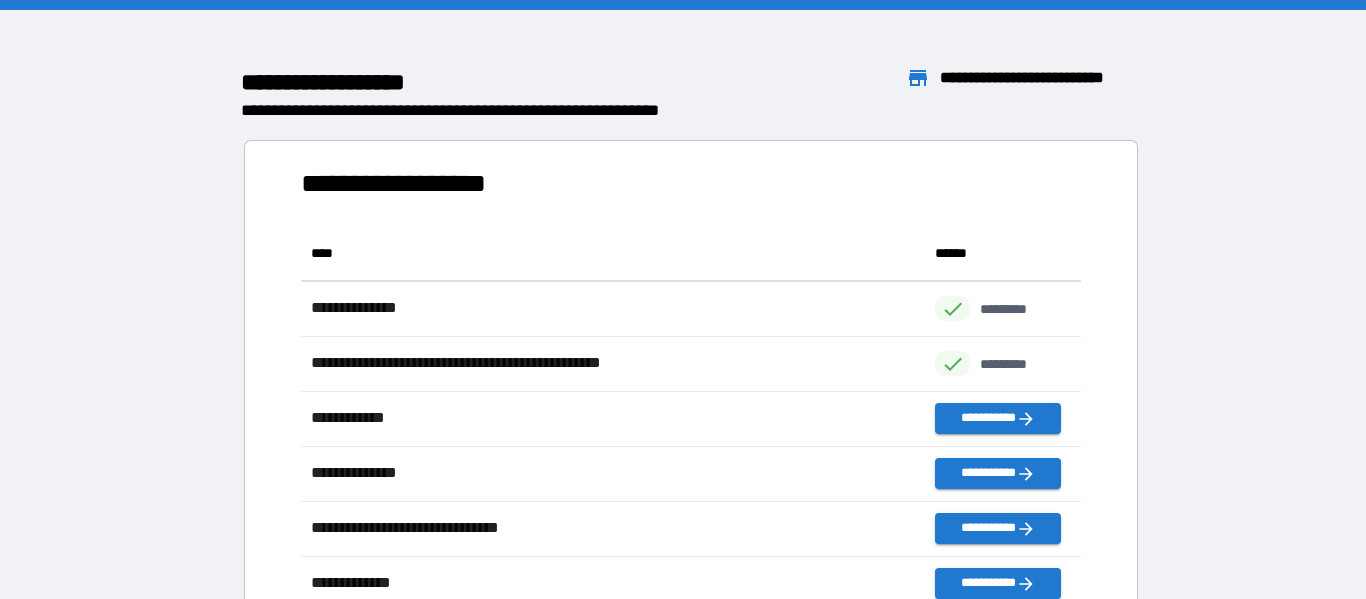 scroll, scrollTop: 1, scrollLeft: 1, axis: both 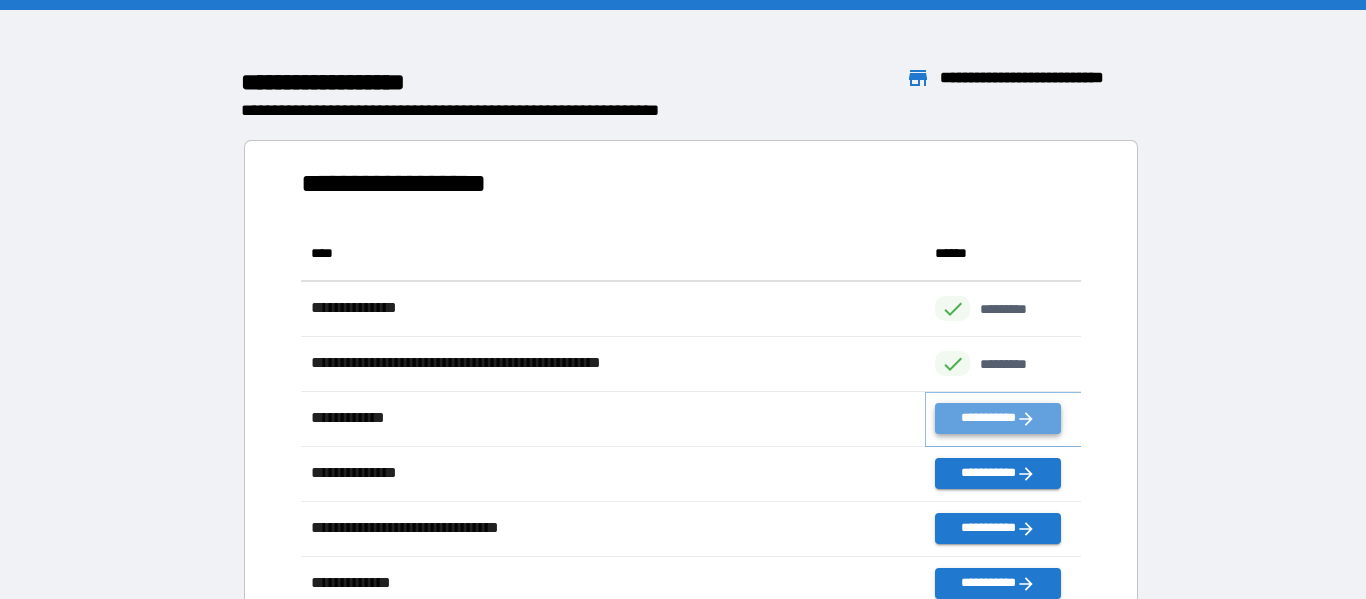click on "**********" at bounding box center [997, 418] 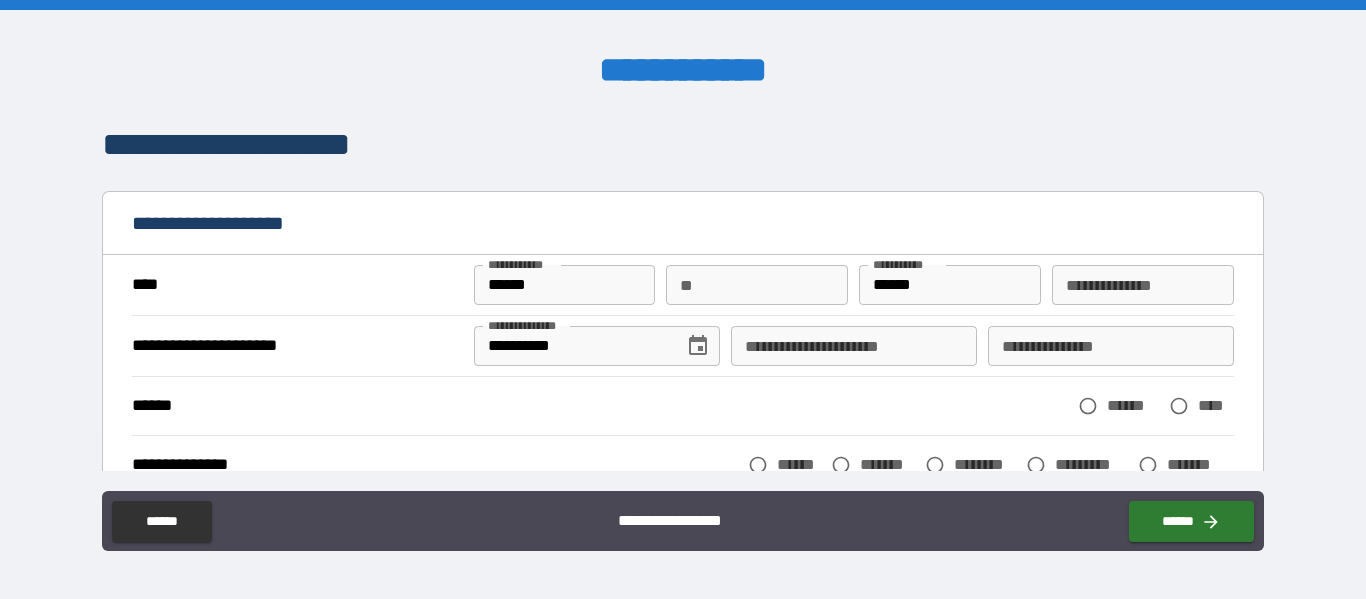 click on "**" at bounding box center [757, 285] 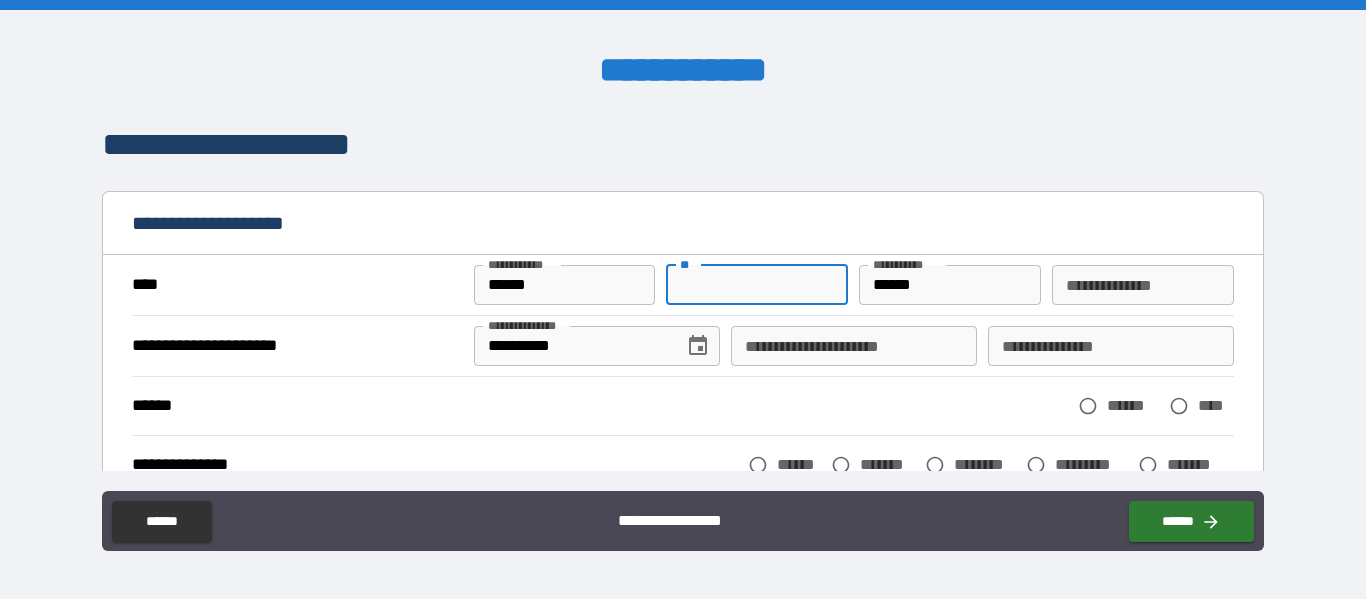 type on "*****" 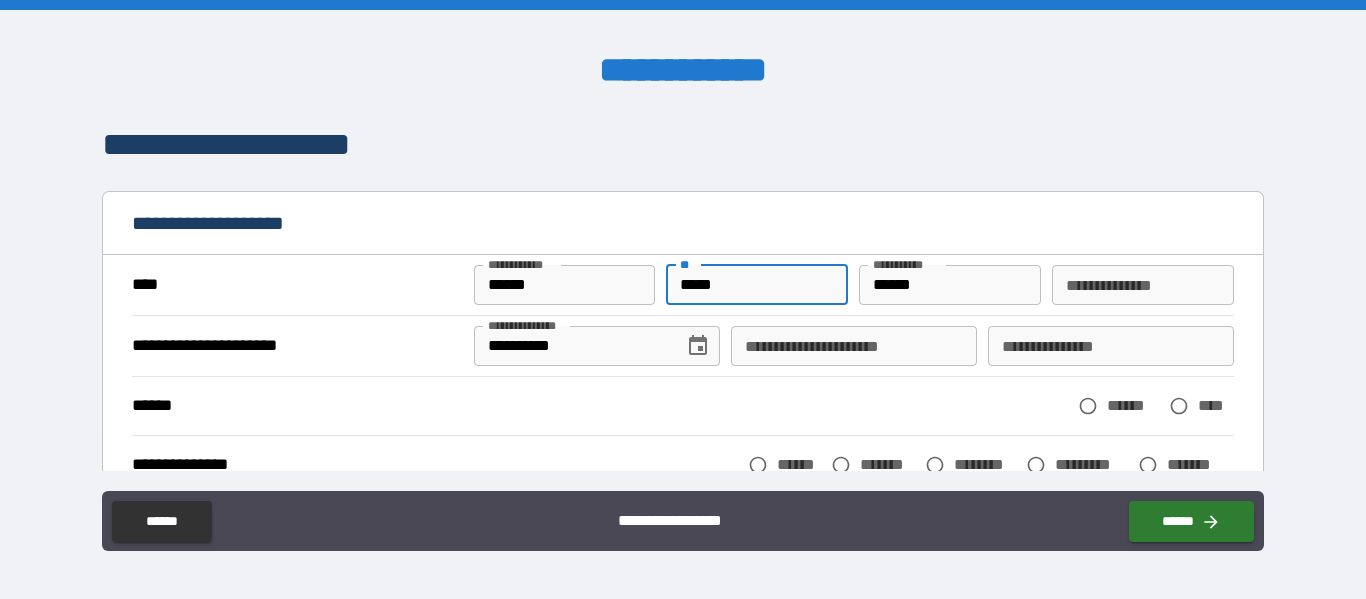 type on "******" 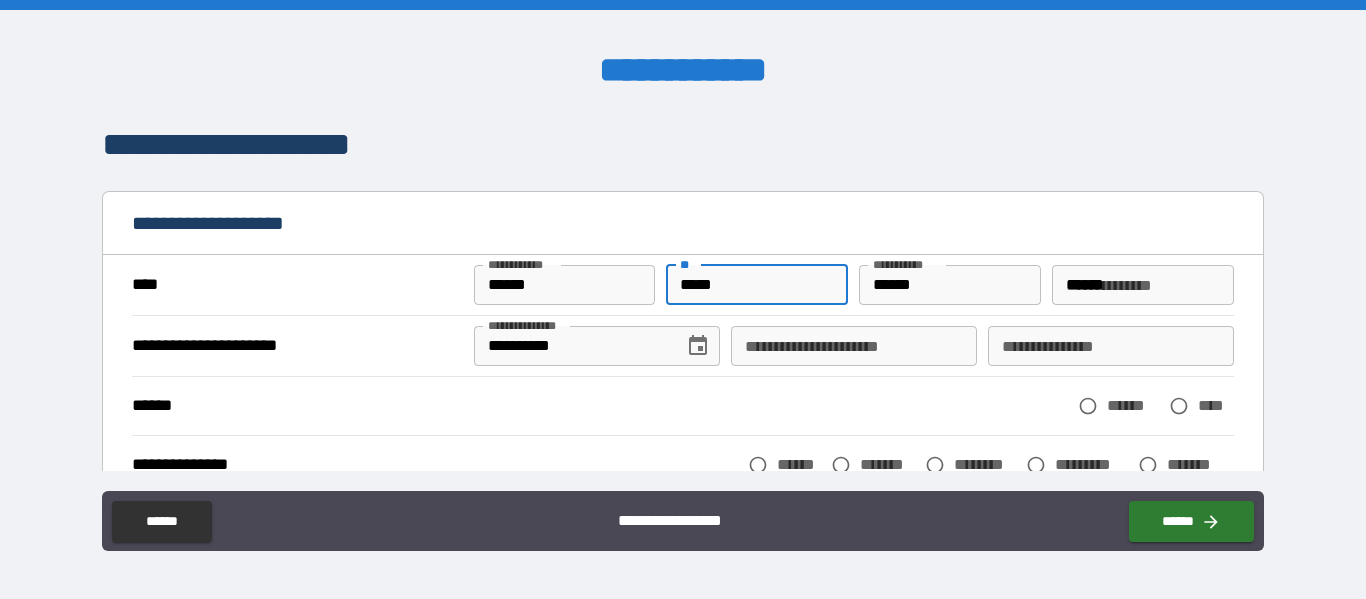 type on "**********" 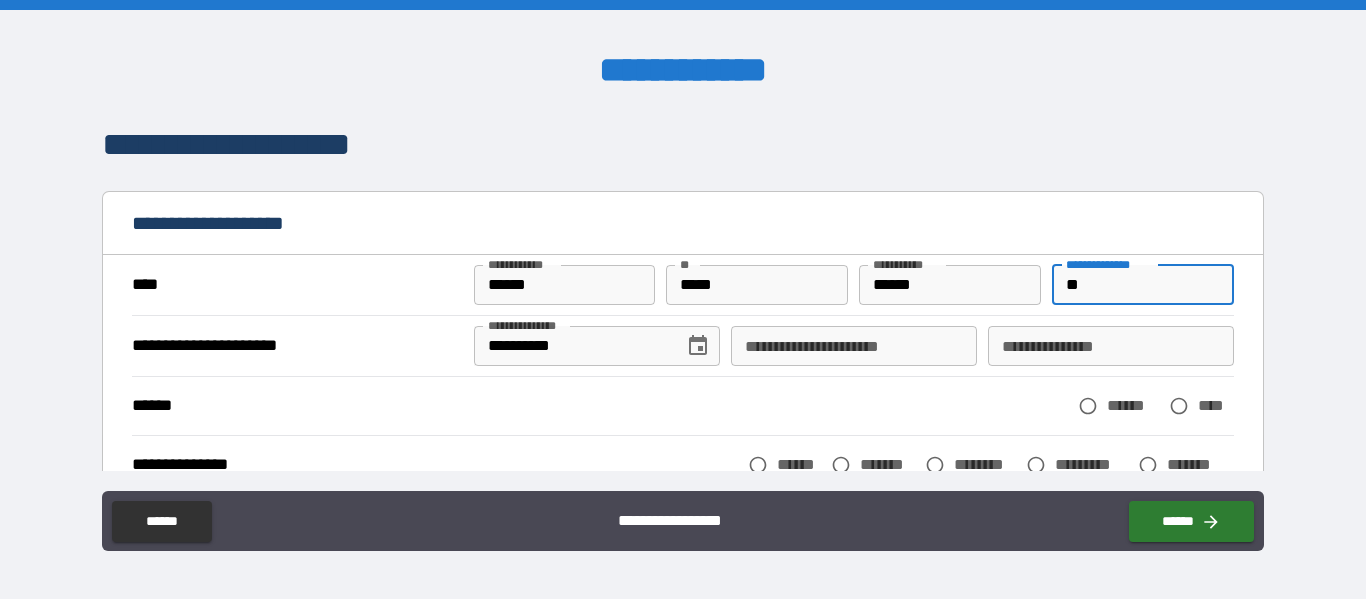 type on "*" 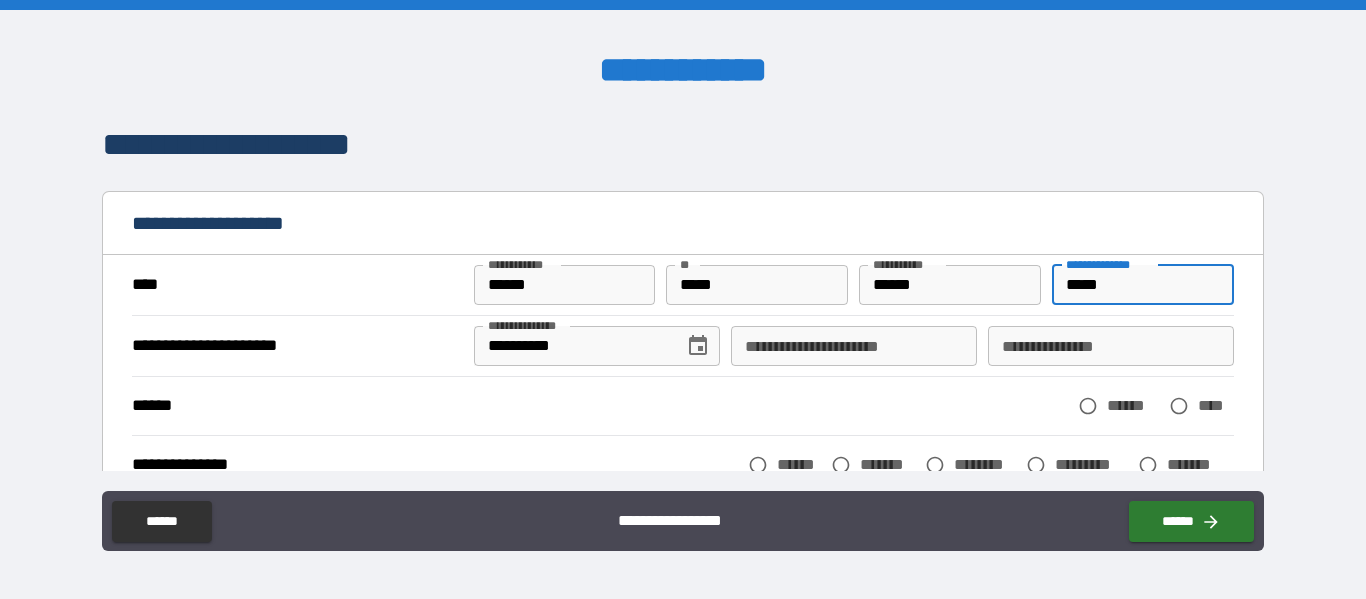 type on "*****" 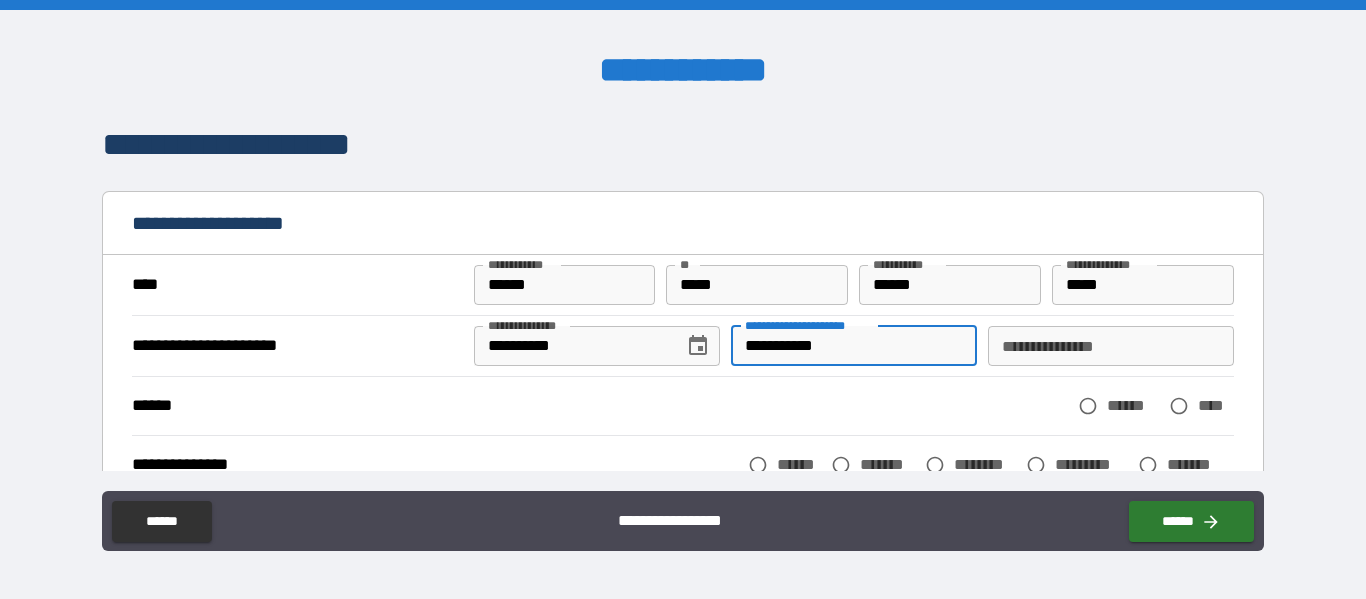 type on "**********" 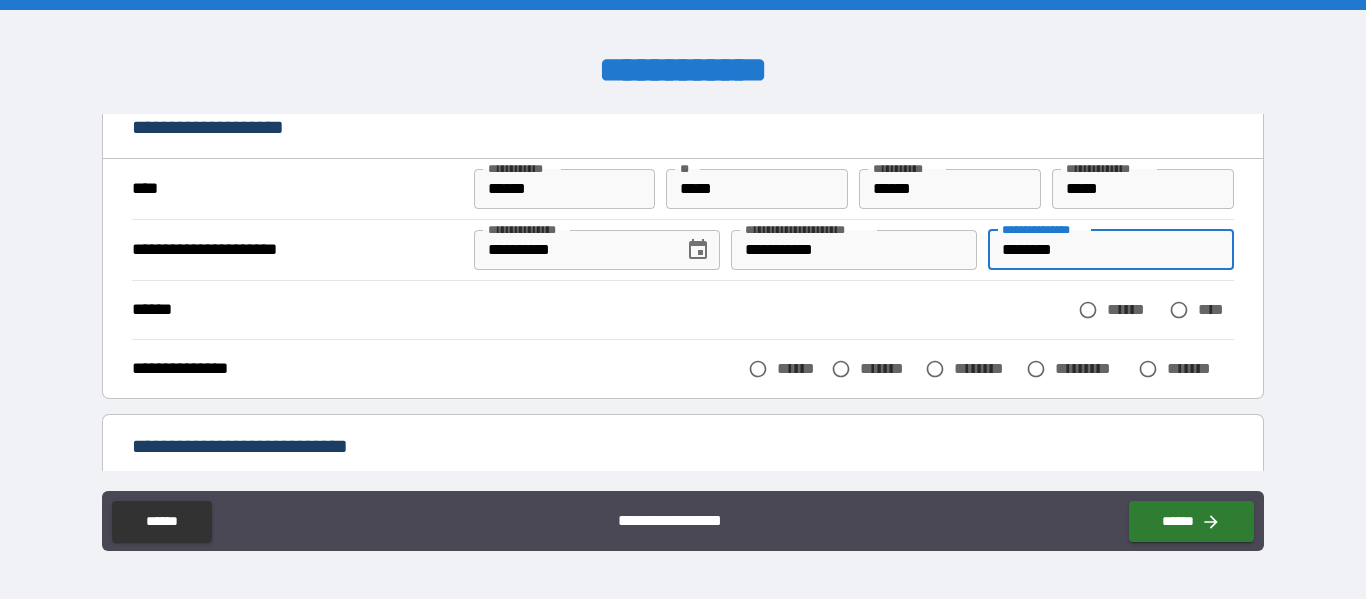 scroll, scrollTop: 112, scrollLeft: 0, axis: vertical 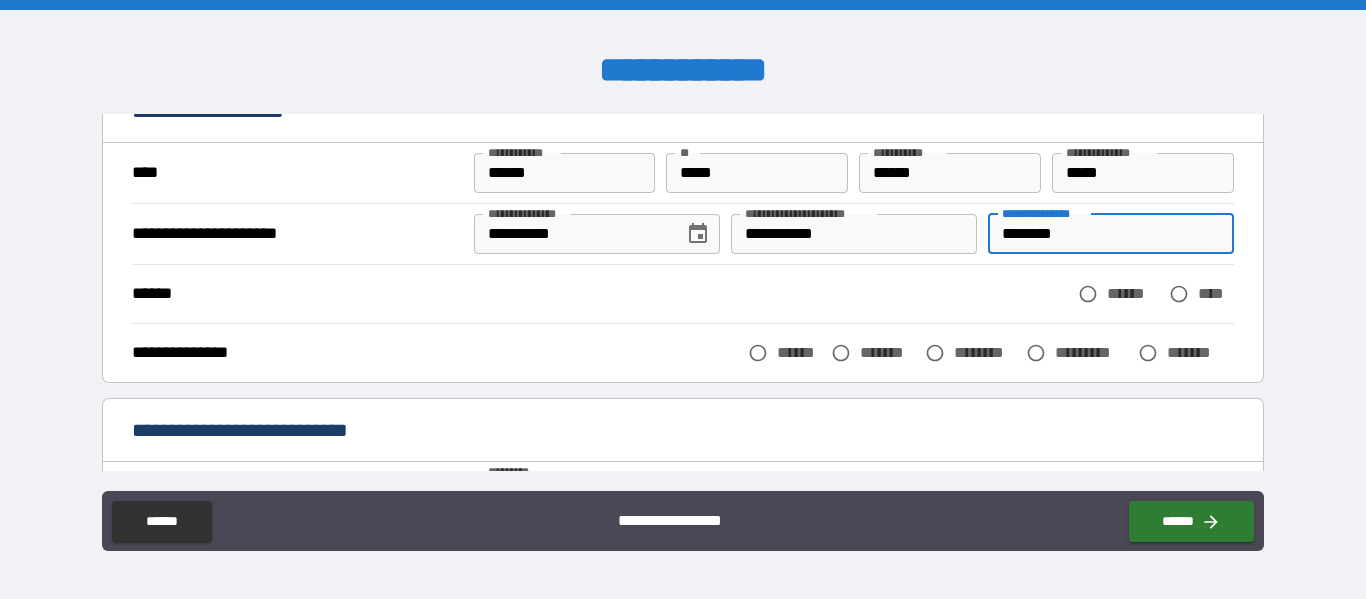 type on "********" 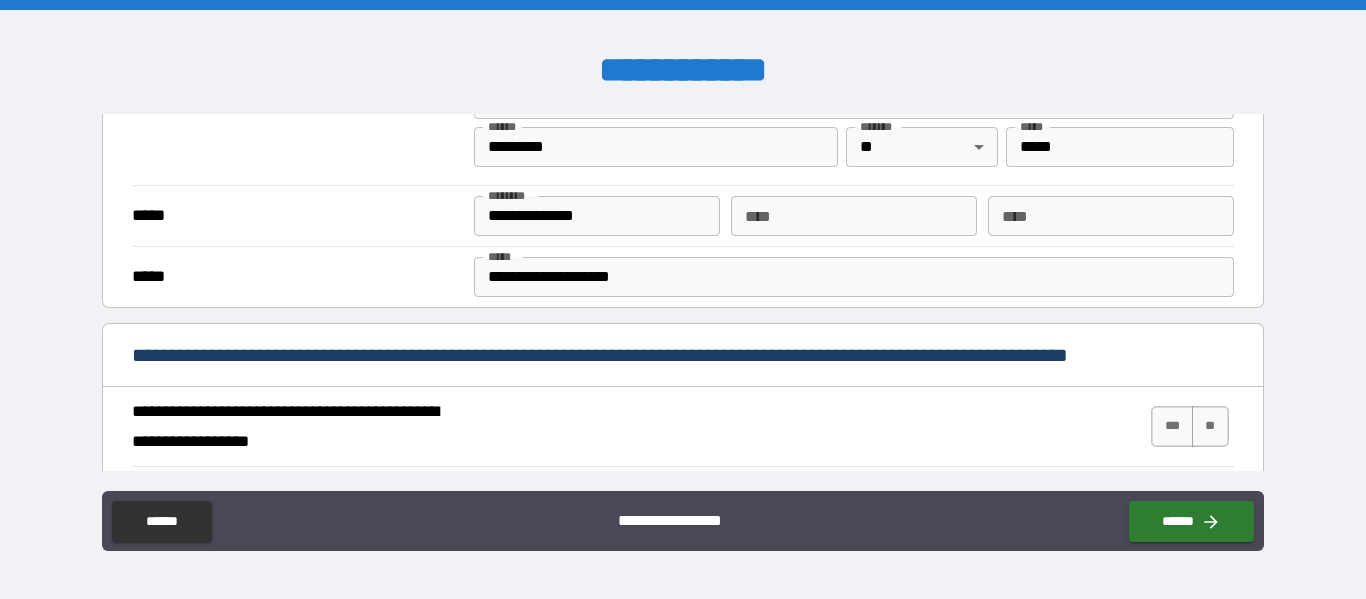 scroll, scrollTop: 555, scrollLeft: 0, axis: vertical 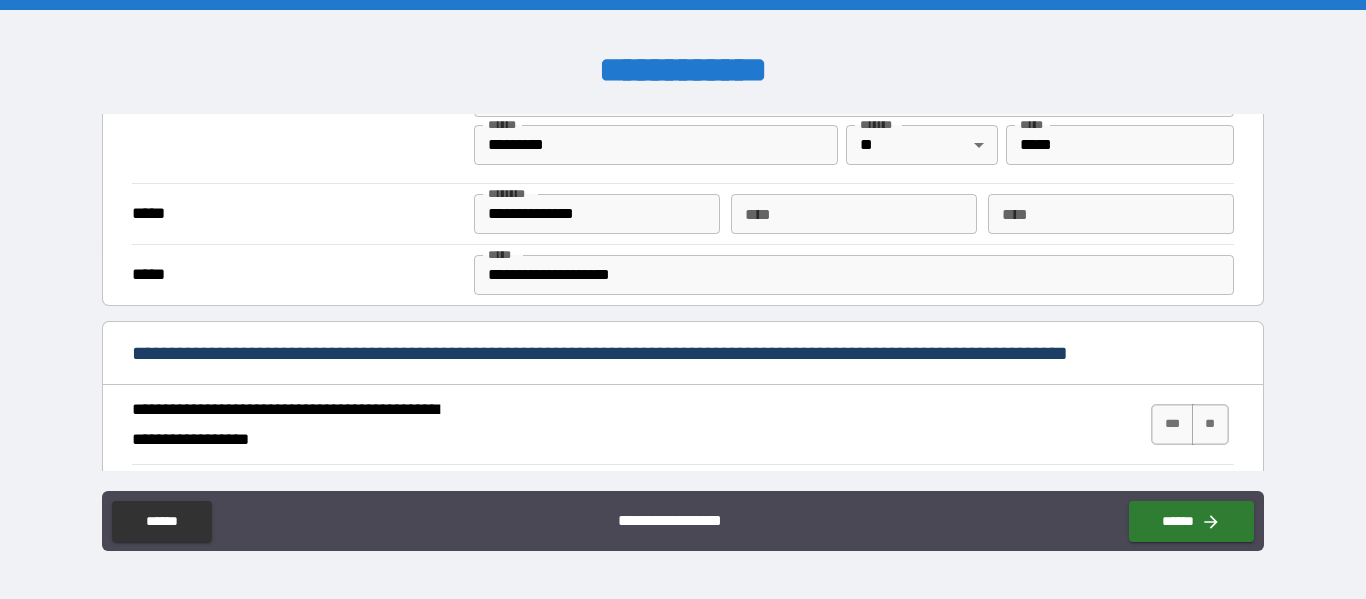 click on "**********" at bounding box center (854, 275) 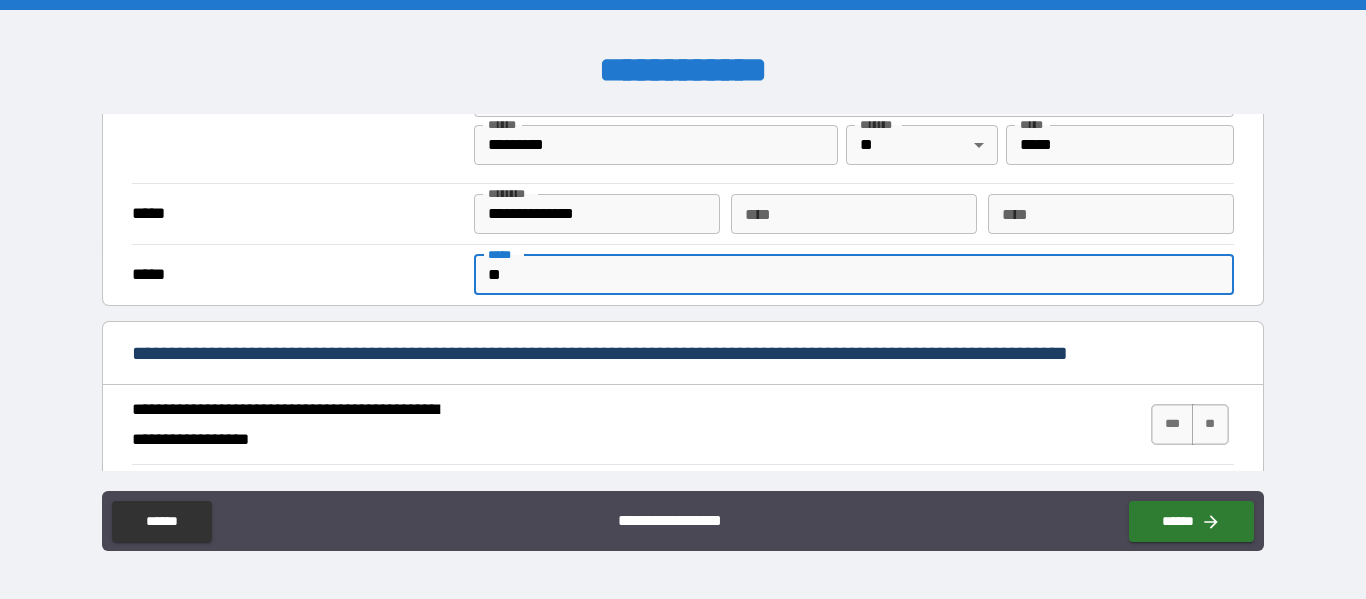 type on "*" 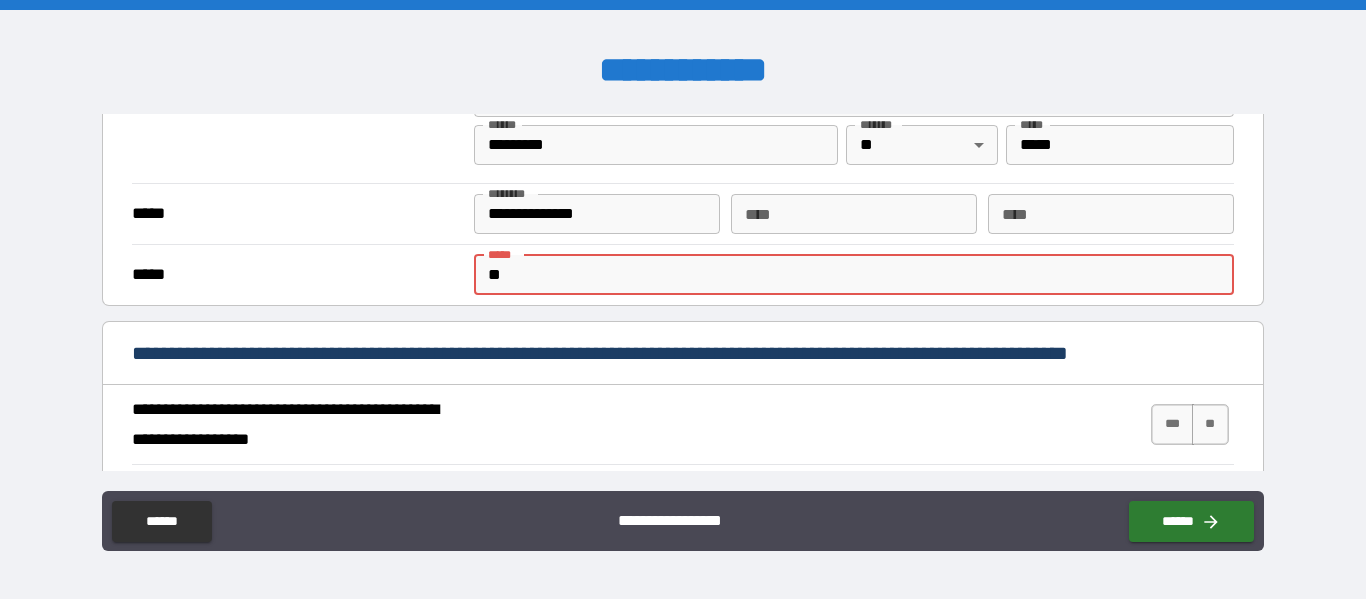 type on "**********" 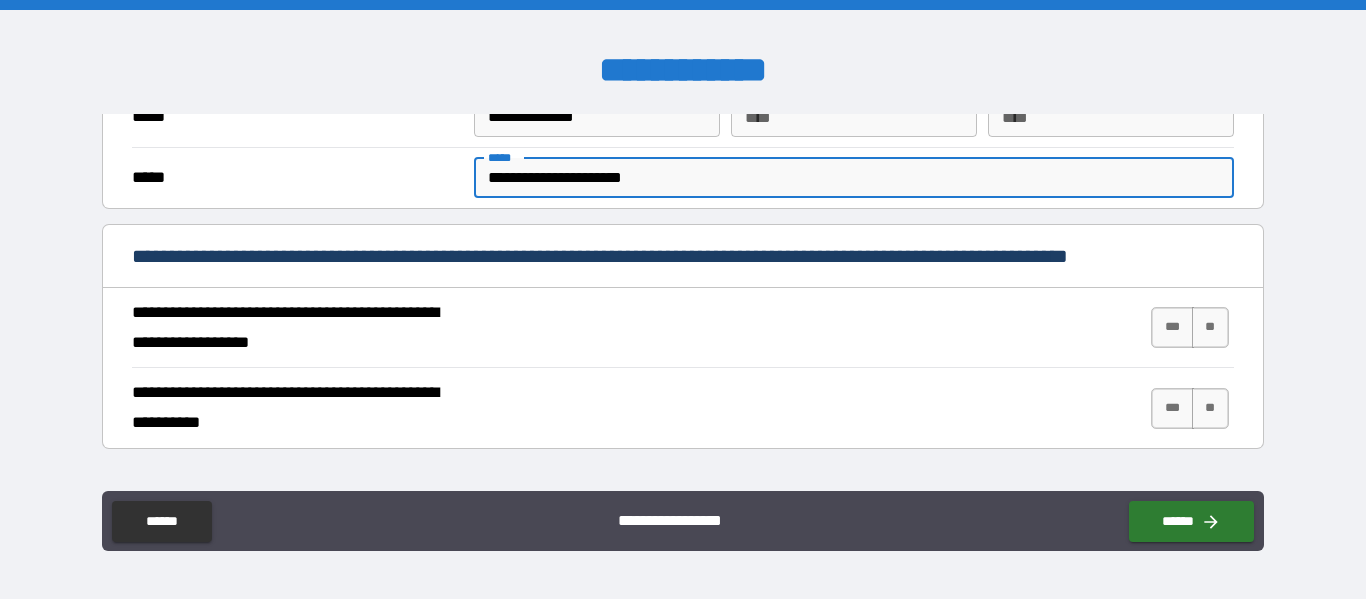 scroll, scrollTop: 656, scrollLeft: 0, axis: vertical 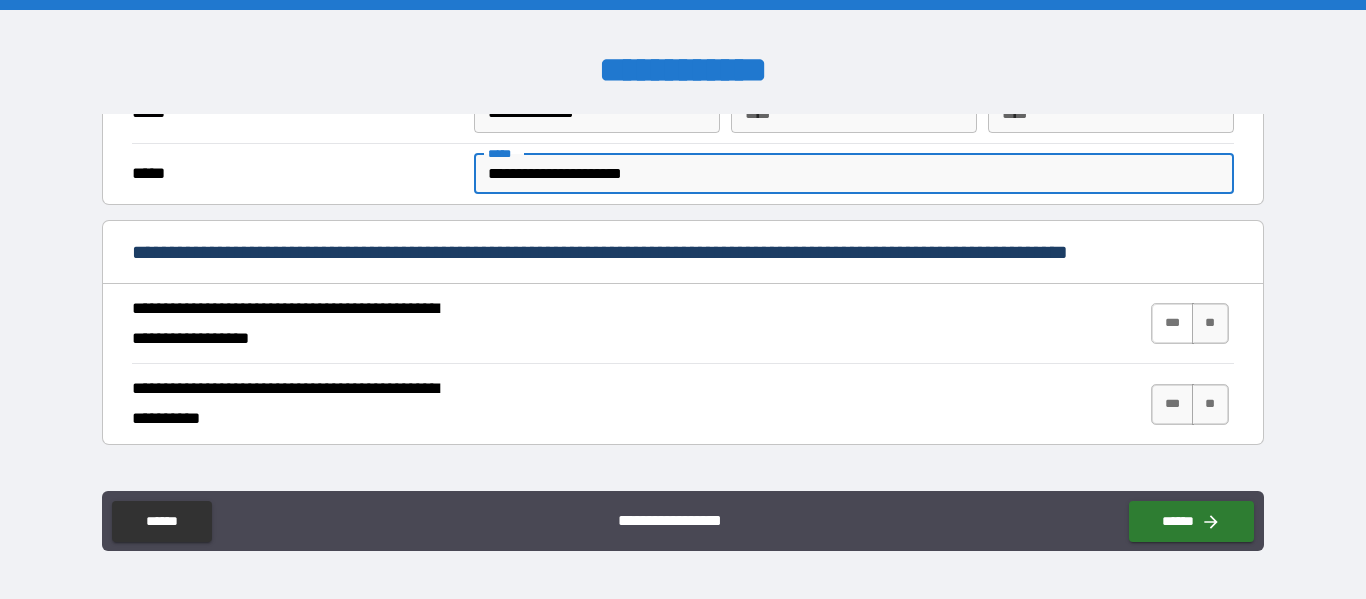 click on "***" at bounding box center (1172, 323) 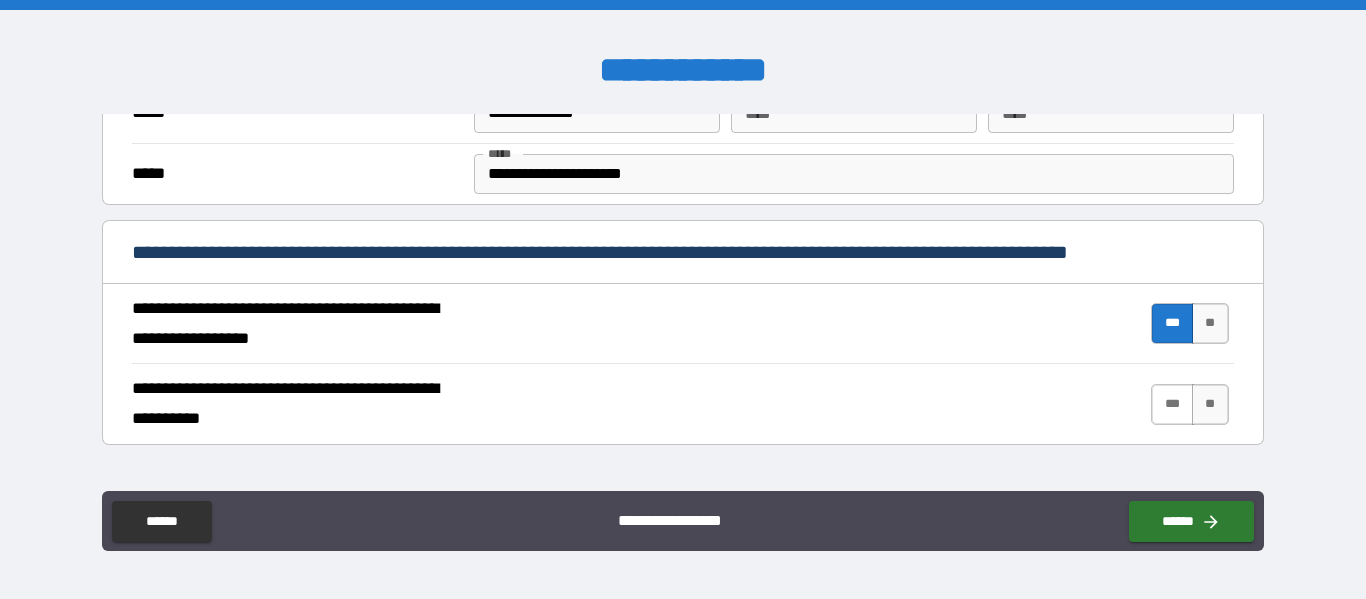 click on "***" at bounding box center [1172, 404] 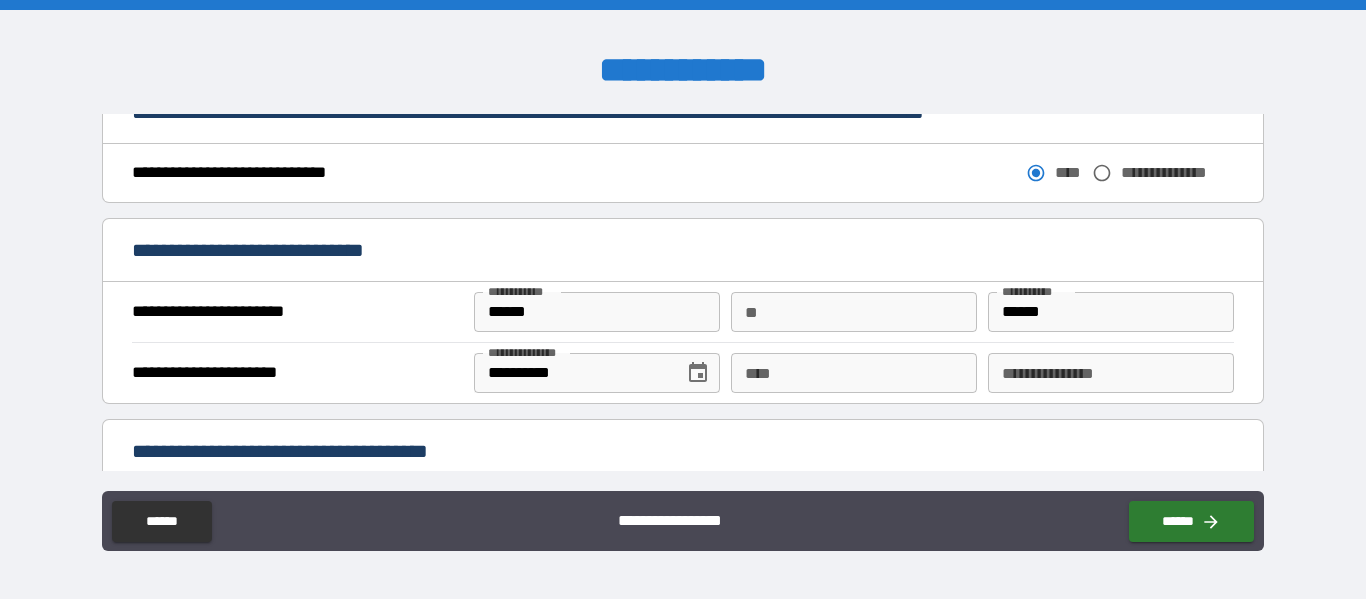 scroll, scrollTop: 1130, scrollLeft: 0, axis: vertical 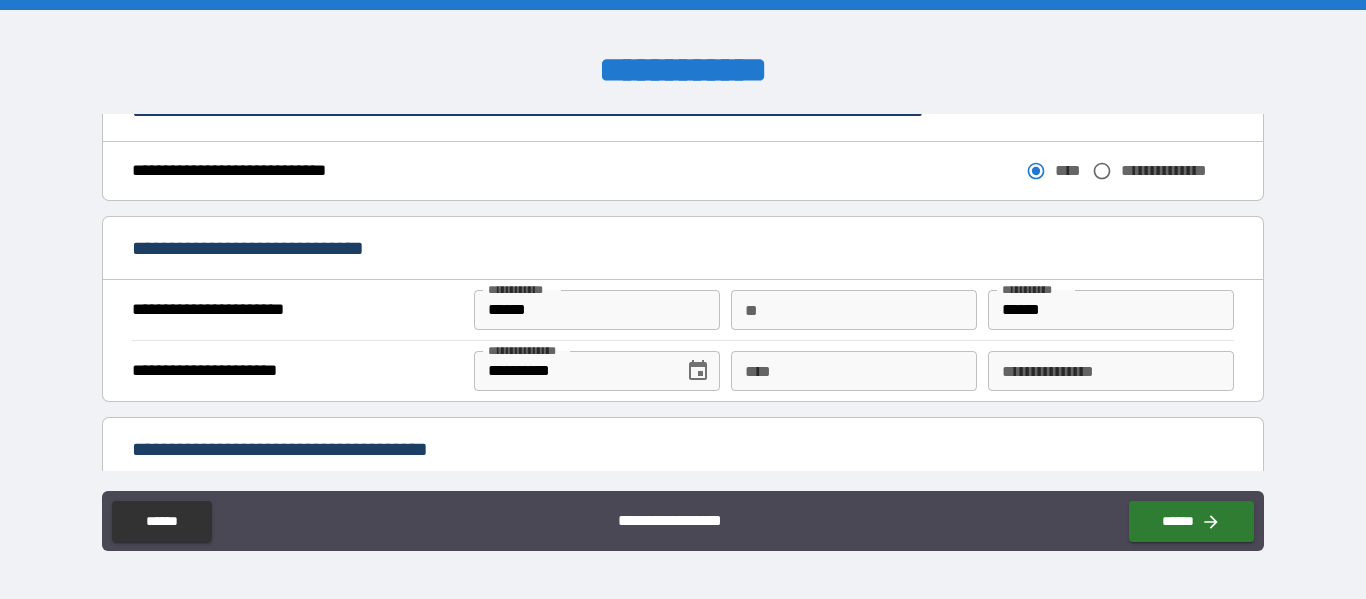 click on "**" at bounding box center (854, 310) 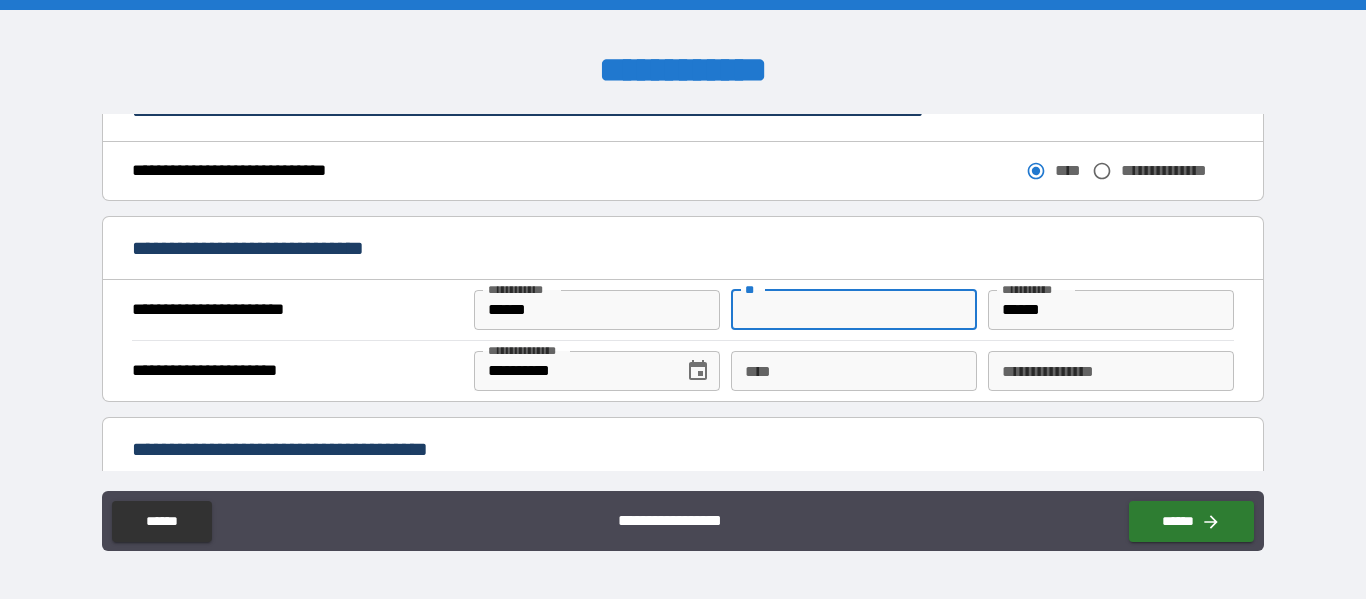 type on "*****" 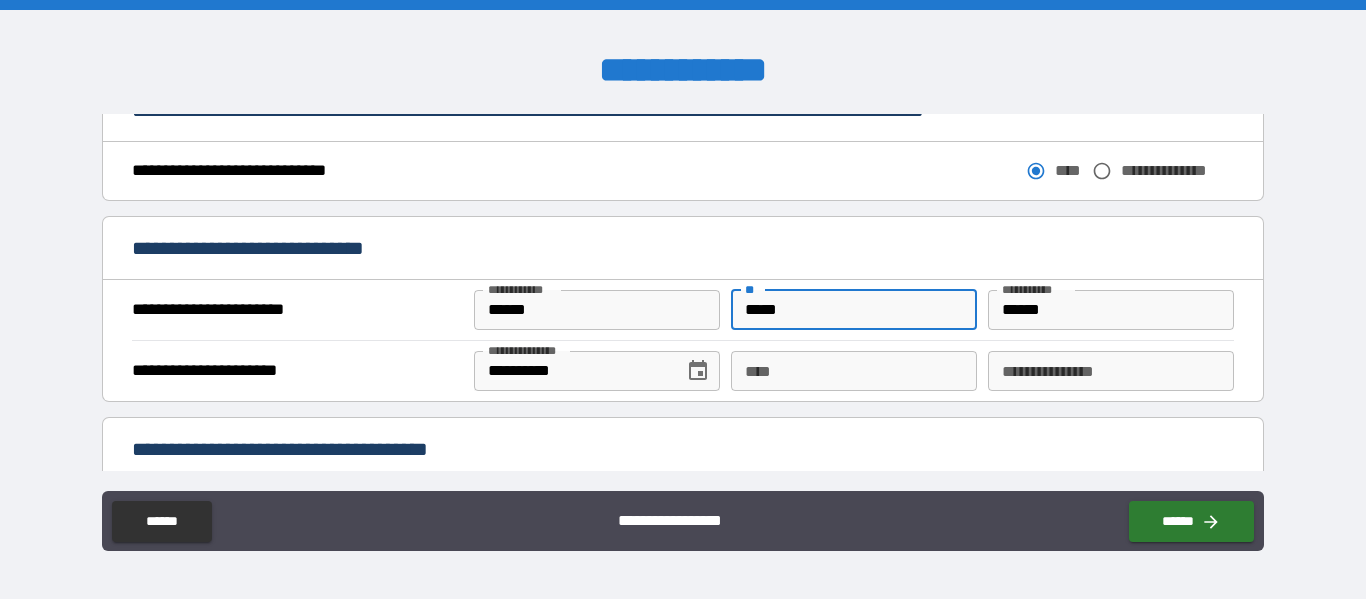 type on "**********" 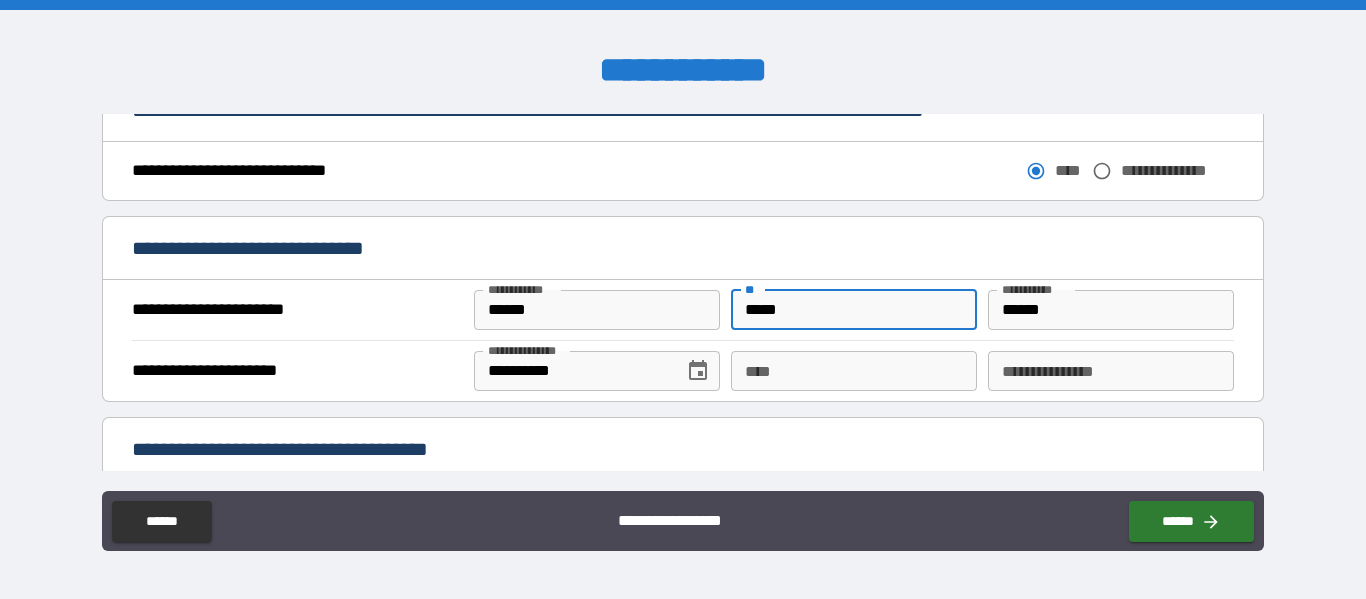 click on "****" at bounding box center (854, 371) 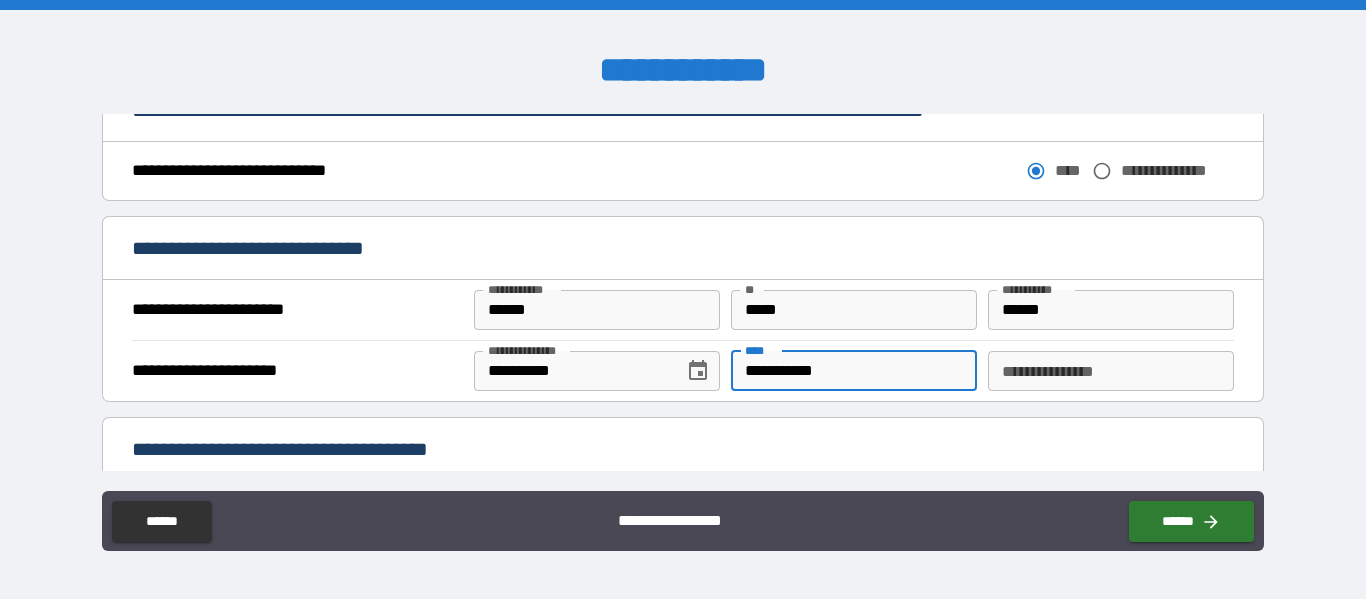 type on "**********" 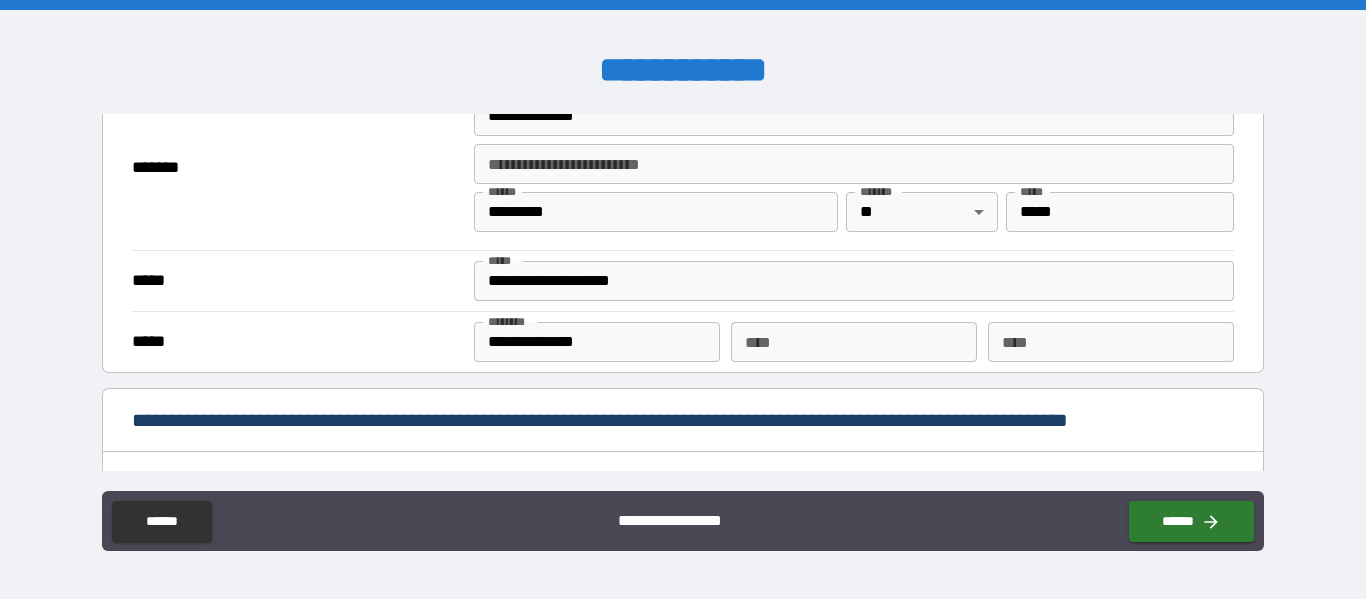 scroll, scrollTop: 1530, scrollLeft: 0, axis: vertical 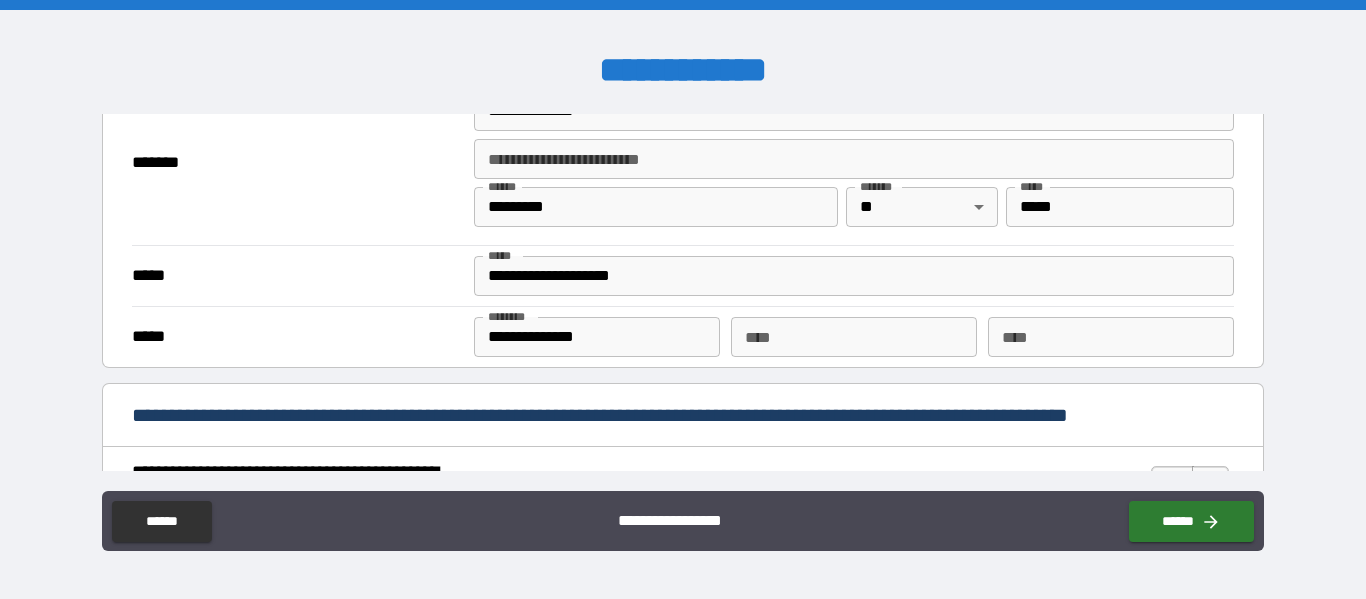 type on "********" 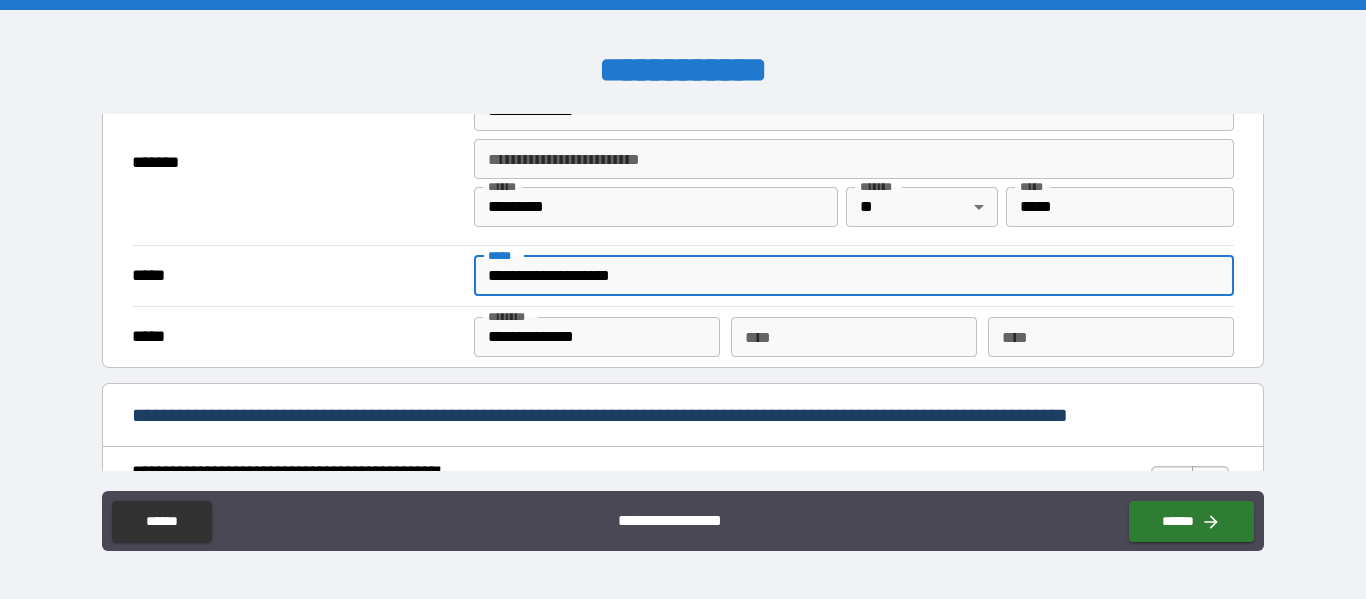 click on "**********" at bounding box center [854, 276] 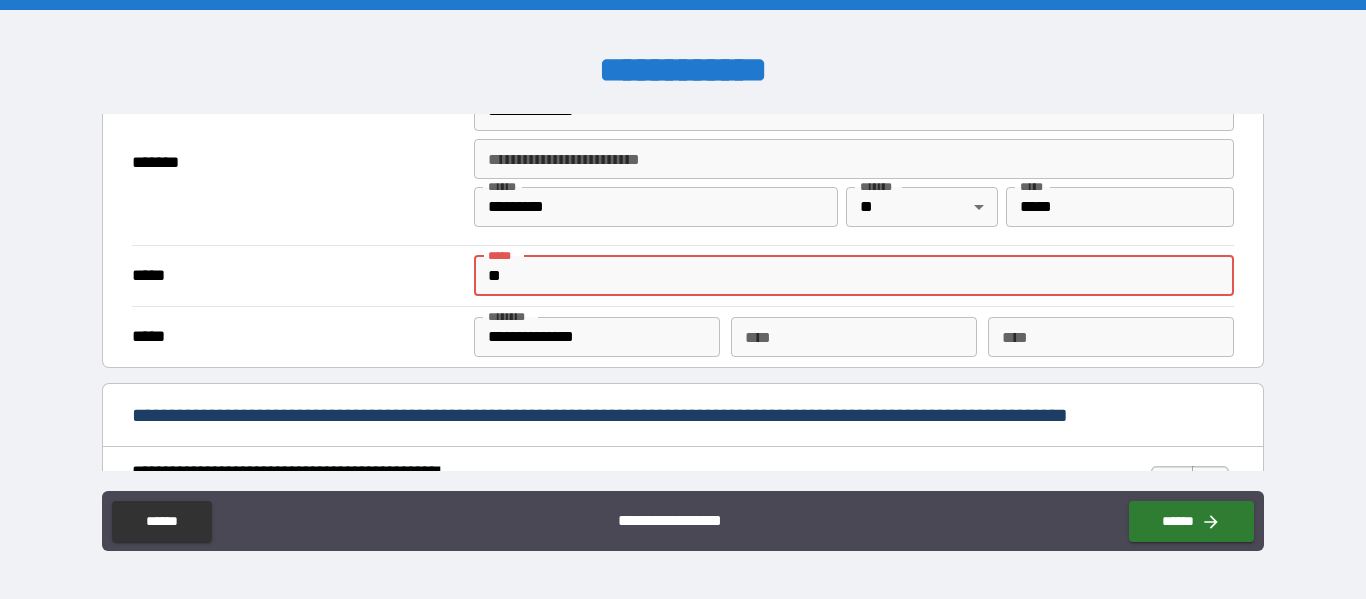 type on "*" 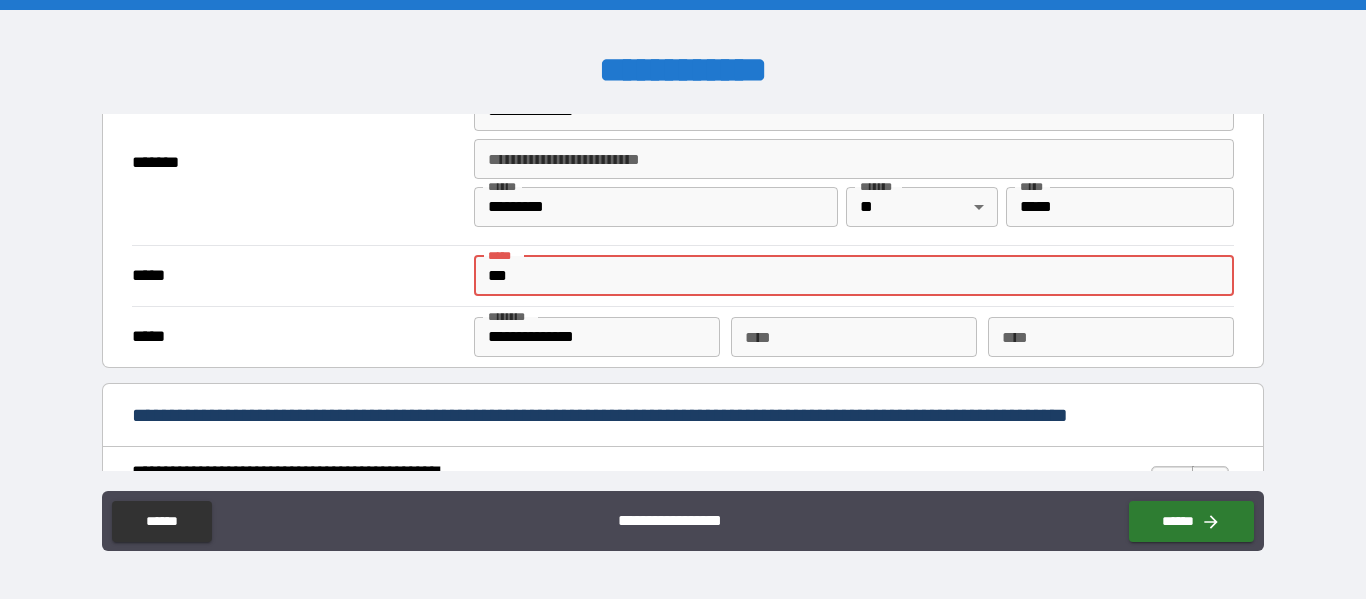 type on "**********" 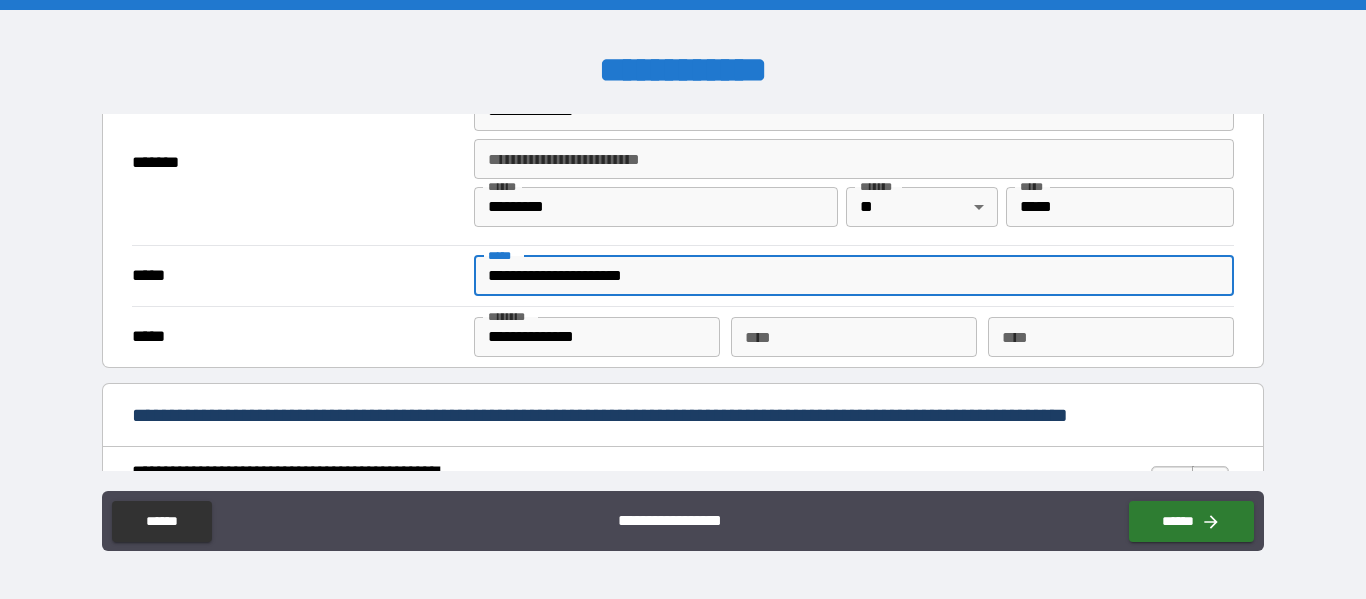 click on "****" at bounding box center (854, 337) 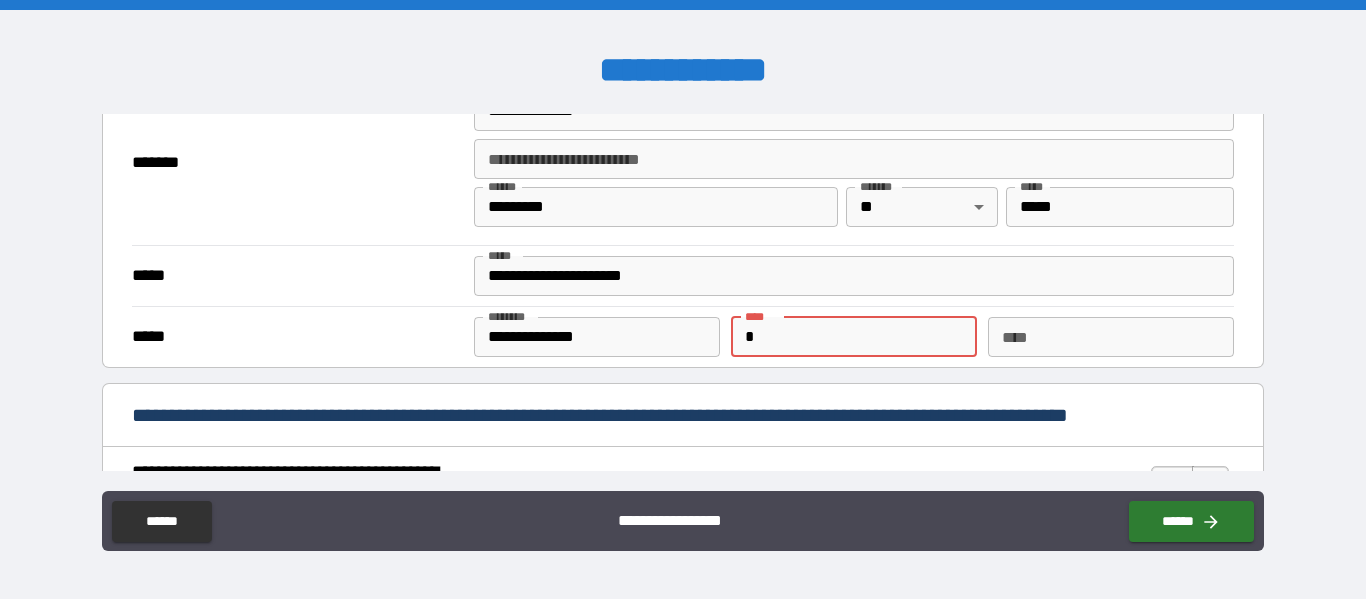 type on "*" 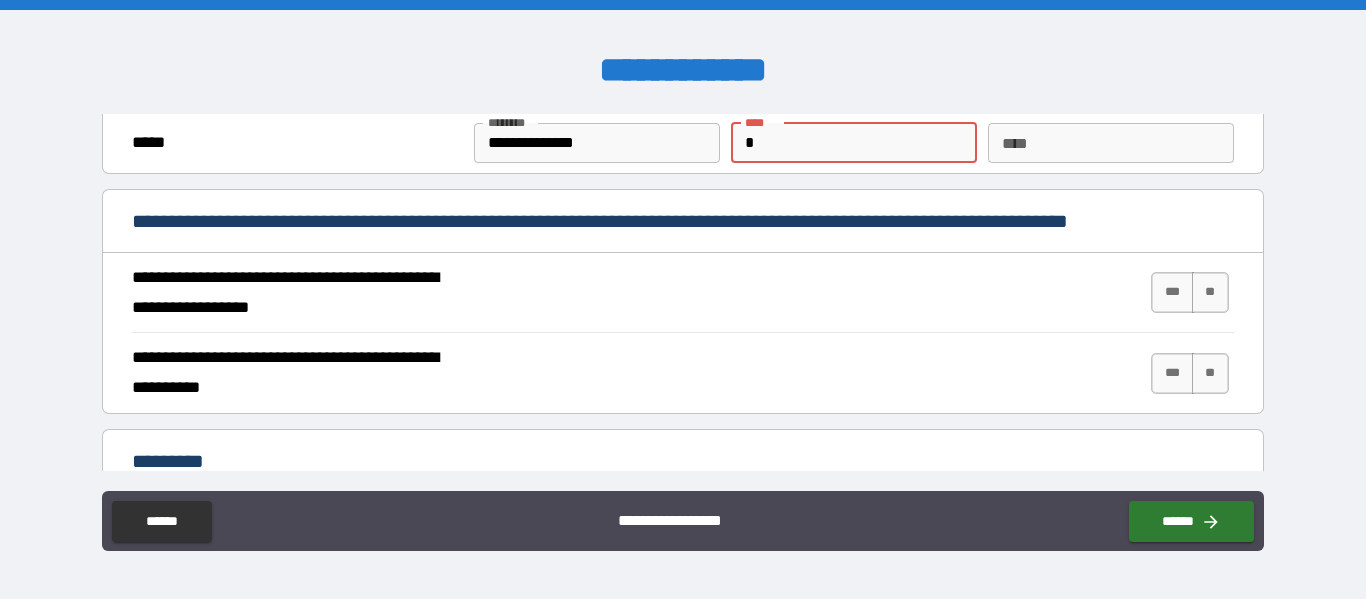 scroll, scrollTop: 1728, scrollLeft: 0, axis: vertical 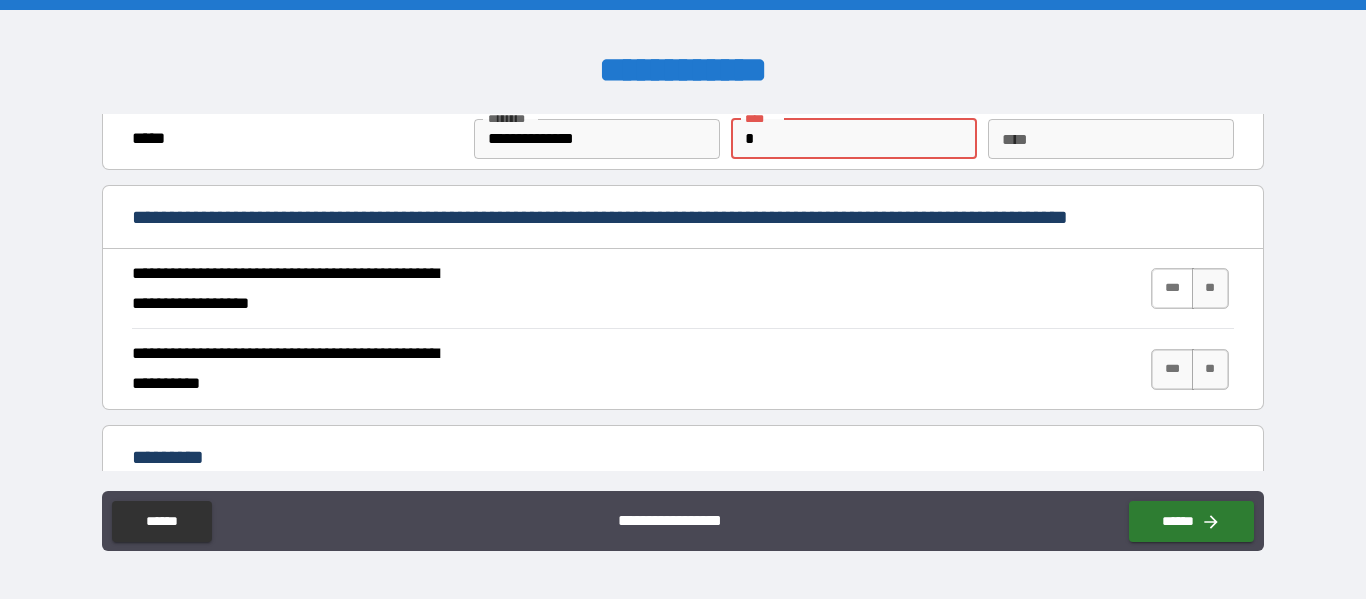click on "***" at bounding box center [1172, 288] 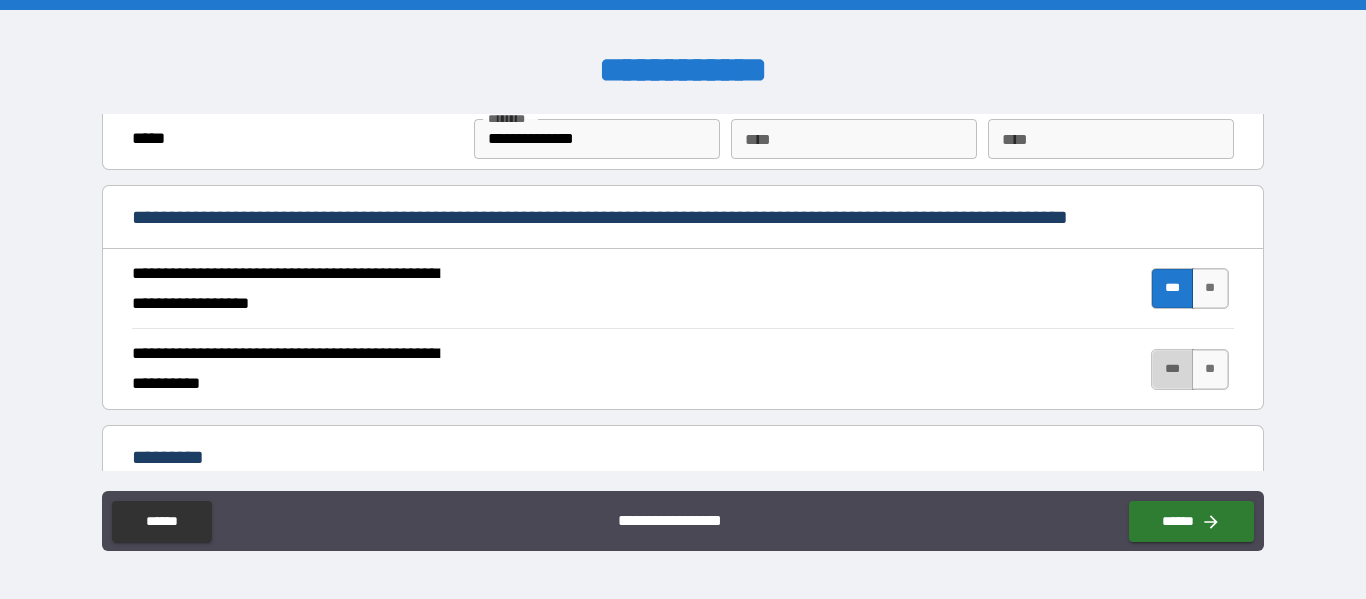 click on "***" at bounding box center [1172, 369] 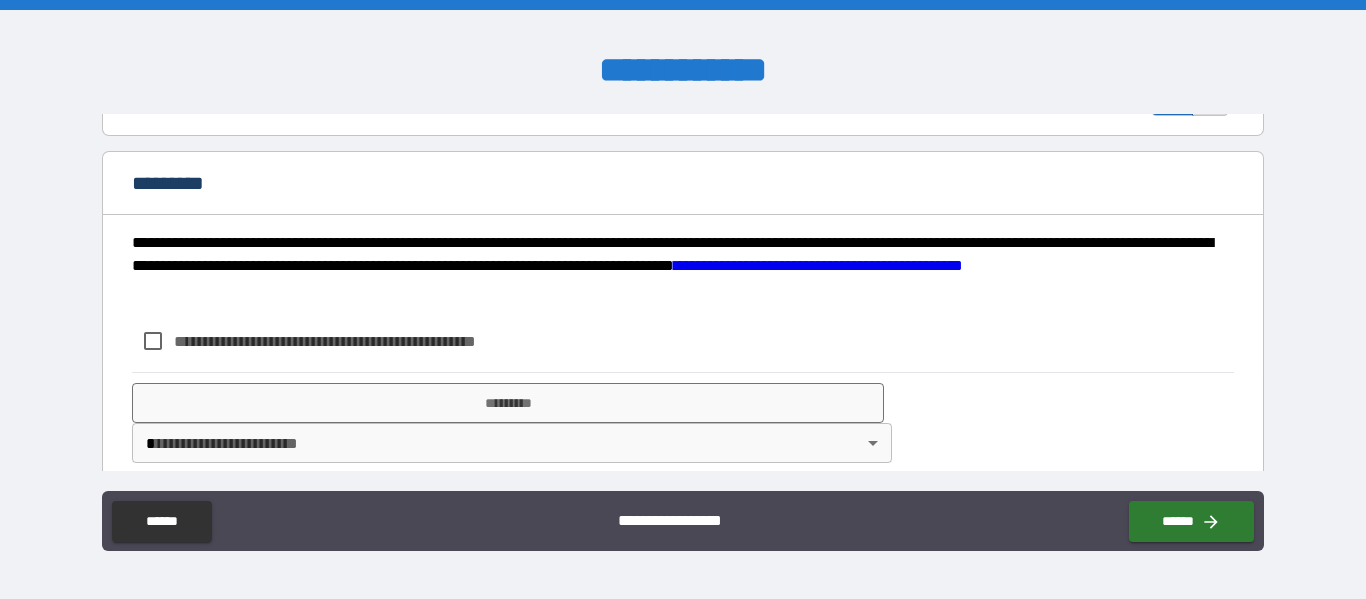scroll, scrollTop: 2025, scrollLeft: 0, axis: vertical 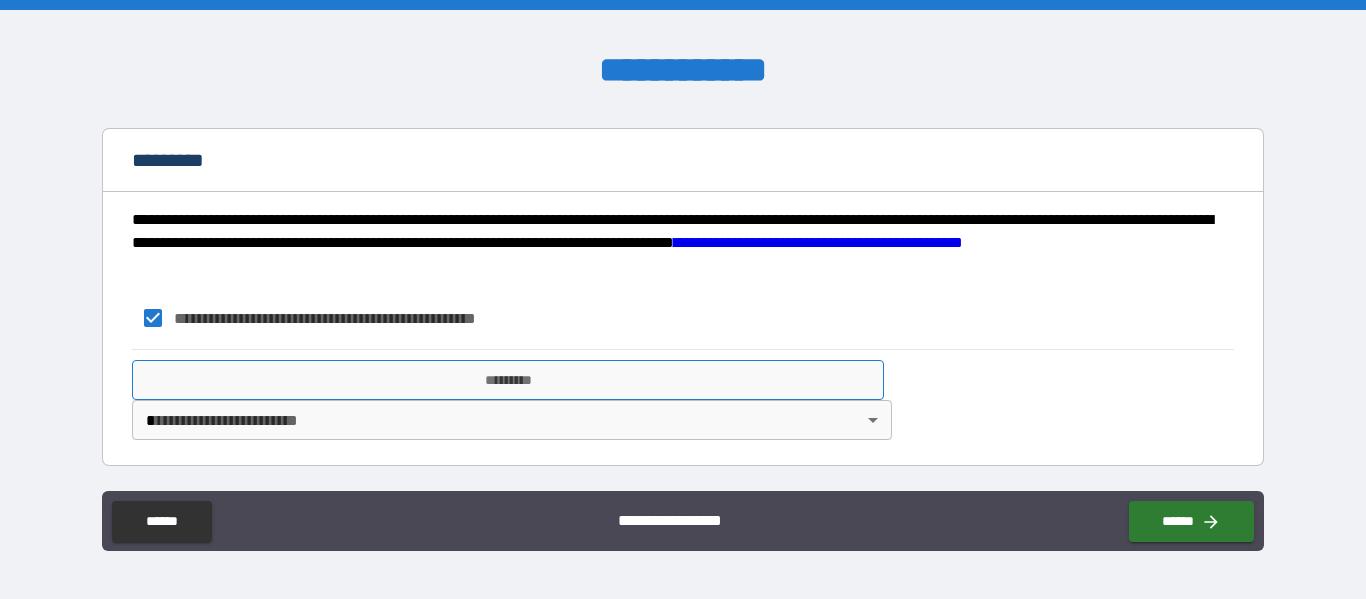 click on "*********" at bounding box center (508, 380) 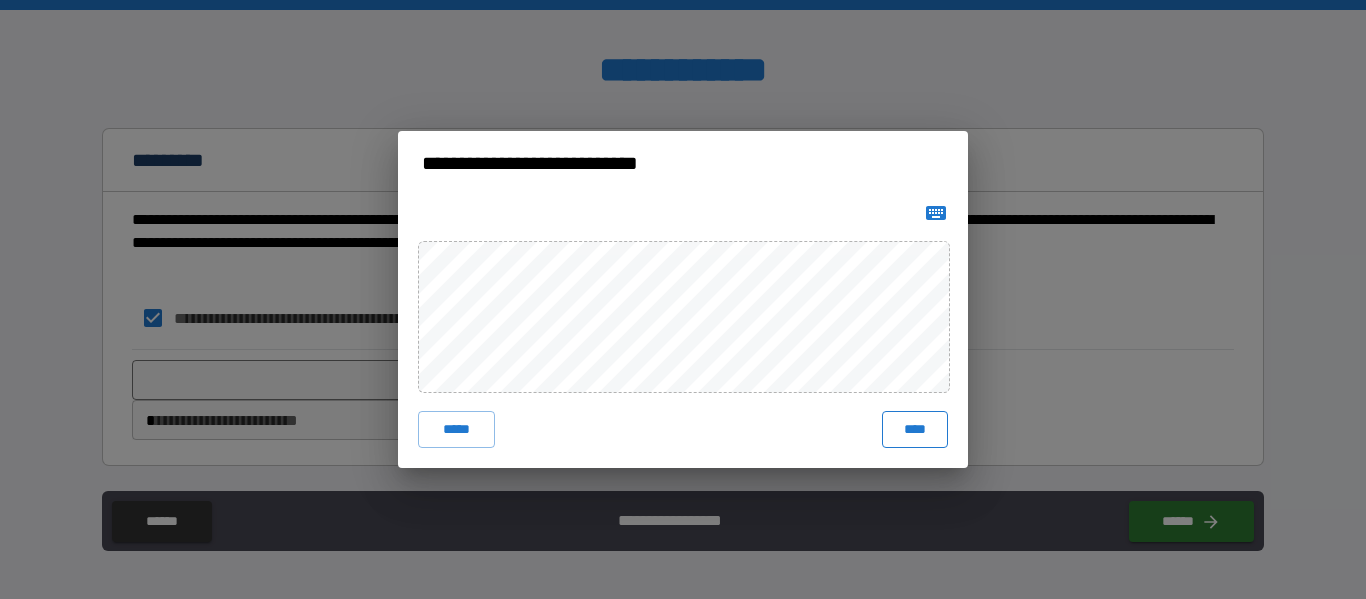 click on "****" at bounding box center [915, 429] 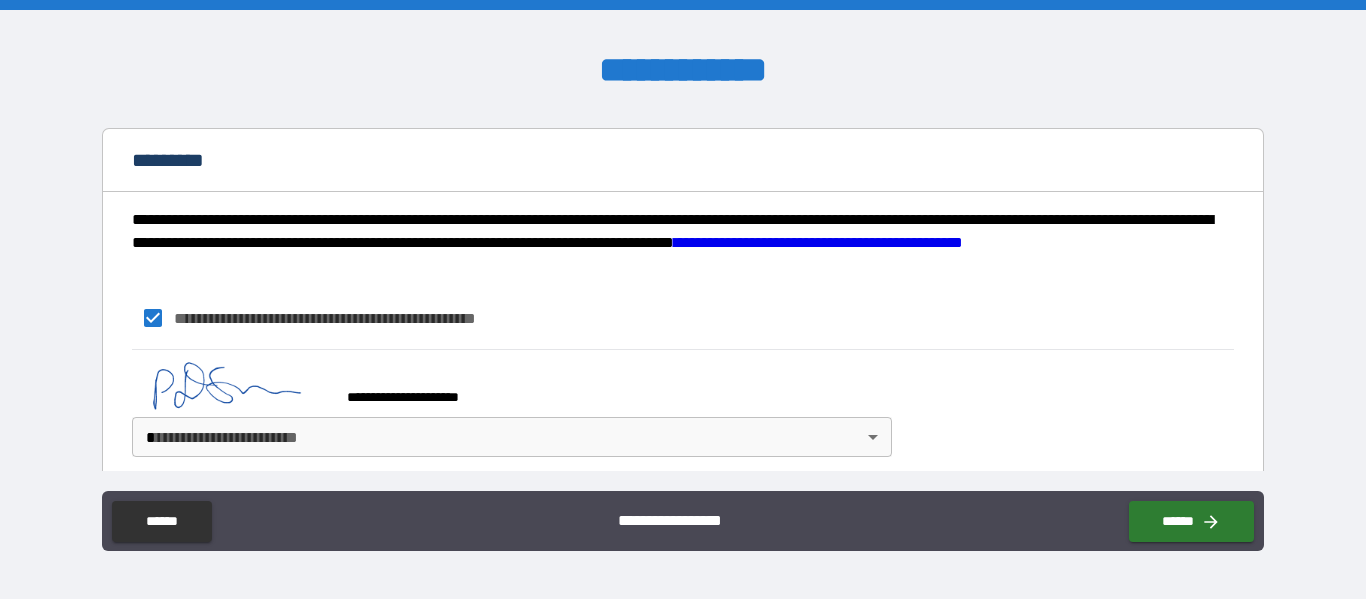 click on "**********" at bounding box center [683, 299] 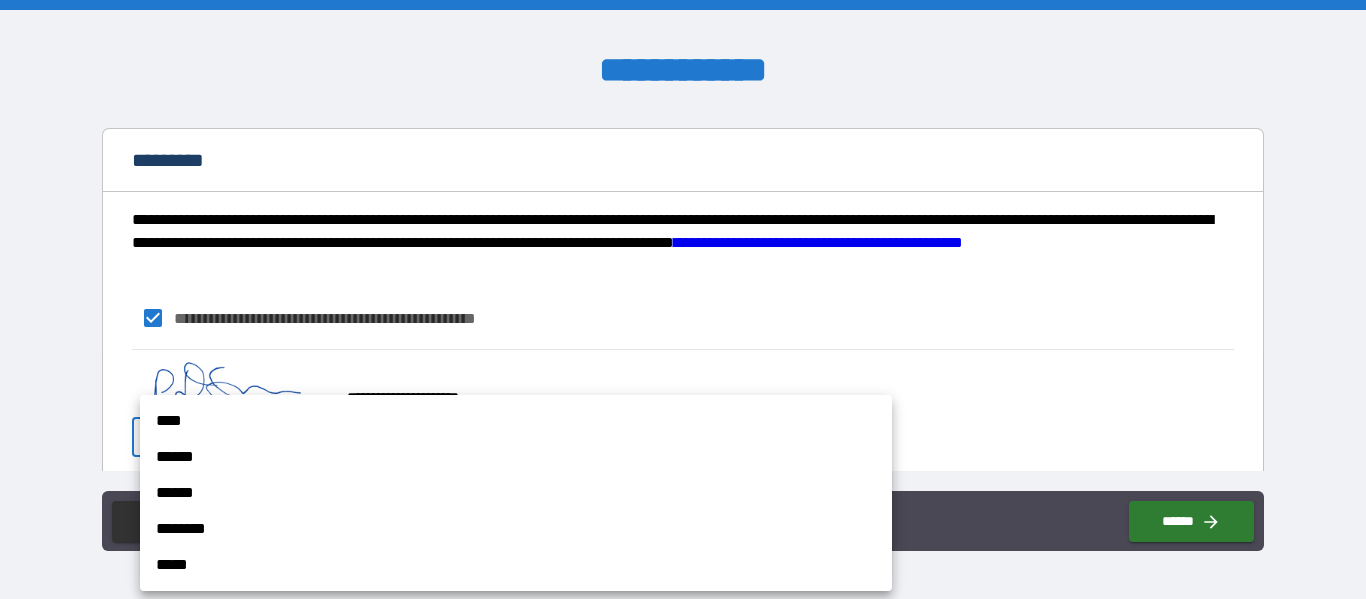 click on "****" at bounding box center (516, 421) 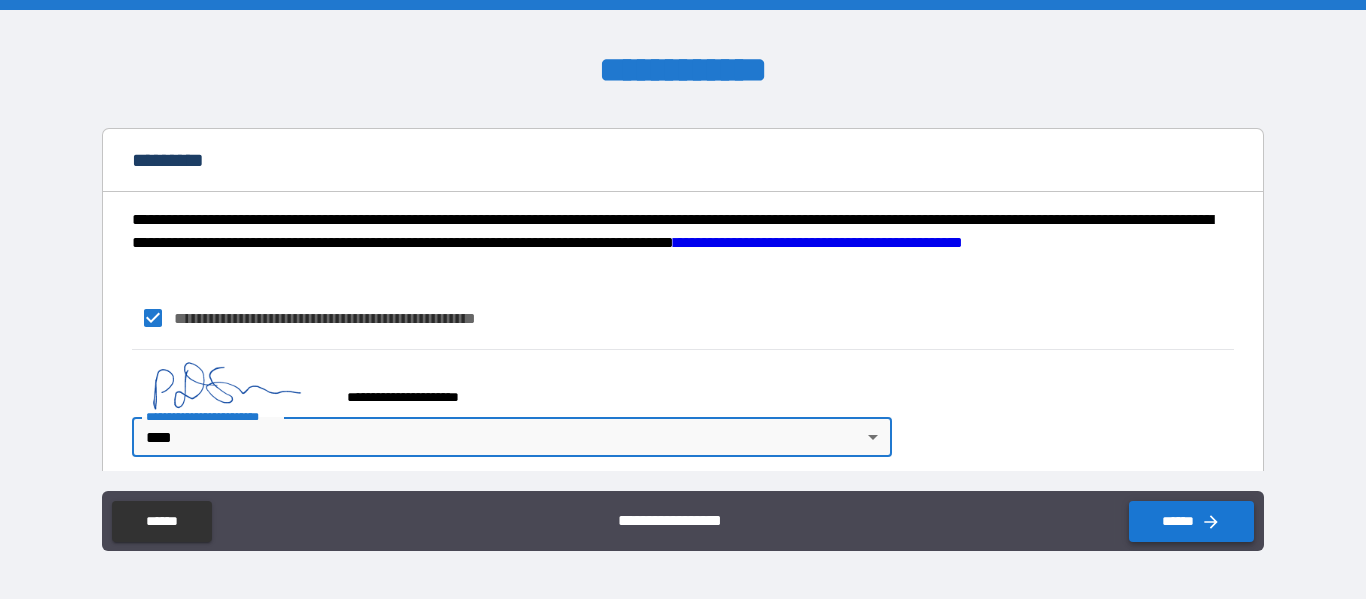 click on "******" at bounding box center [1191, 521] 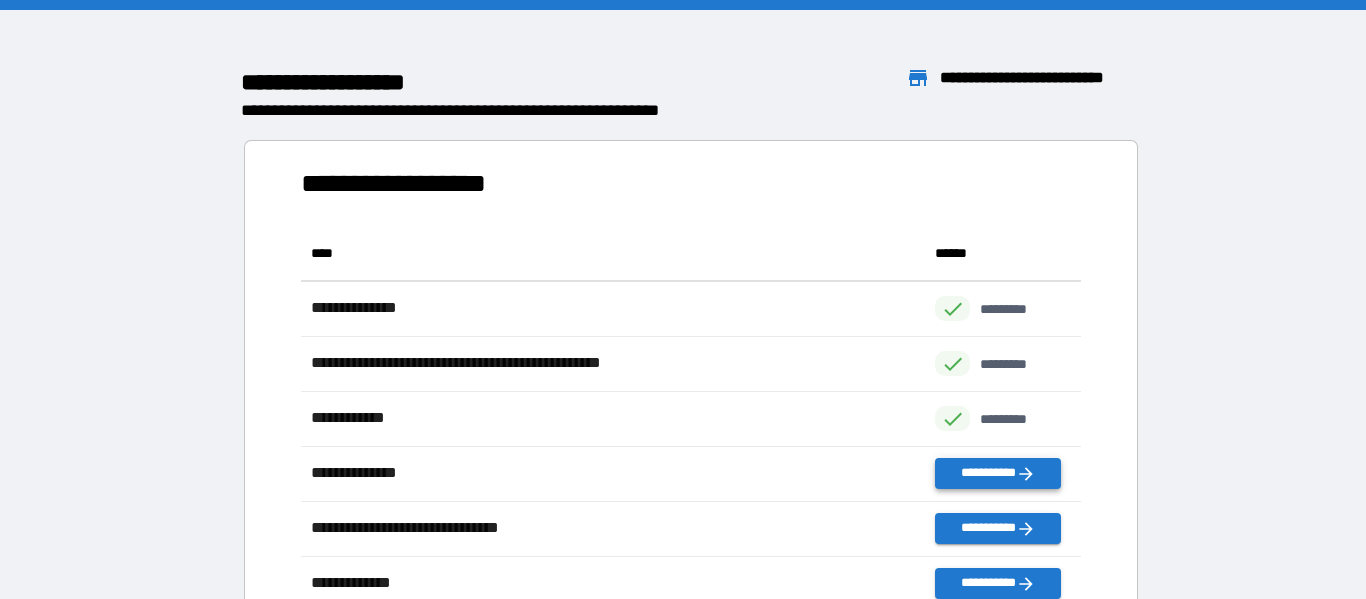 scroll, scrollTop: 1, scrollLeft: 1, axis: both 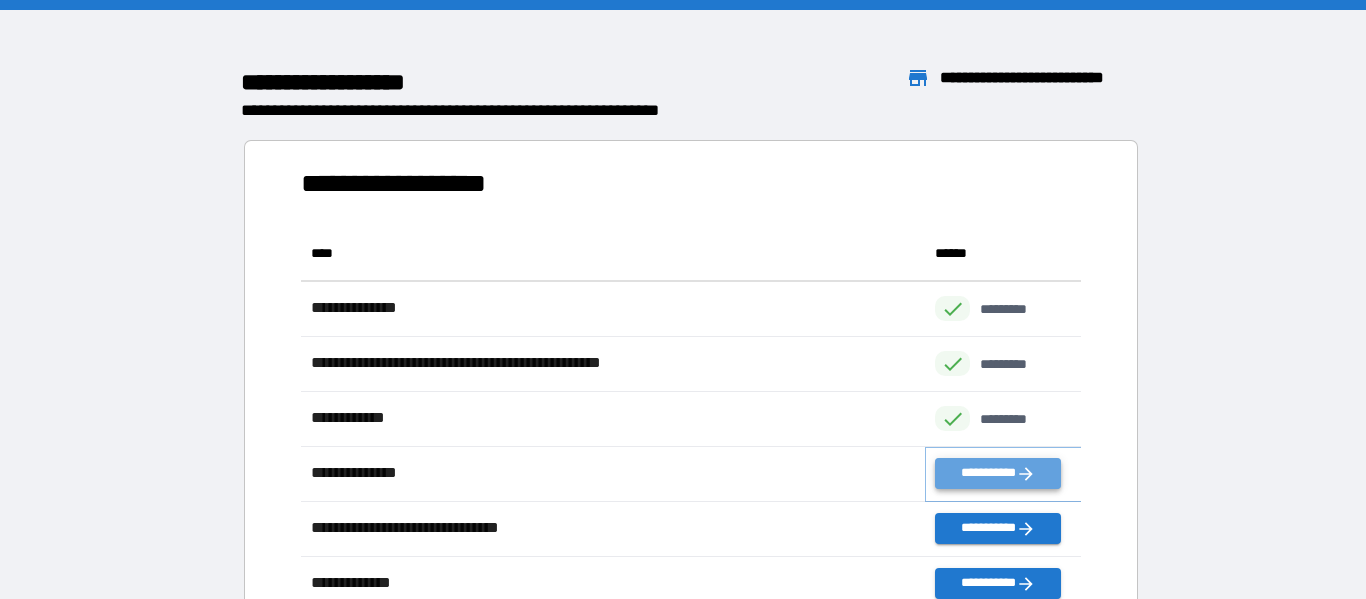 click on "**********" at bounding box center (997, 473) 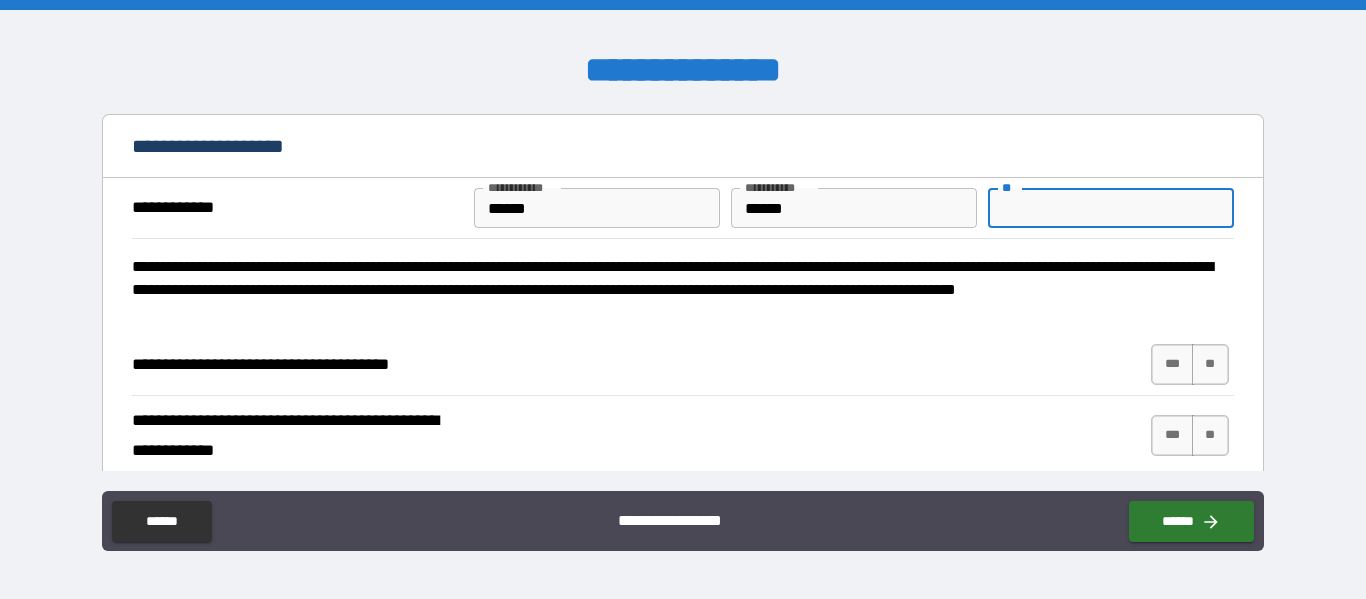 click on "**" at bounding box center [1111, 208] 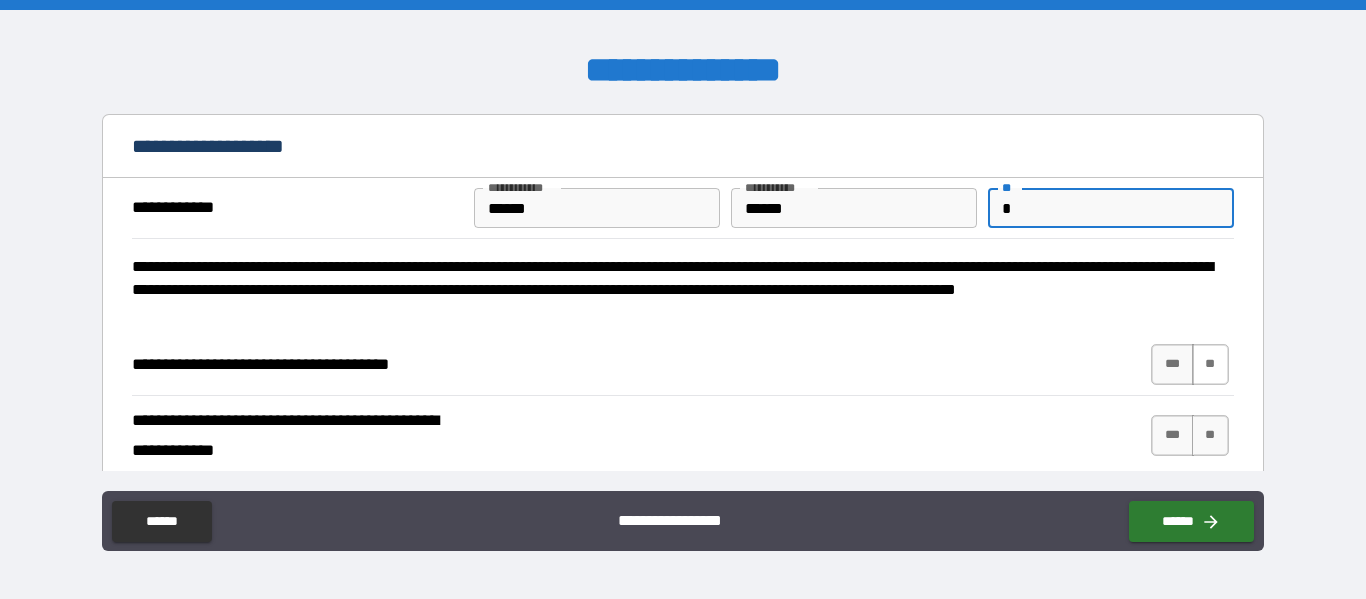 type on "*" 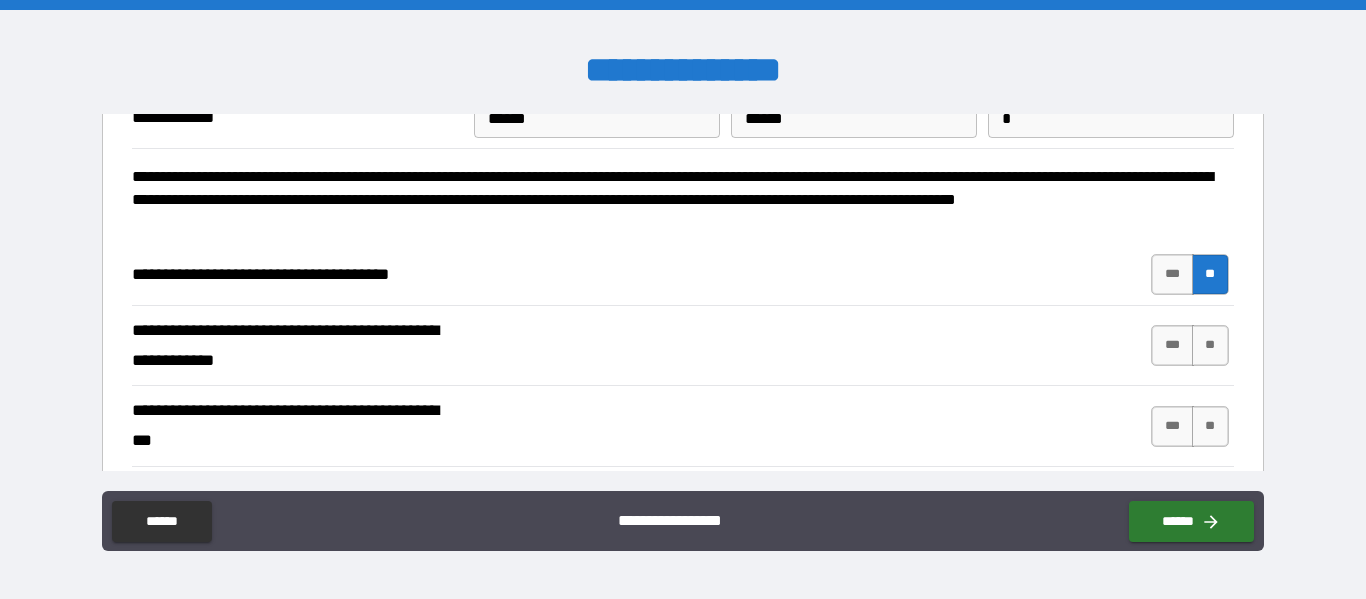 scroll, scrollTop: 106, scrollLeft: 0, axis: vertical 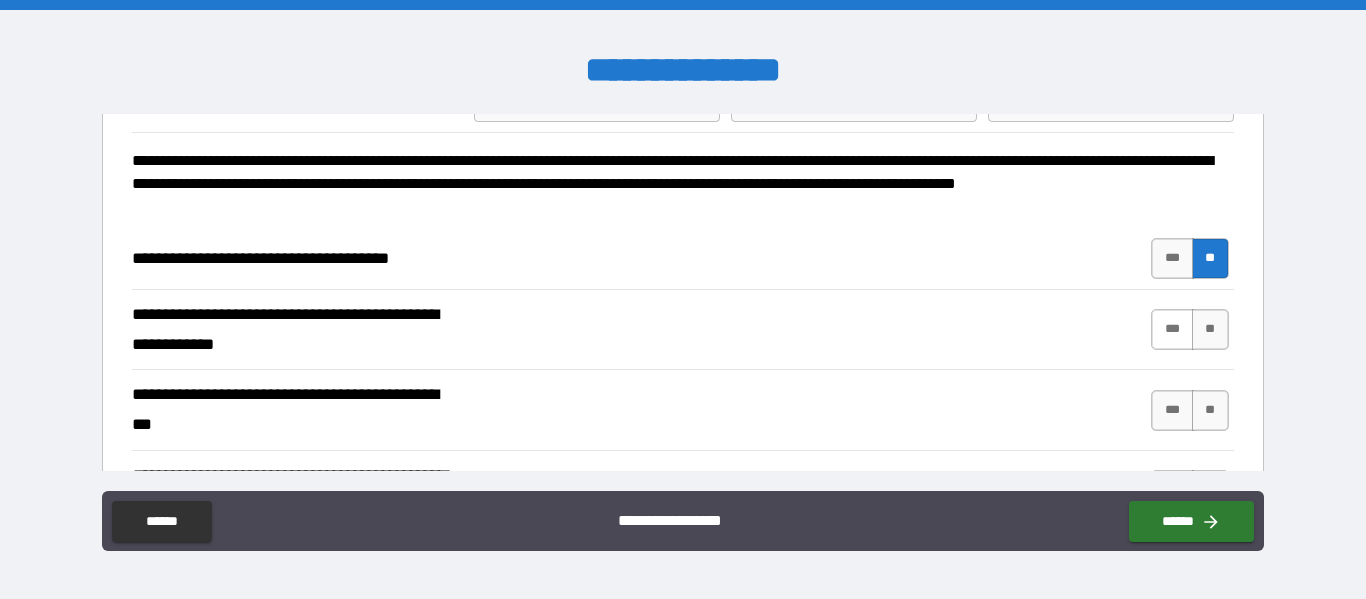 click on "***" at bounding box center (1172, 329) 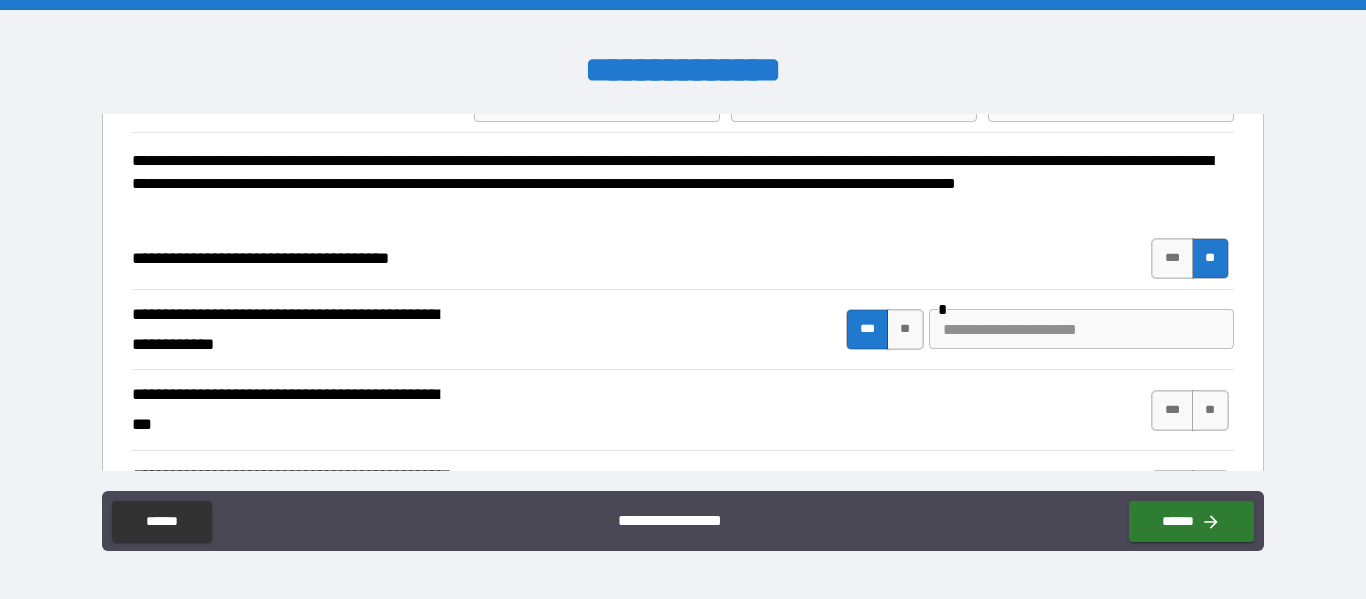 click at bounding box center [1081, 329] 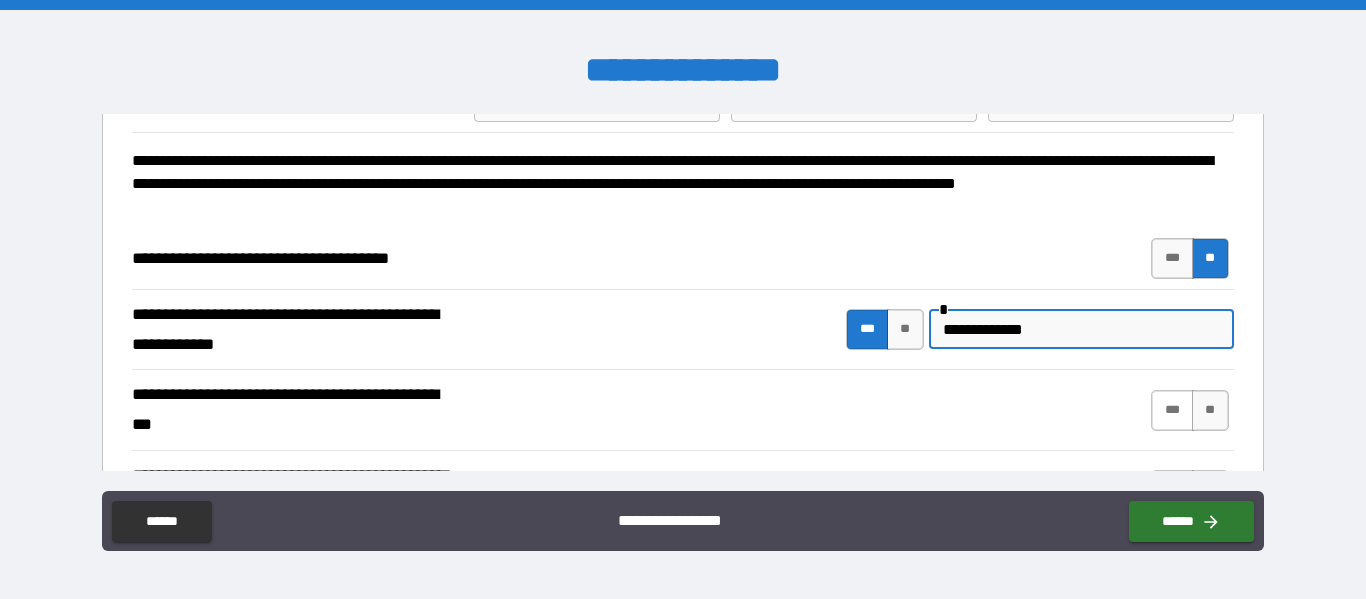 type on "**********" 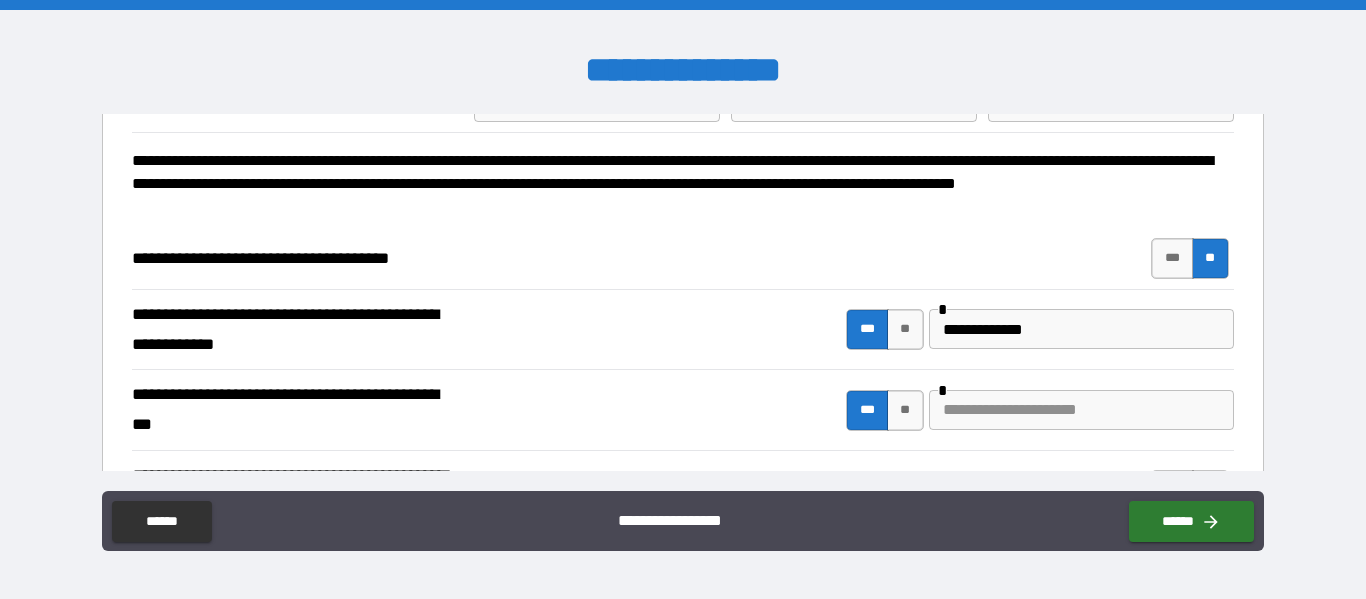 click at bounding box center [1081, 410] 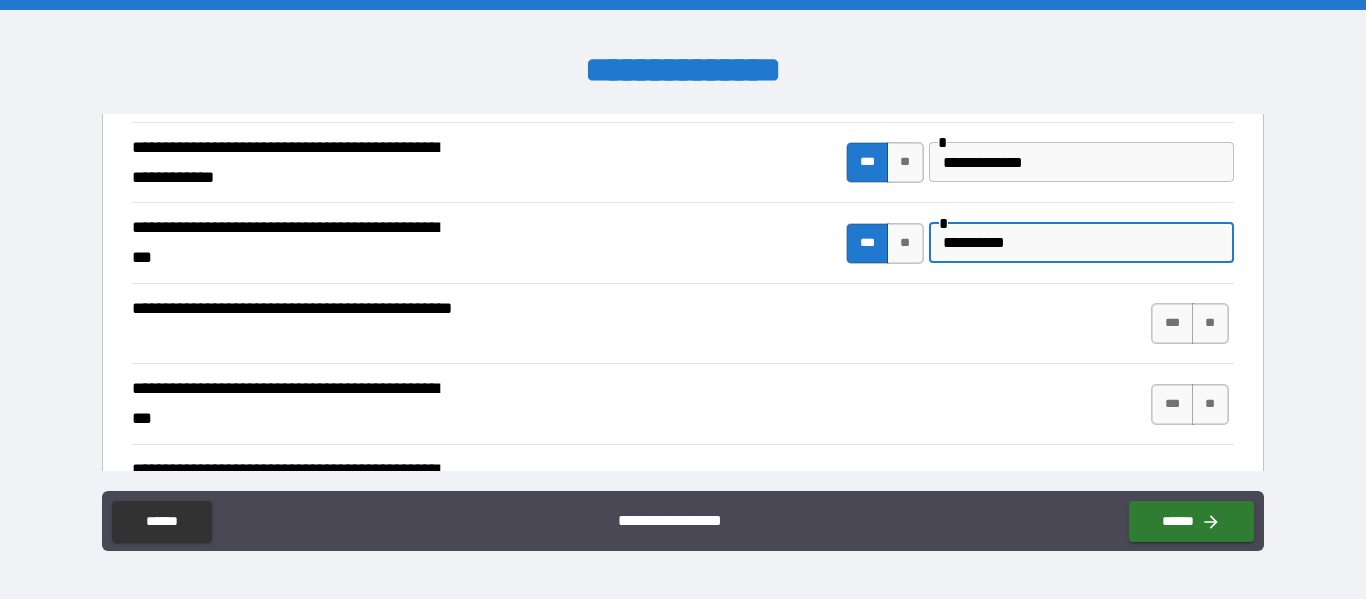 scroll, scrollTop: 277, scrollLeft: 0, axis: vertical 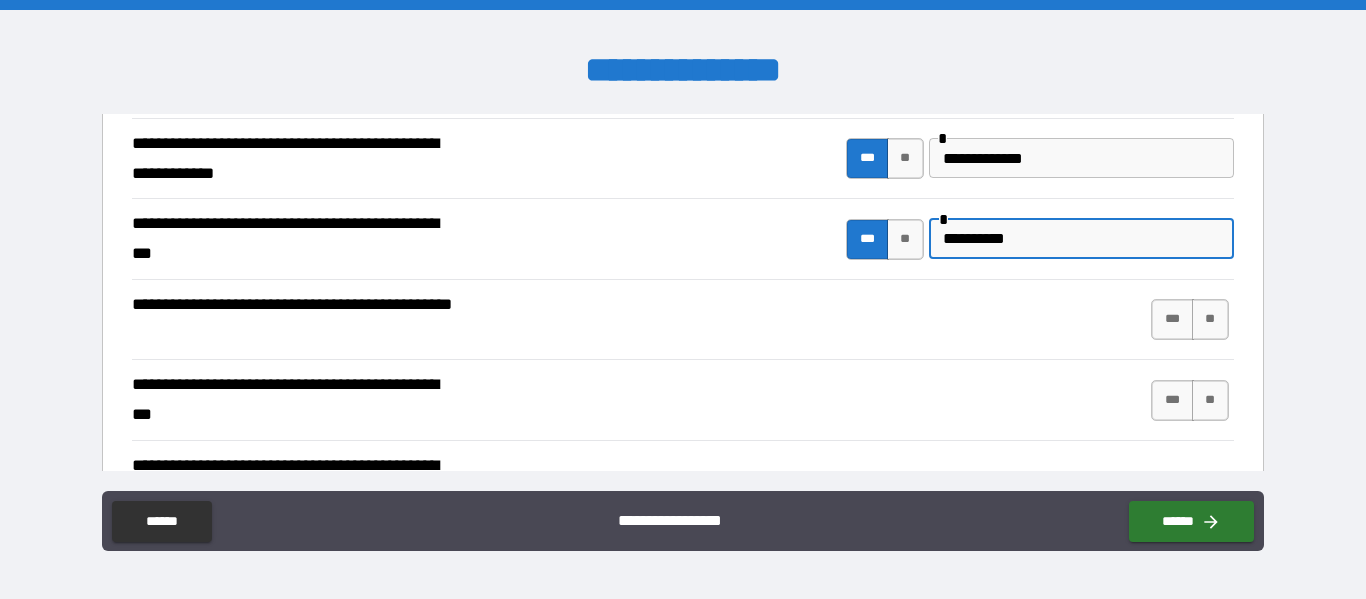 click on "**********" at bounding box center [1081, 239] 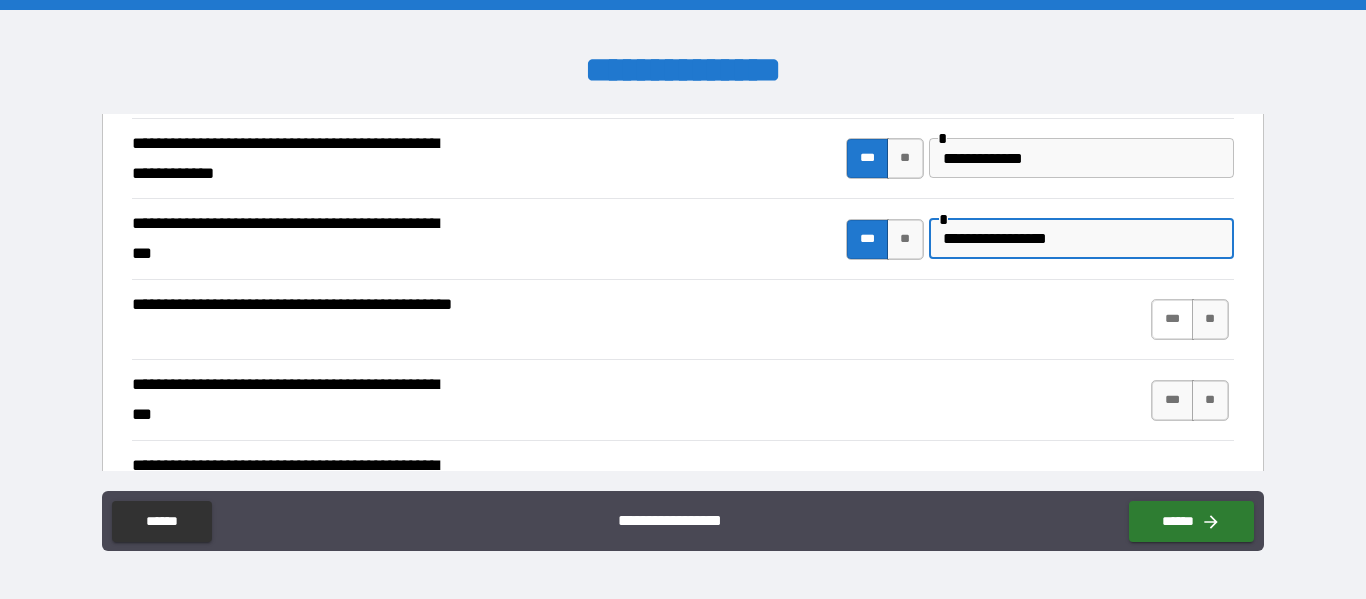 type on "**********" 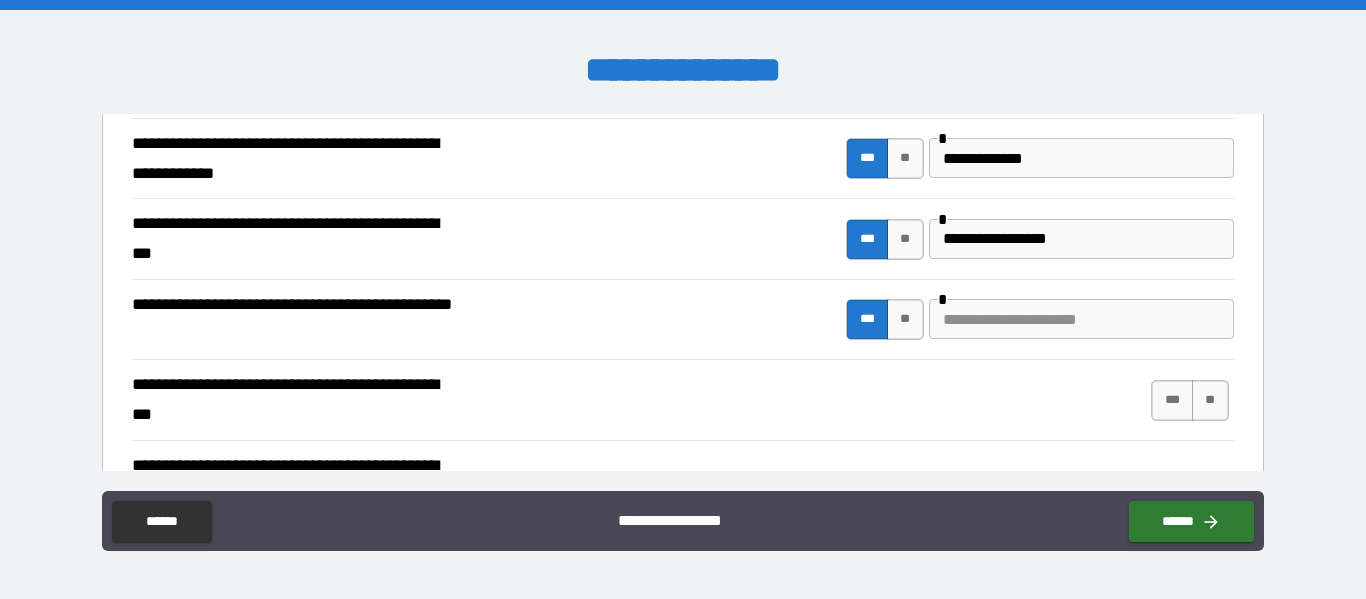 click at bounding box center (1081, 319) 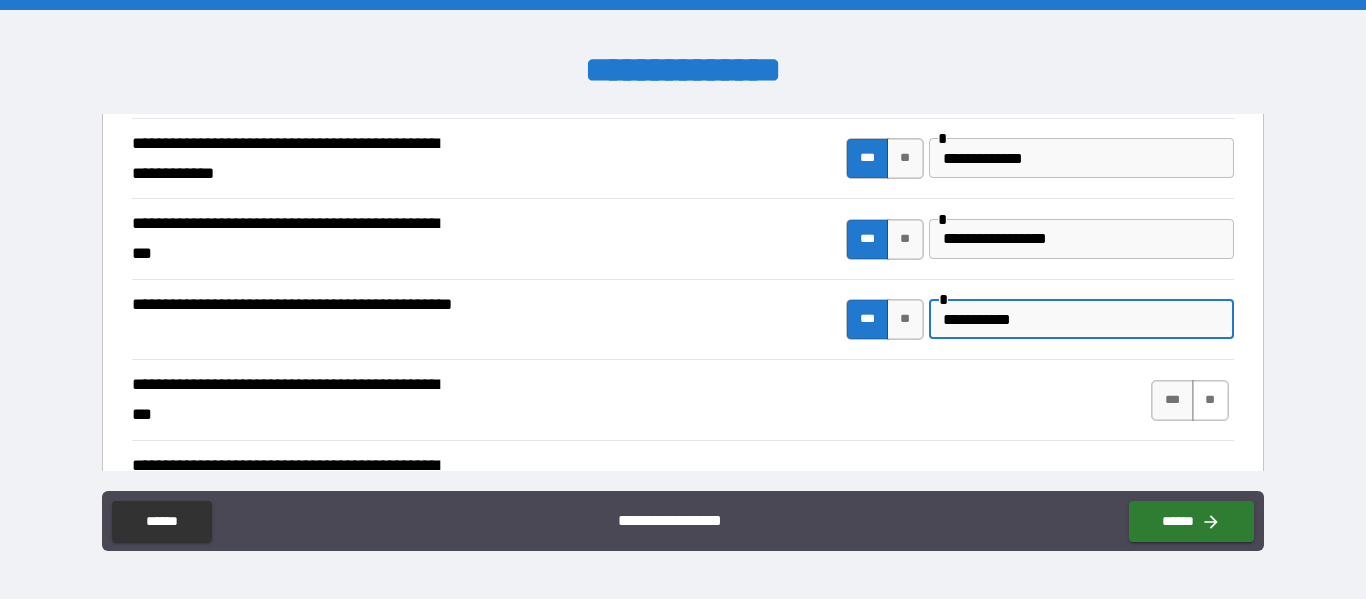 type on "**********" 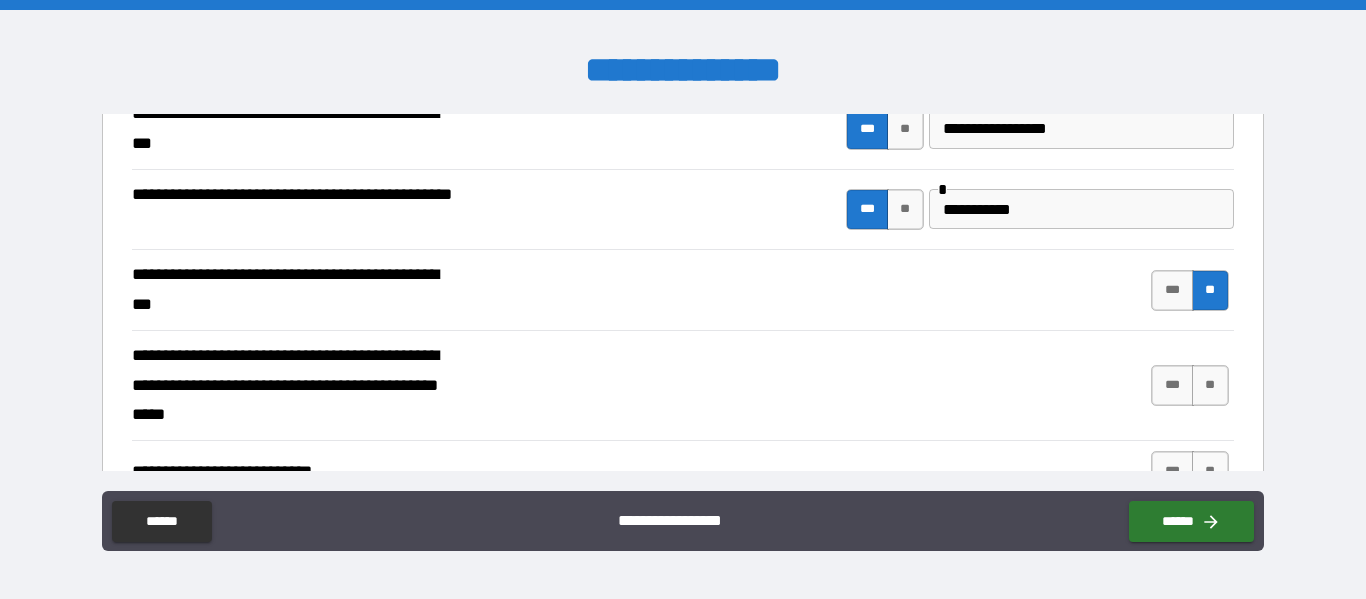 scroll, scrollTop: 395, scrollLeft: 0, axis: vertical 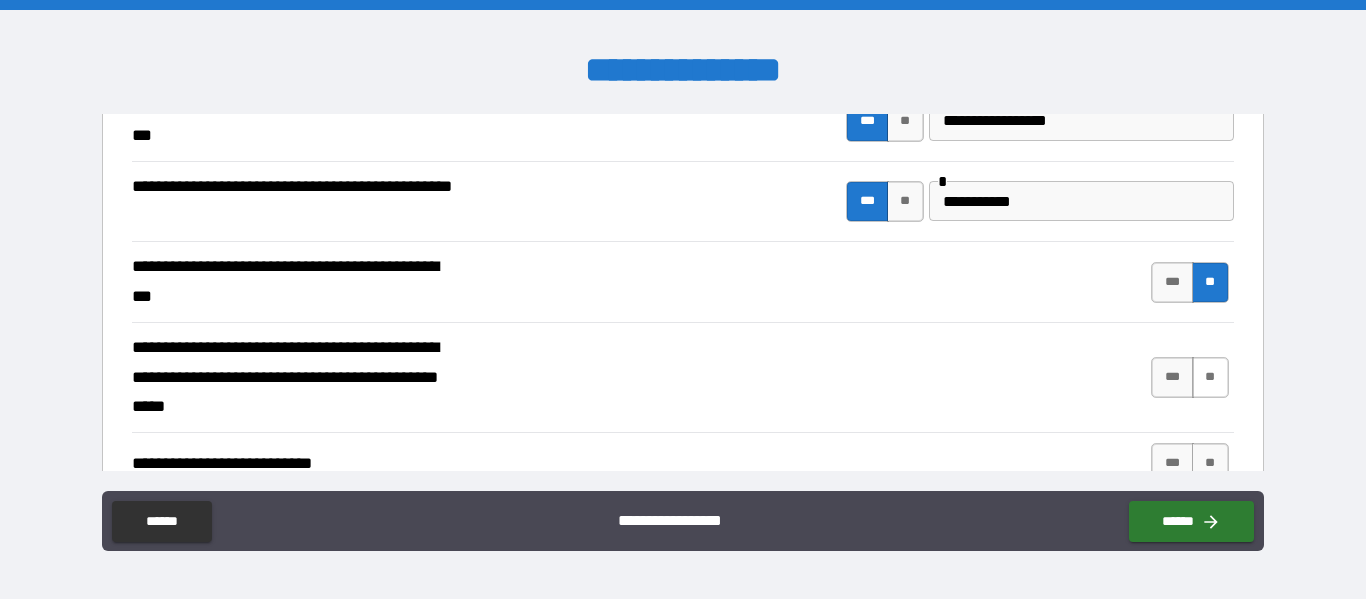click on "**" at bounding box center [1210, 377] 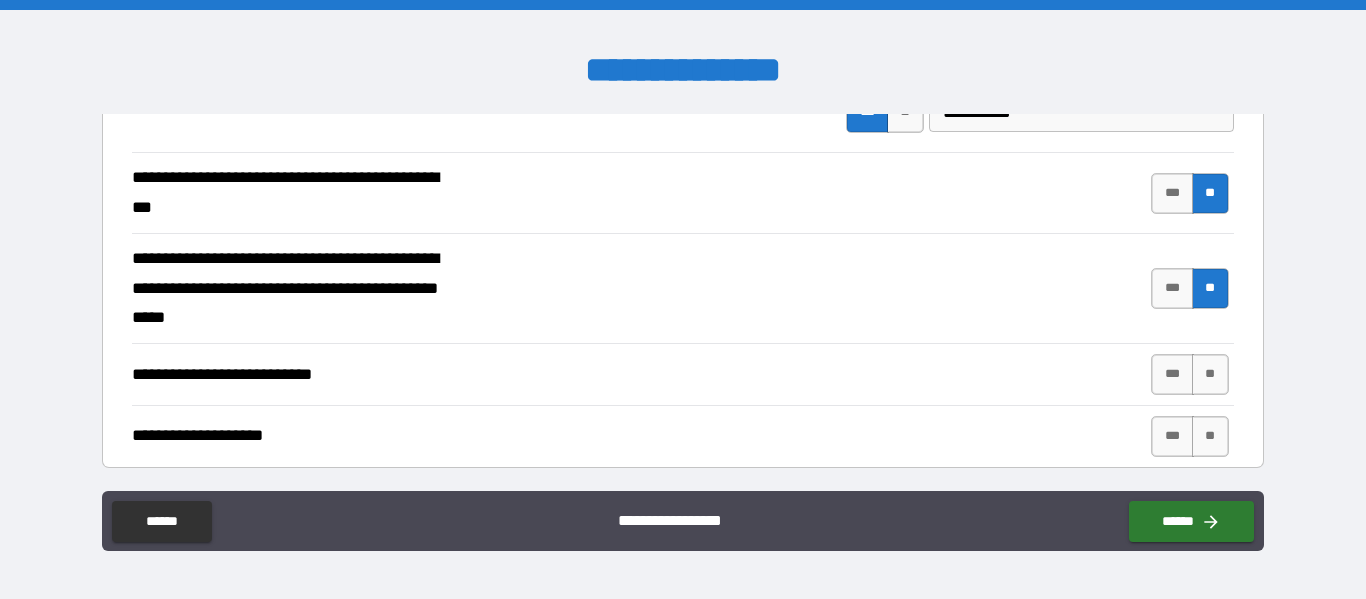 scroll, scrollTop: 491, scrollLeft: 0, axis: vertical 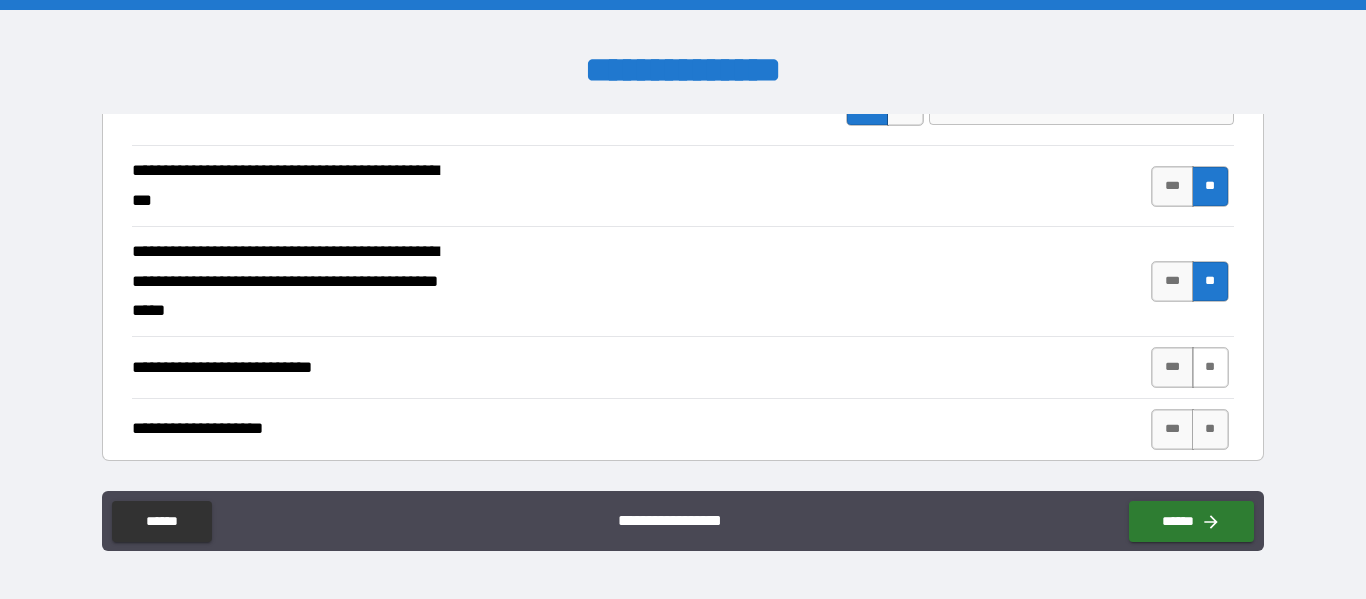 click on "**" at bounding box center [1210, 367] 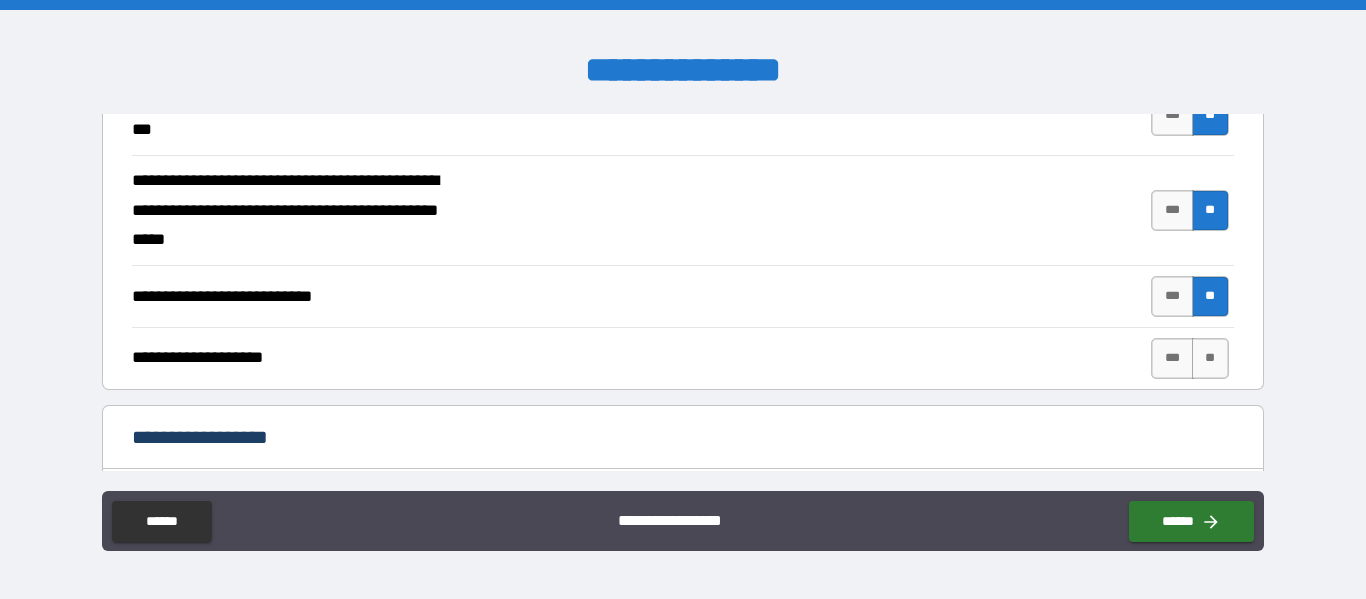 scroll, scrollTop: 569, scrollLeft: 0, axis: vertical 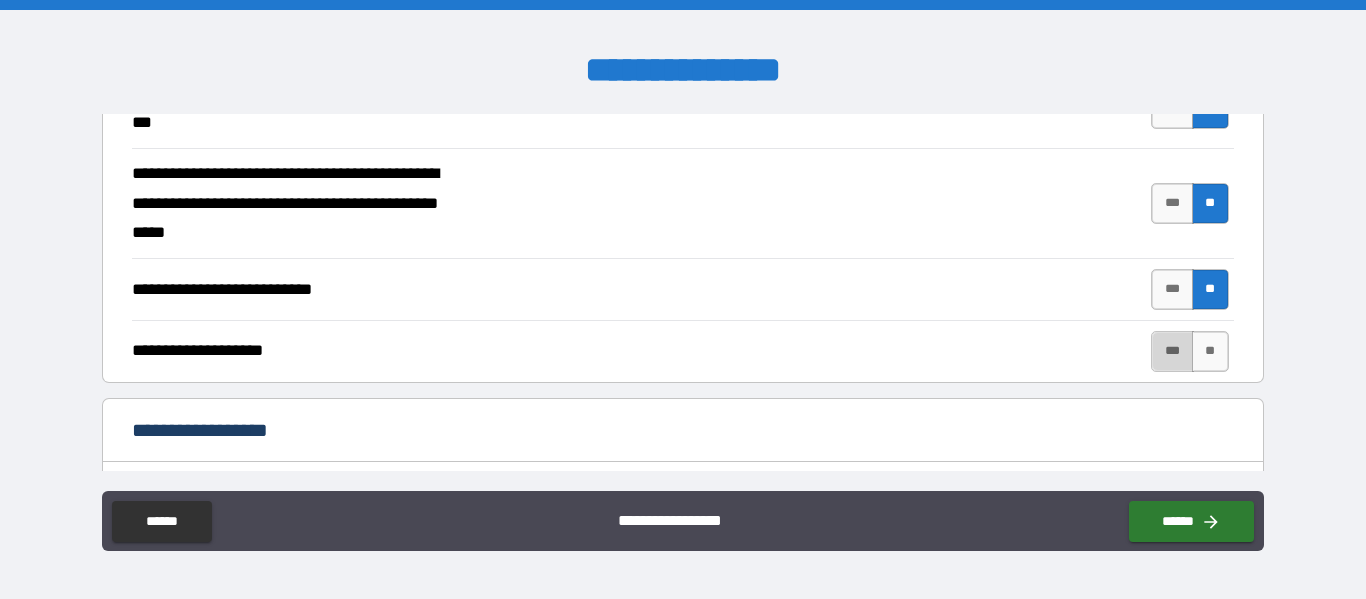 click on "***" at bounding box center [1172, 351] 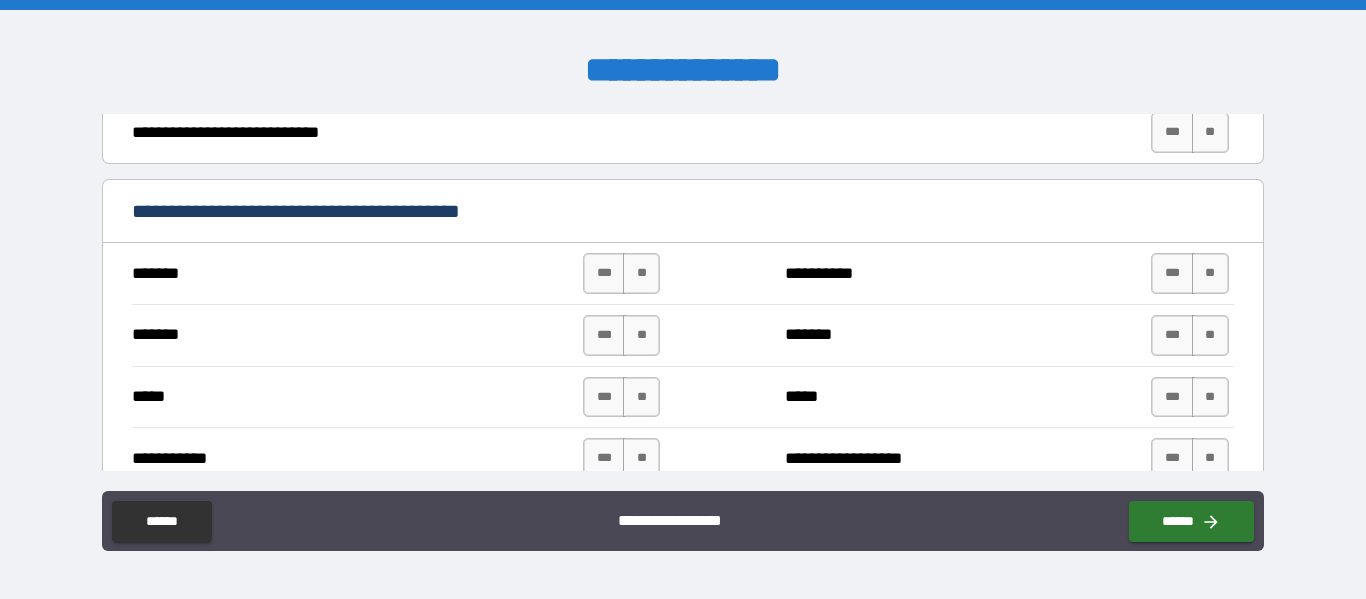 scroll, scrollTop: 995, scrollLeft: 0, axis: vertical 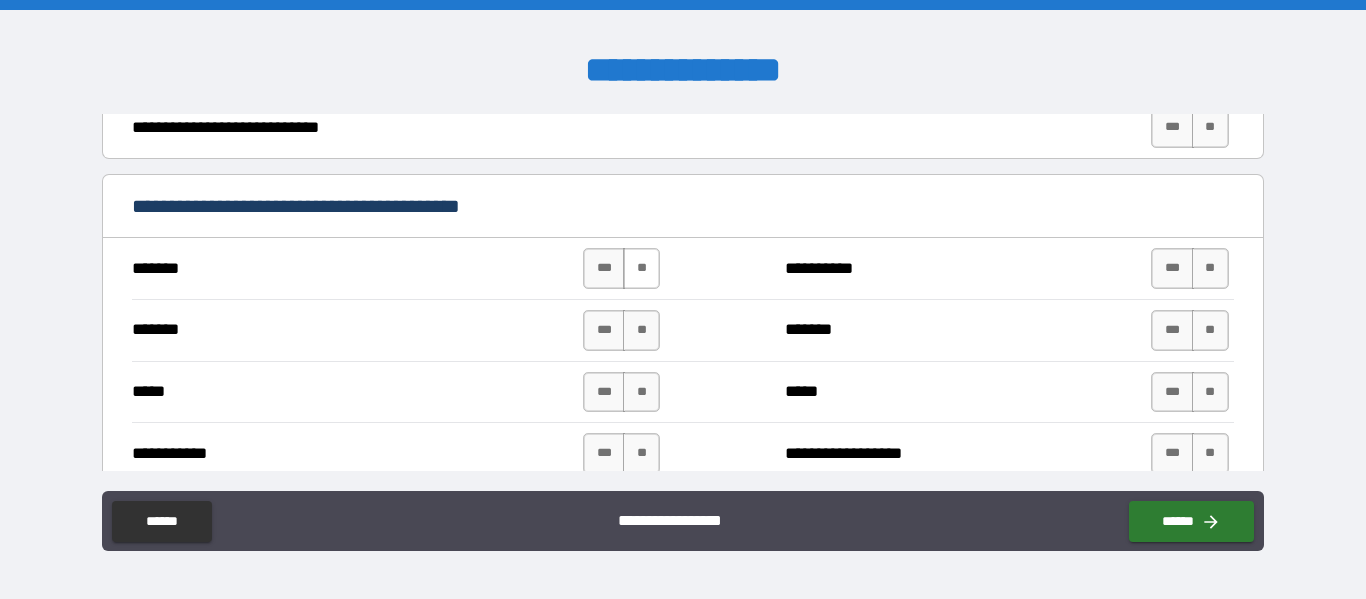 click on "**" at bounding box center (641, 268) 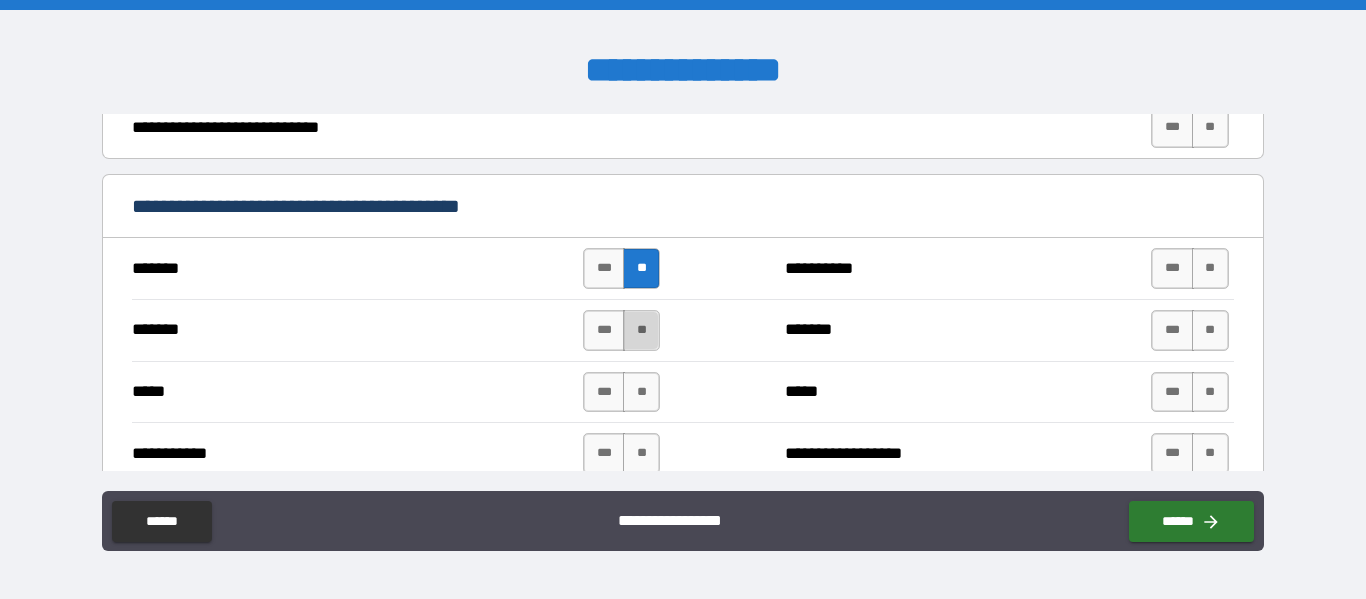 click on "**" at bounding box center [641, 330] 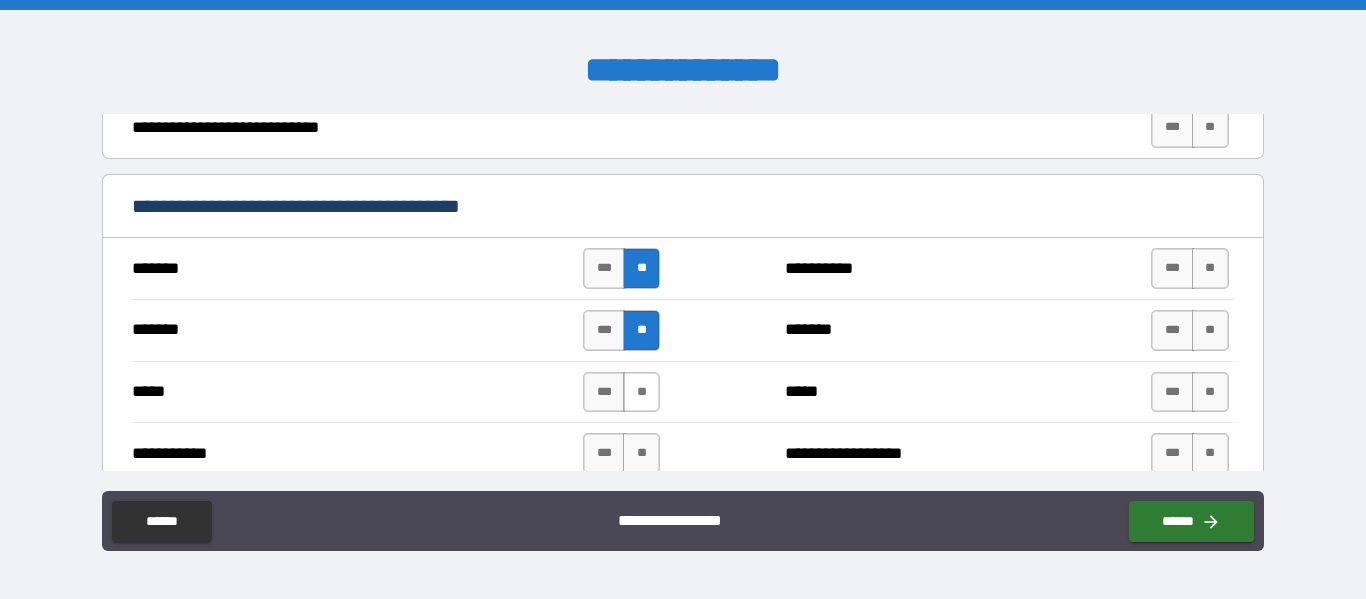 click on "**" at bounding box center (641, 392) 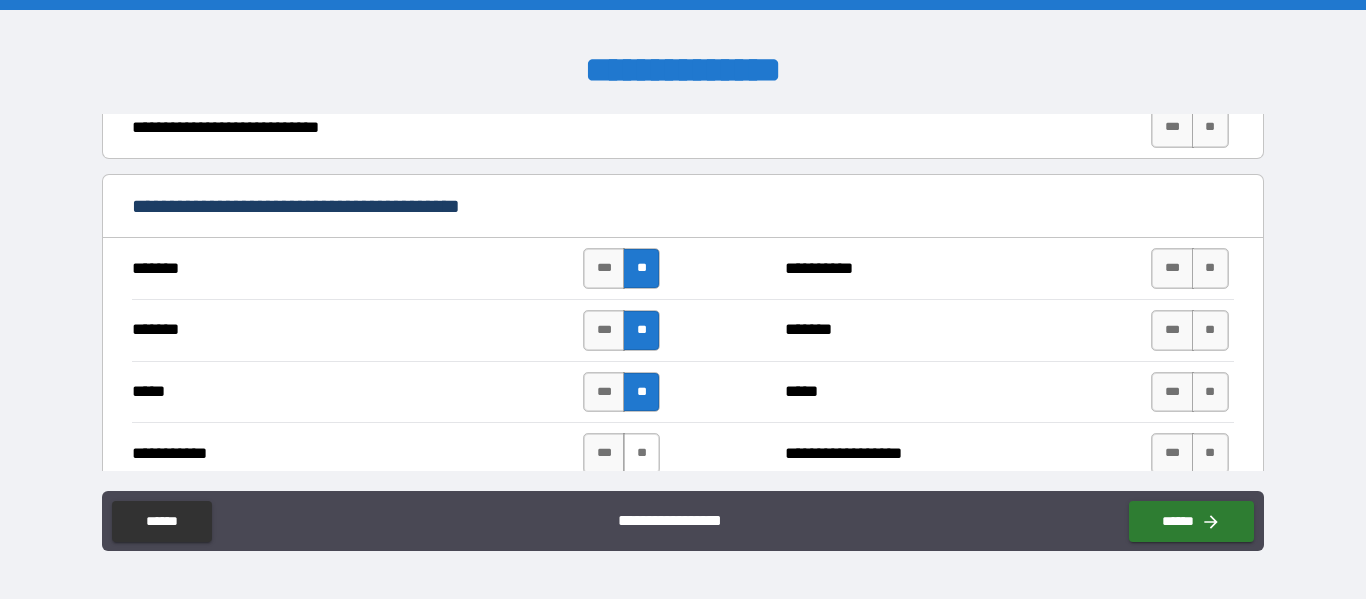 click on "**" at bounding box center [641, 453] 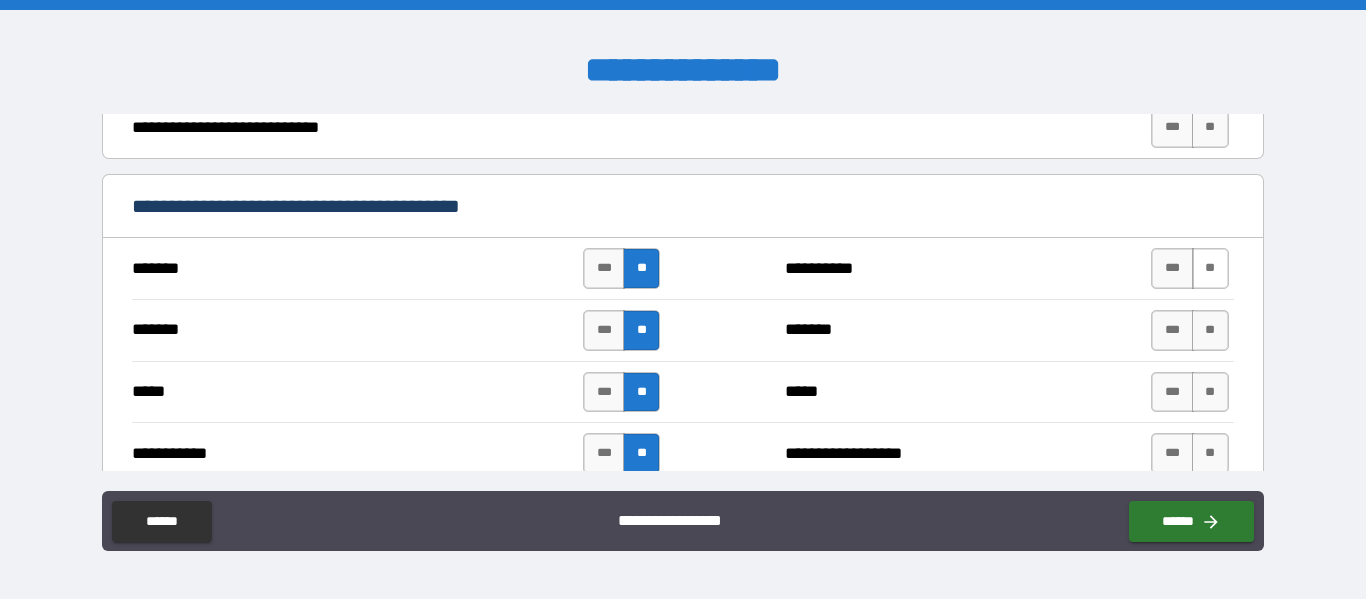 click on "**" at bounding box center [1210, 268] 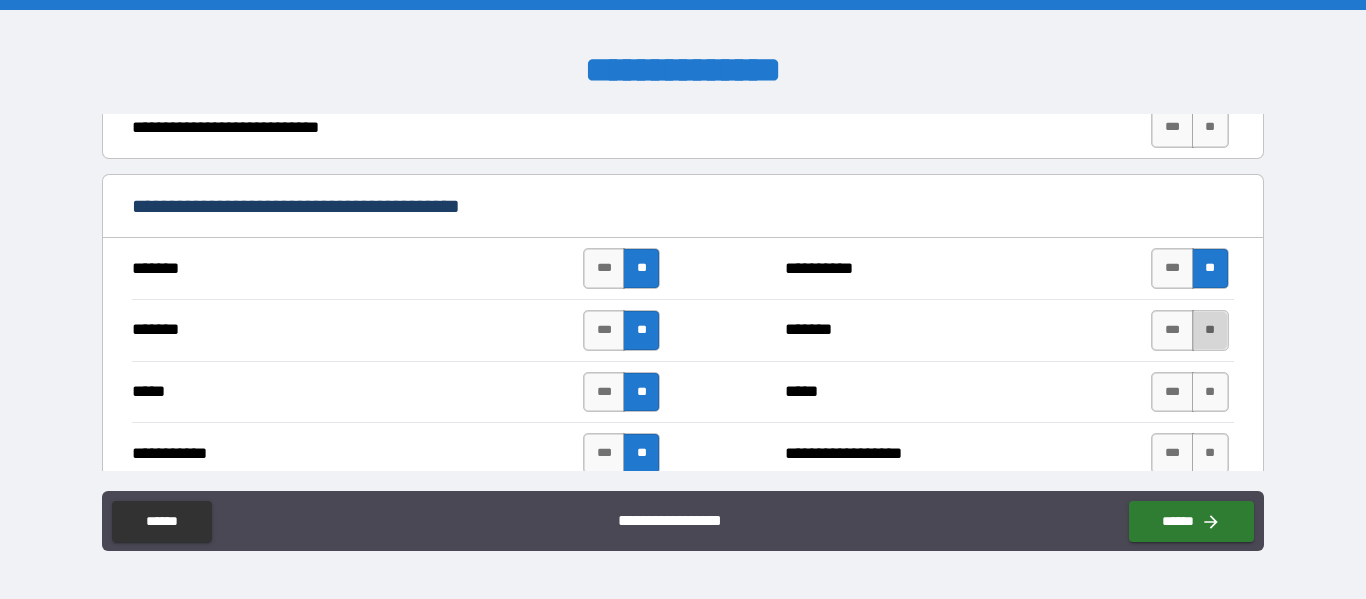 click on "**" at bounding box center (1210, 330) 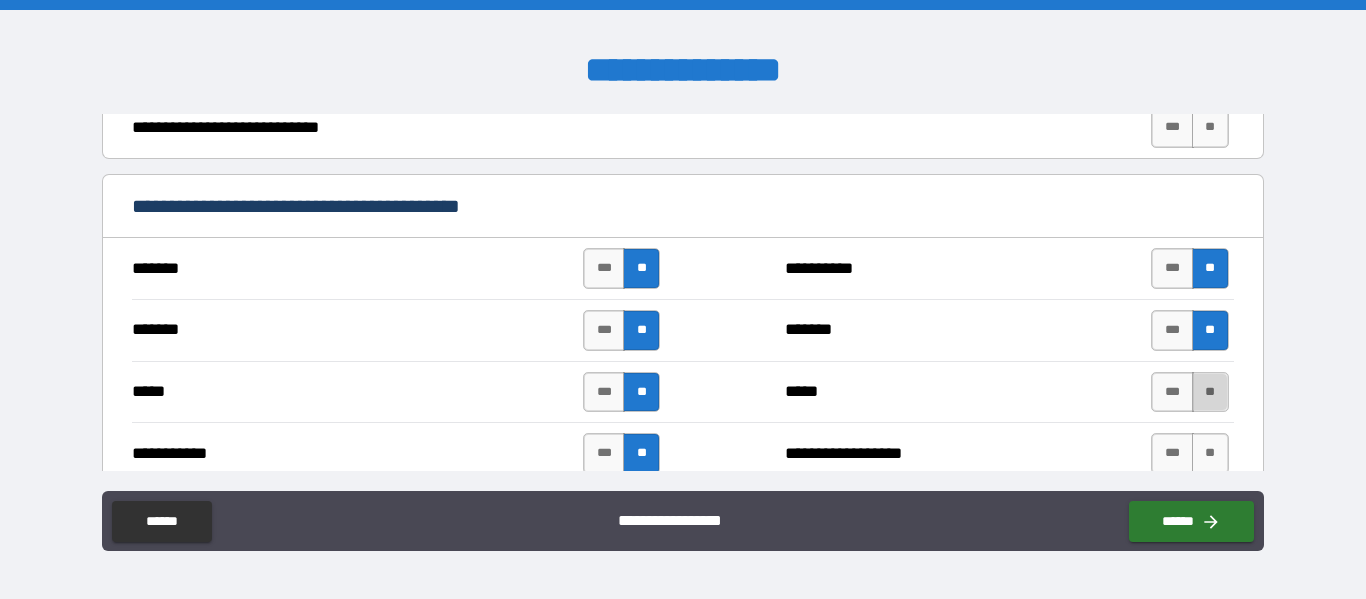 click on "**" at bounding box center [1210, 392] 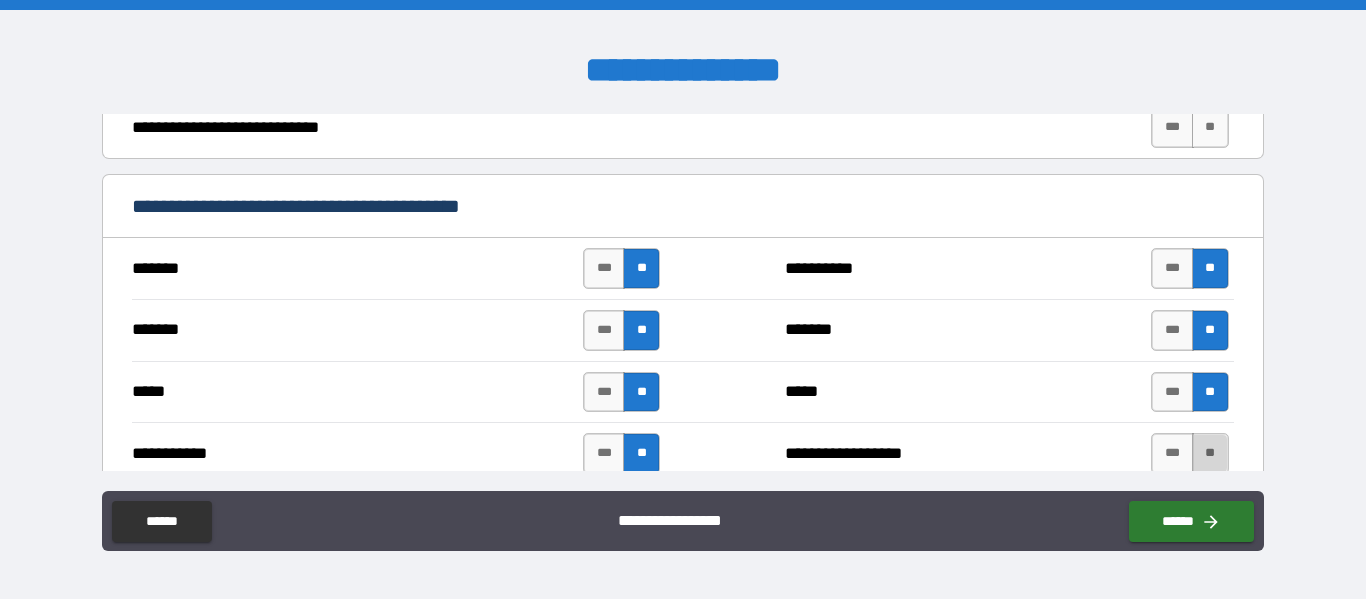 click on "**" at bounding box center [1210, 453] 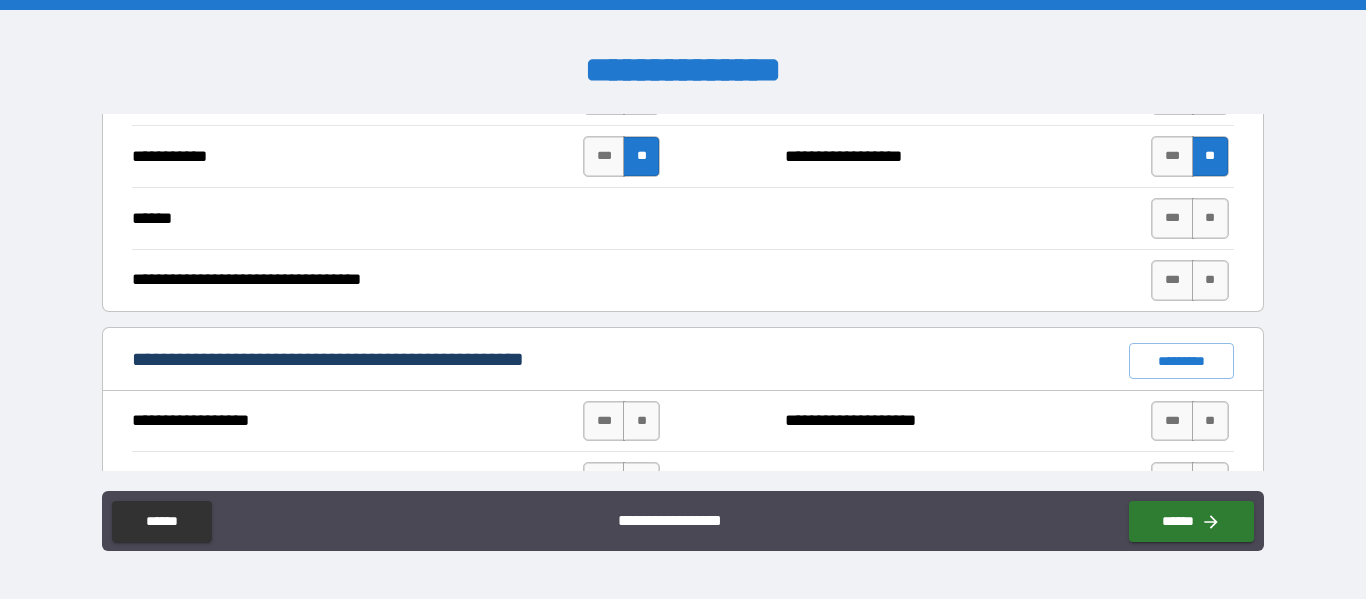 scroll, scrollTop: 1295, scrollLeft: 0, axis: vertical 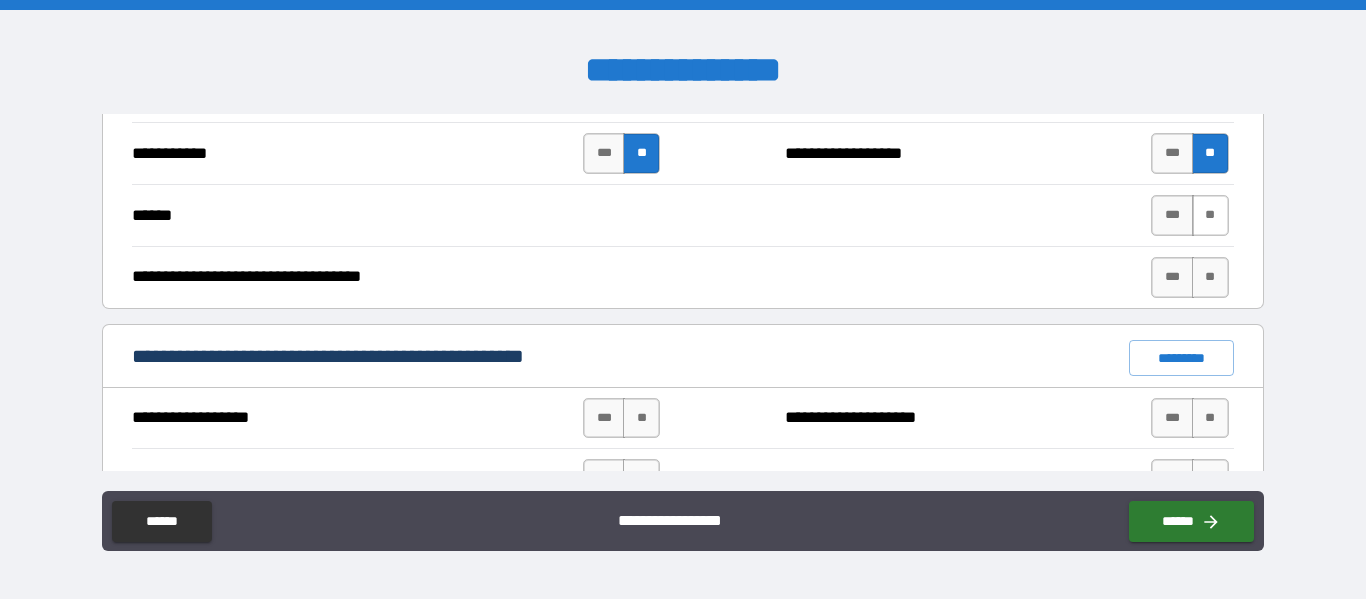 click on "**" at bounding box center [1210, 215] 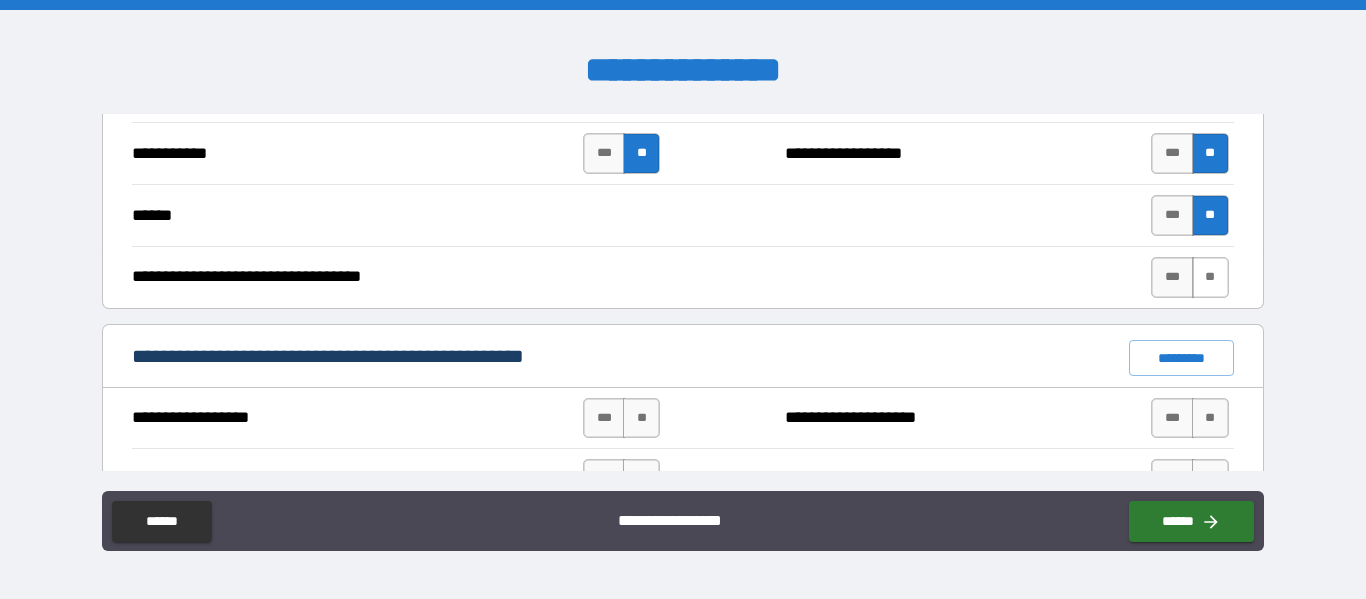 click on "**" at bounding box center (1210, 277) 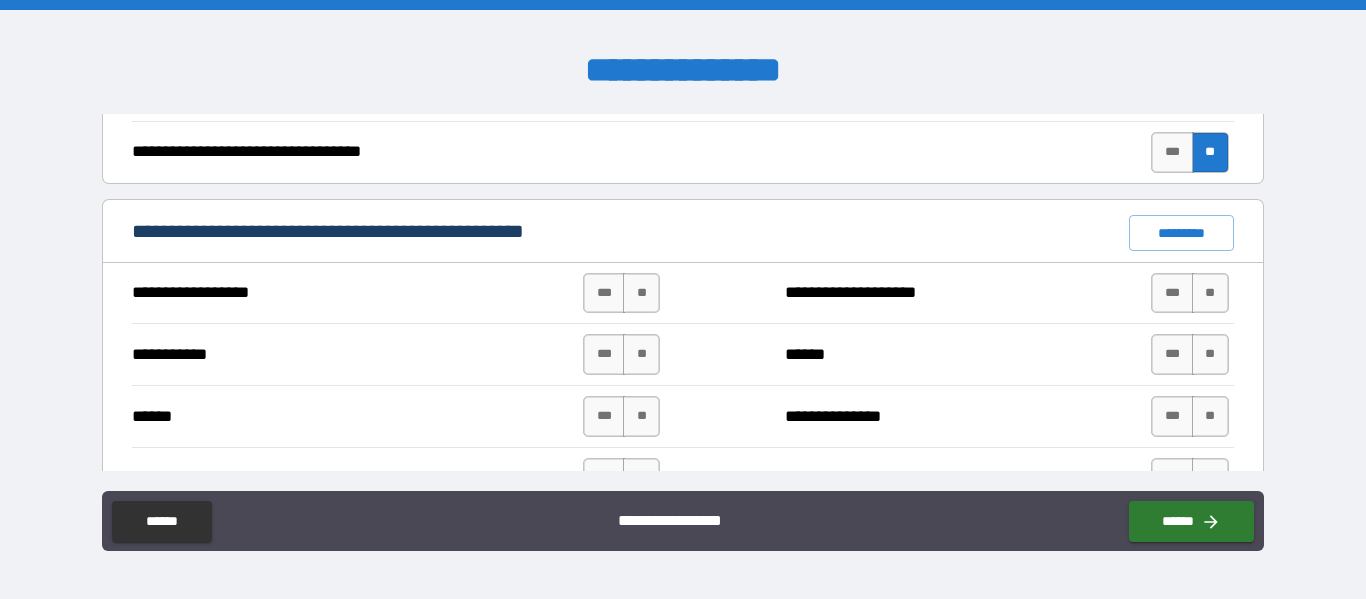 scroll, scrollTop: 1425, scrollLeft: 0, axis: vertical 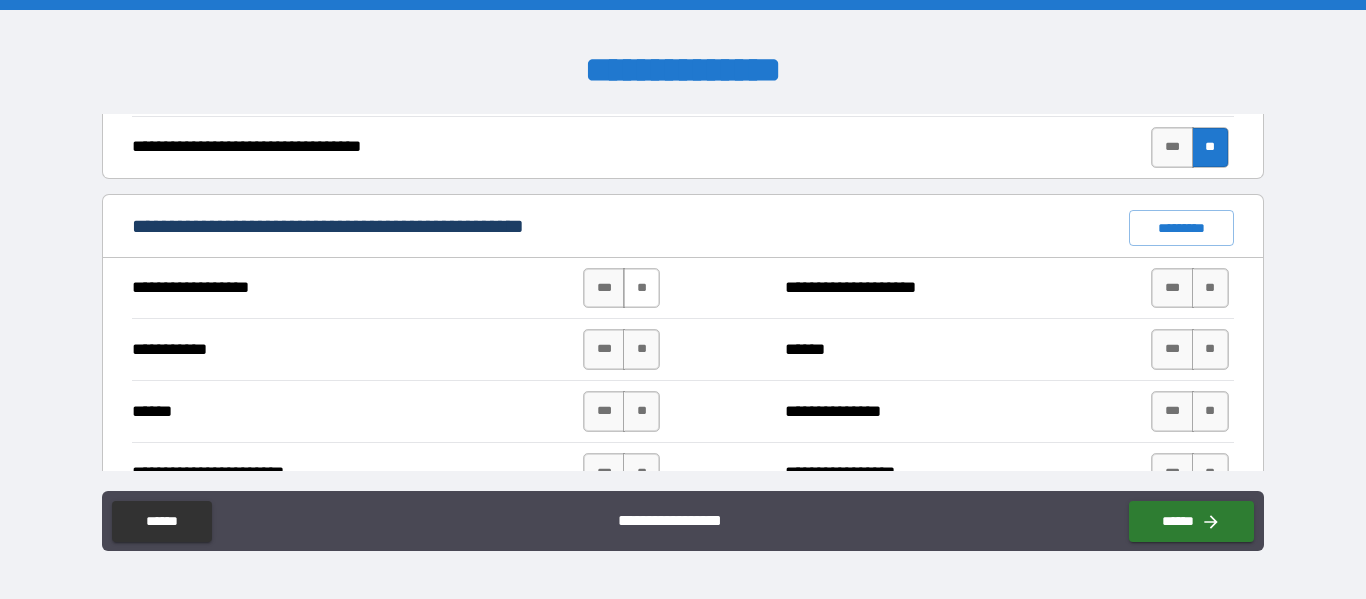 click on "**" at bounding box center (641, 288) 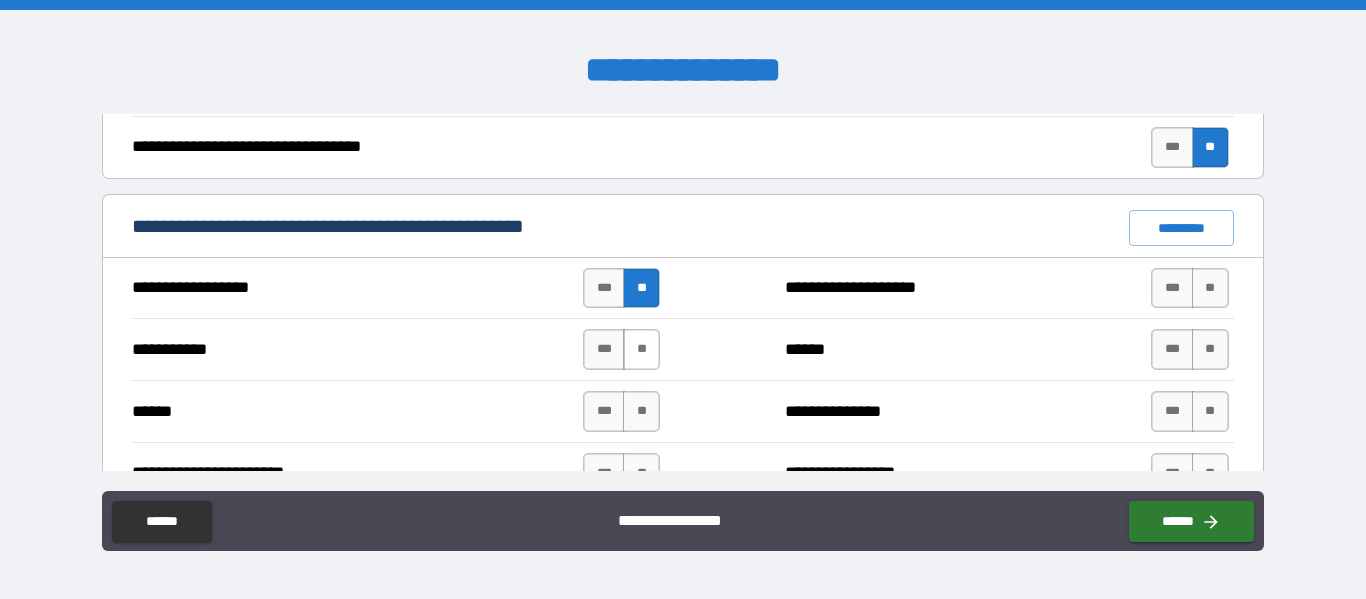 click on "**" at bounding box center [641, 349] 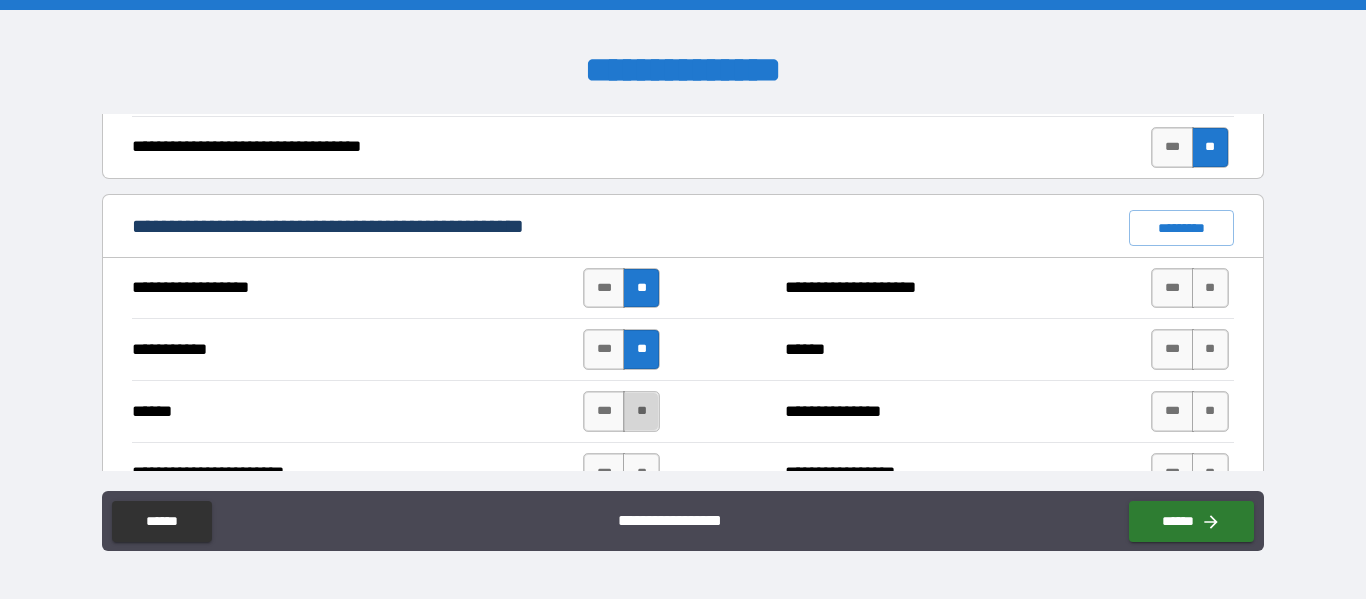click on "**" at bounding box center (641, 411) 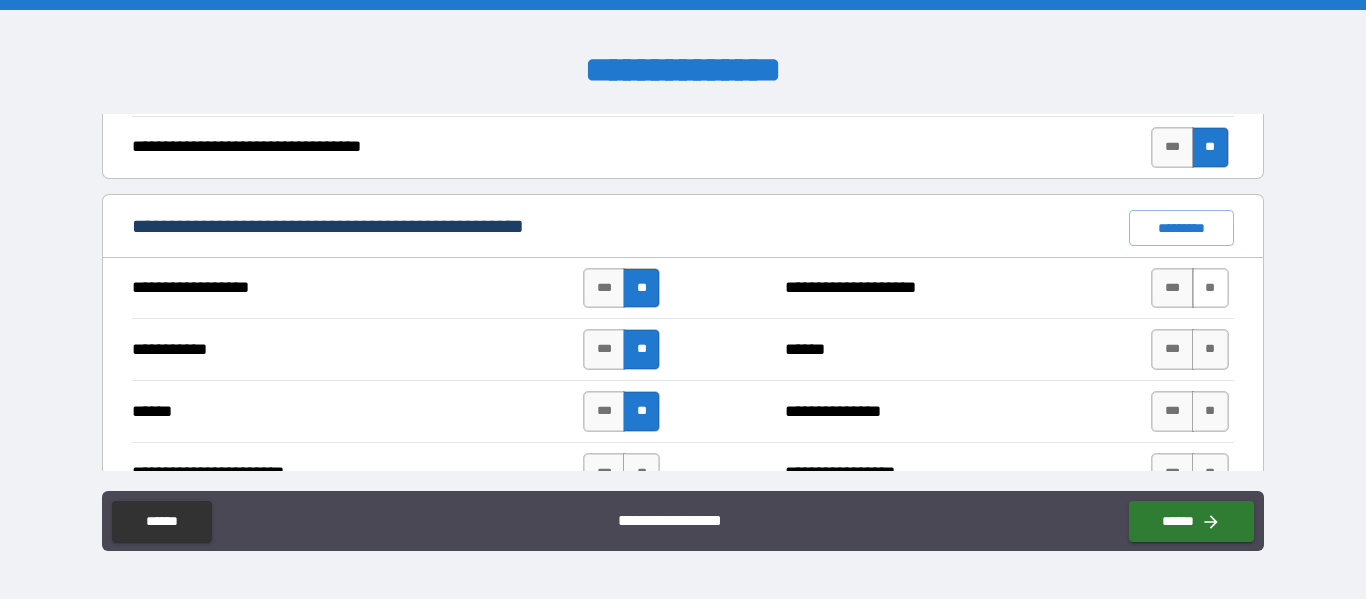 click on "**" at bounding box center [1210, 288] 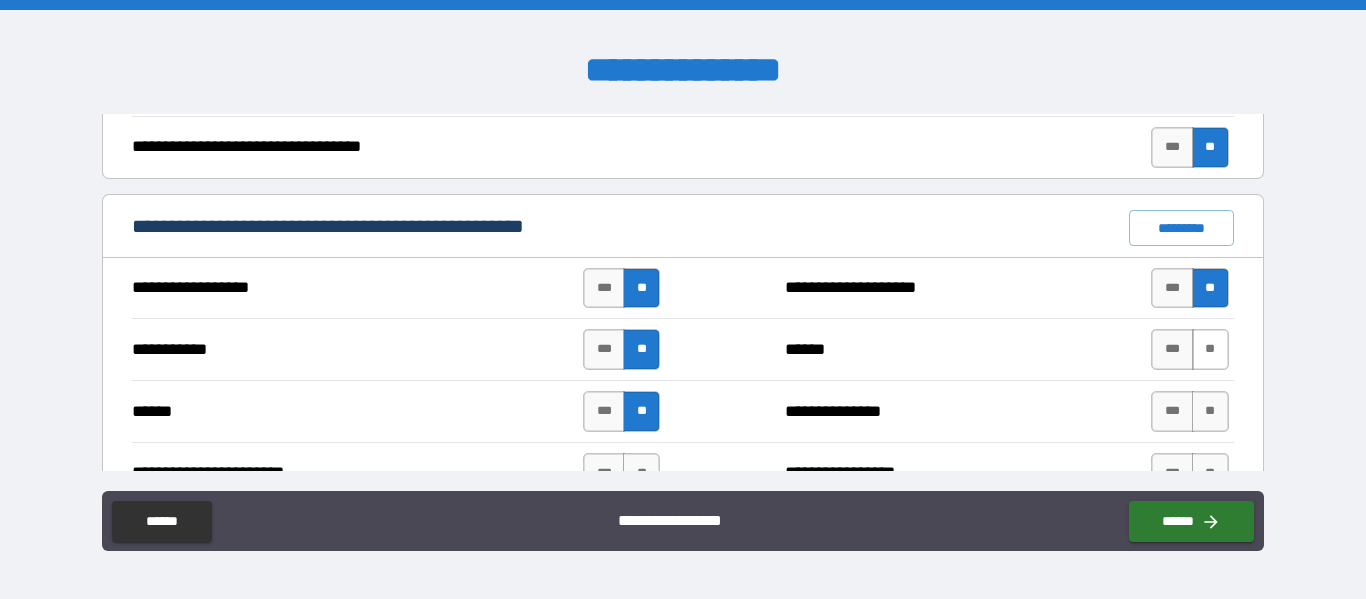 click on "**" at bounding box center [1210, 349] 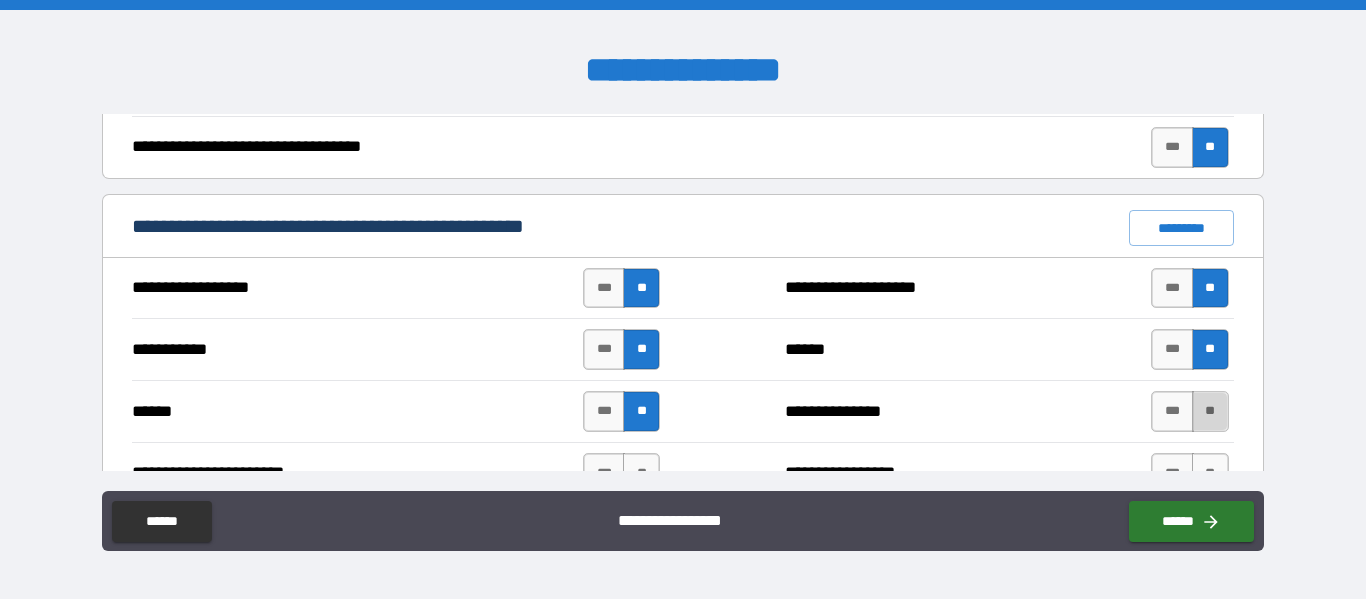 click on "**" at bounding box center (1210, 411) 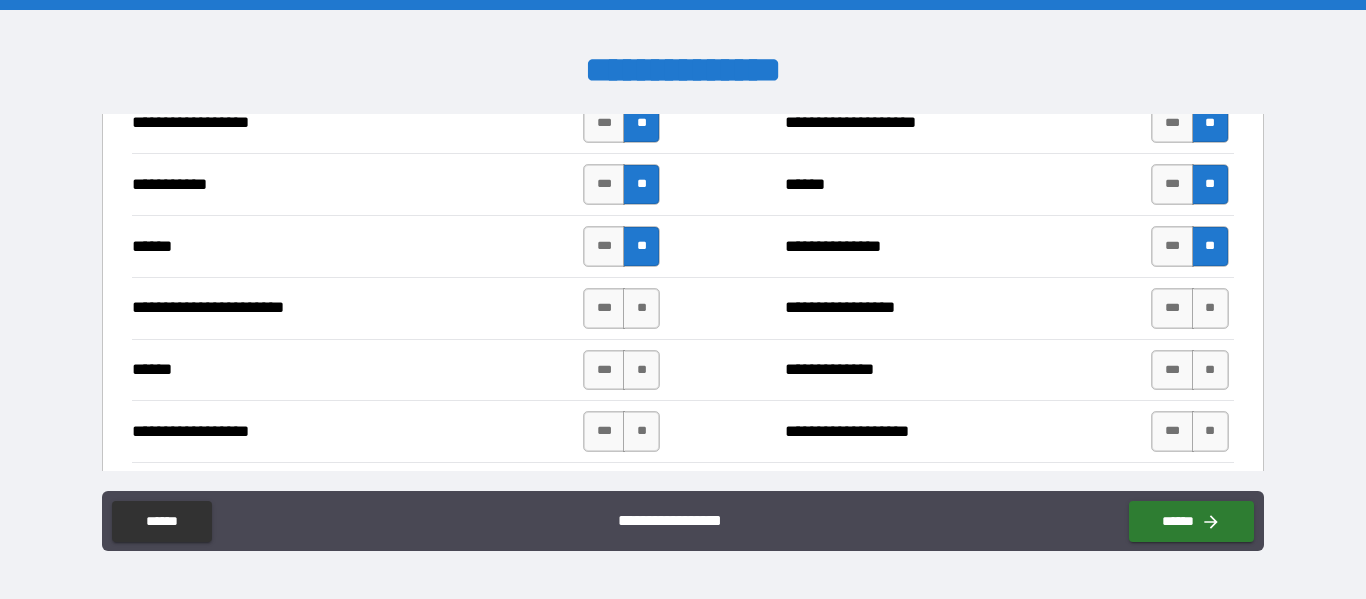 scroll, scrollTop: 1591, scrollLeft: 0, axis: vertical 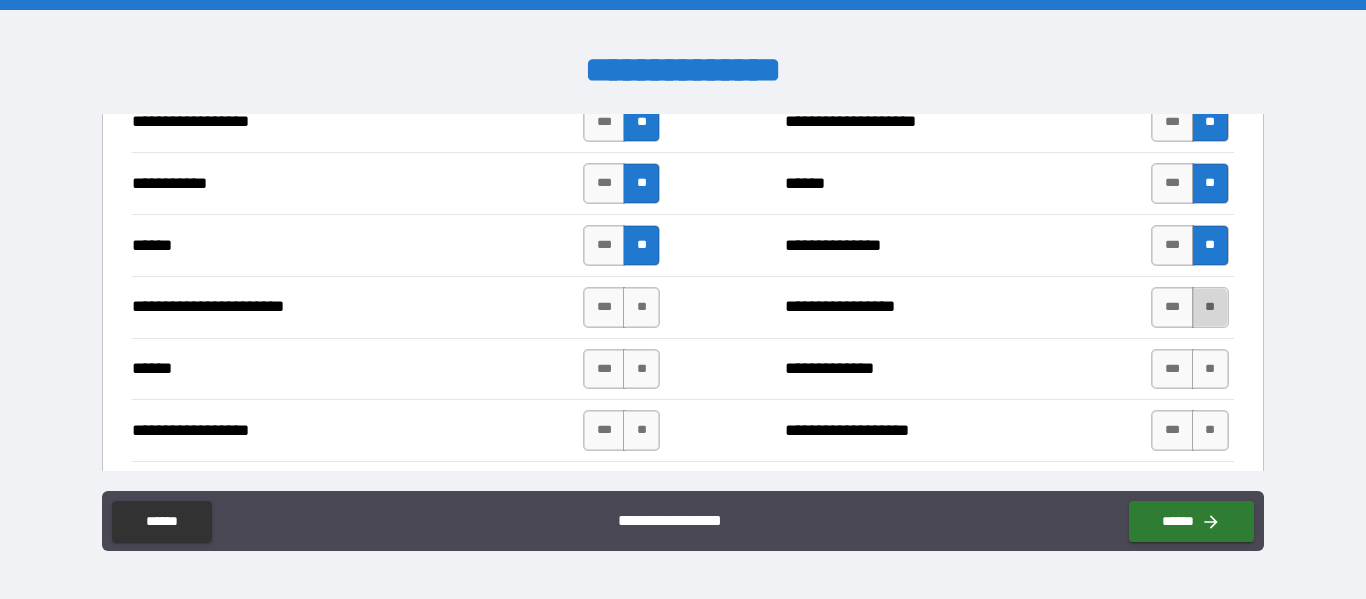 click on "**" at bounding box center (1210, 307) 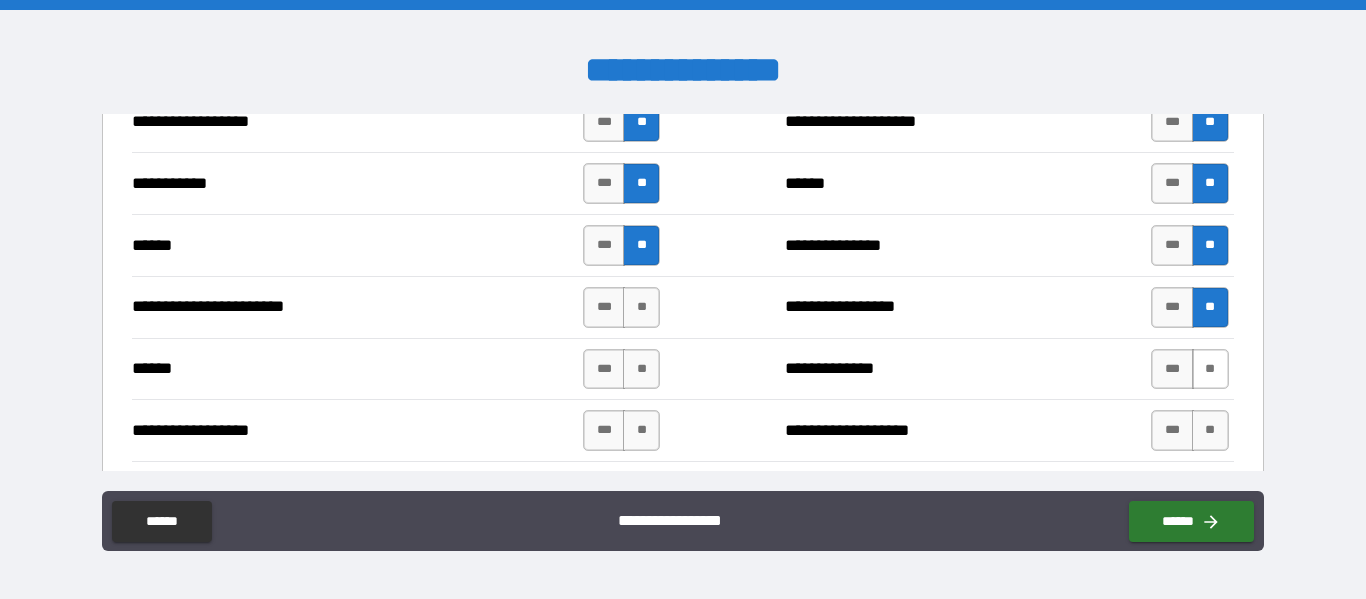 click on "**" at bounding box center (1210, 369) 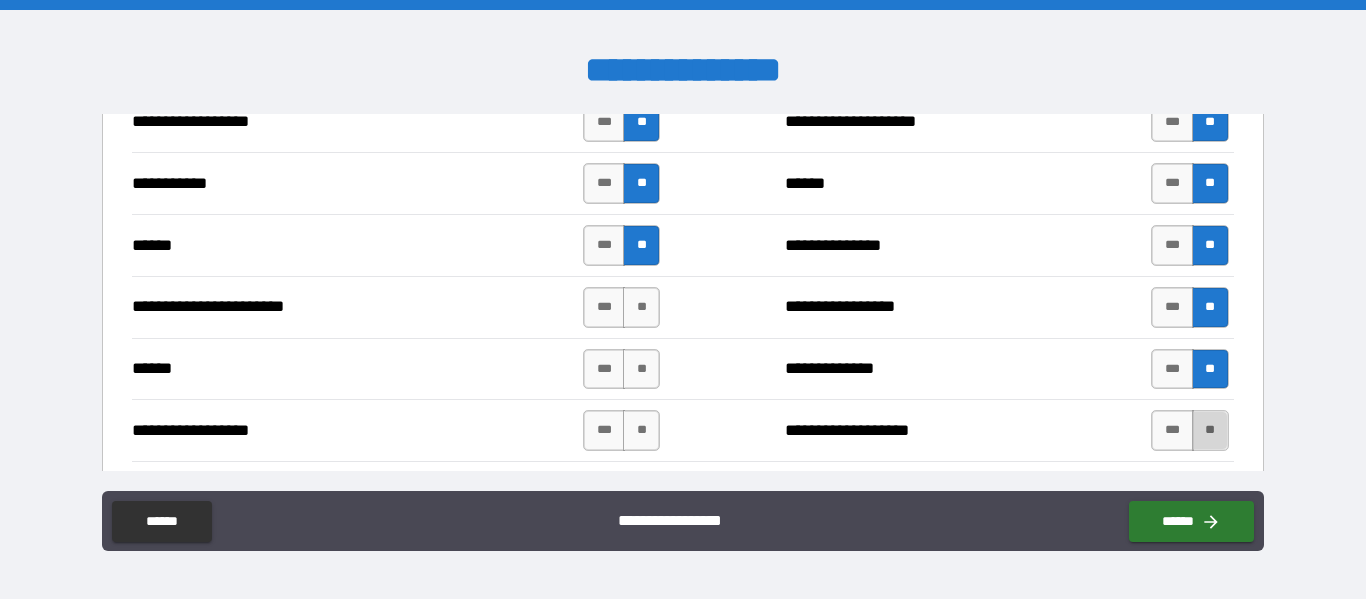 click on "**" at bounding box center [1210, 430] 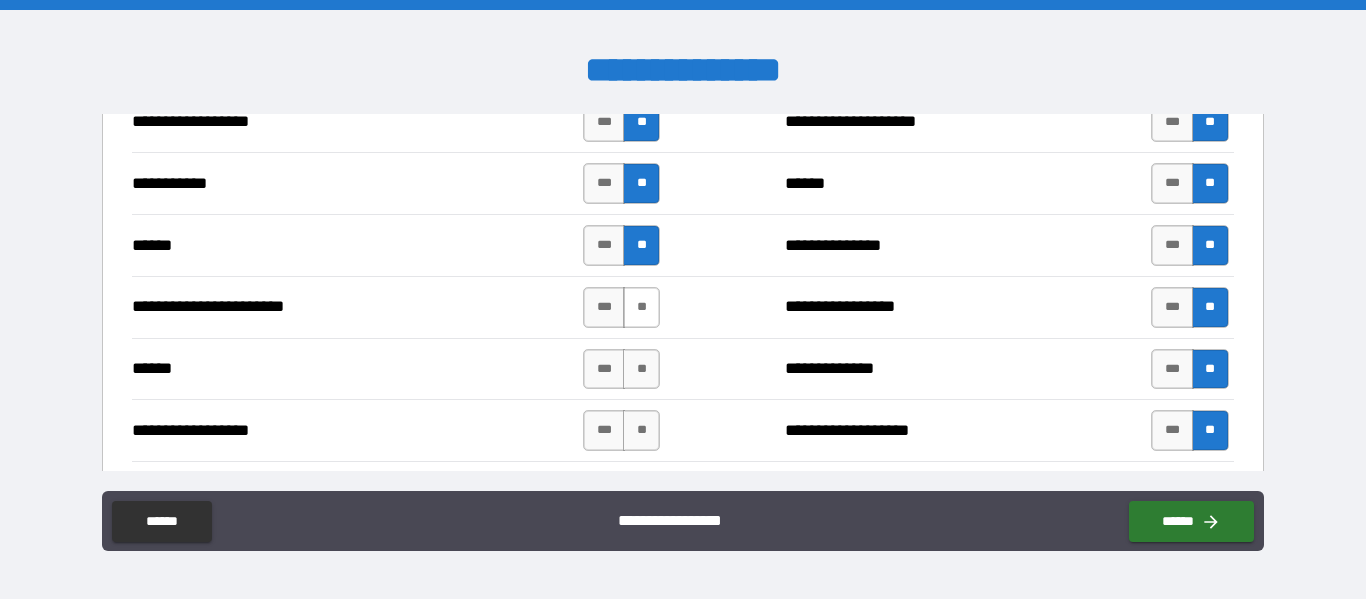 click on "**" at bounding box center (641, 307) 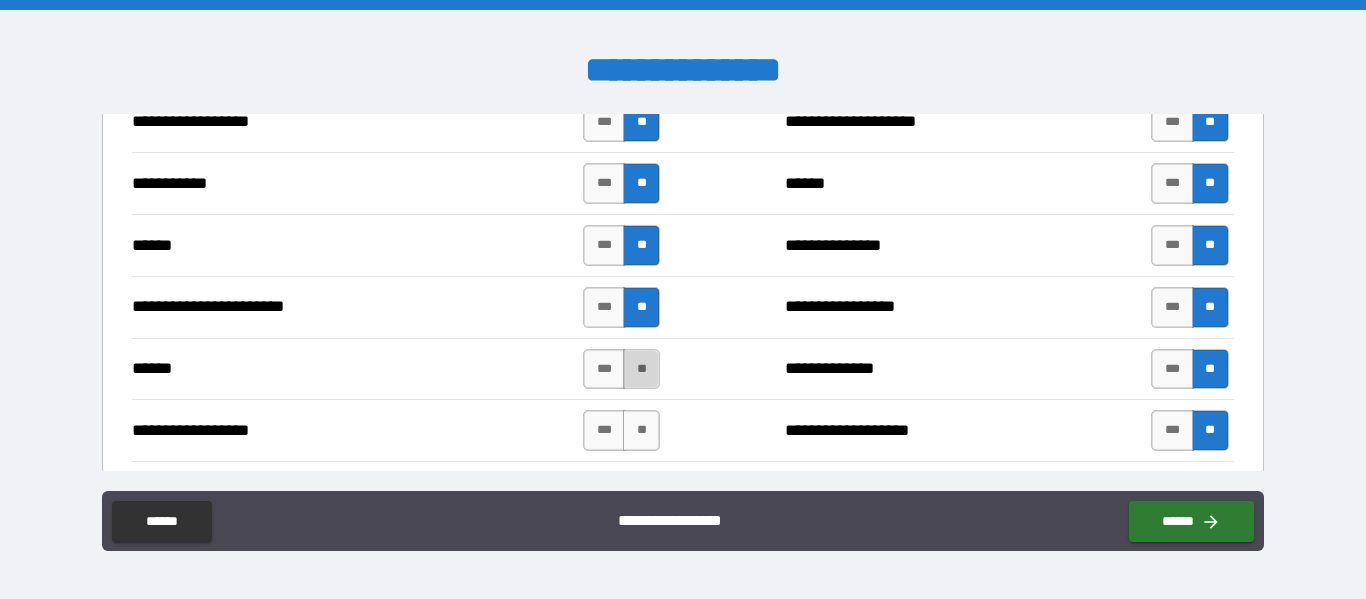click on "**" at bounding box center [641, 369] 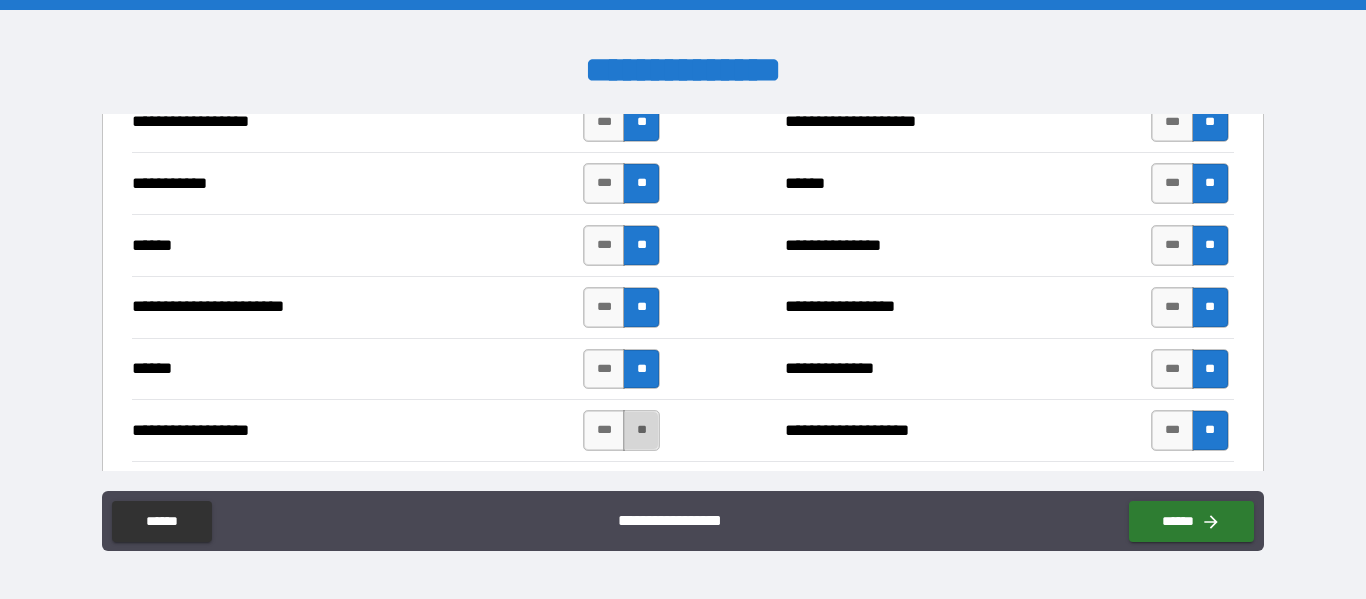 click on "**" at bounding box center [641, 430] 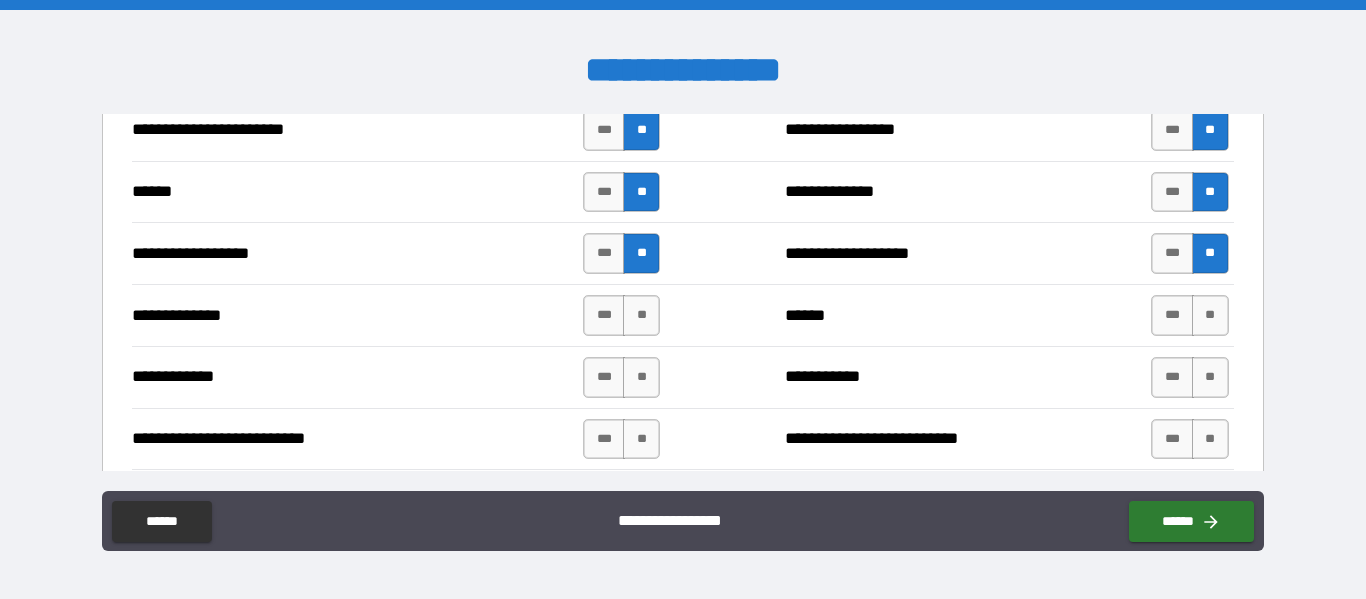 scroll, scrollTop: 1785, scrollLeft: 0, axis: vertical 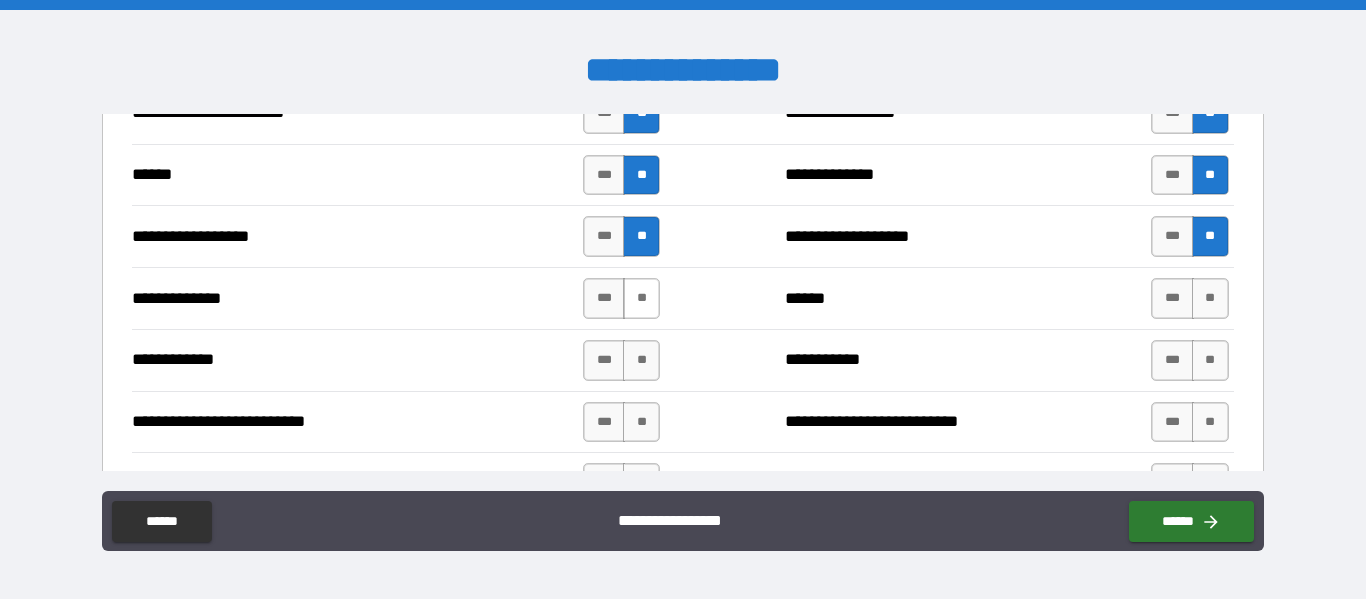 click on "**" at bounding box center [641, 298] 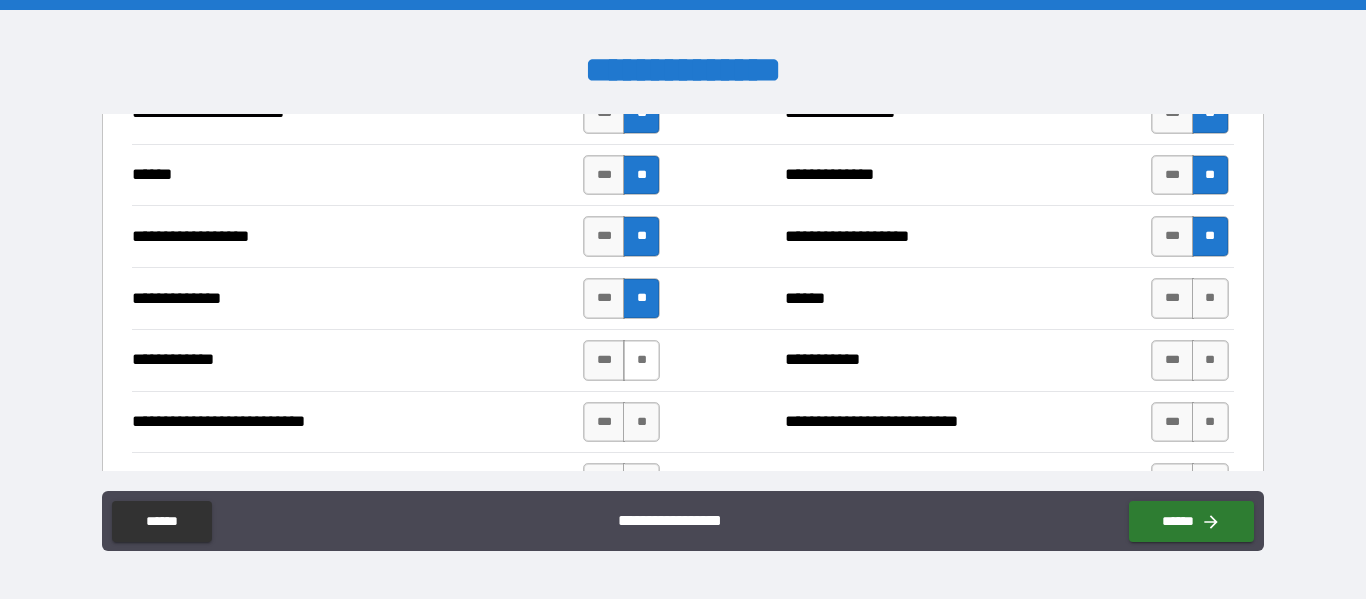 click on "**" at bounding box center [641, 360] 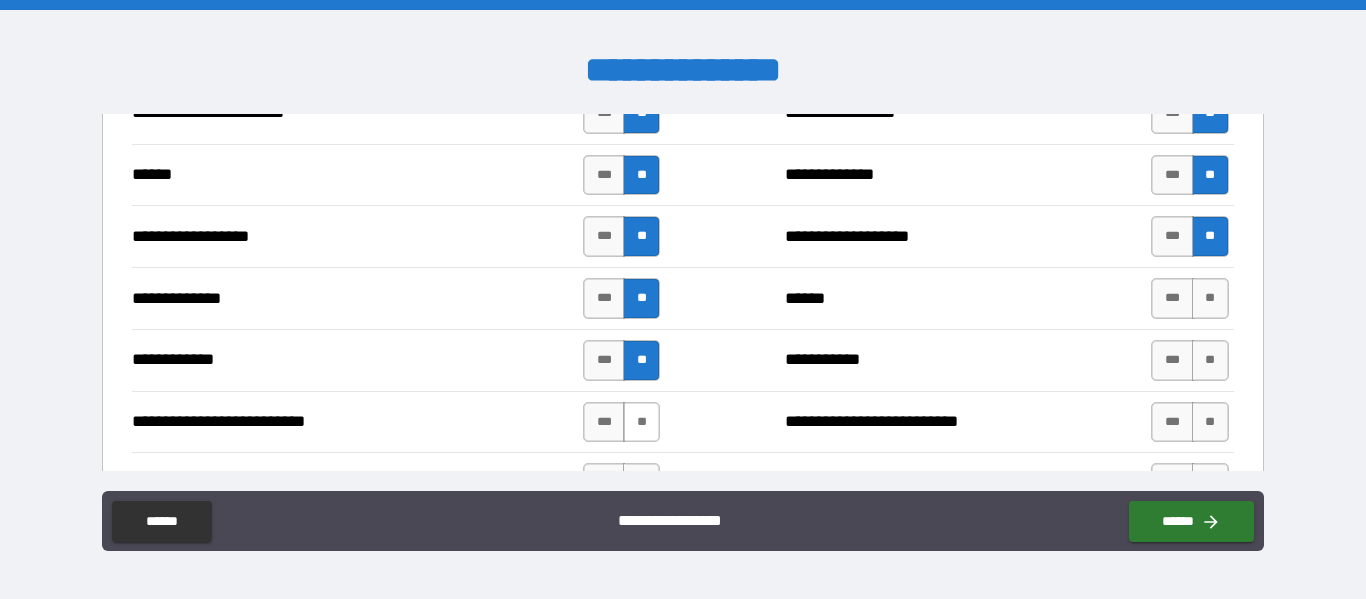 click on "**" at bounding box center (641, 422) 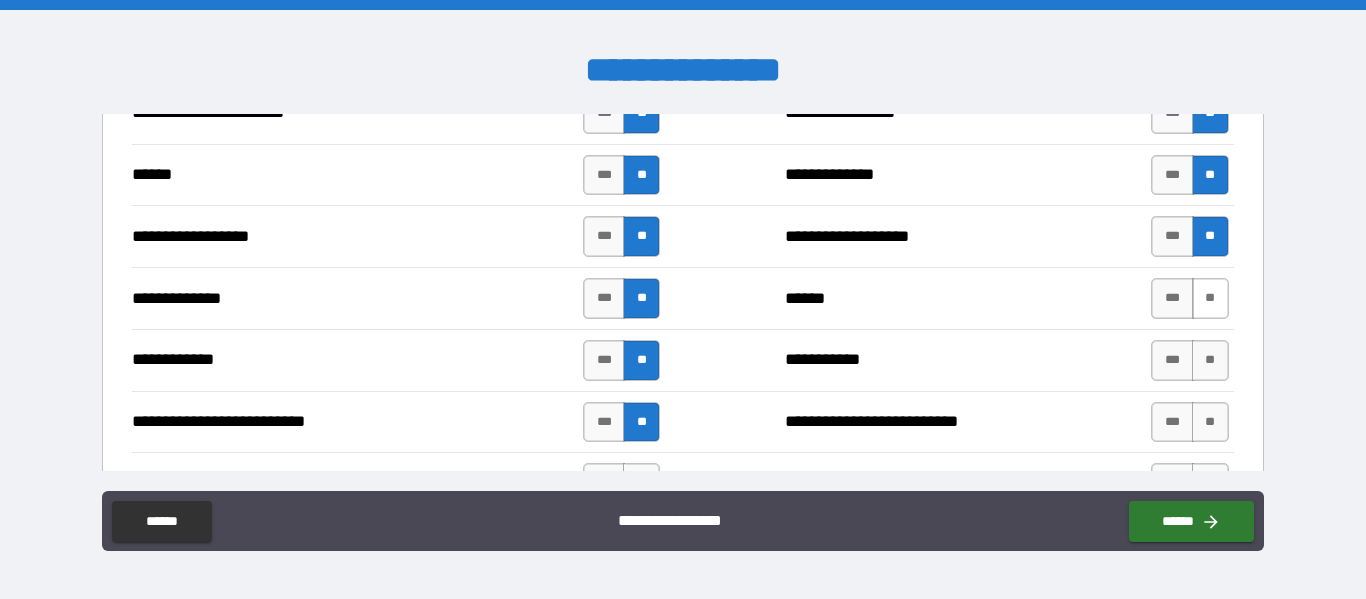 click on "**" at bounding box center (1210, 298) 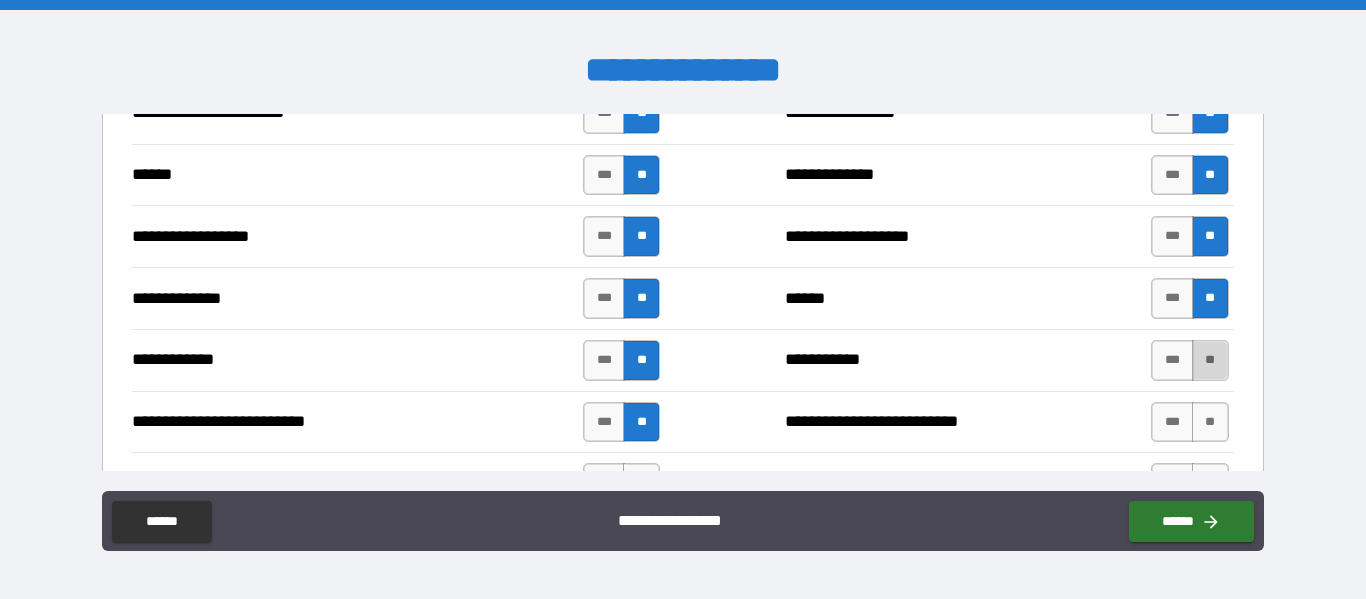 click on "**" at bounding box center (1210, 360) 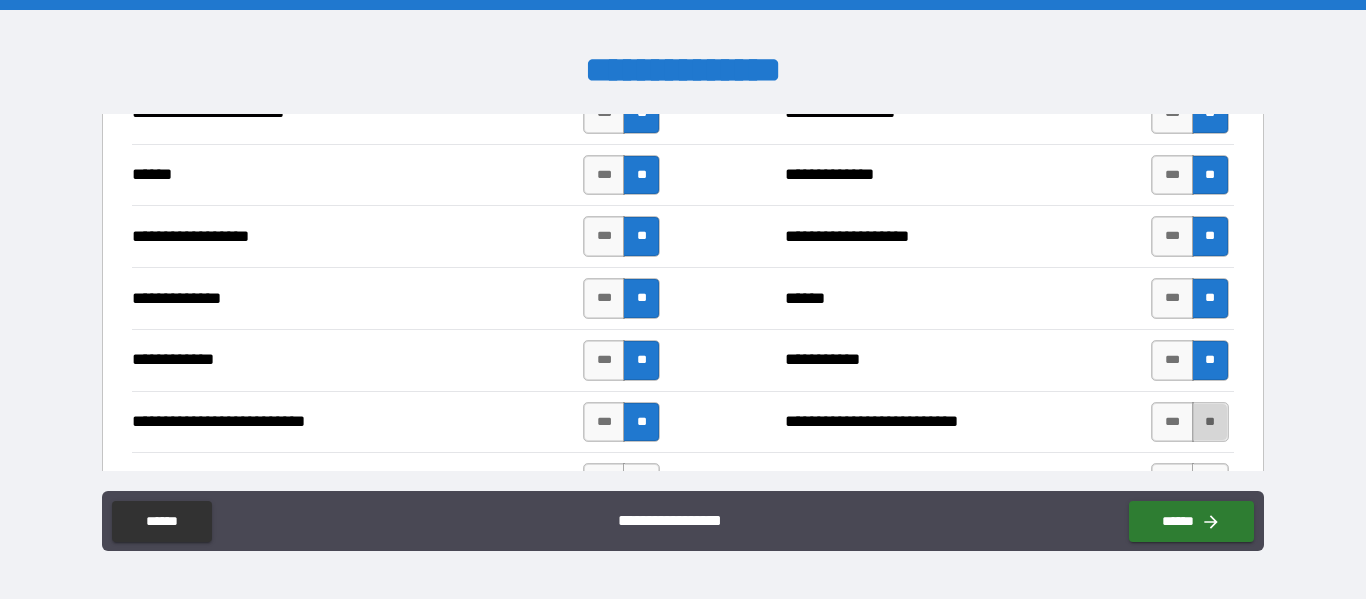 click on "**" at bounding box center [1210, 422] 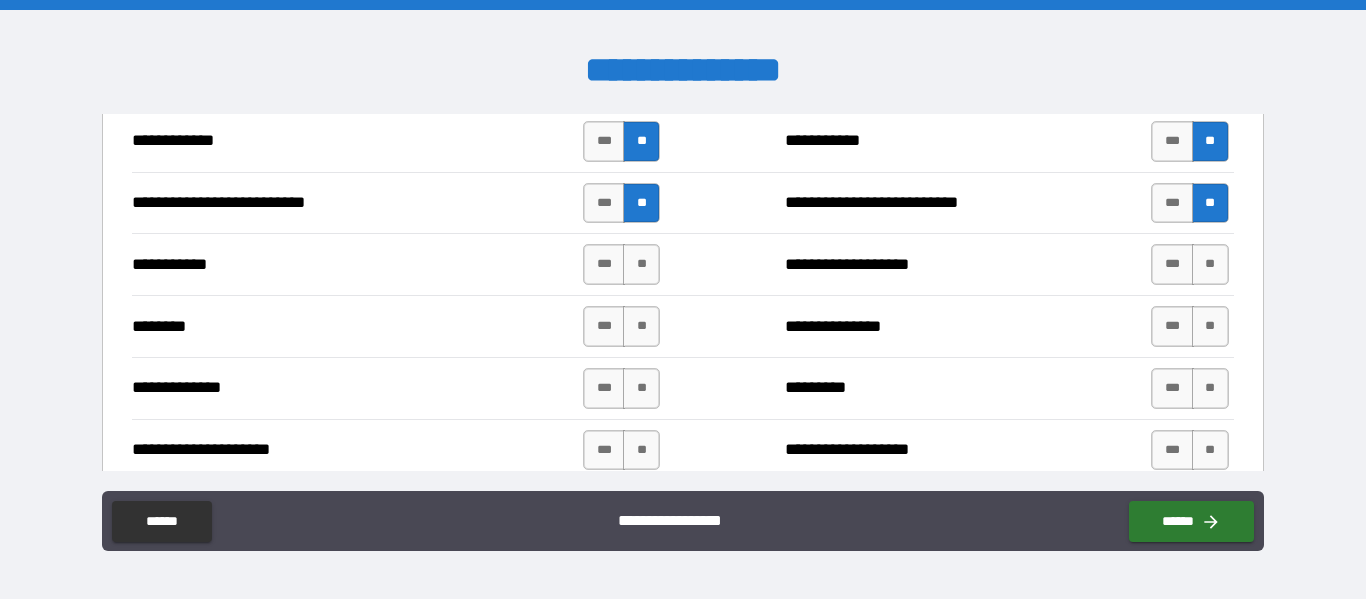 scroll, scrollTop: 2007, scrollLeft: 0, axis: vertical 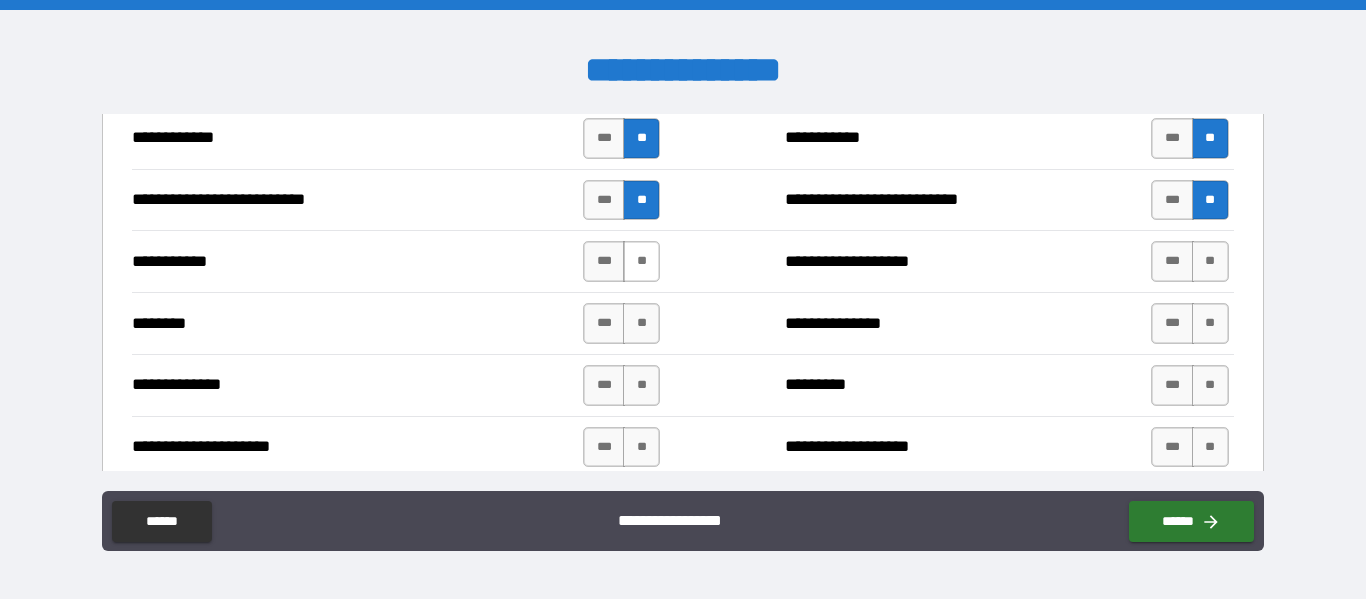 click on "**" at bounding box center (641, 261) 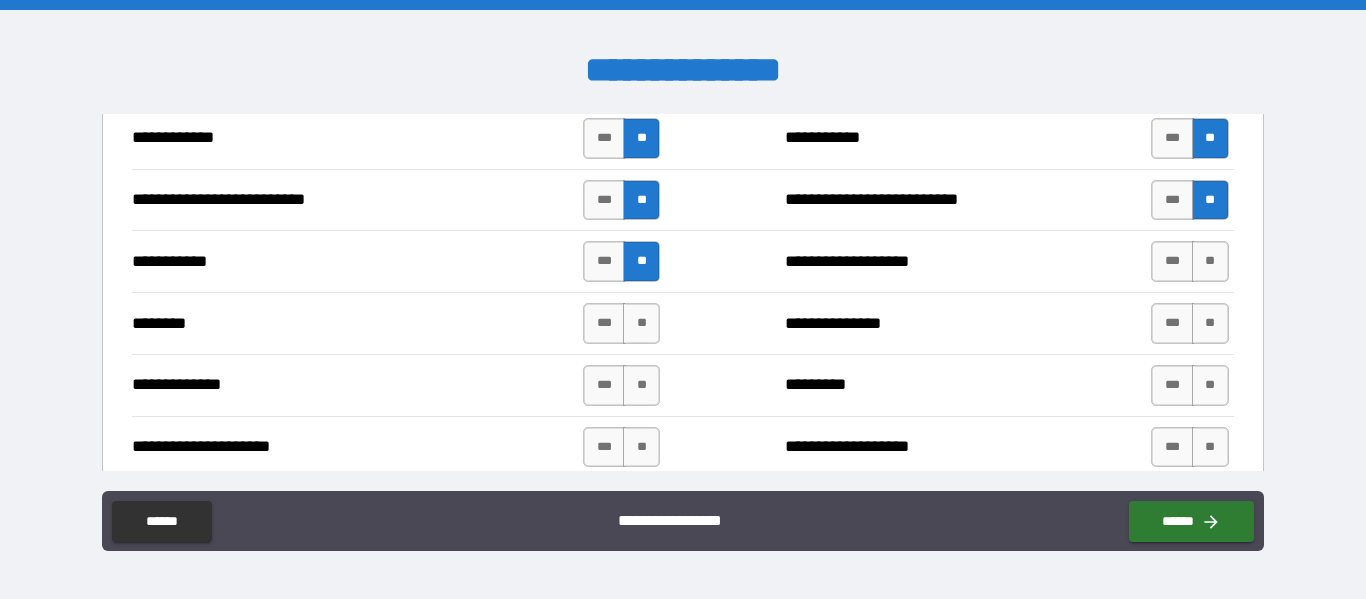 click on "**" at bounding box center (641, 323) 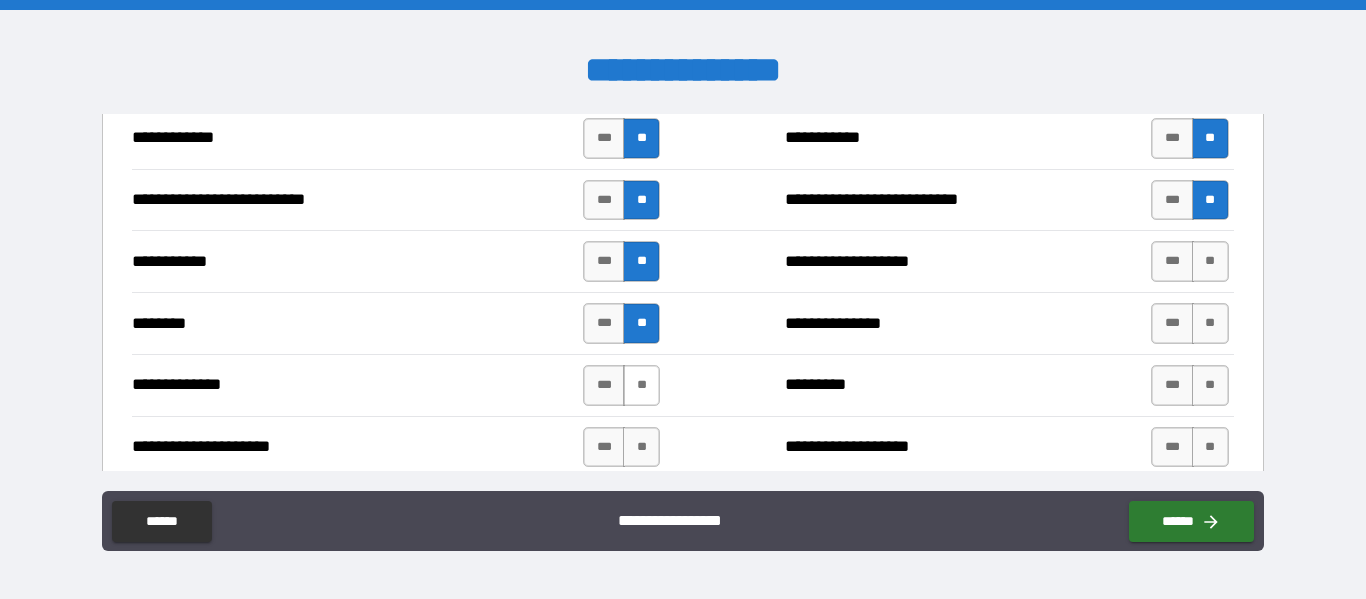 click on "**" at bounding box center (641, 385) 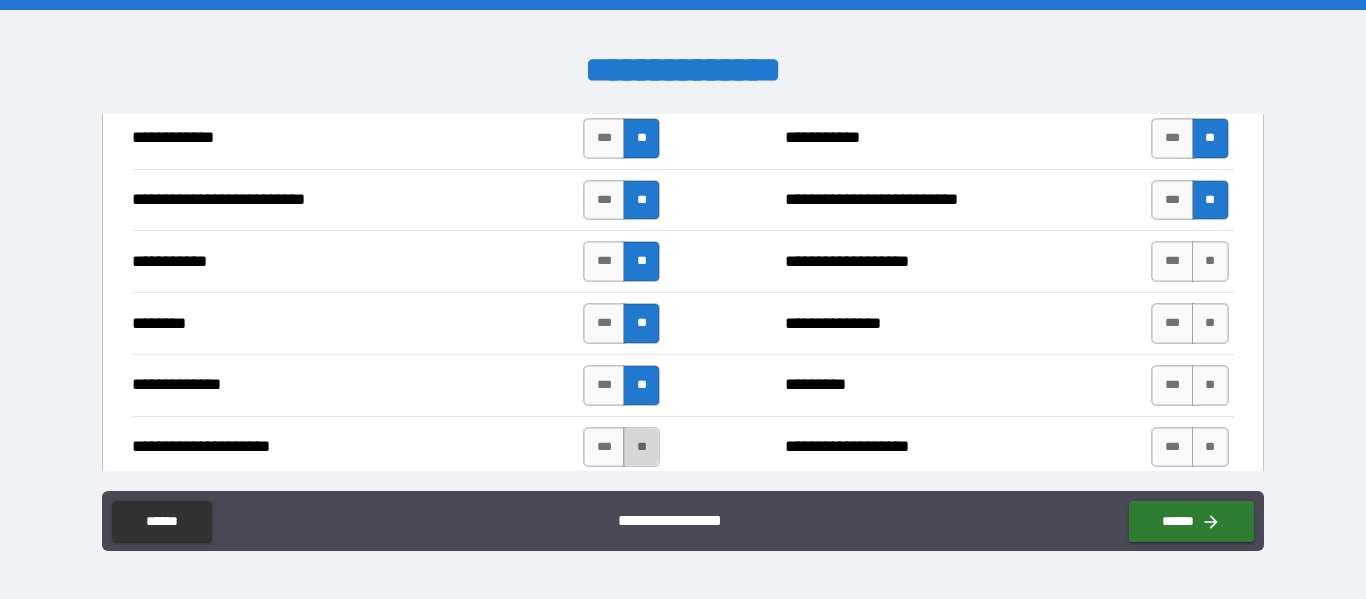 click on "**" at bounding box center (641, 447) 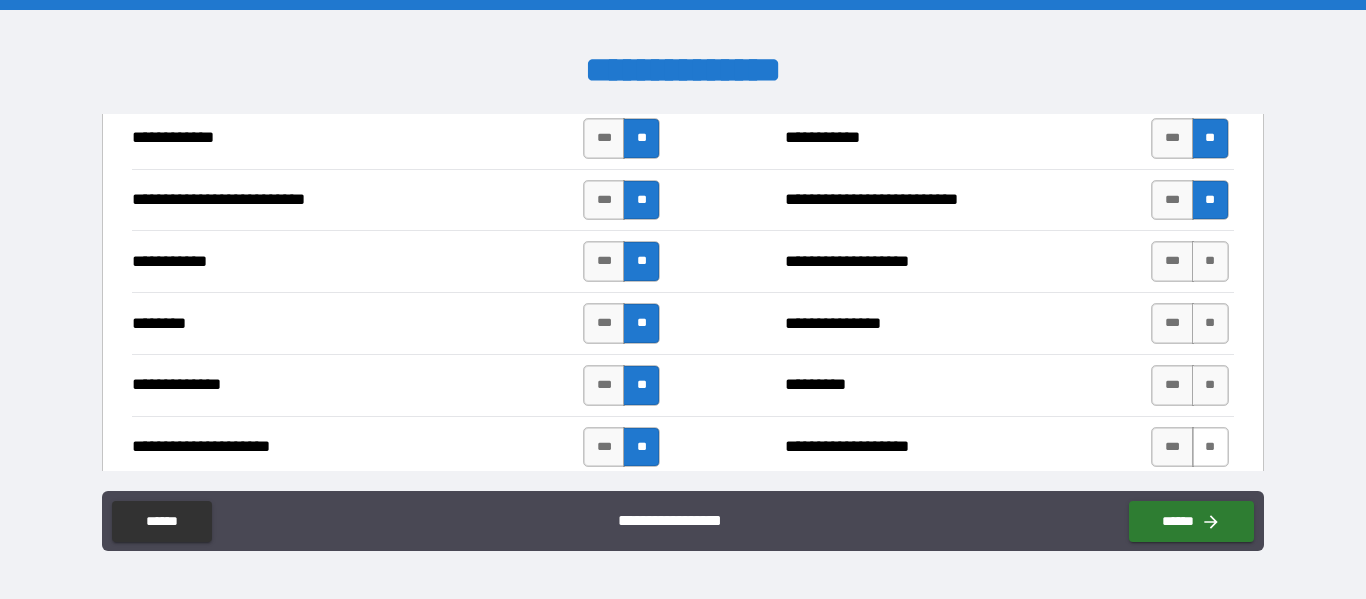 click on "**" at bounding box center [1210, 447] 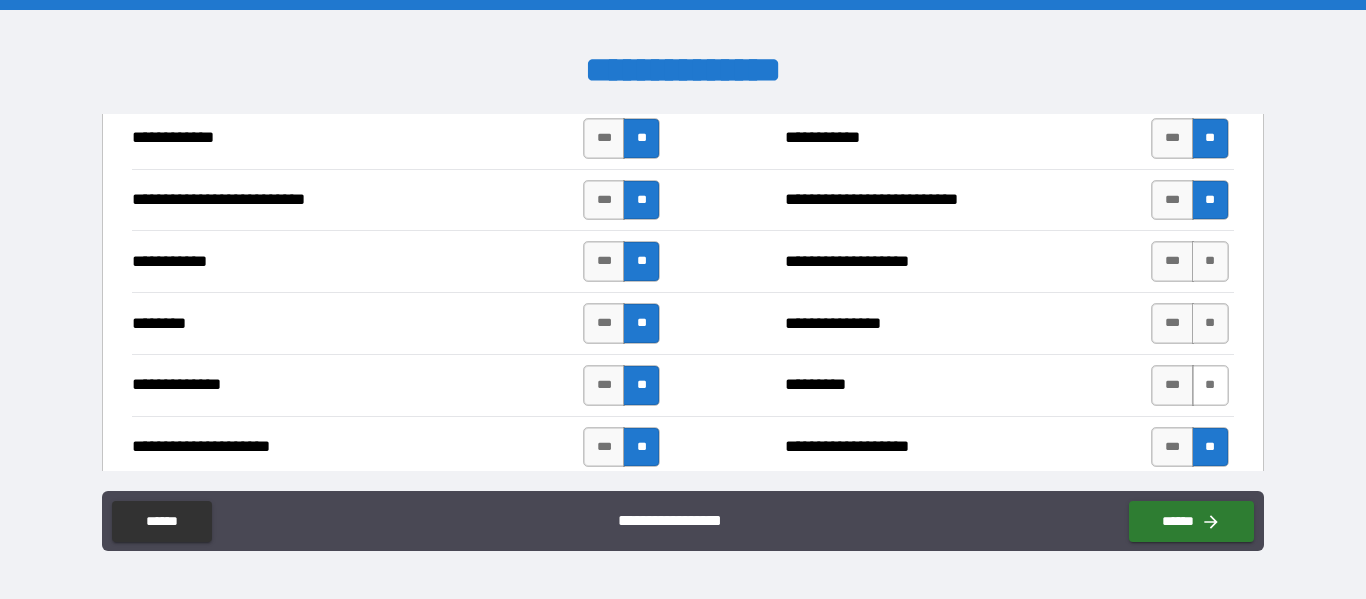 click on "**" at bounding box center (1210, 385) 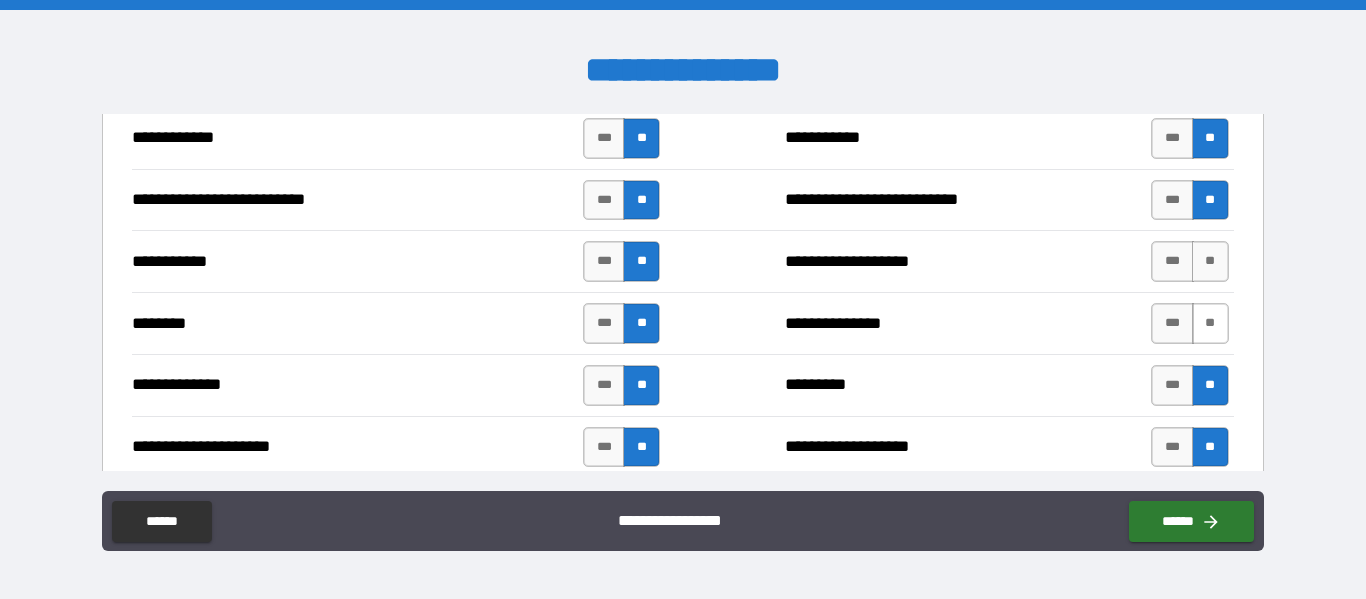click on "**" at bounding box center [1210, 323] 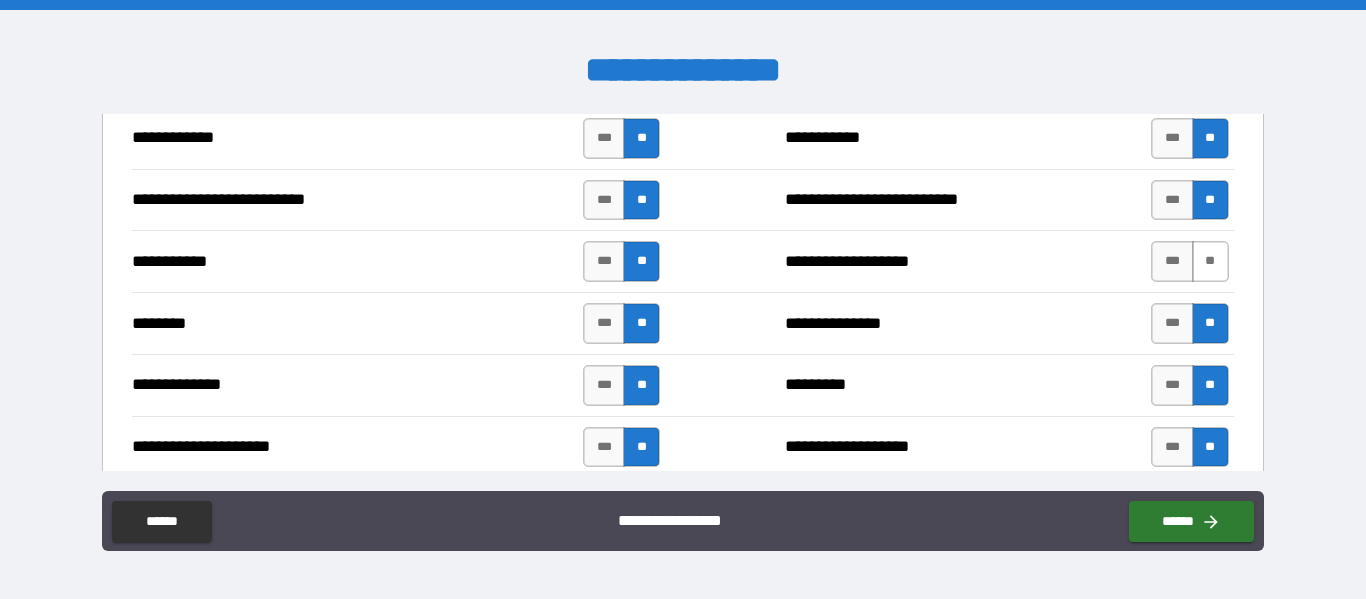 click on "**" at bounding box center [1210, 261] 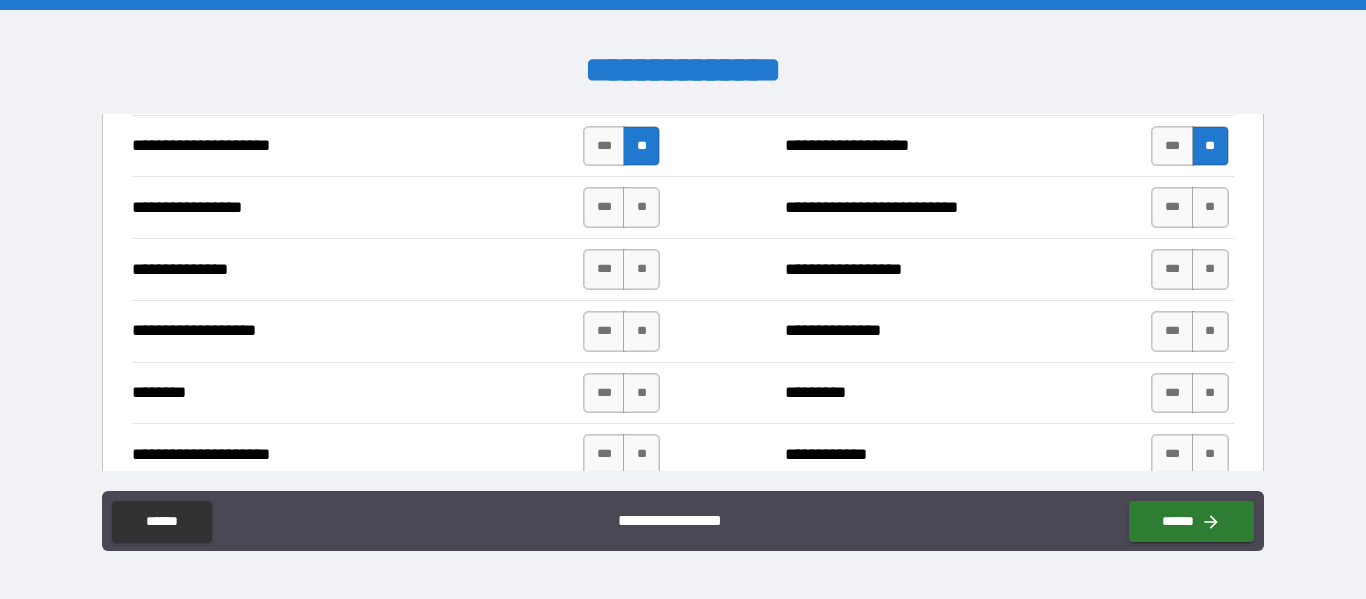 scroll, scrollTop: 2313, scrollLeft: 0, axis: vertical 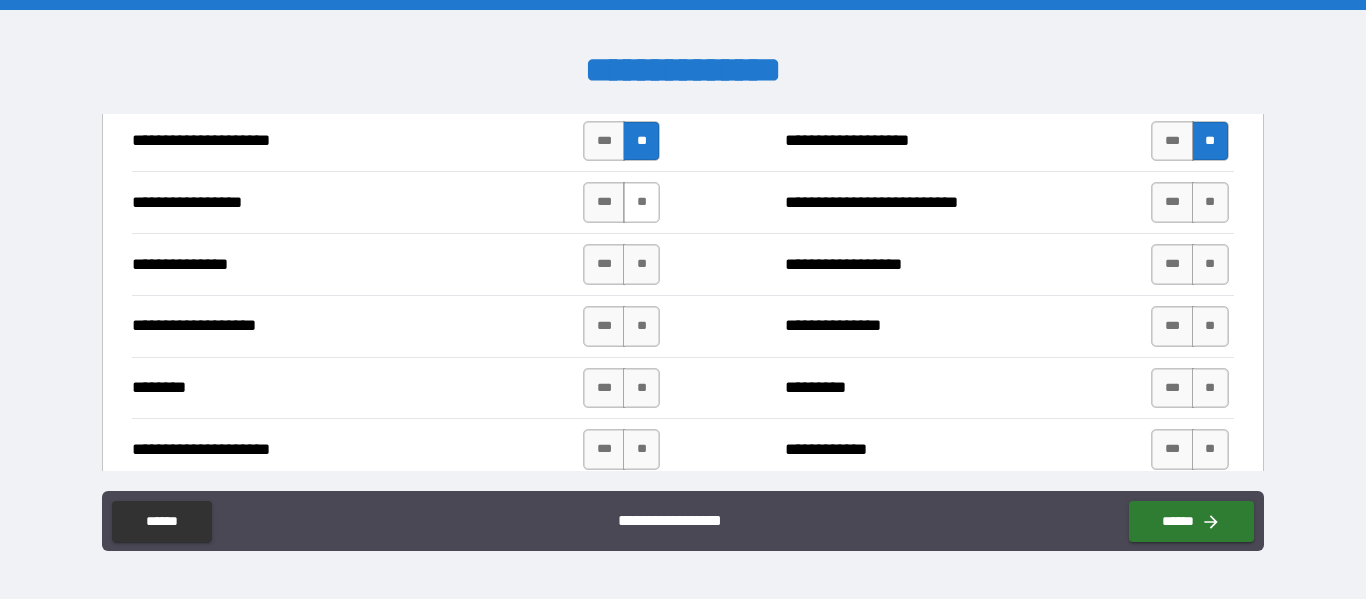 click on "**" at bounding box center [641, 202] 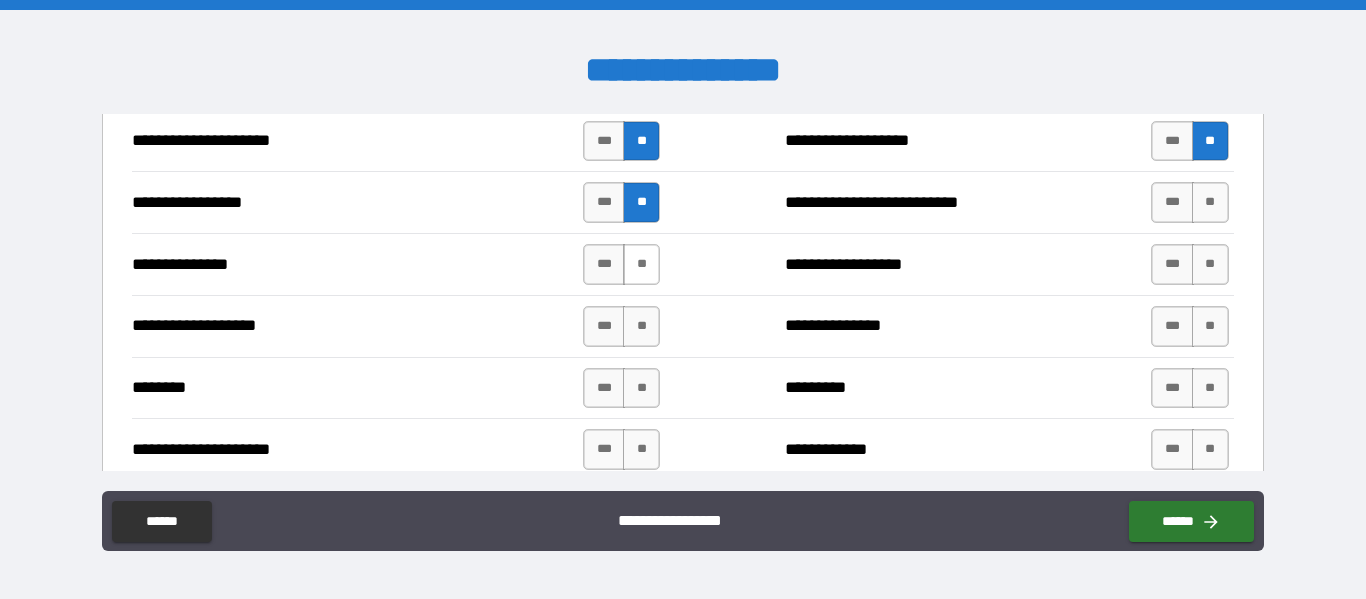 click on "**" at bounding box center (641, 264) 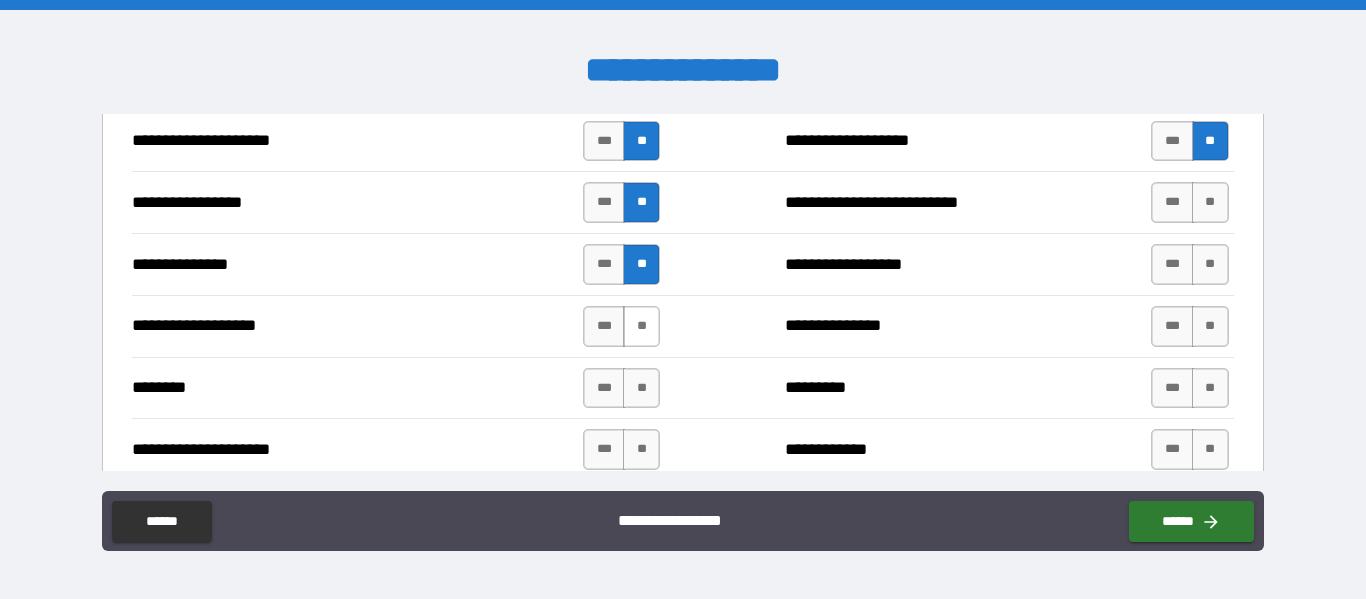 click on "**" at bounding box center (641, 326) 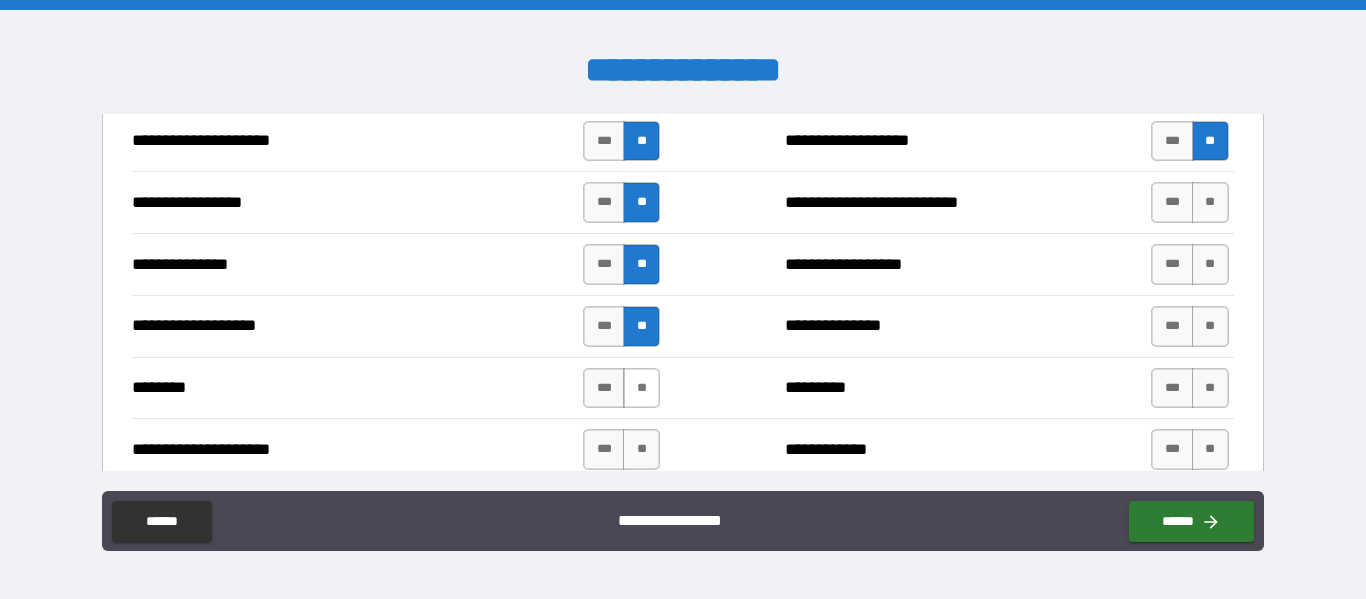 click on "**" at bounding box center [641, 388] 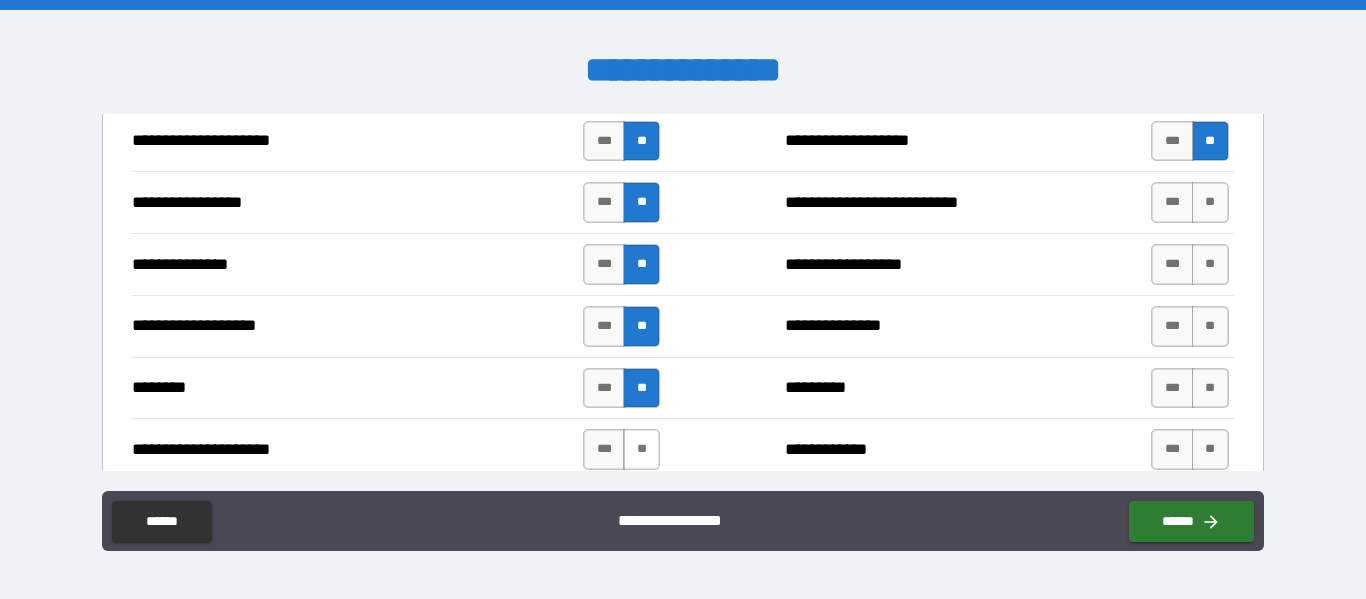 click on "**" at bounding box center (641, 449) 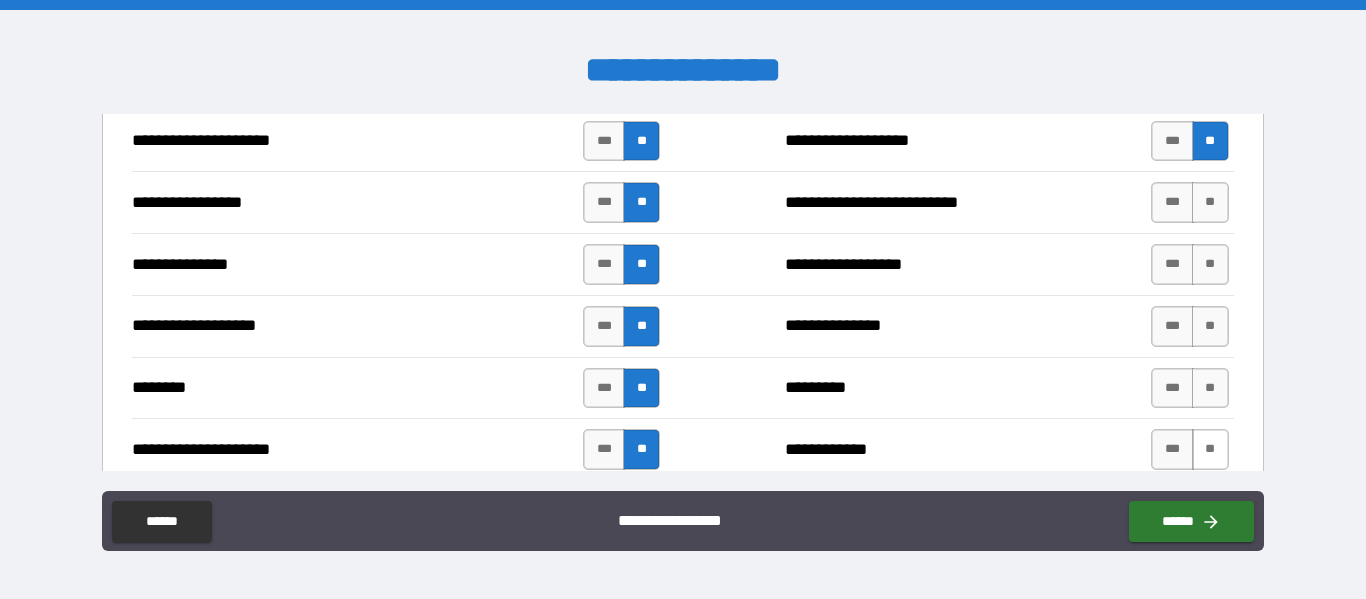 click on "**" at bounding box center [1210, 449] 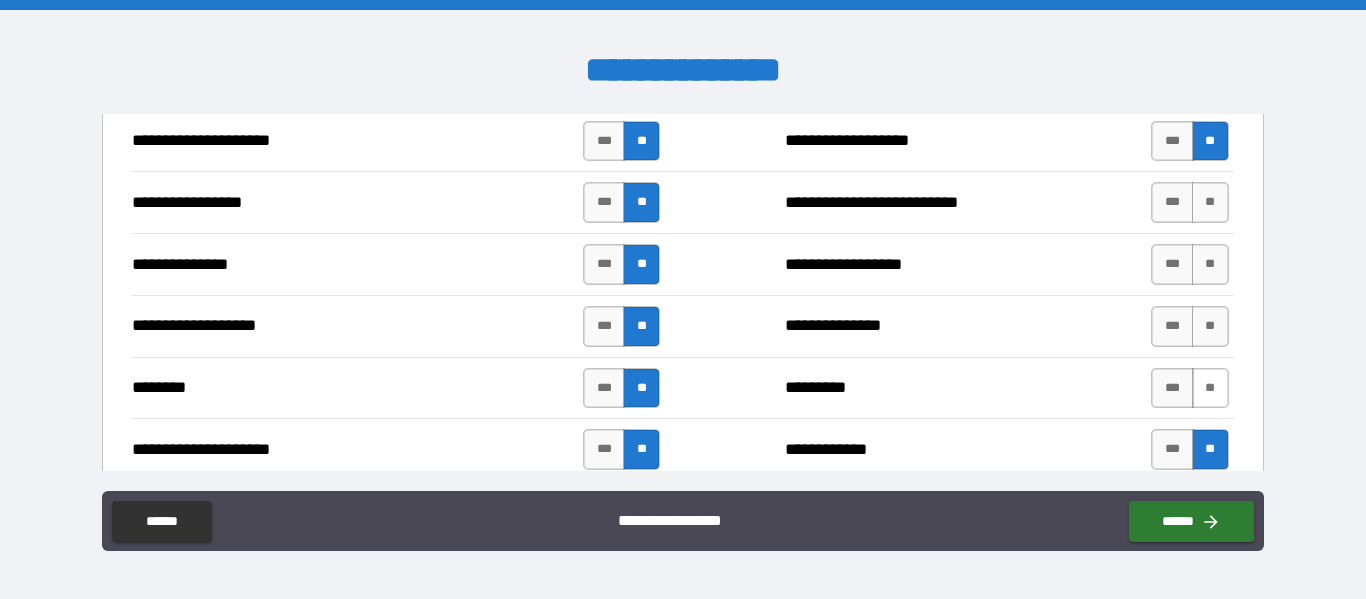 click on "**" at bounding box center (1210, 388) 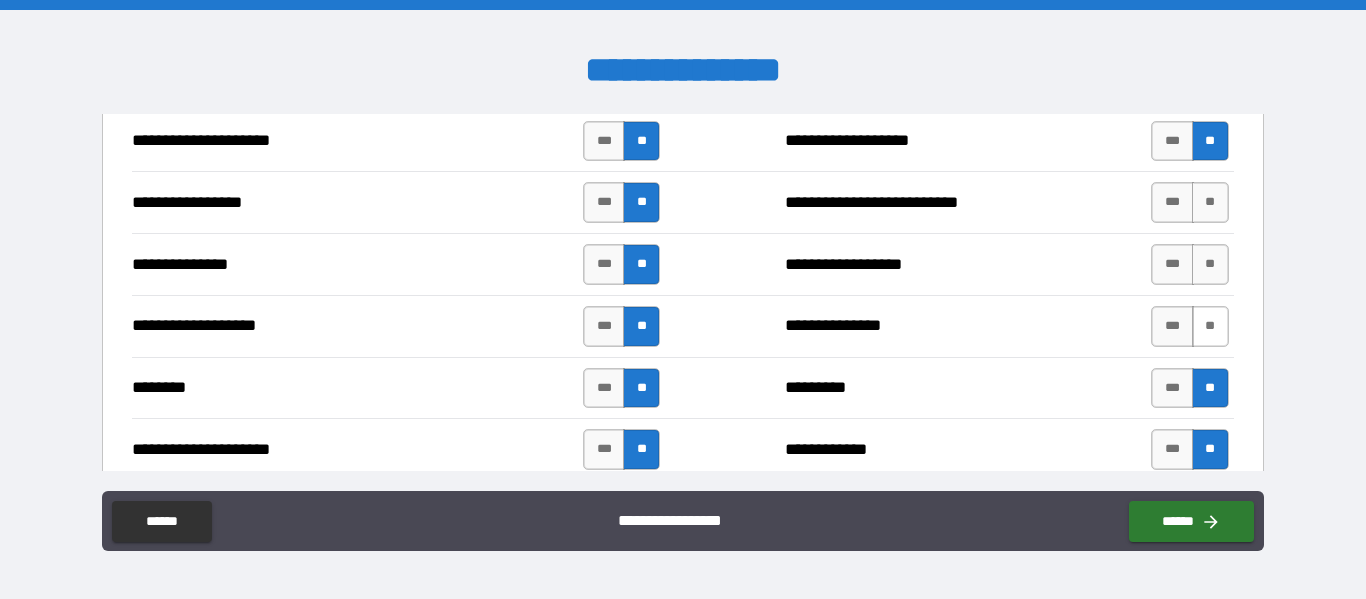 click on "**" at bounding box center [1210, 326] 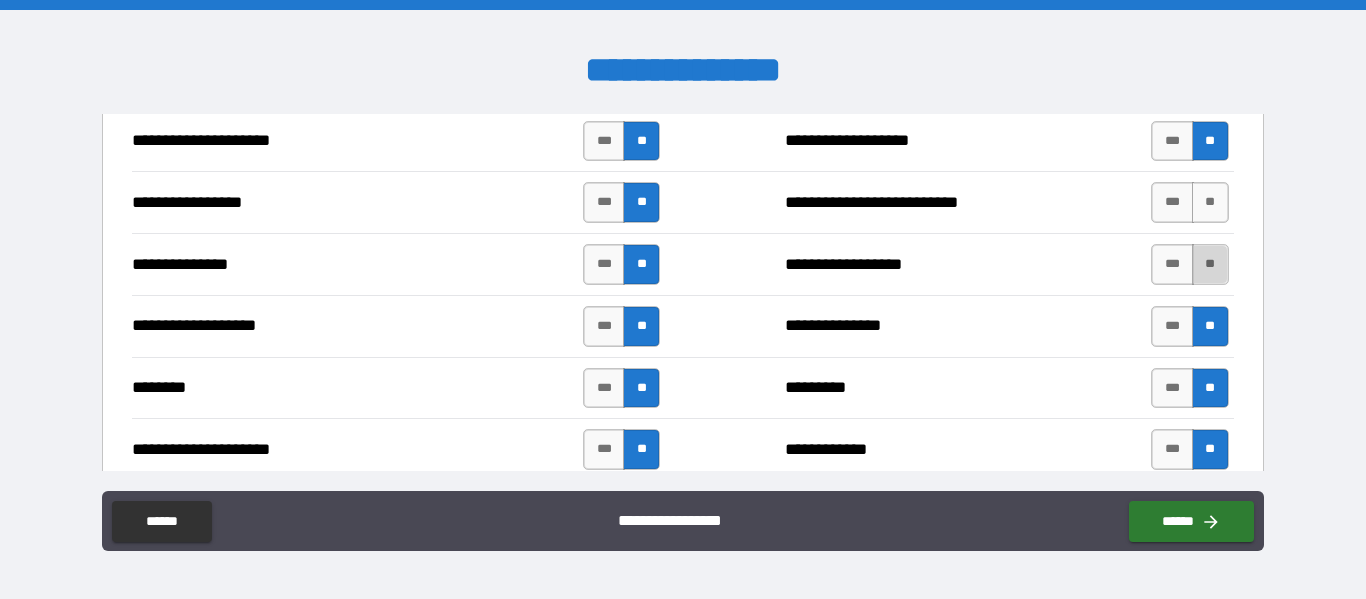 click on "**" at bounding box center (1210, 264) 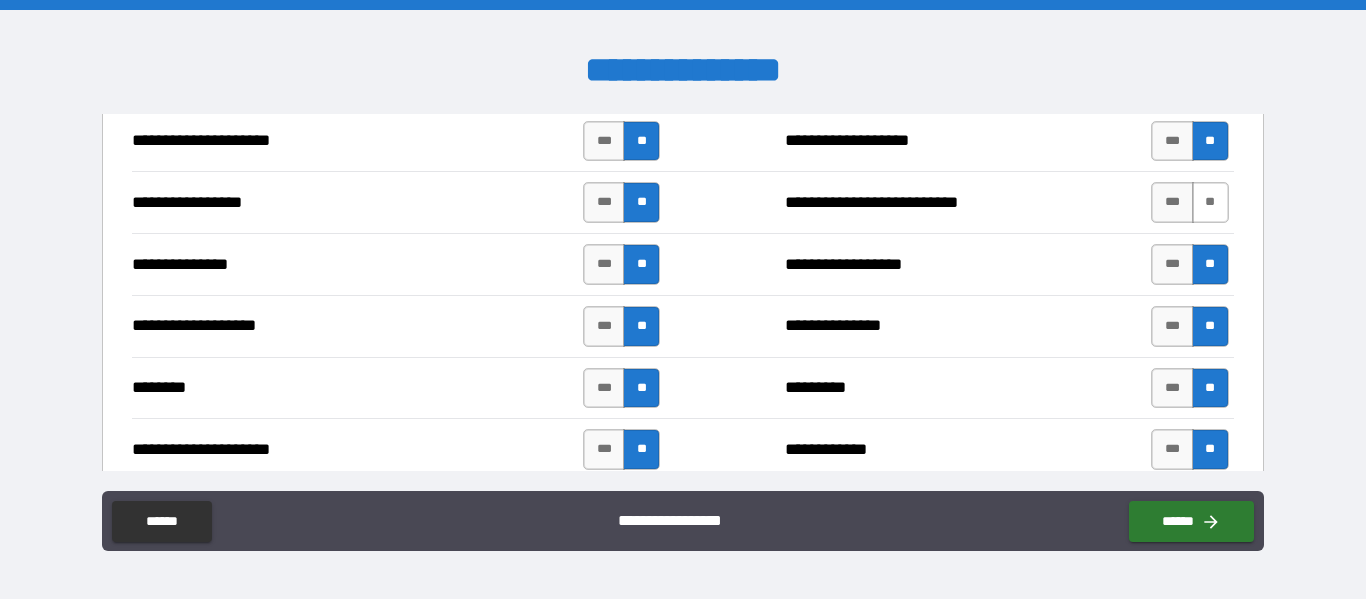 click on "**" at bounding box center [1210, 202] 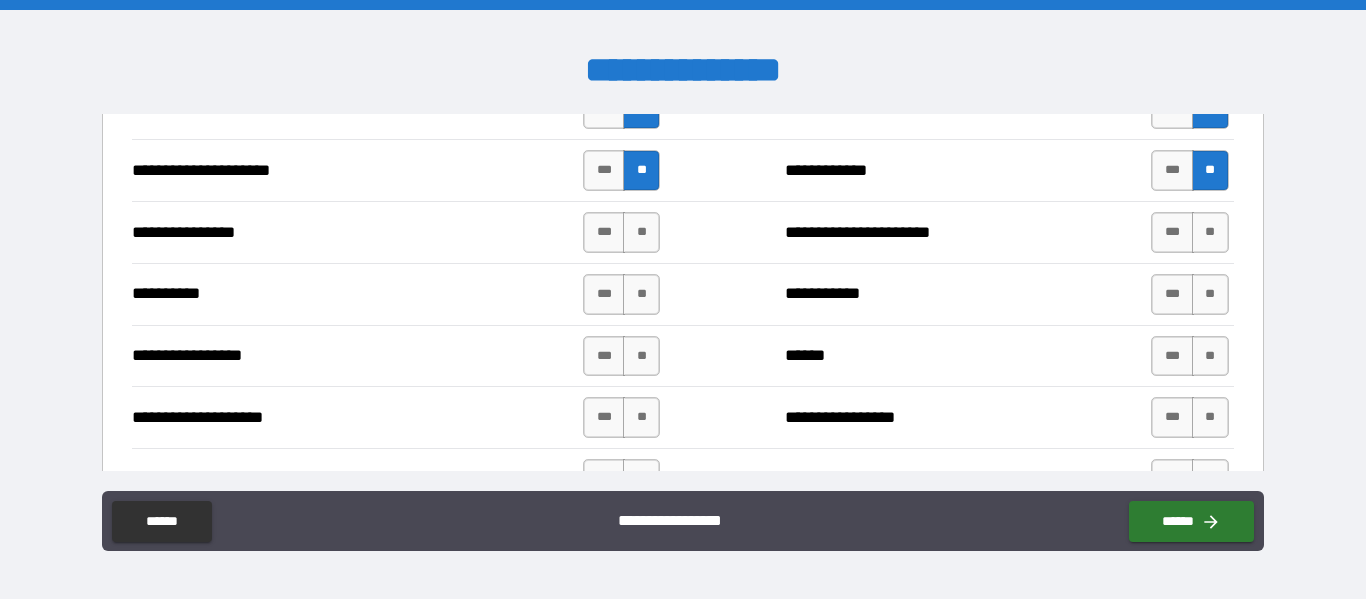 scroll, scrollTop: 2597, scrollLeft: 0, axis: vertical 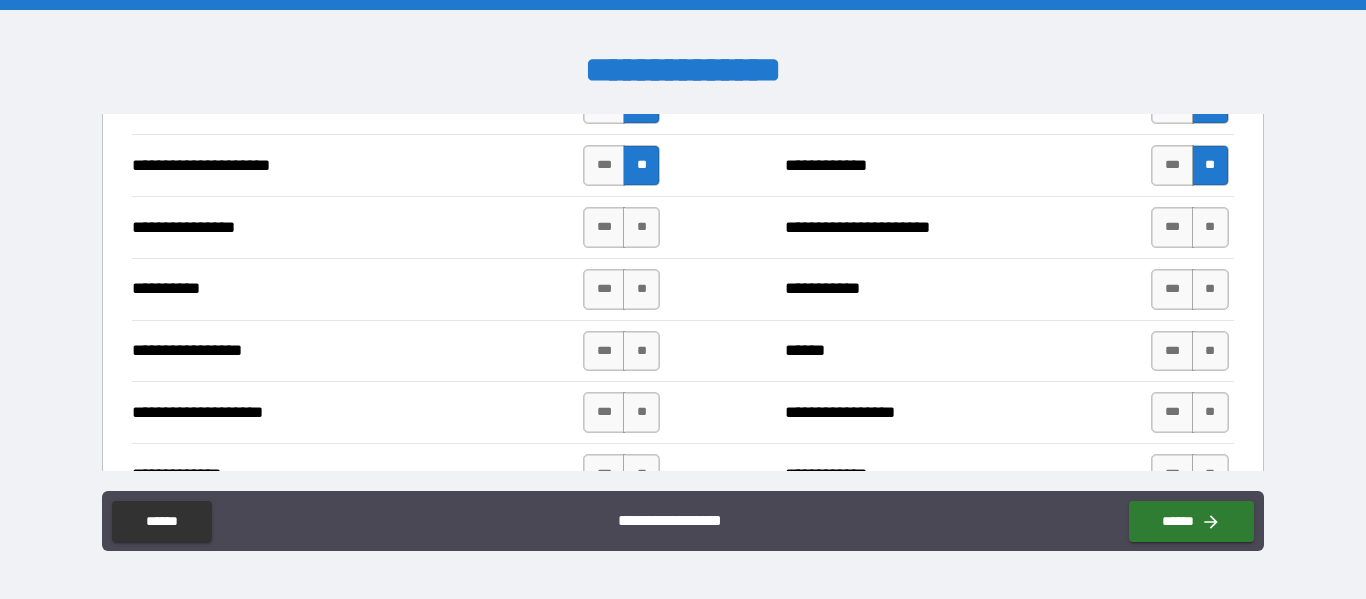 click on "*** **" at bounding box center [1189, 227] 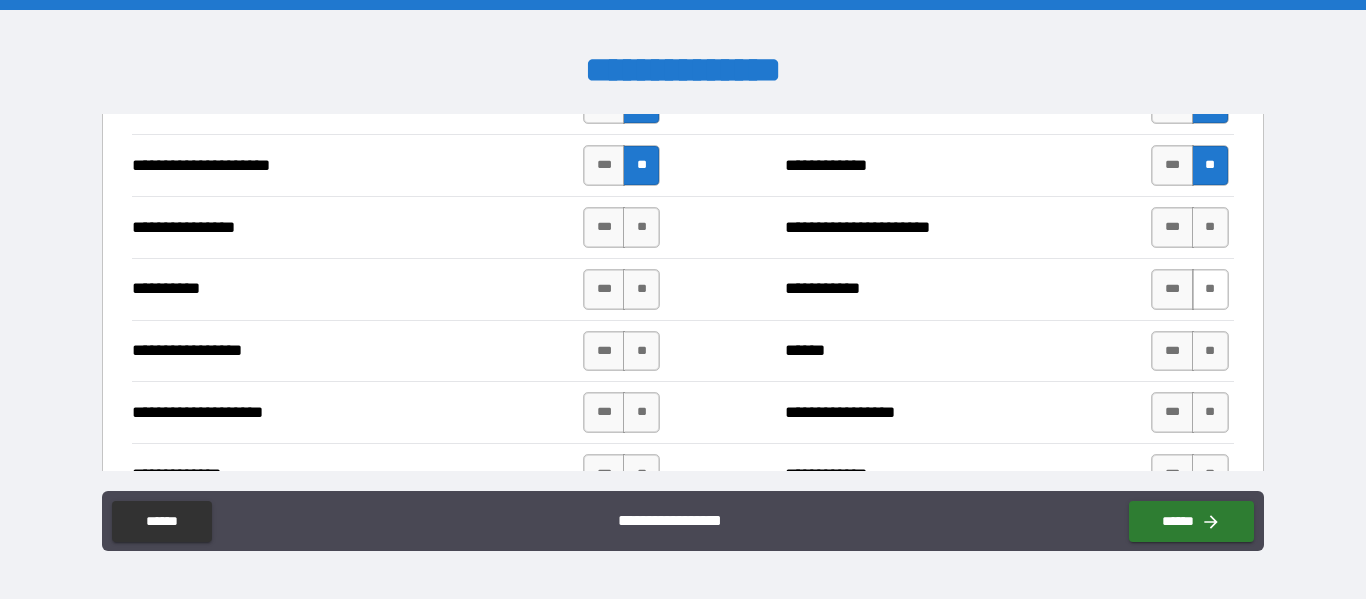 click on "**" at bounding box center (1210, 289) 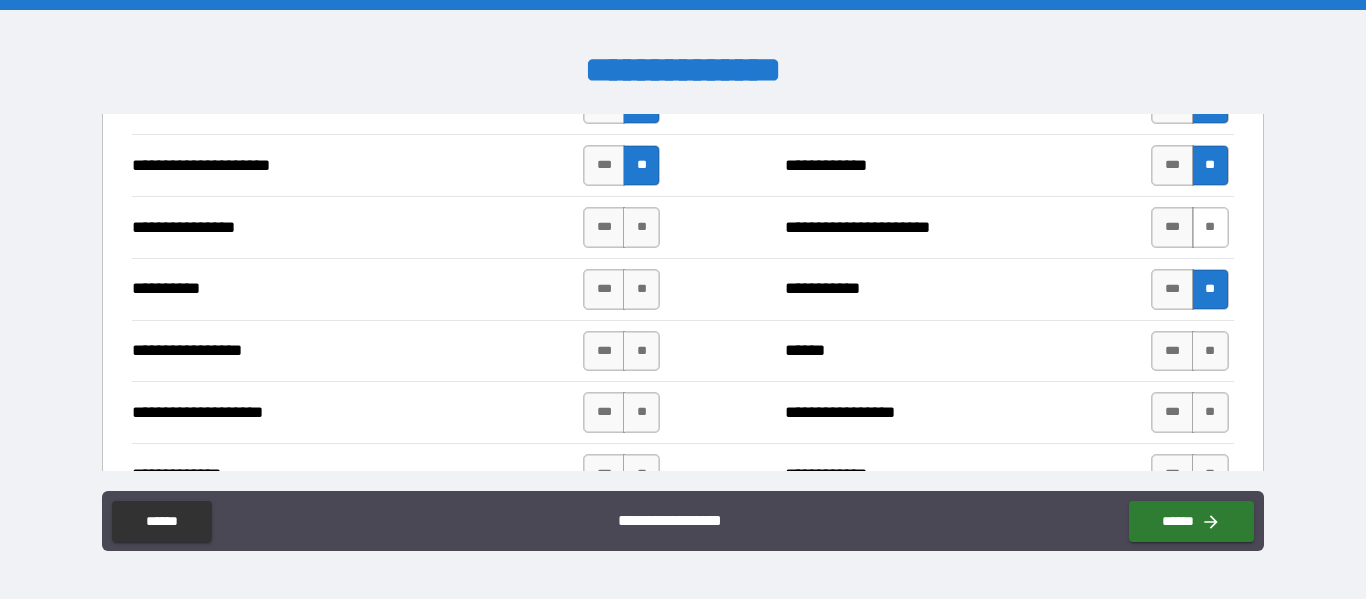 click on "**" at bounding box center [1210, 227] 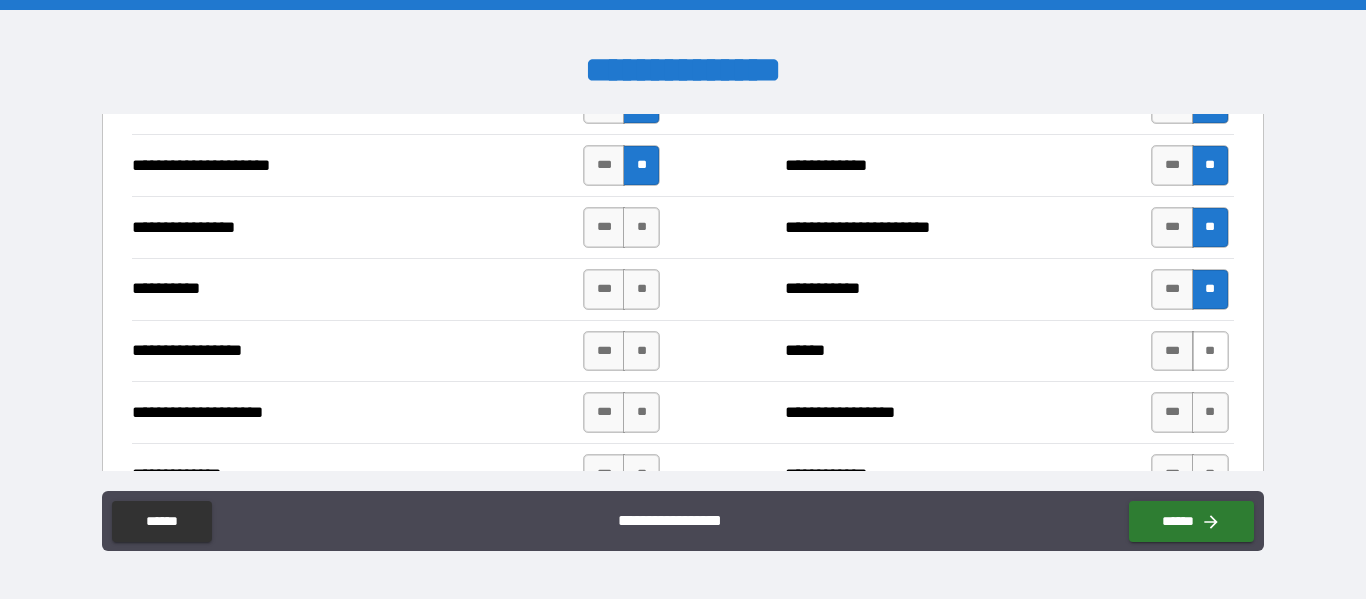 click on "**" at bounding box center [1210, 351] 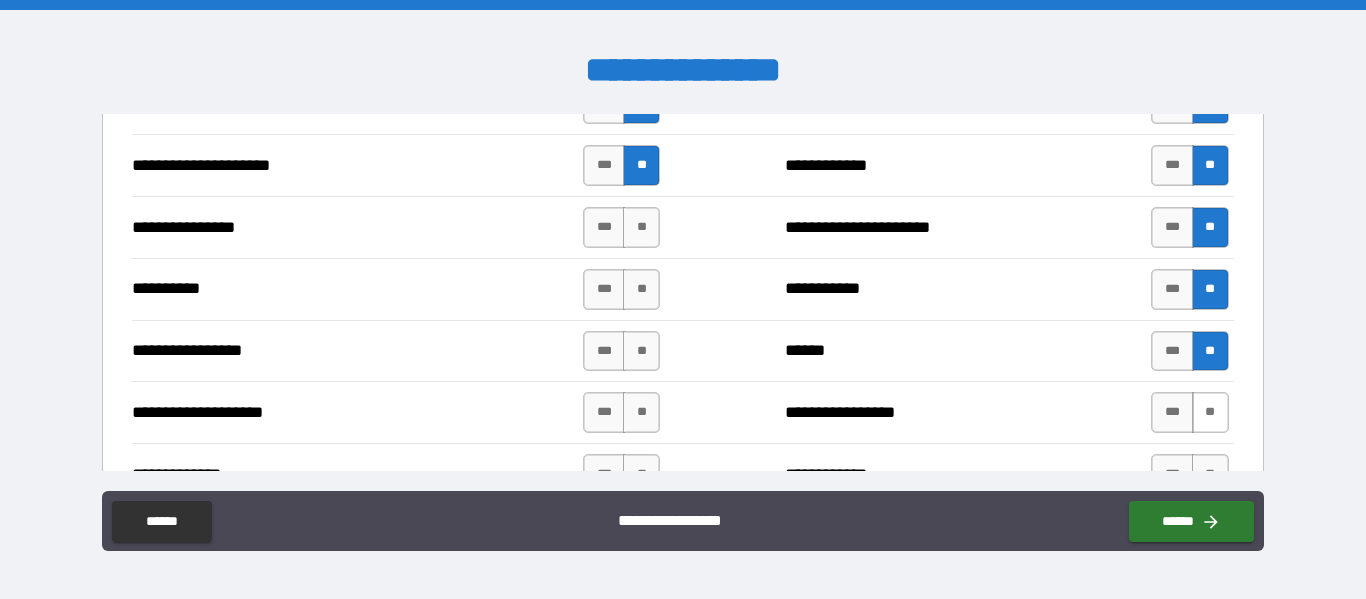 click on "**" at bounding box center (1210, 412) 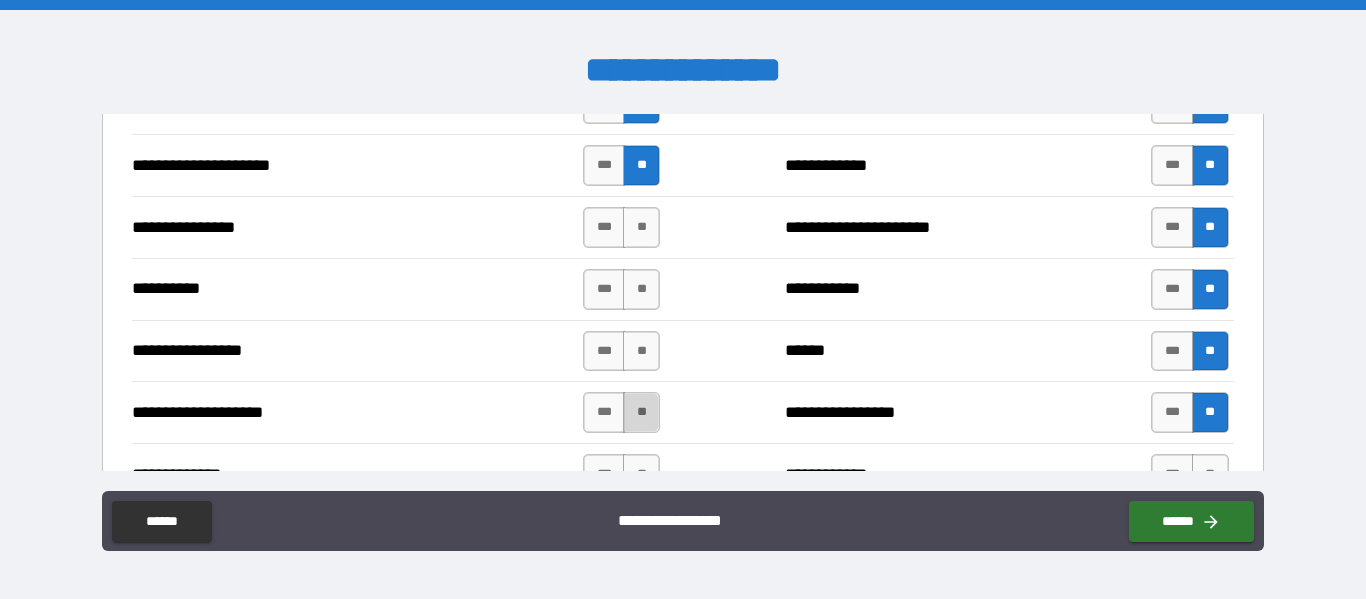 click on "**" at bounding box center [641, 412] 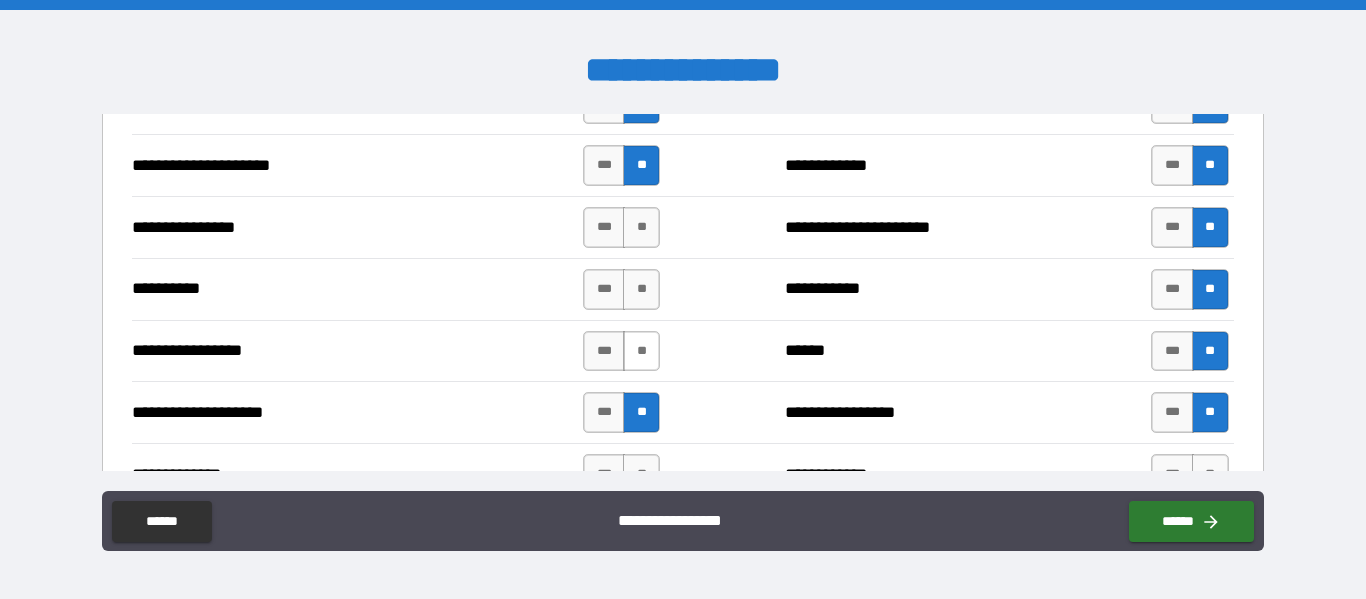click on "**" at bounding box center (641, 351) 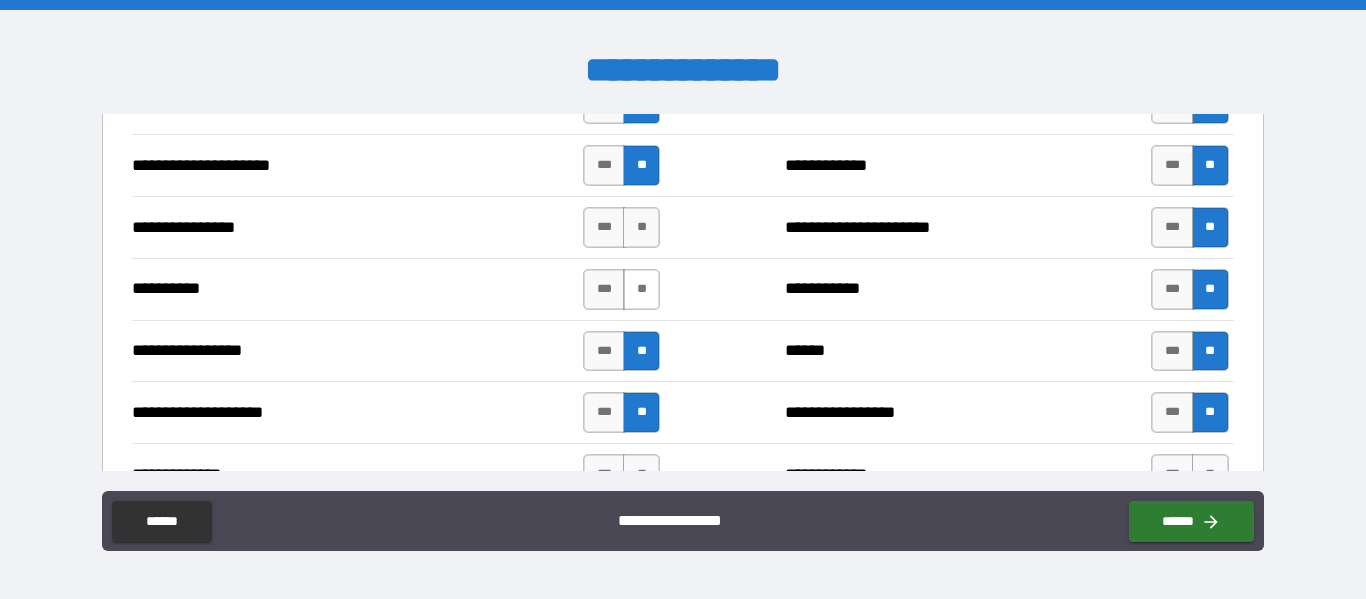 click on "**" at bounding box center [641, 289] 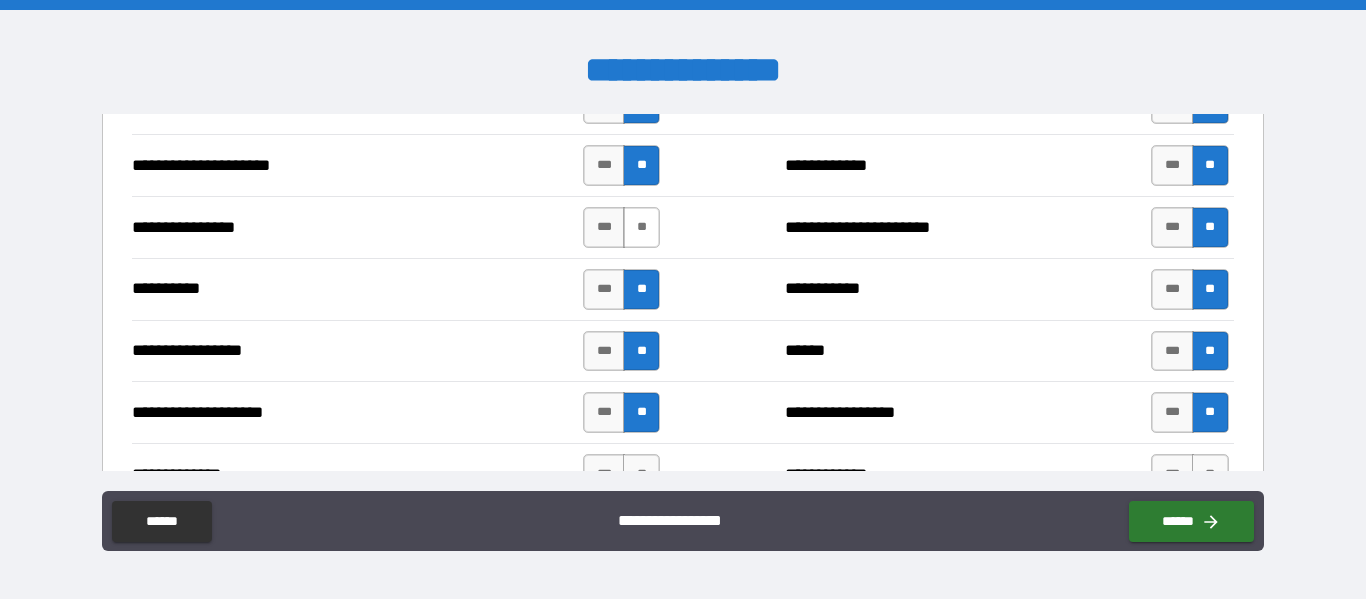 click on "**" at bounding box center (641, 227) 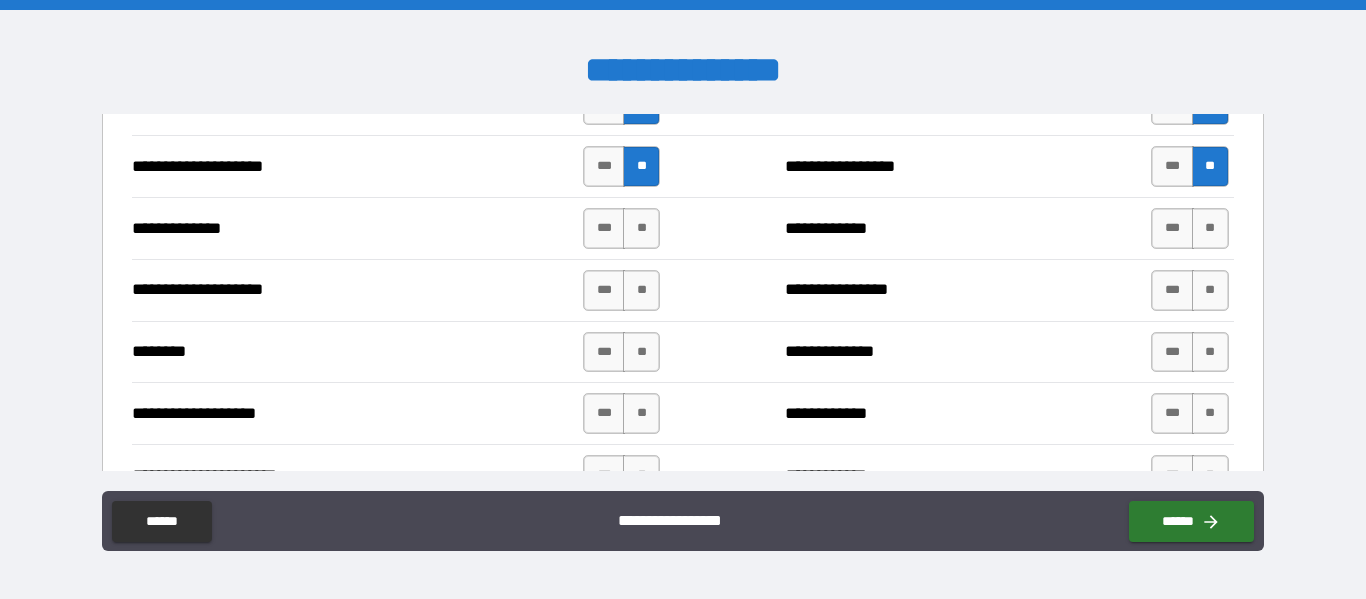 scroll, scrollTop: 2848, scrollLeft: 0, axis: vertical 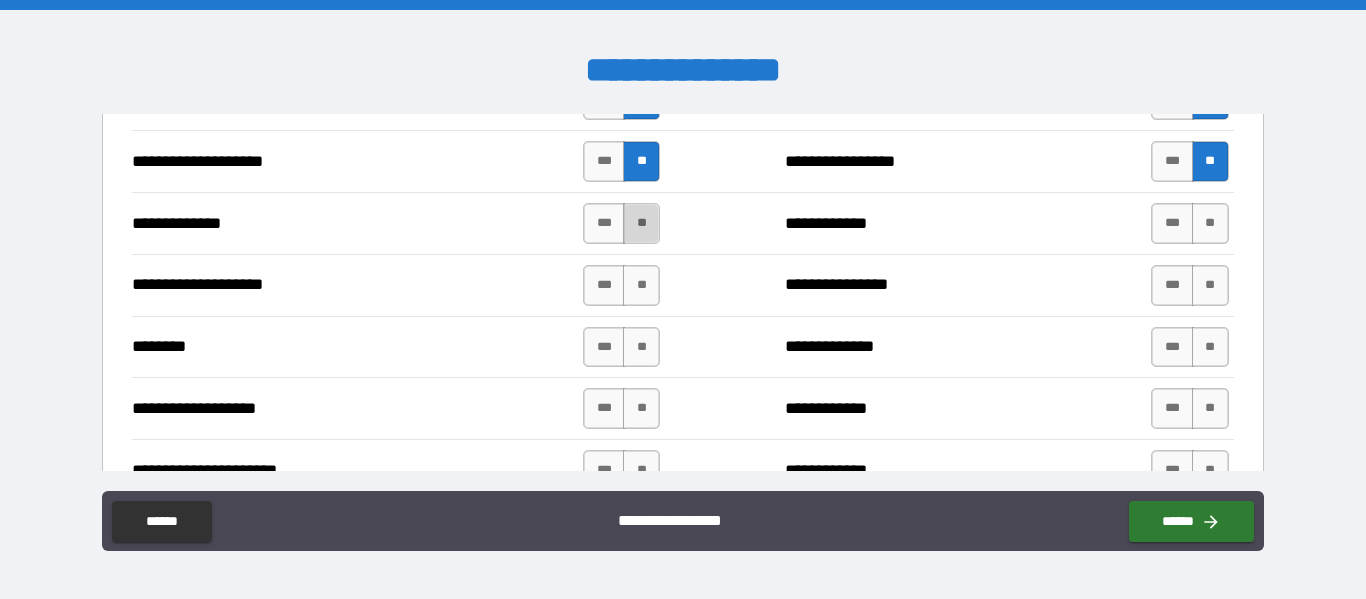 click on "**" at bounding box center (641, 223) 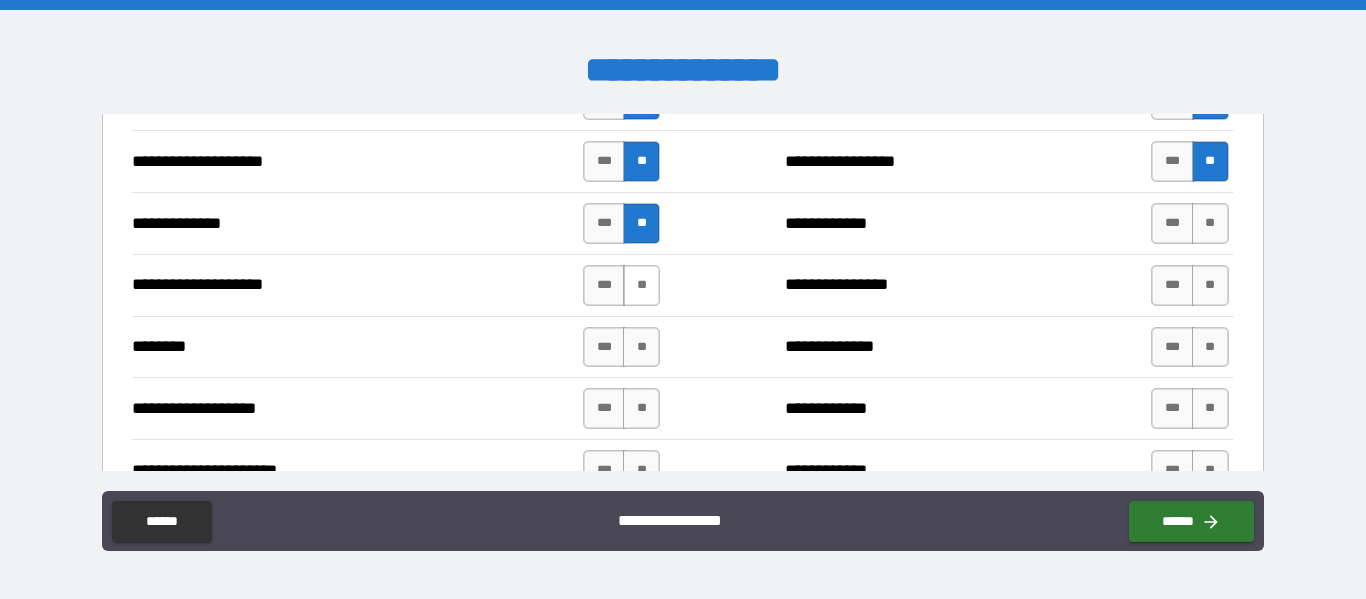 click on "**" at bounding box center [641, 285] 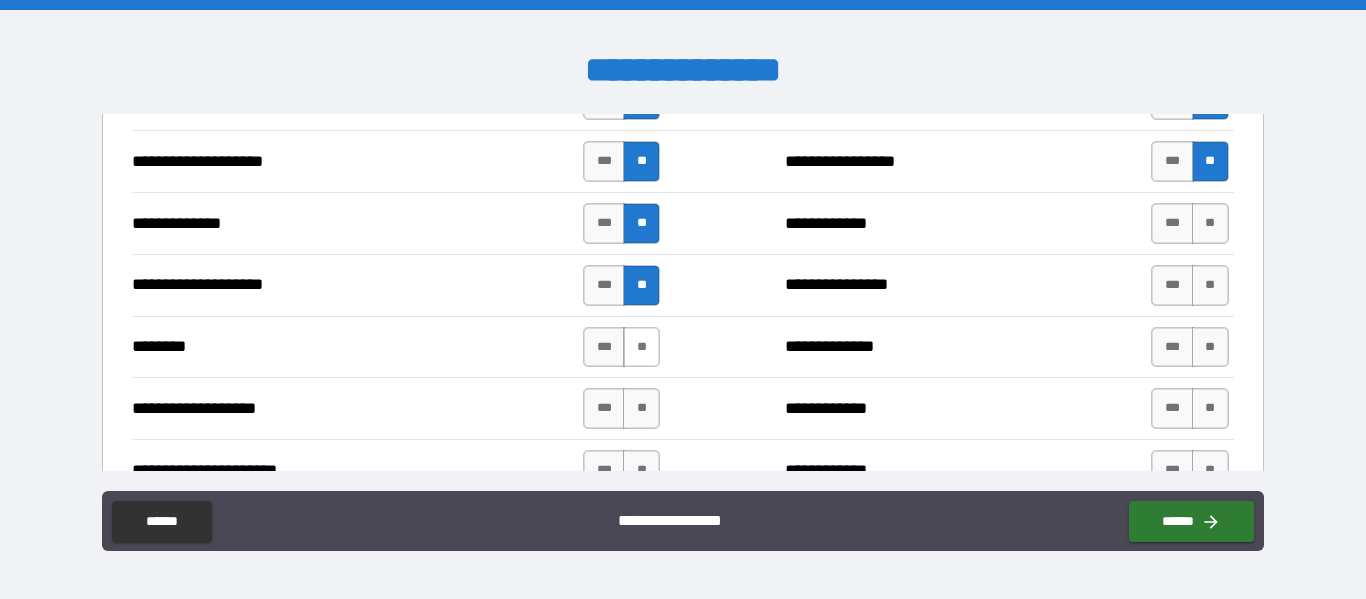 click on "**" at bounding box center (641, 347) 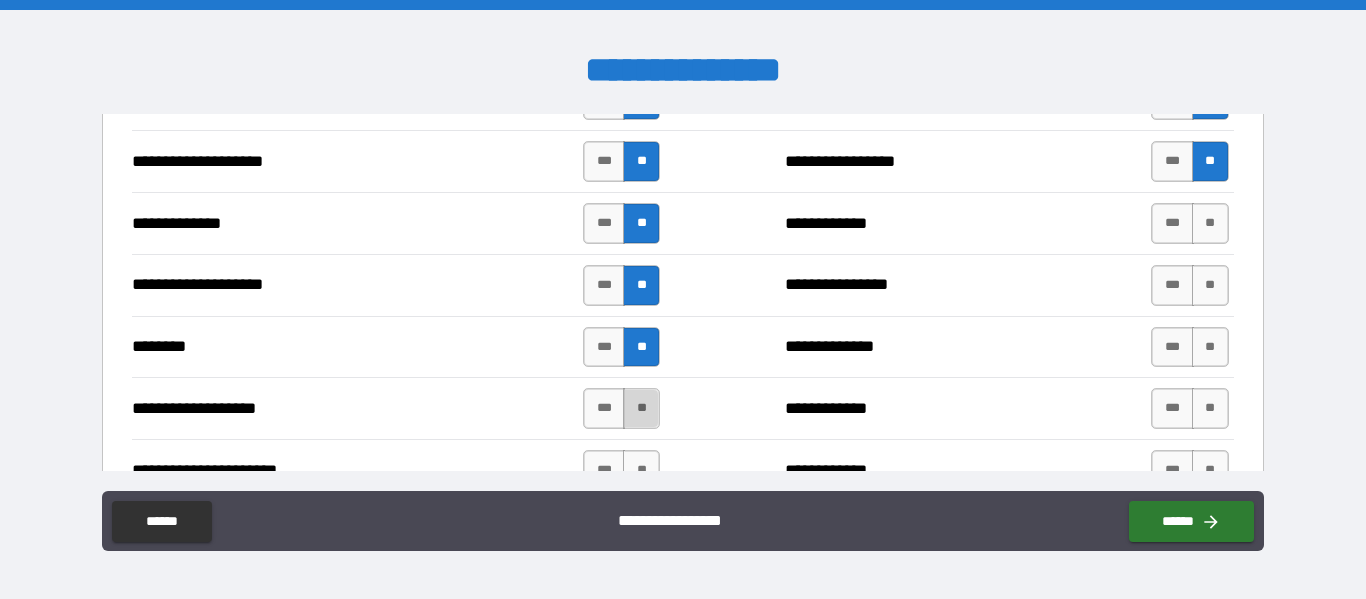 click on "**" at bounding box center (641, 408) 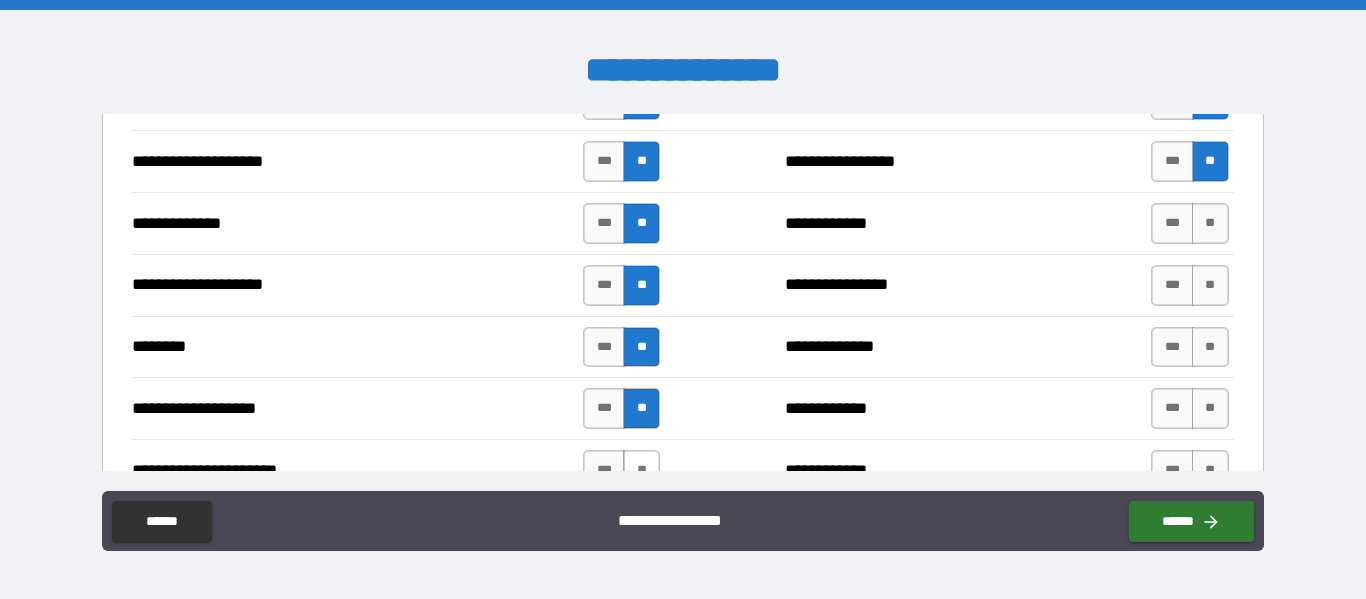 click on "**" at bounding box center [641, 470] 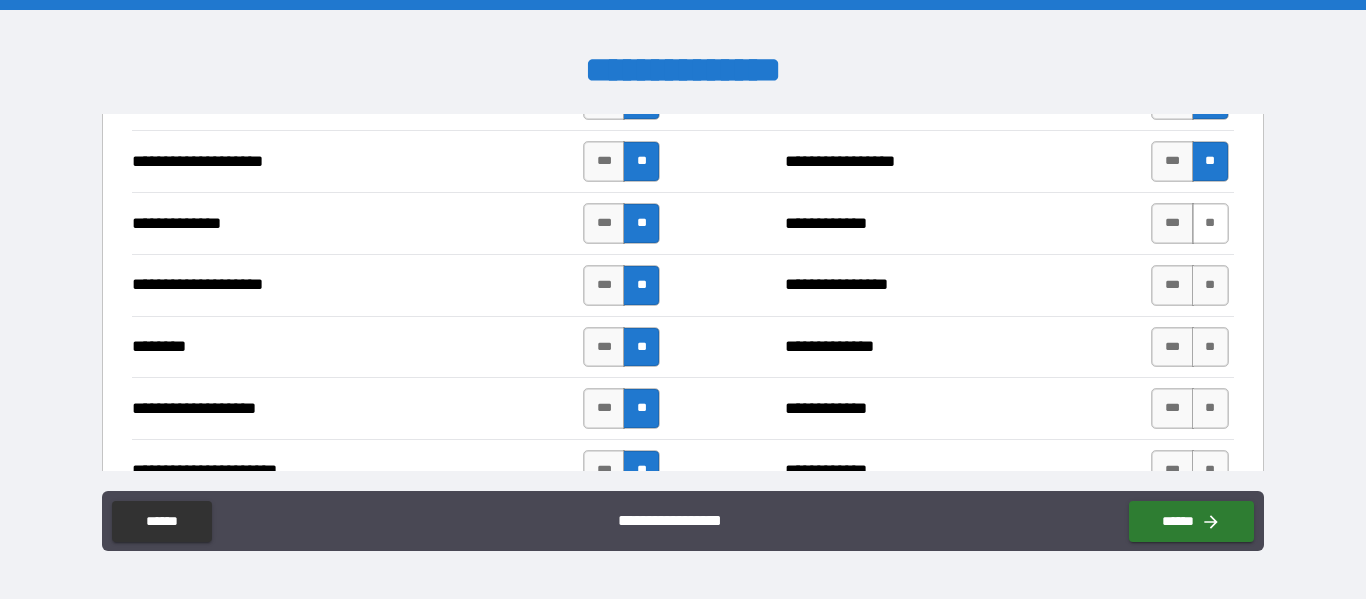 click on "**" at bounding box center [1210, 223] 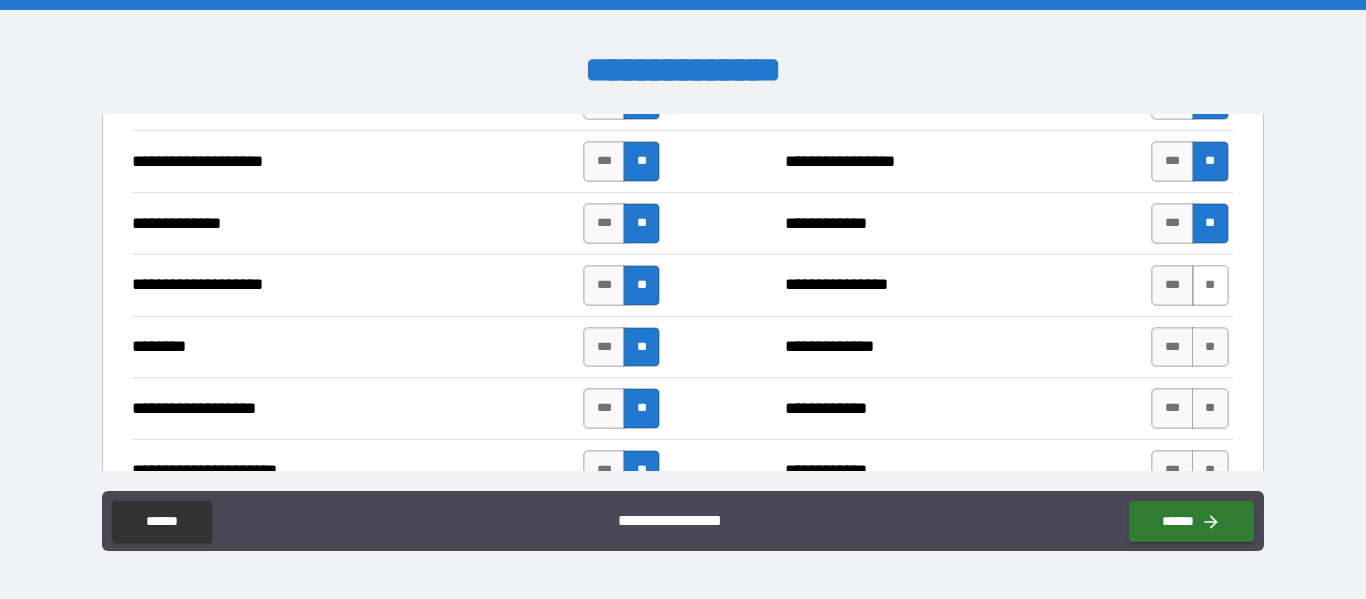 click on "**" at bounding box center [1210, 285] 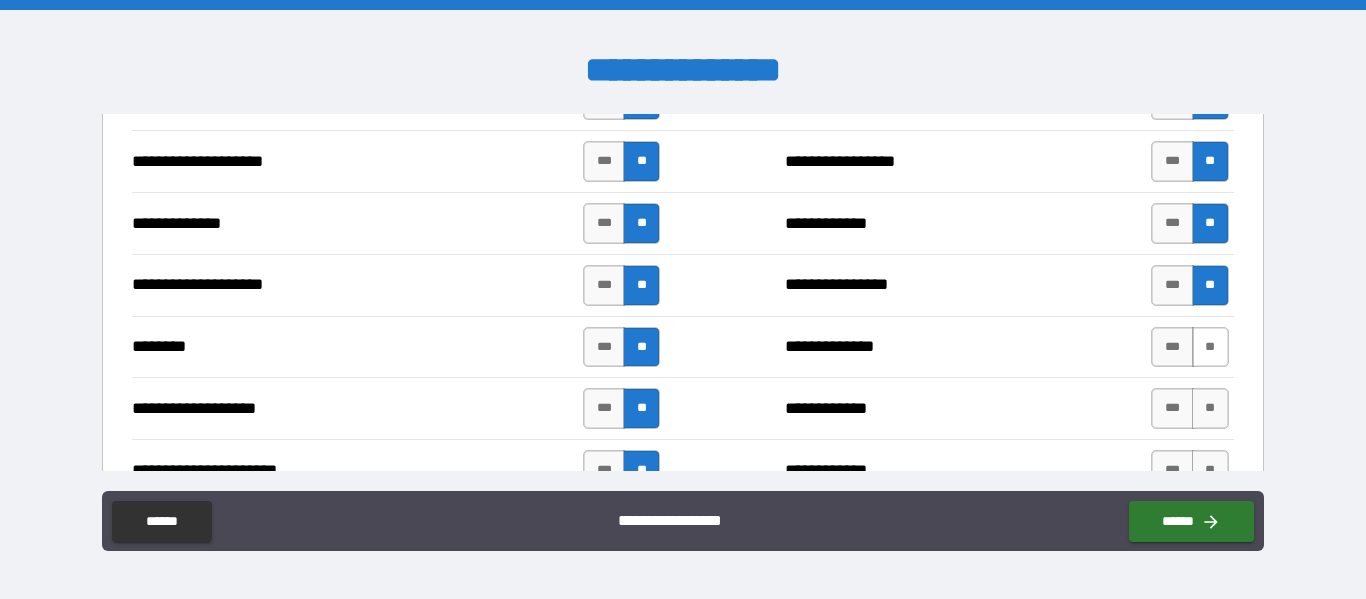 click on "**" at bounding box center (1210, 347) 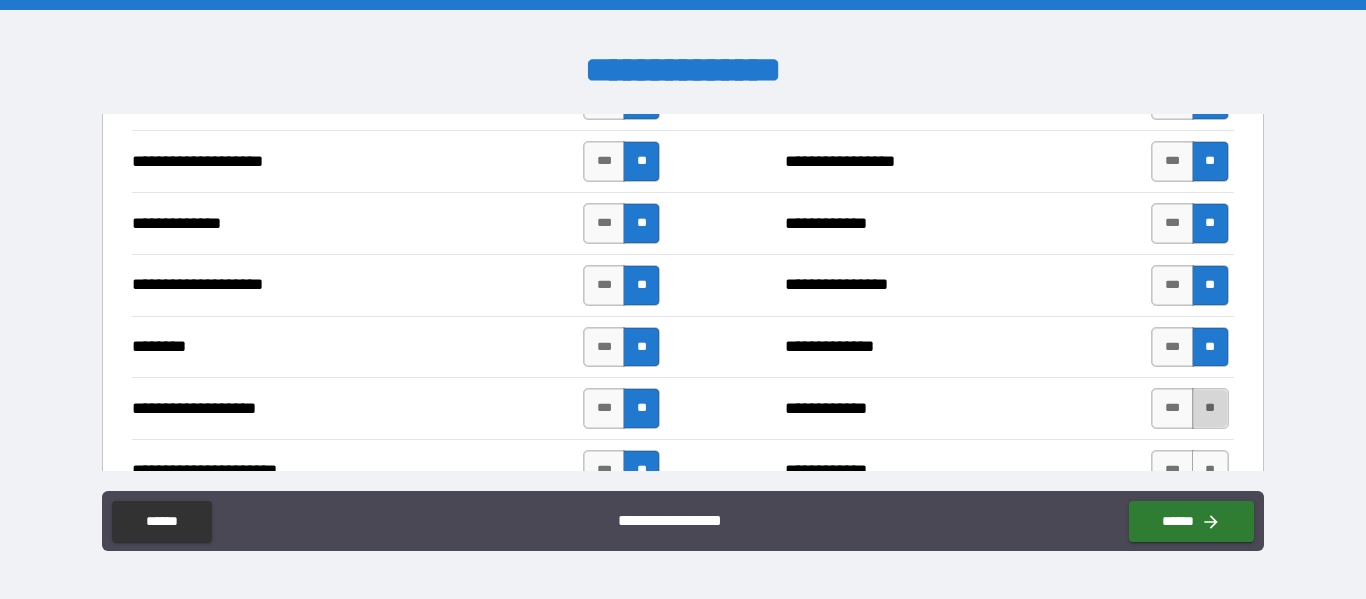 click on "**" at bounding box center (1210, 408) 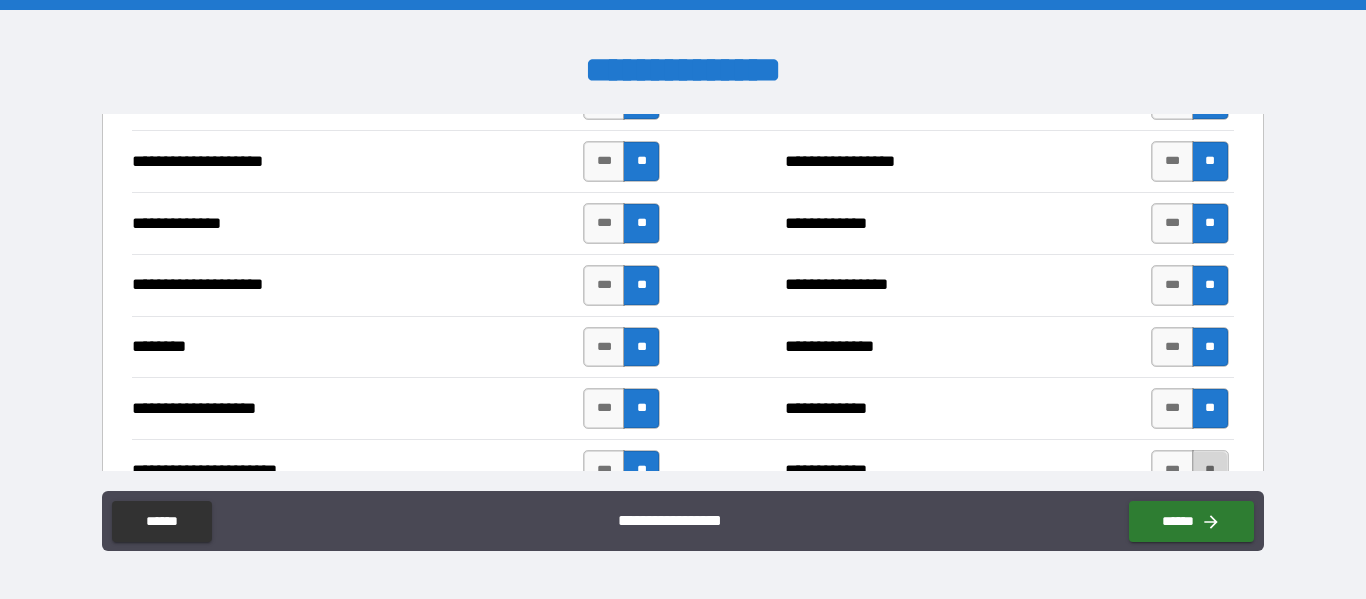 click on "**" at bounding box center [1210, 470] 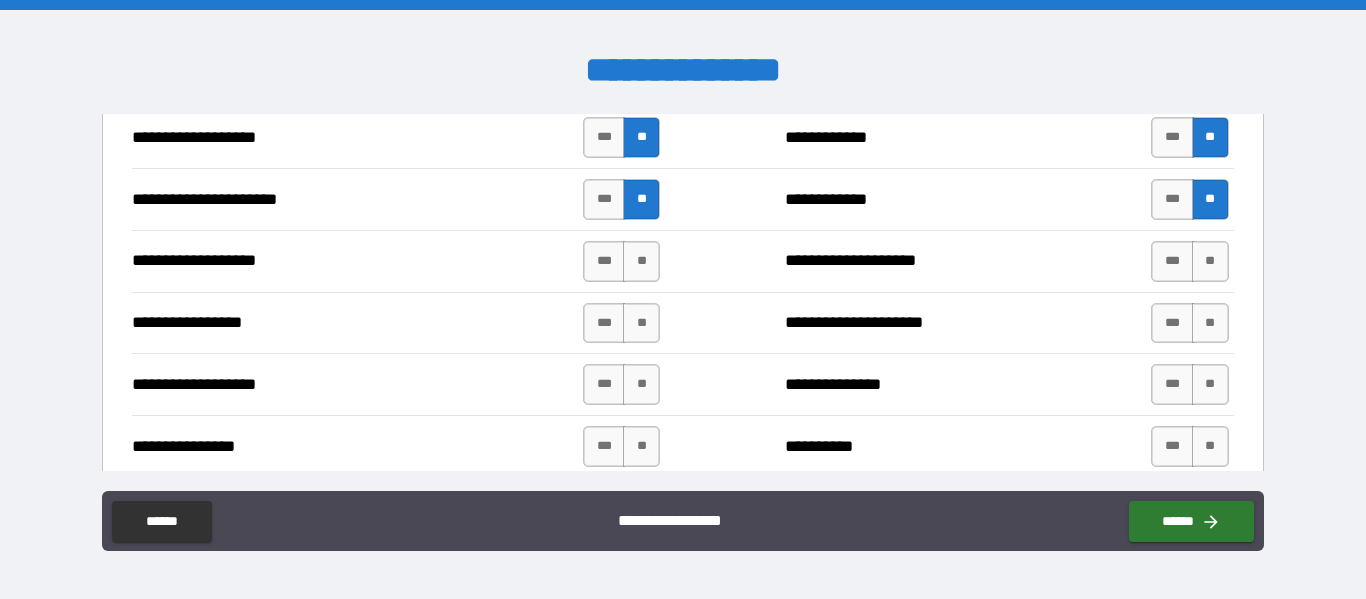 scroll, scrollTop: 3120, scrollLeft: 0, axis: vertical 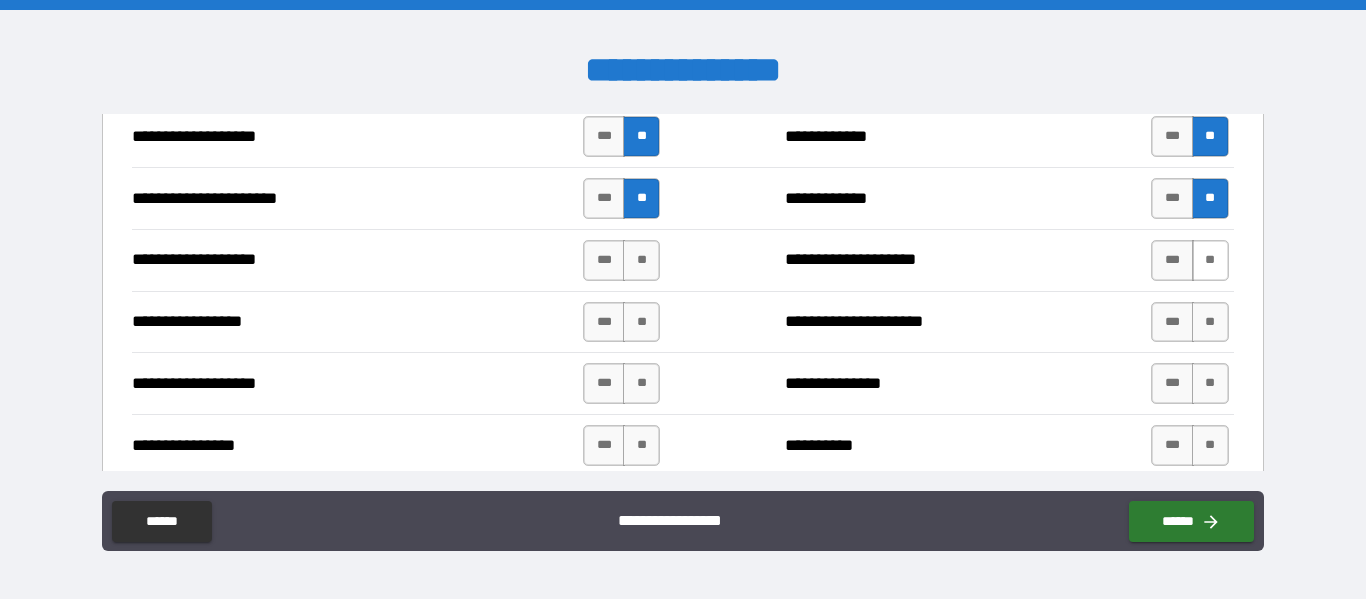 click on "**" at bounding box center (1210, 260) 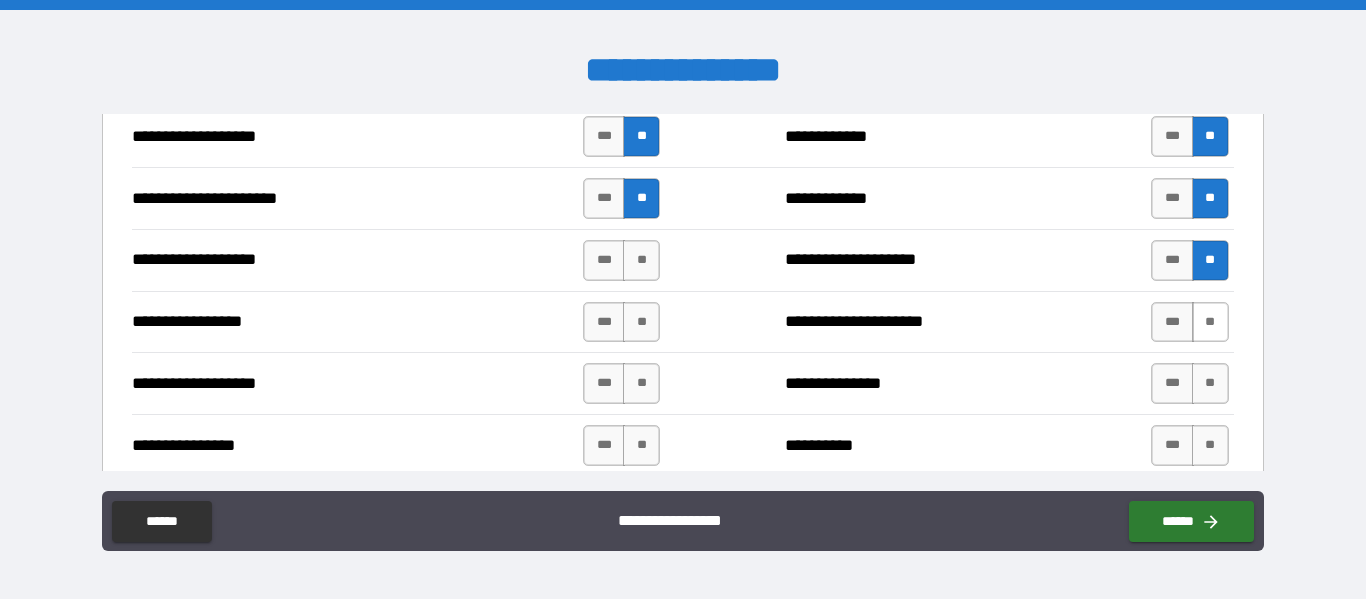 click on "**" at bounding box center [1210, 322] 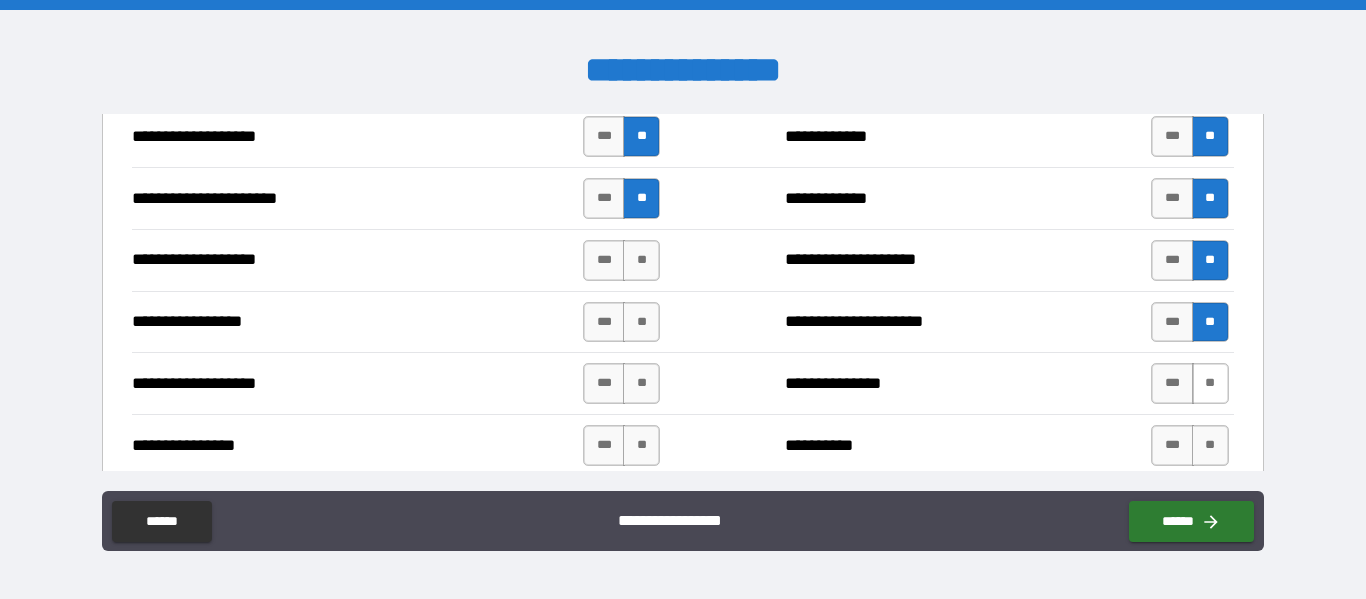 click on "**" at bounding box center [1210, 383] 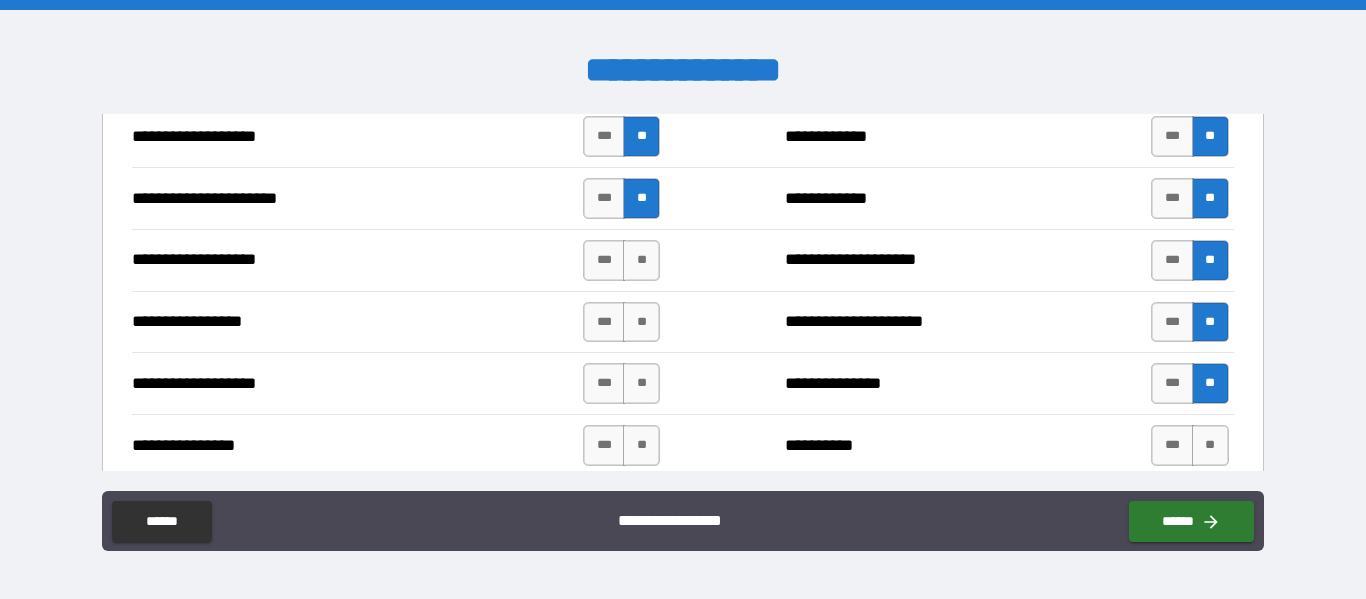 click on "**" at bounding box center (1210, 445) 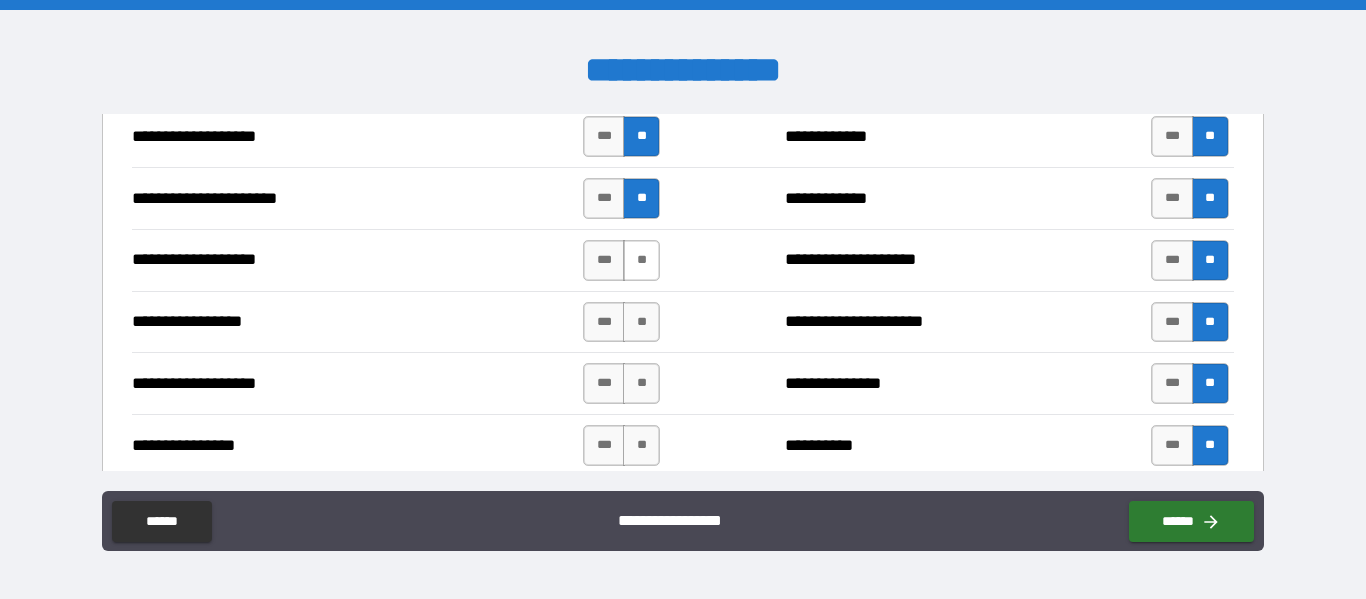 click on "**" at bounding box center (641, 260) 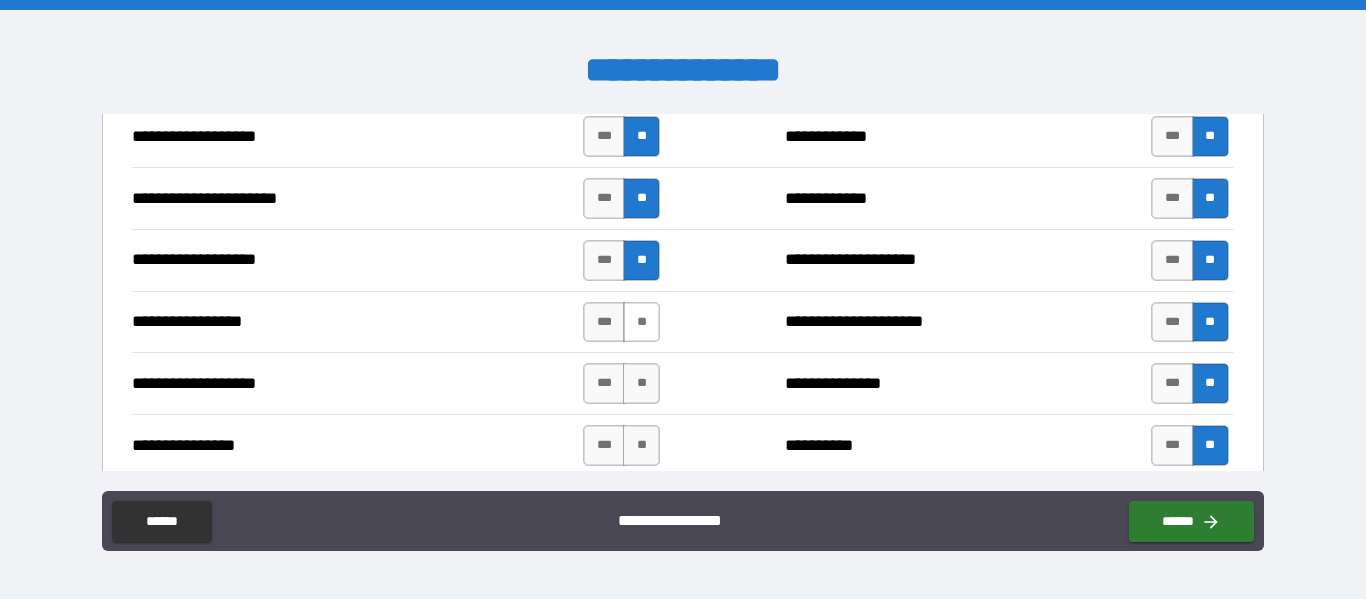 click on "**" at bounding box center (641, 322) 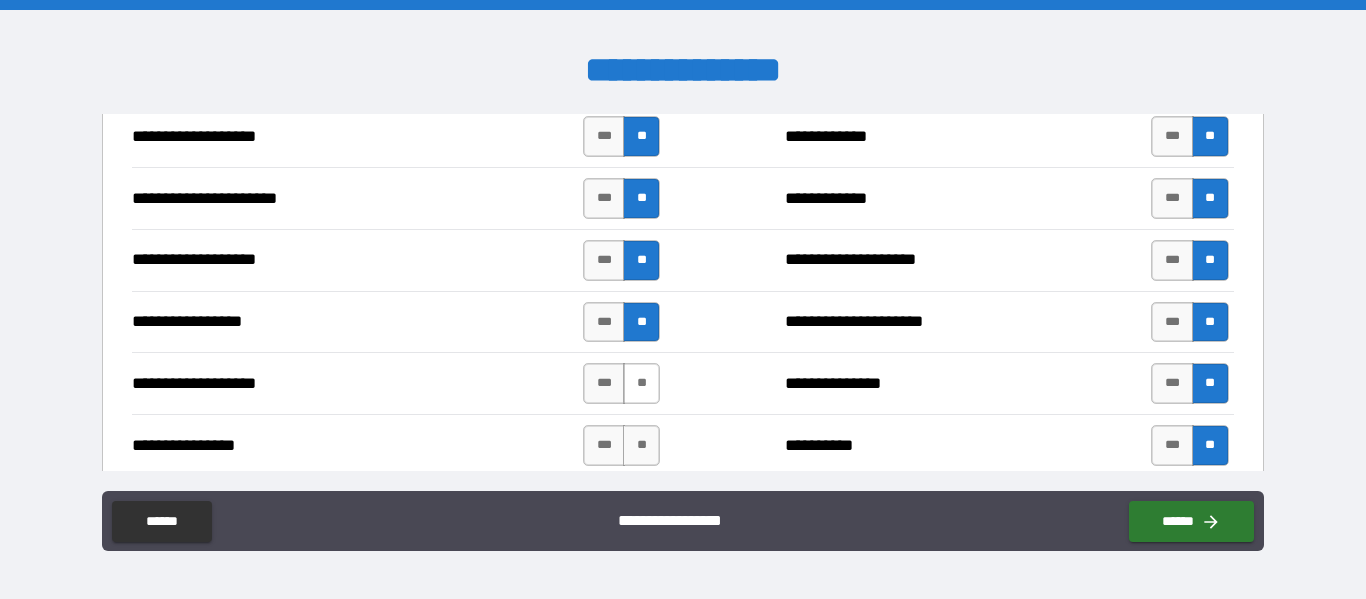 click on "**" at bounding box center [641, 383] 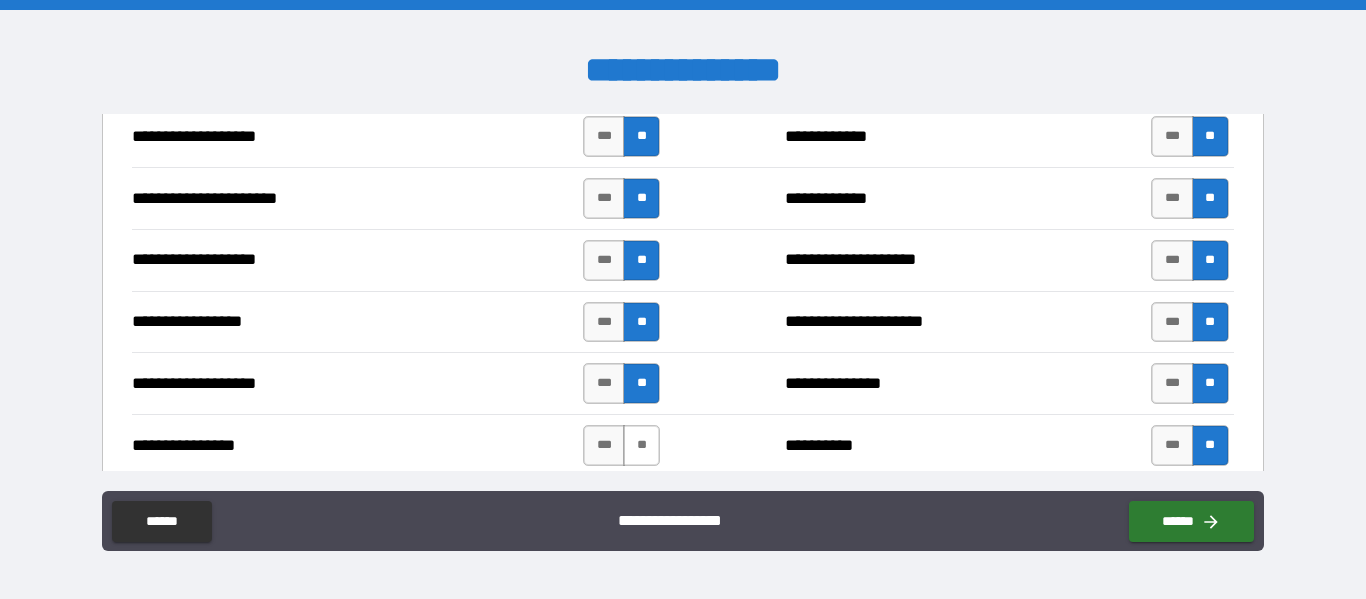 click on "**" at bounding box center [641, 445] 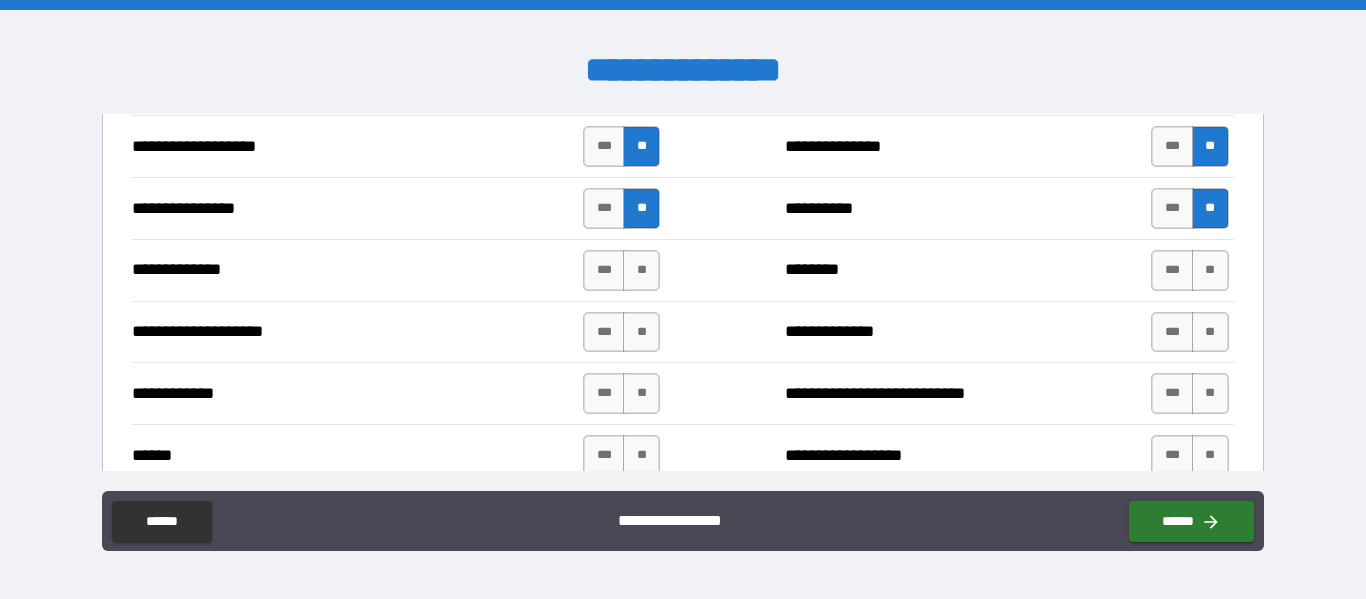 scroll, scrollTop: 3359, scrollLeft: 0, axis: vertical 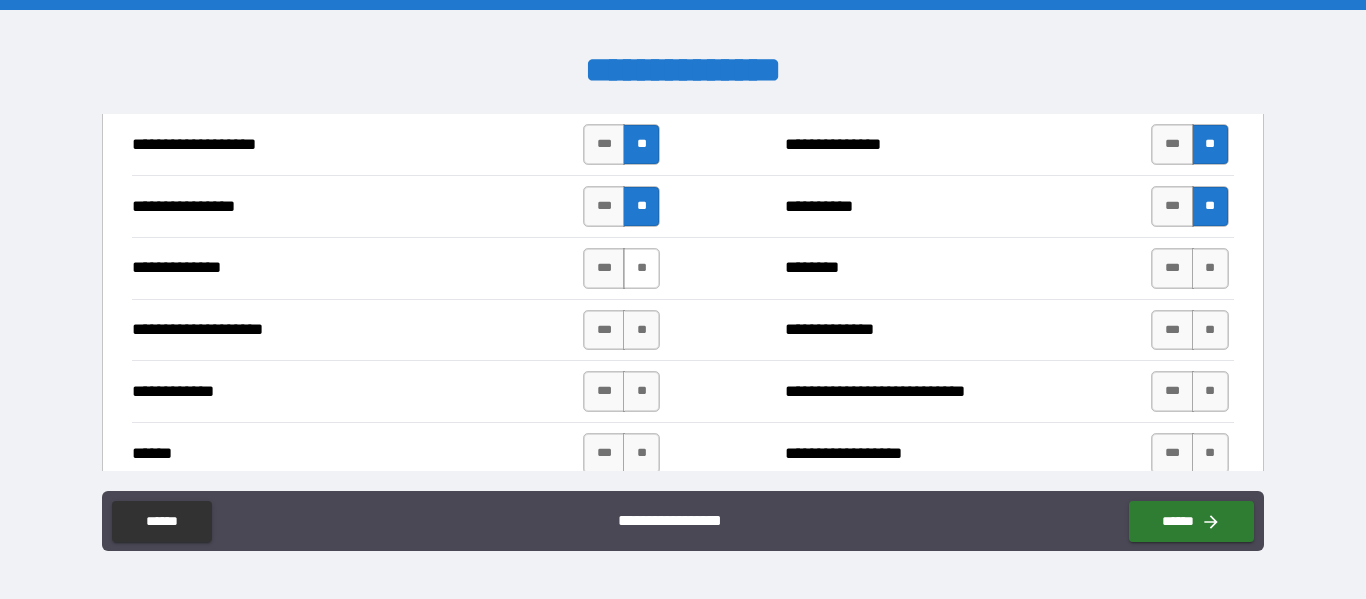 click on "**" at bounding box center (641, 268) 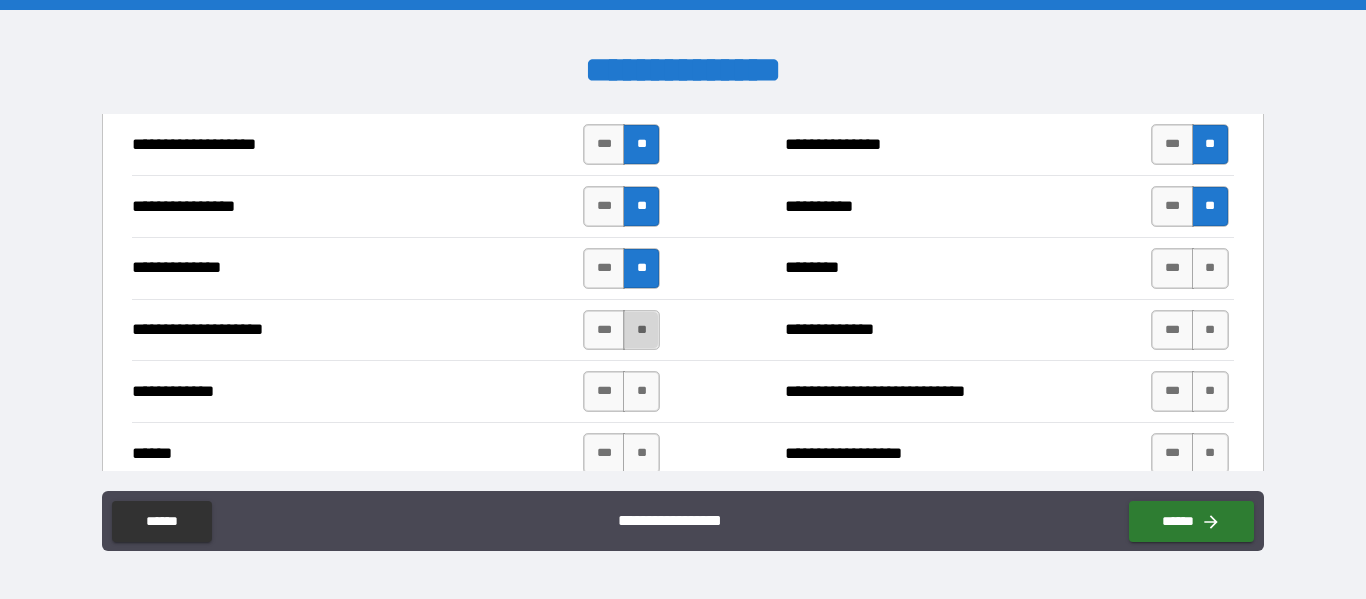 click on "**" at bounding box center (641, 330) 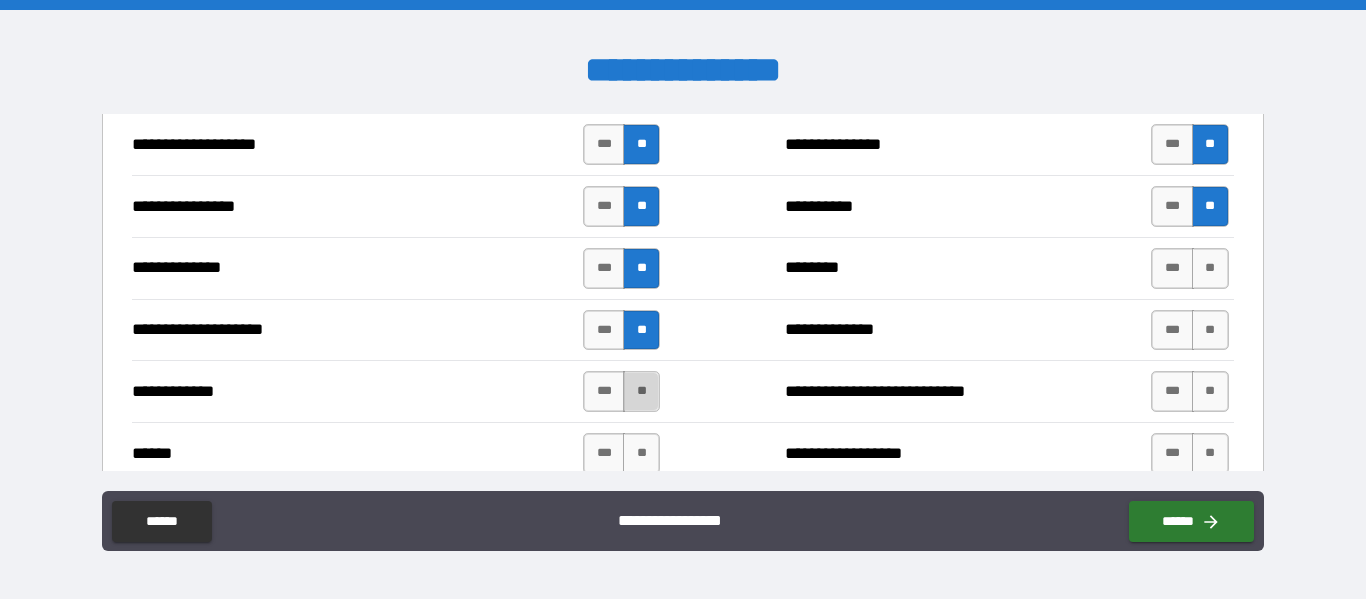 click on "**" at bounding box center [641, 391] 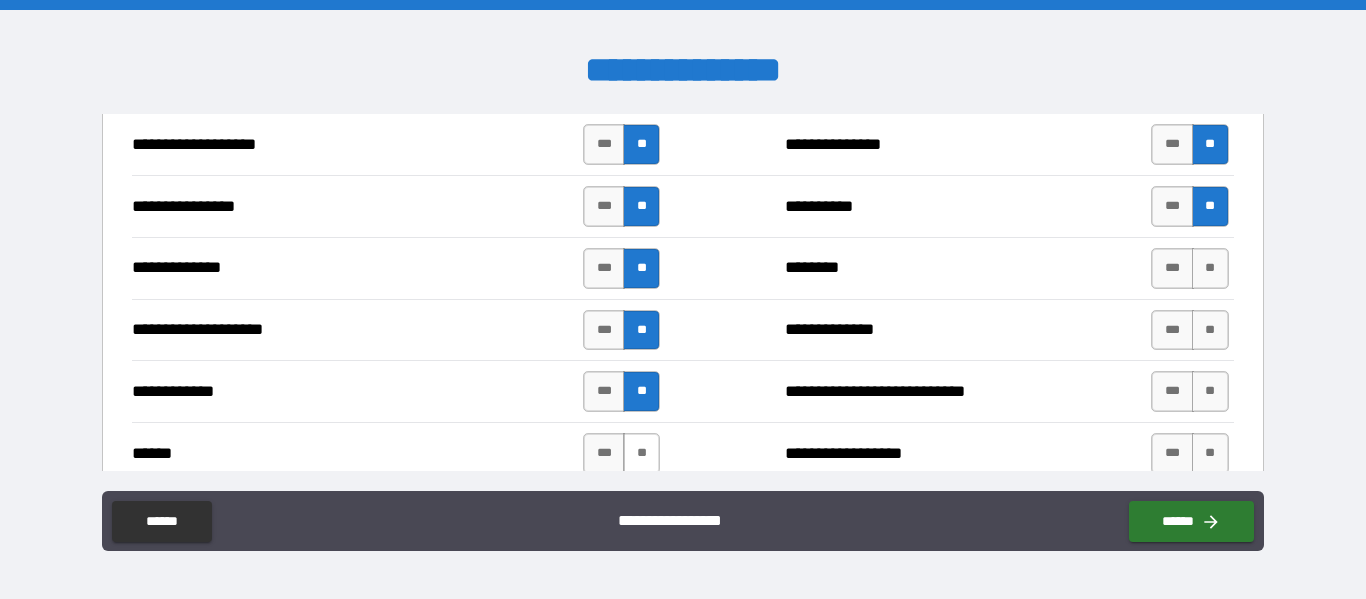 click on "**" at bounding box center (641, 453) 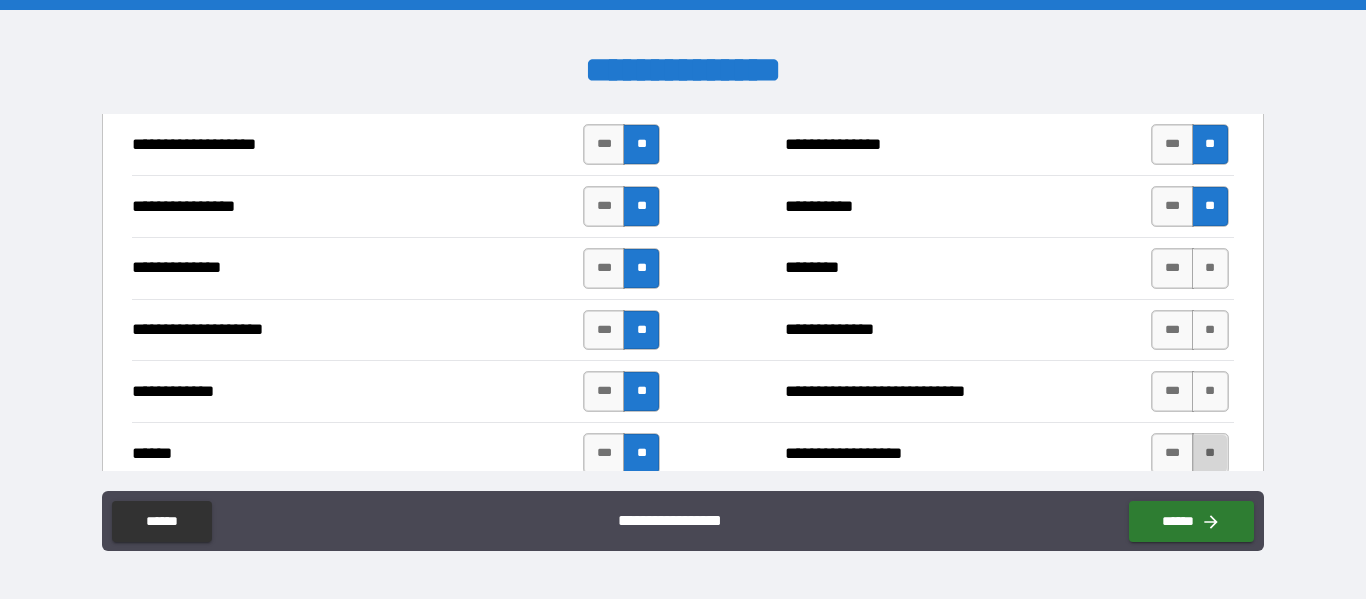 click on "**" at bounding box center [1210, 453] 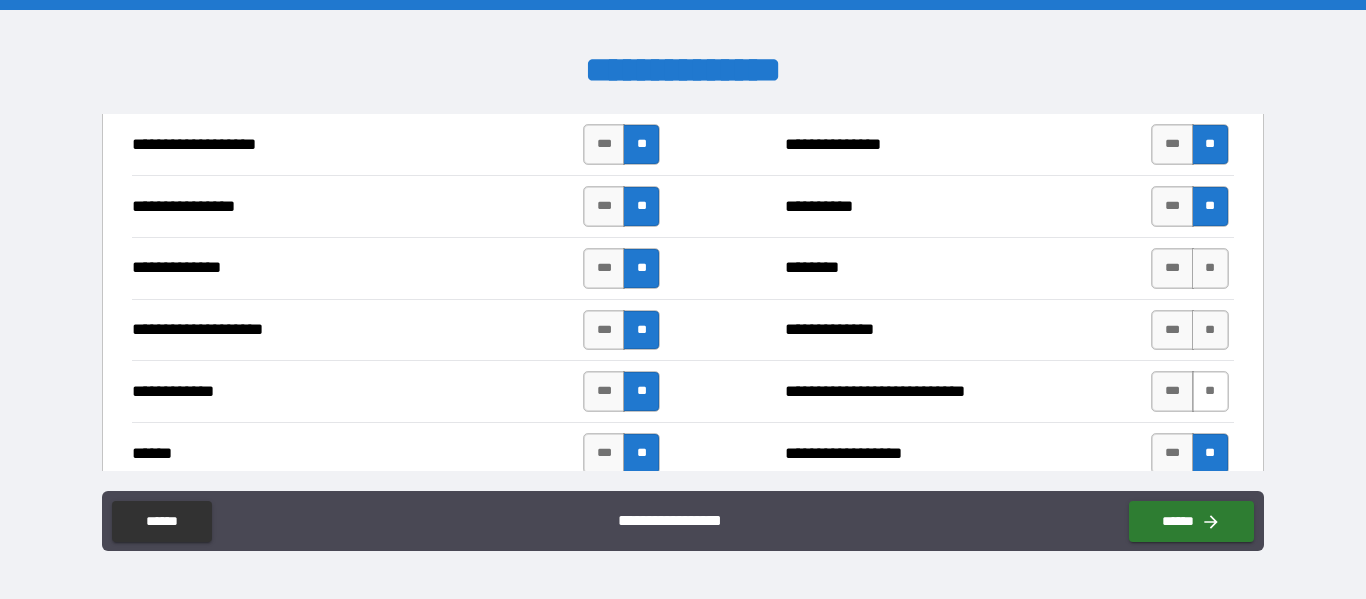 click on "**" at bounding box center [1210, 391] 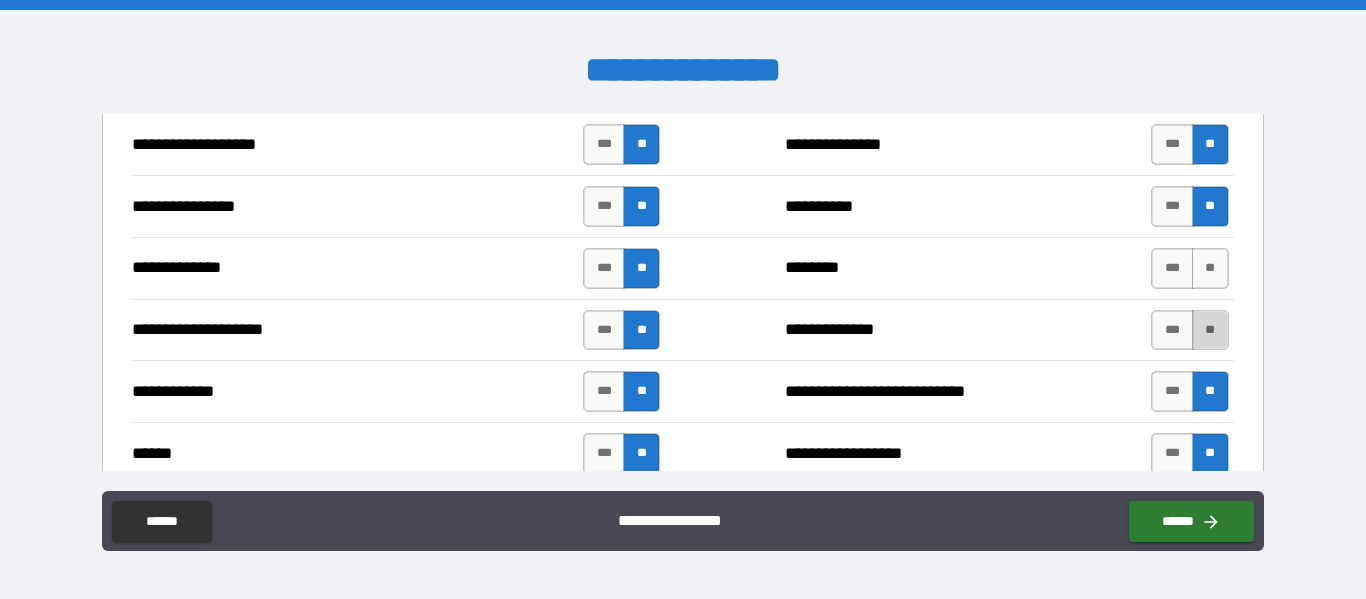 click on "**" at bounding box center [1210, 330] 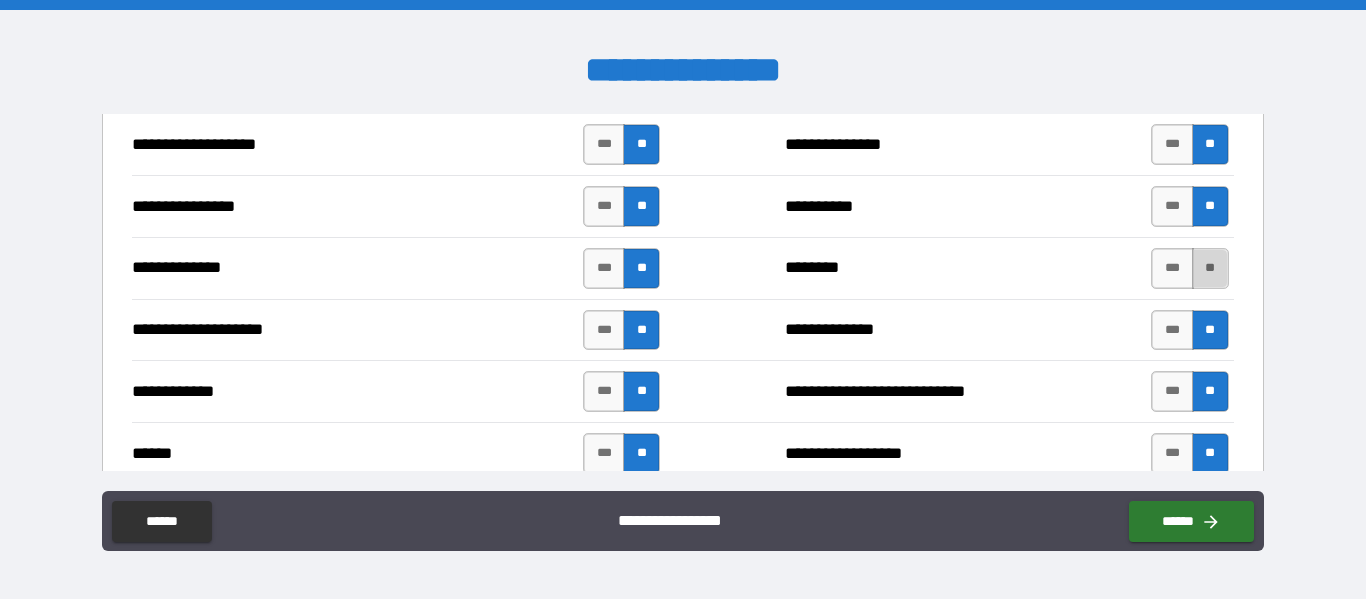 click on "**" at bounding box center (1210, 268) 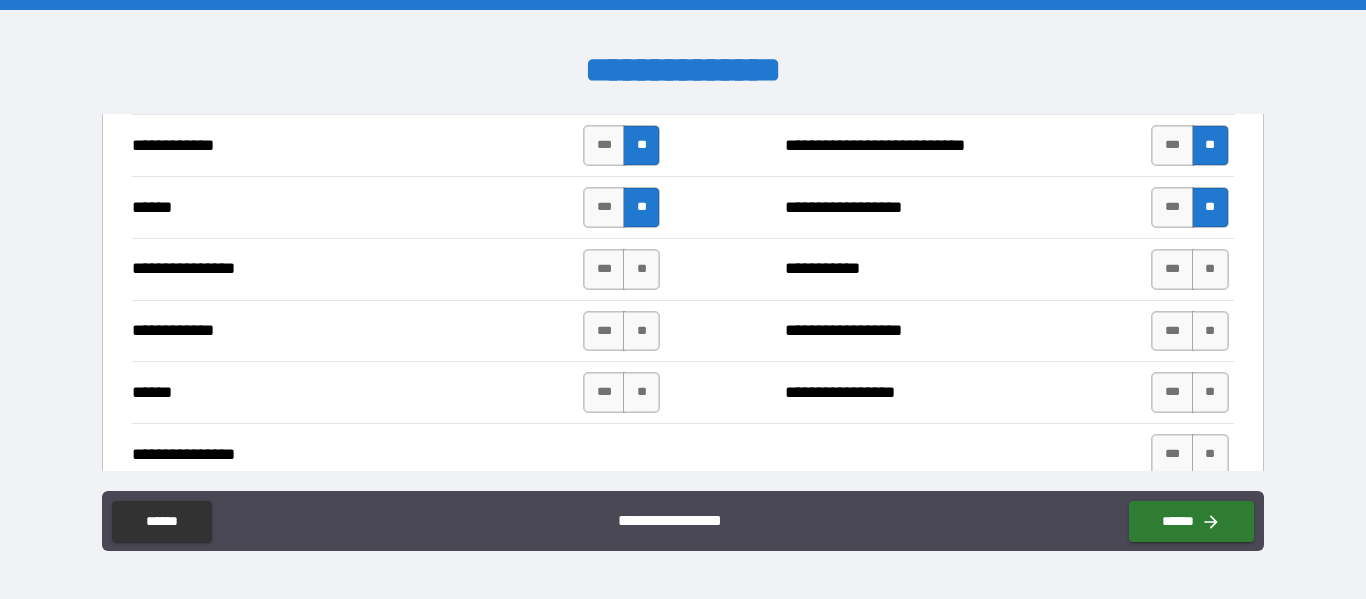 scroll, scrollTop: 3612, scrollLeft: 0, axis: vertical 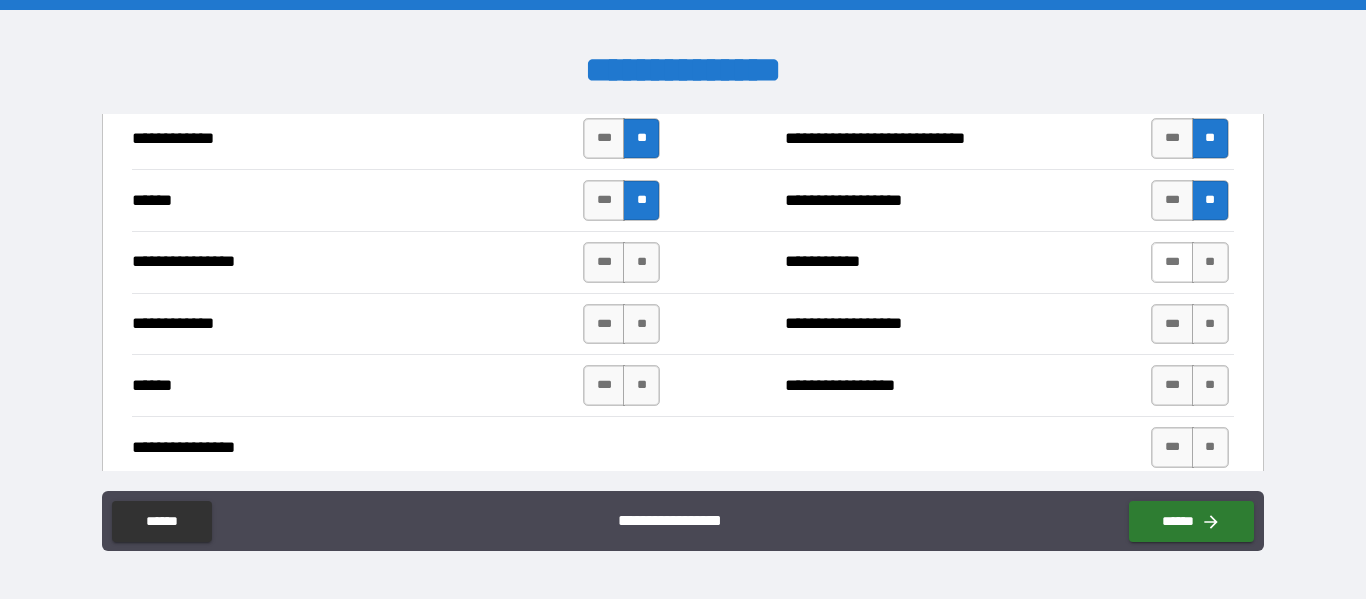 click on "***" at bounding box center (1172, 262) 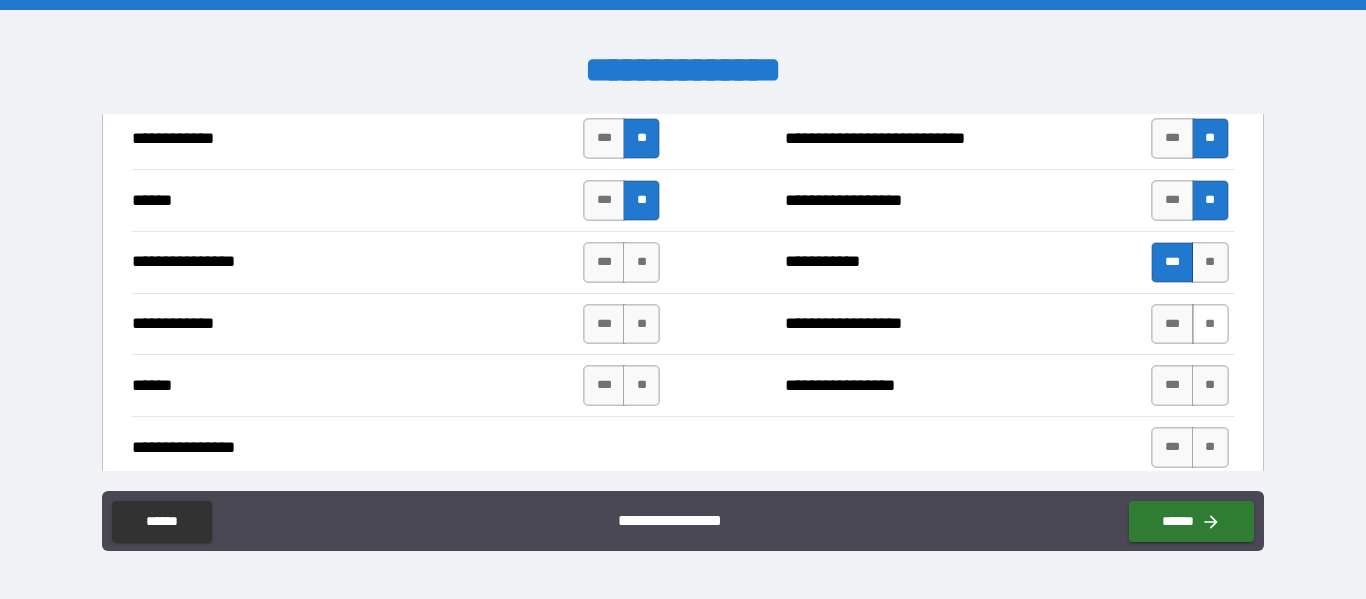 click on "**" at bounding box center (1210, 324) 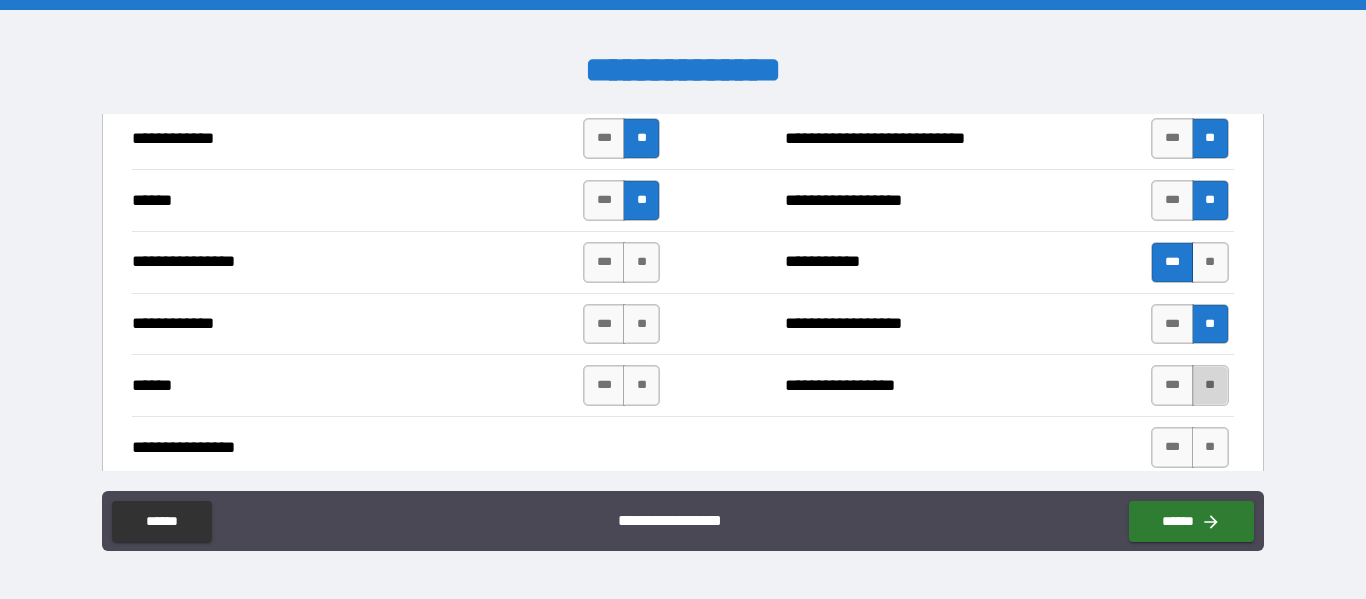 click on "**" at bounding box center (1210, 385) 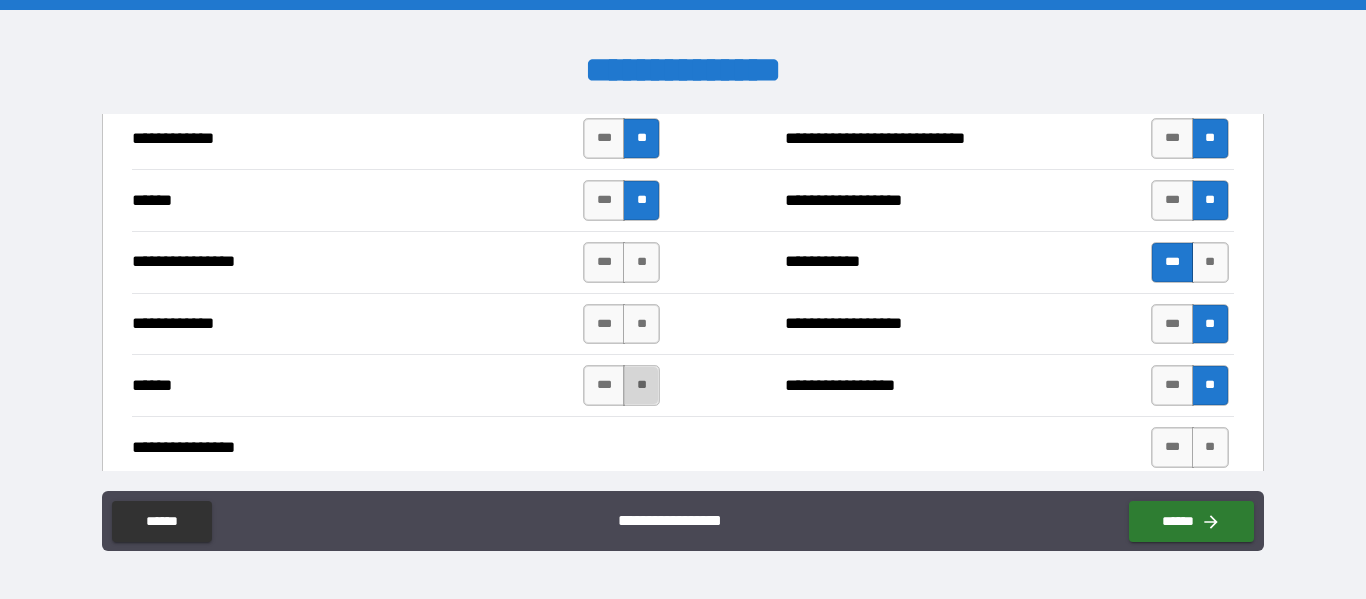 click on "**" at bounding box center [641, 385] 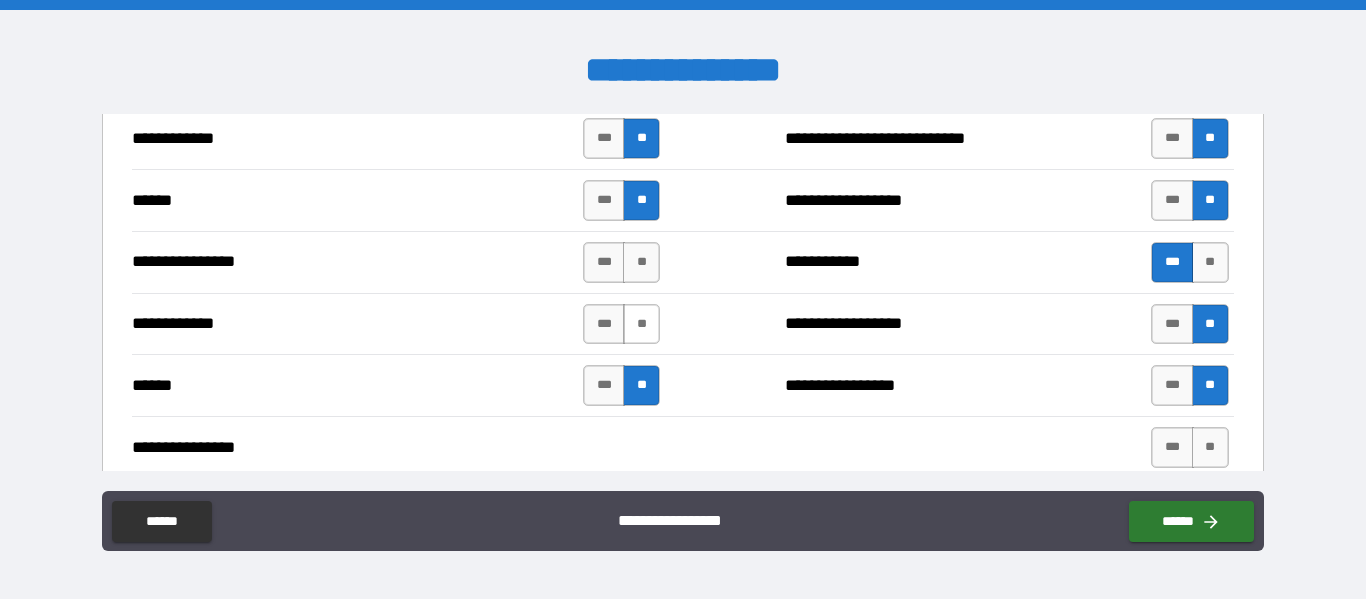 click on "**" at bounding box center (641, 324) 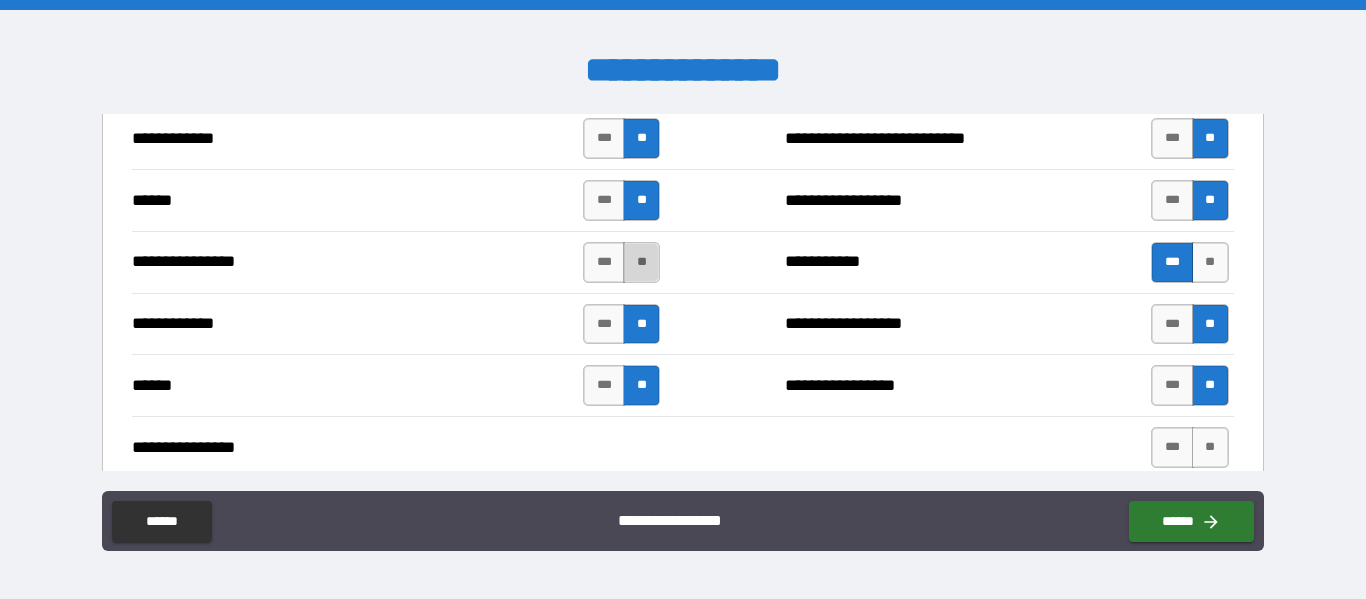 click on "**" at bounding box center (641, 262) 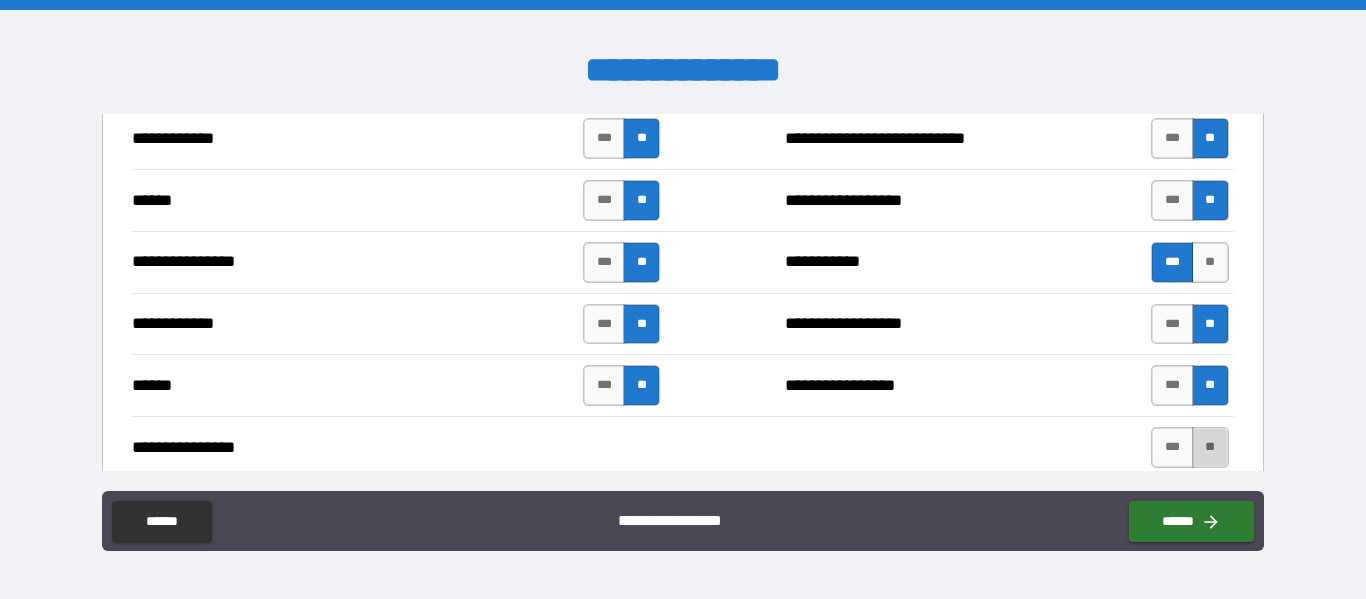 click on "**" at bounding box center (1210, 447) 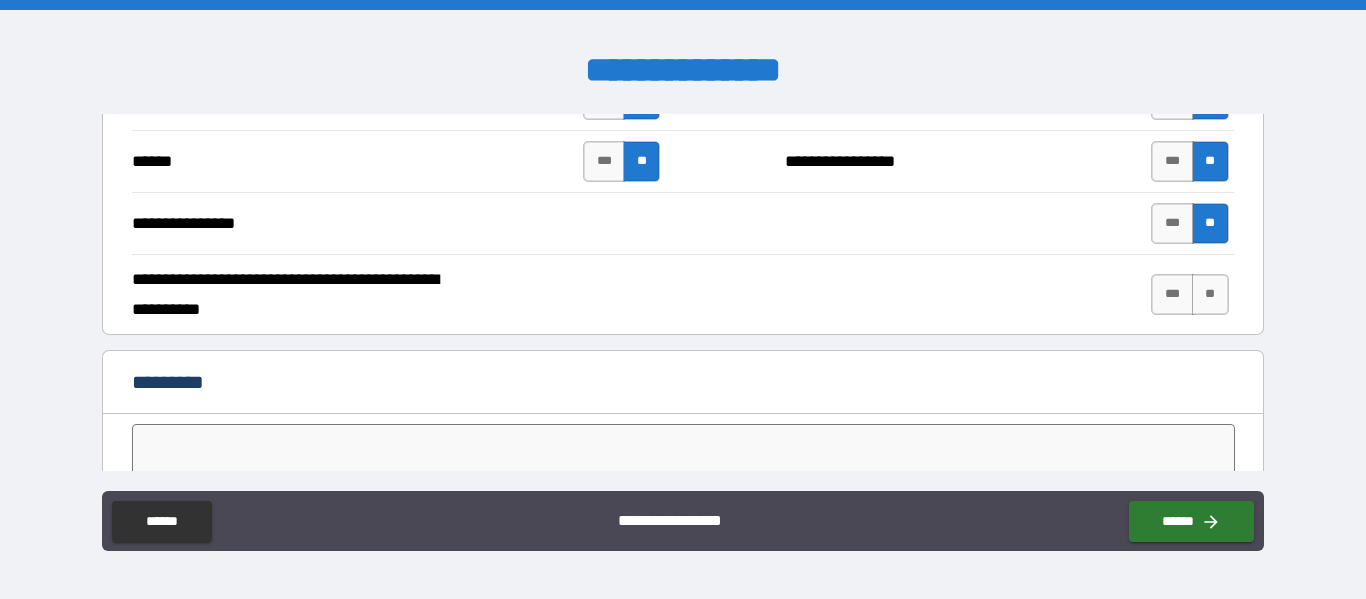 scroll, scrollTop: 3842, scrollLeft: 0, axis: vertical 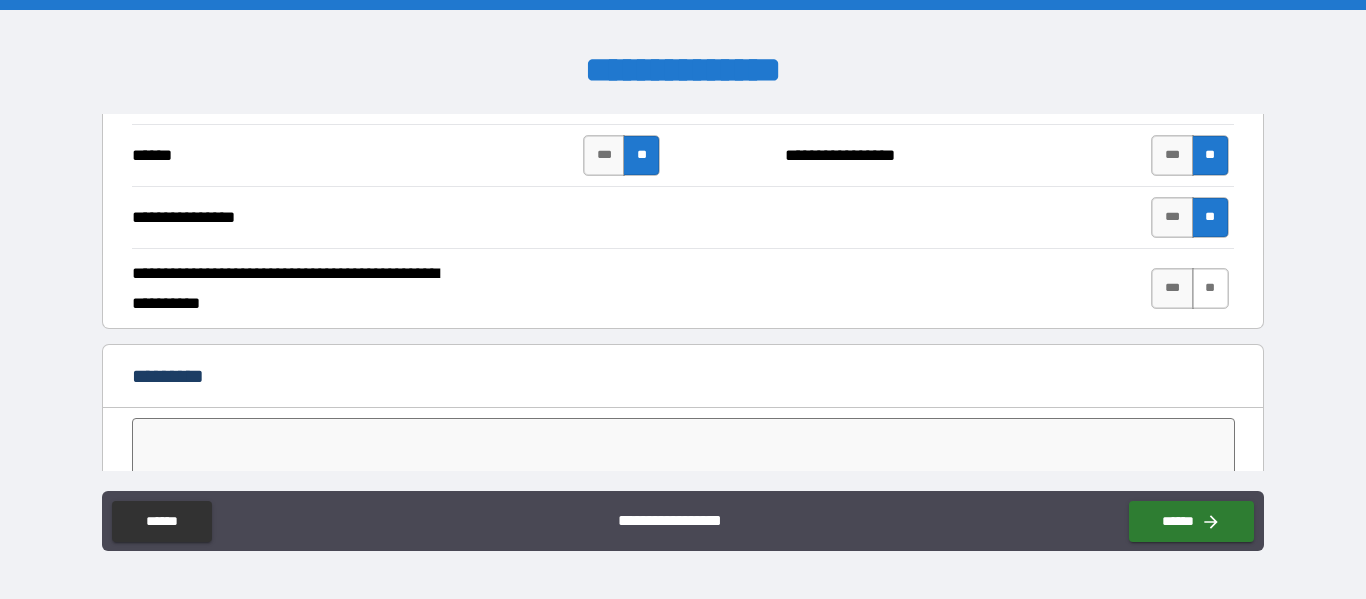 click on "**" at bounding box center (1210, 288) 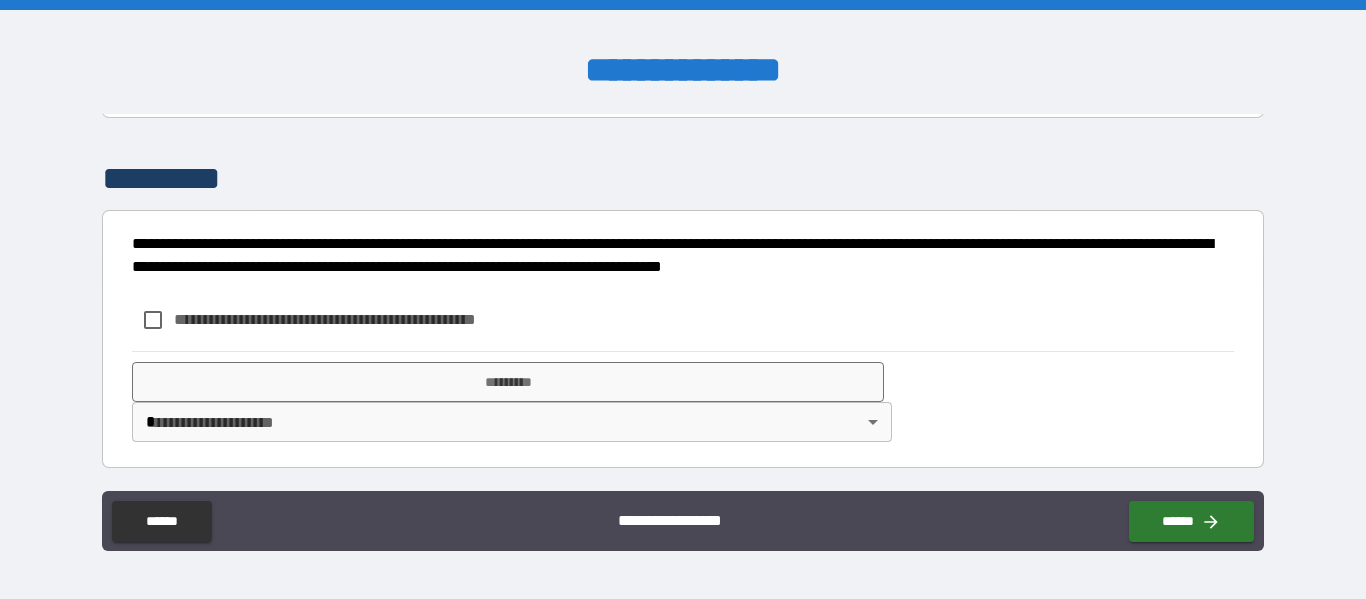 scroll, scrollTop: 4240, scrollLeft: 0, axis: vertical 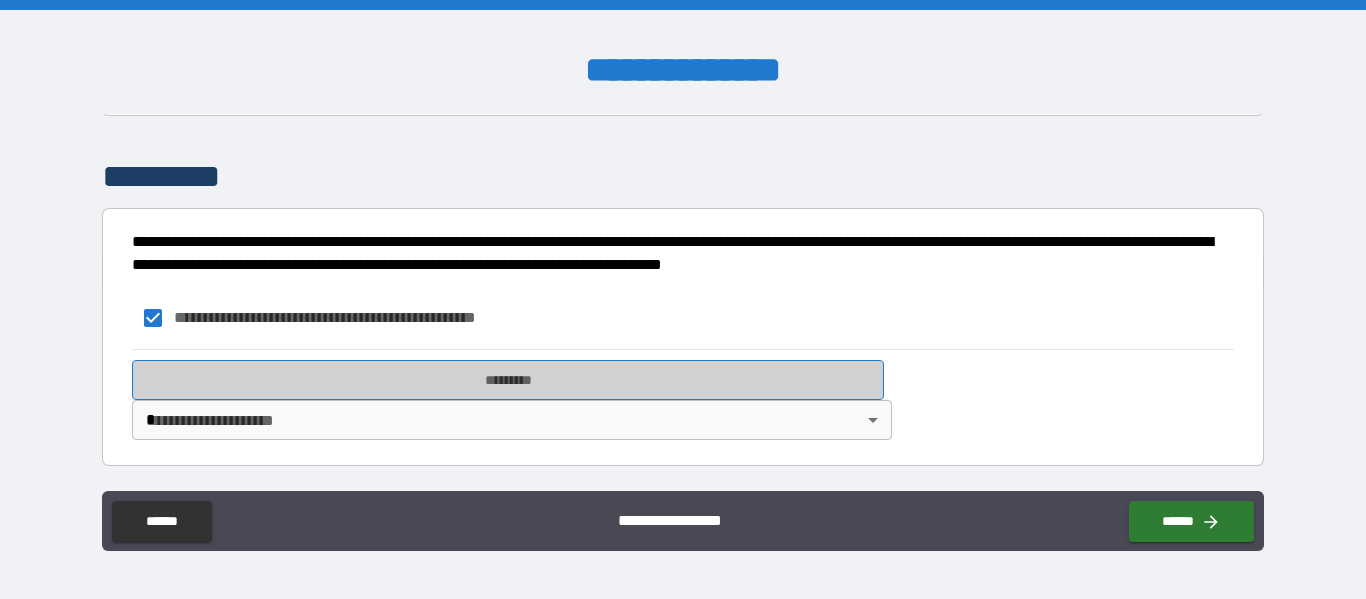 click on "*********" at bounding box center (508, 380) 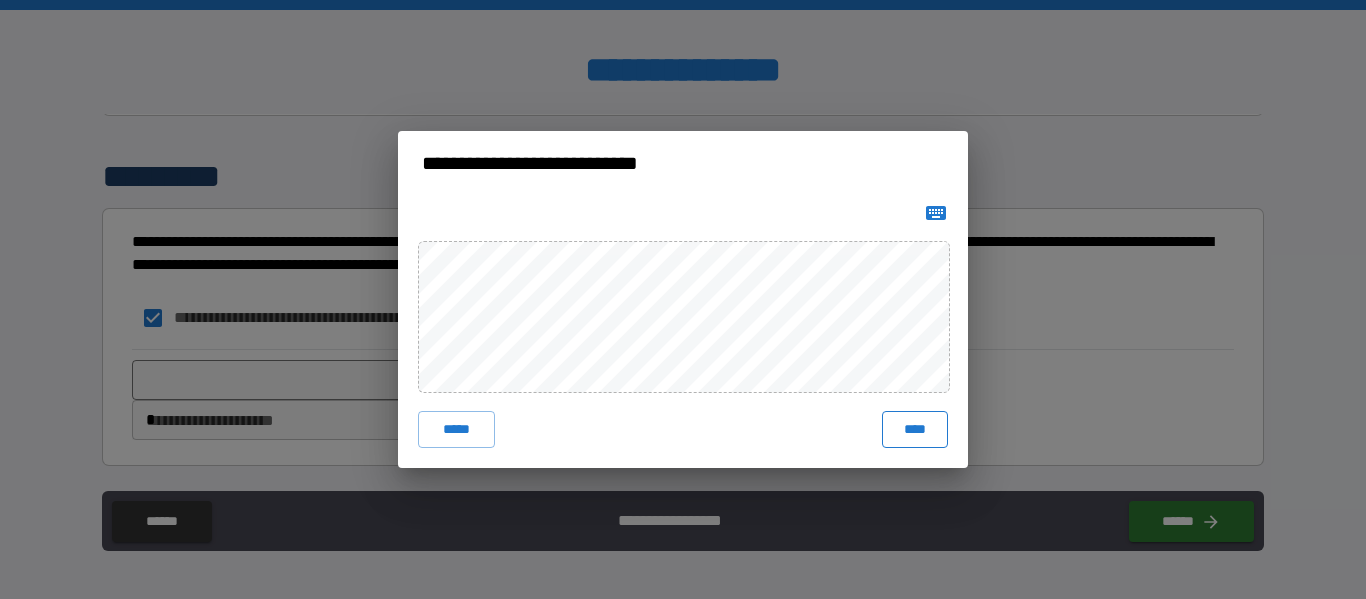 click on "****" at bounding box center (915, 429) 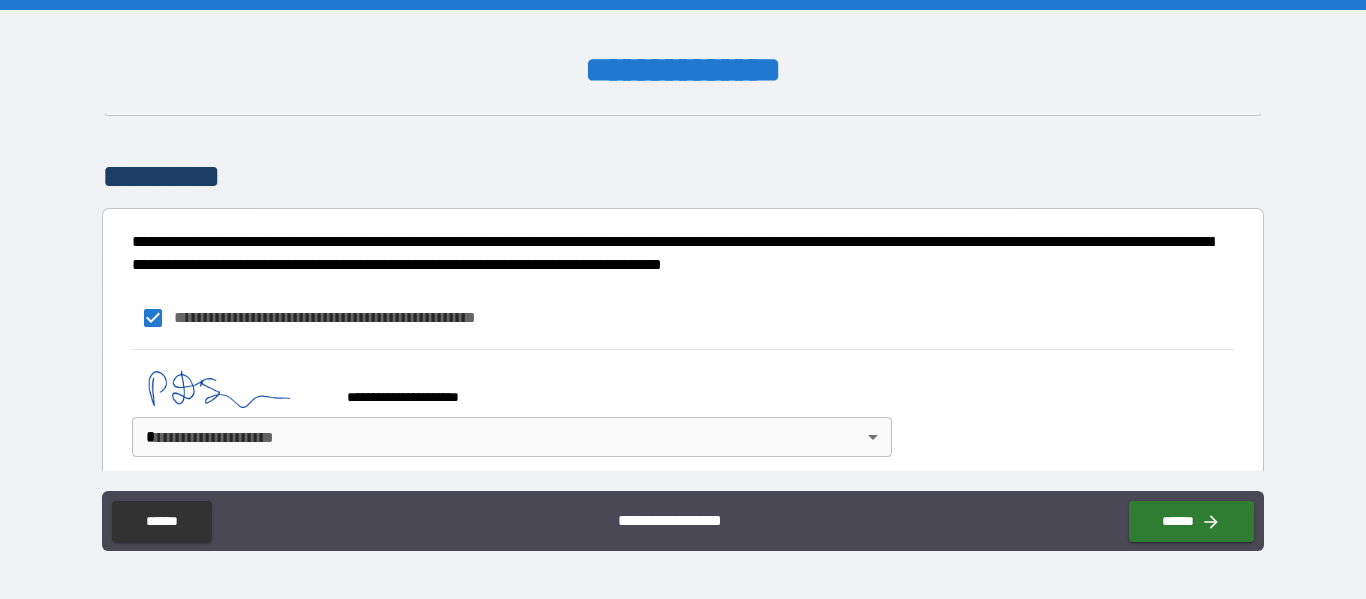 click on "**********" at bounding box center (683, 299) 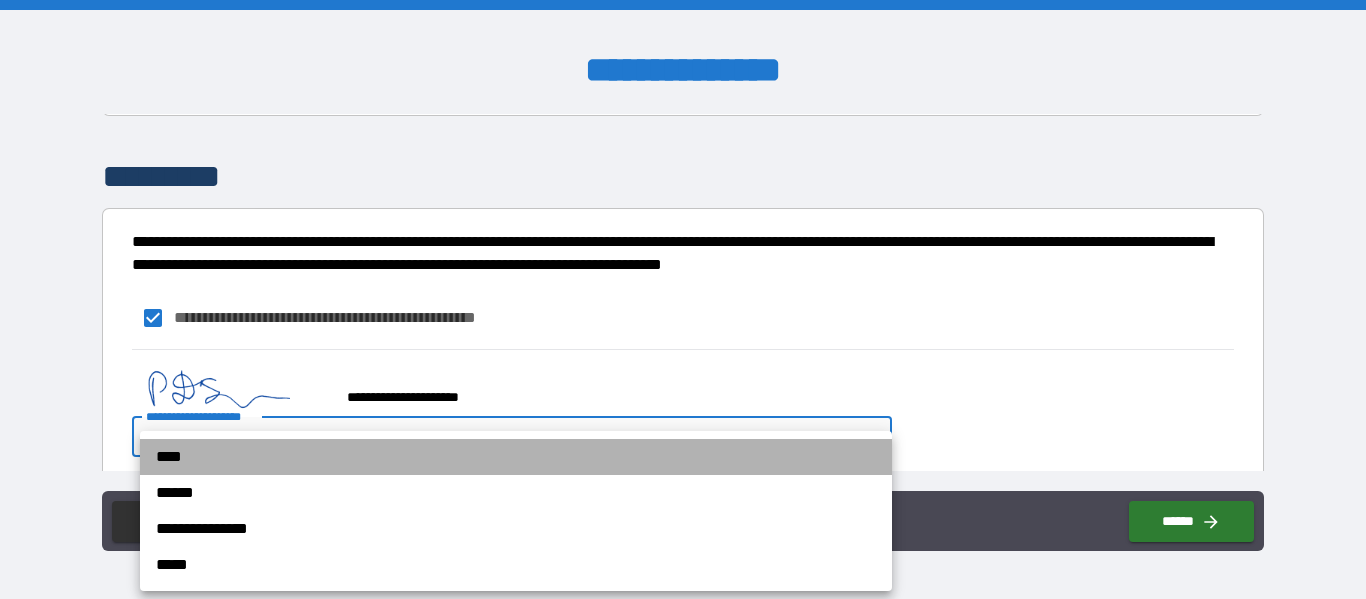 click on "****" at bounding box center (516, 457) 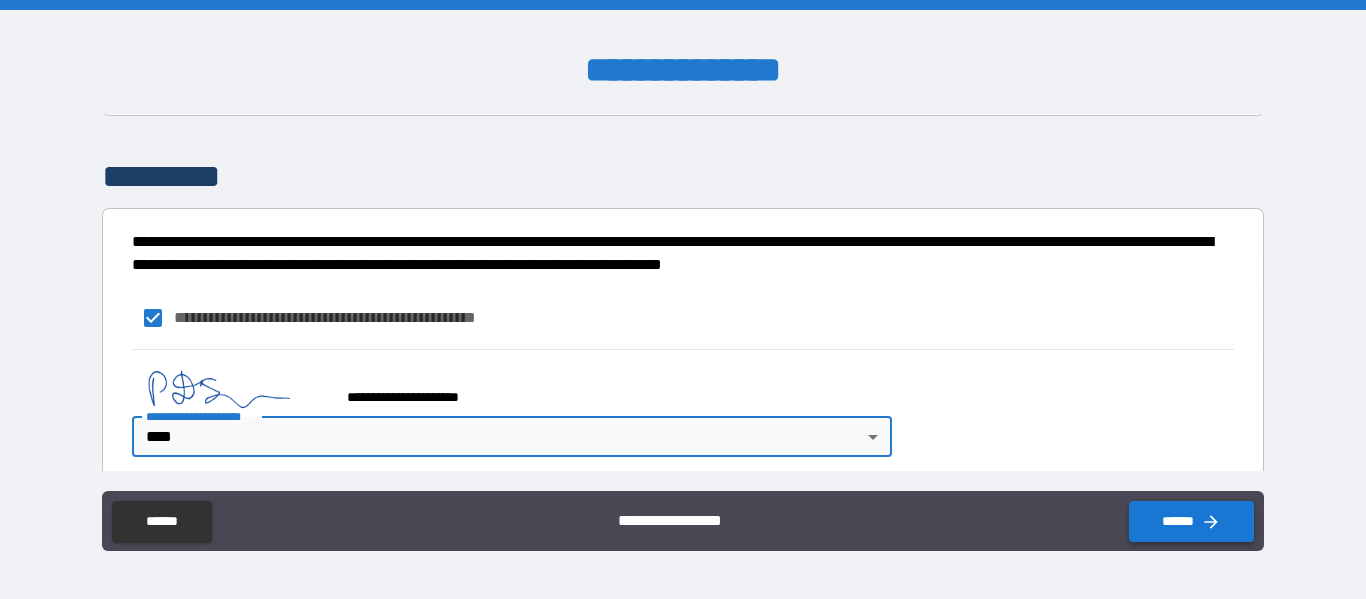 click on "******" at bounding box center [1191, 521] 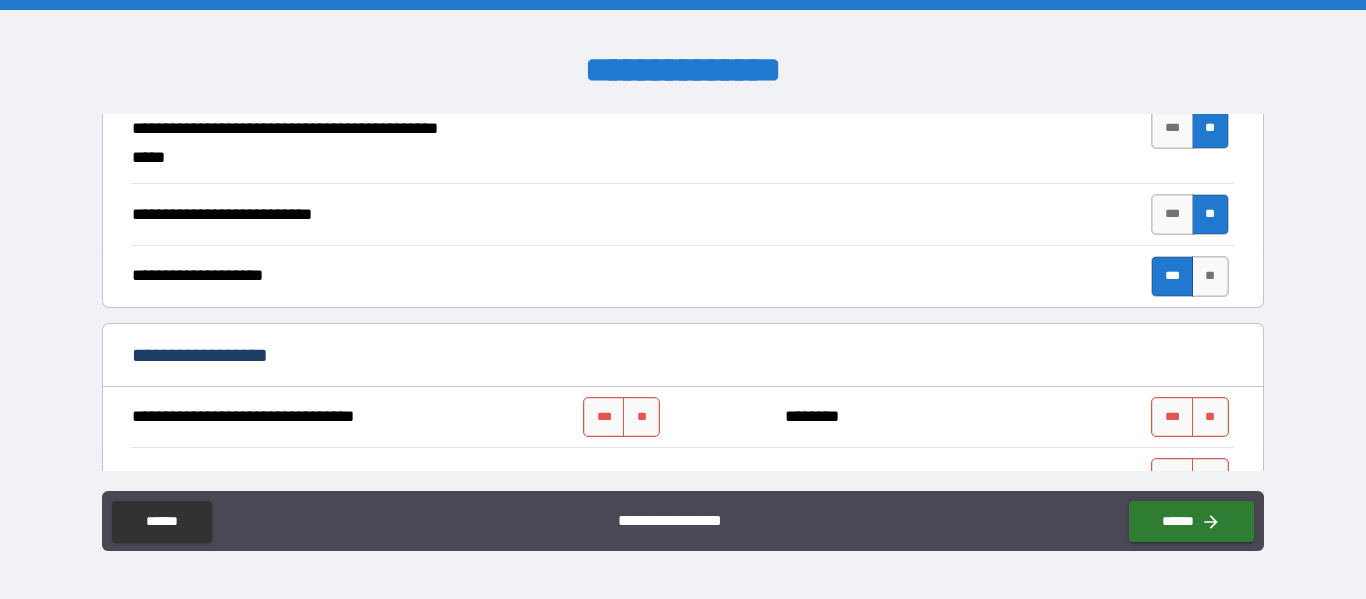 scroll, scrollTop: 646, scrollLeft: 0, axis: vertical 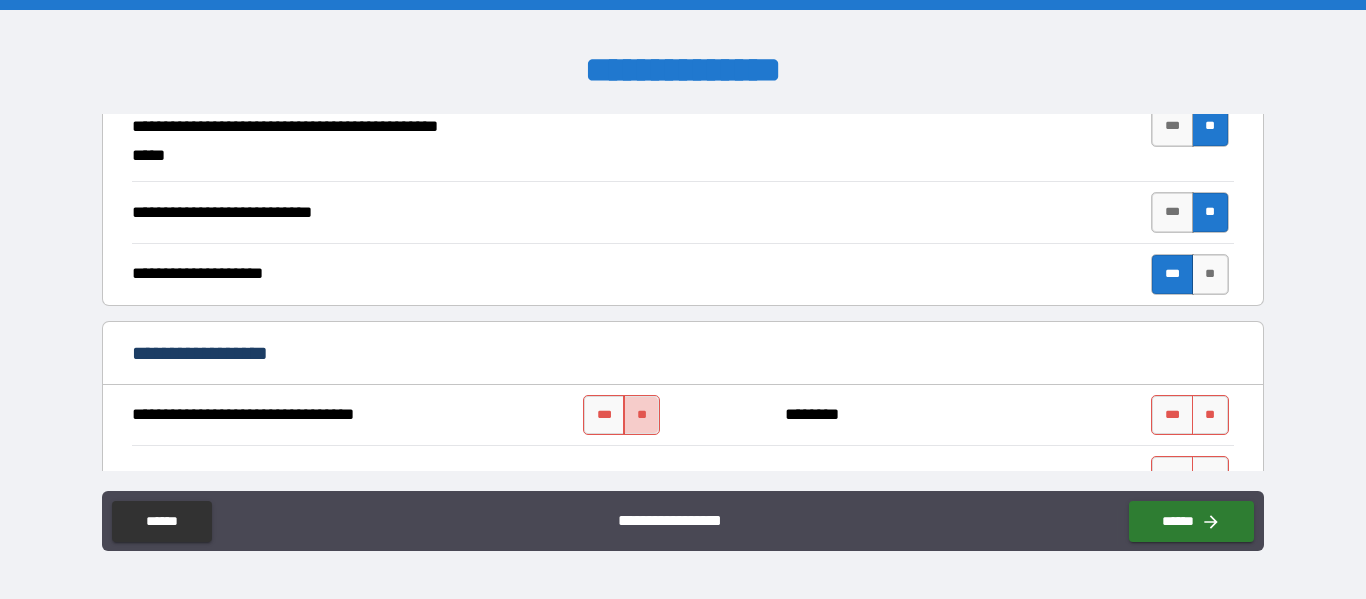 click on "**" at bounding box center [641, 415] 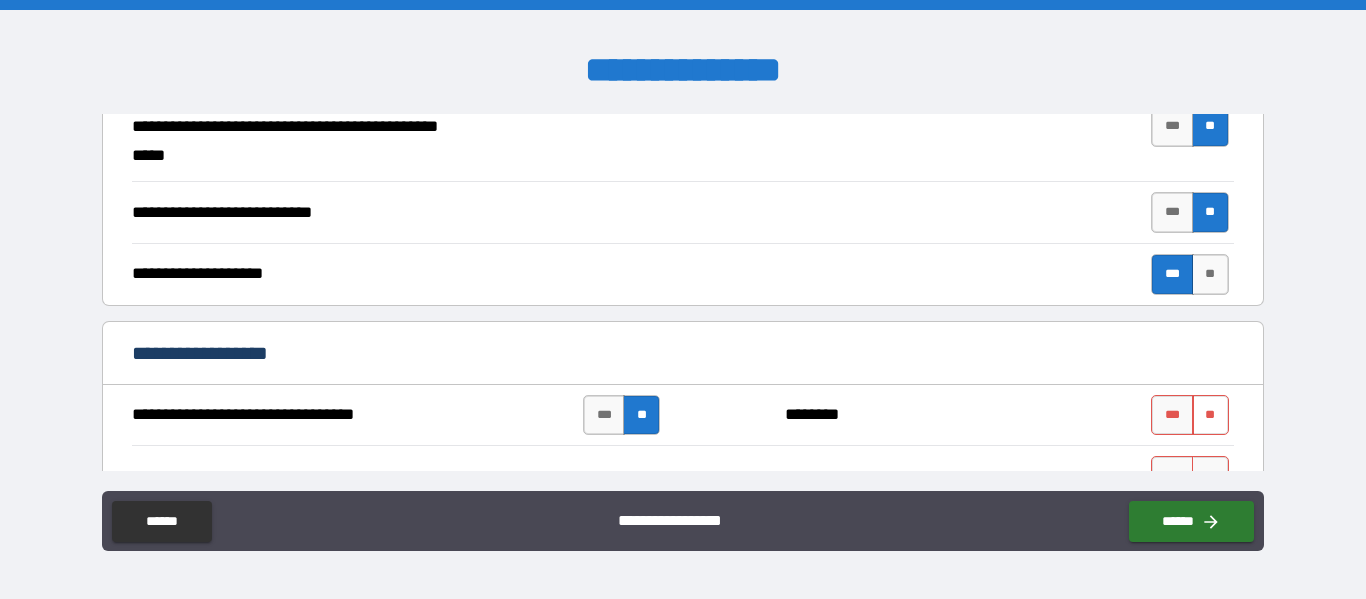 click on "**" at bounding box center [1210, 415] 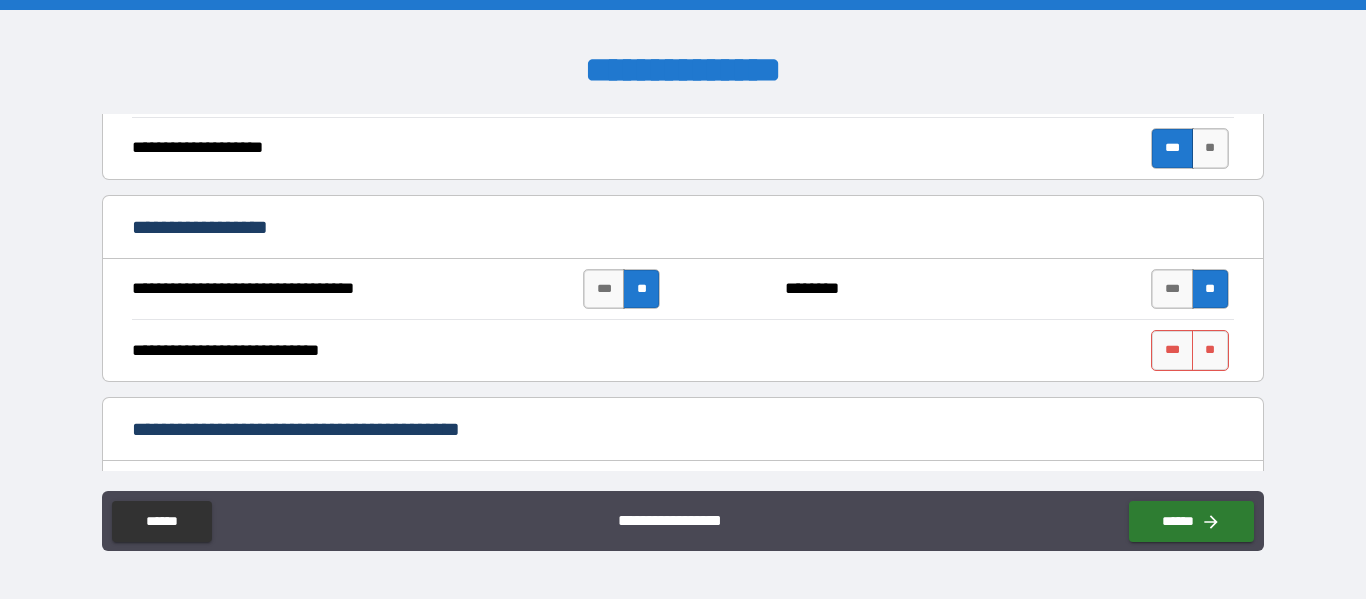 scroll, scrollTop: 778, scrollLeft: 0, axis: vertical 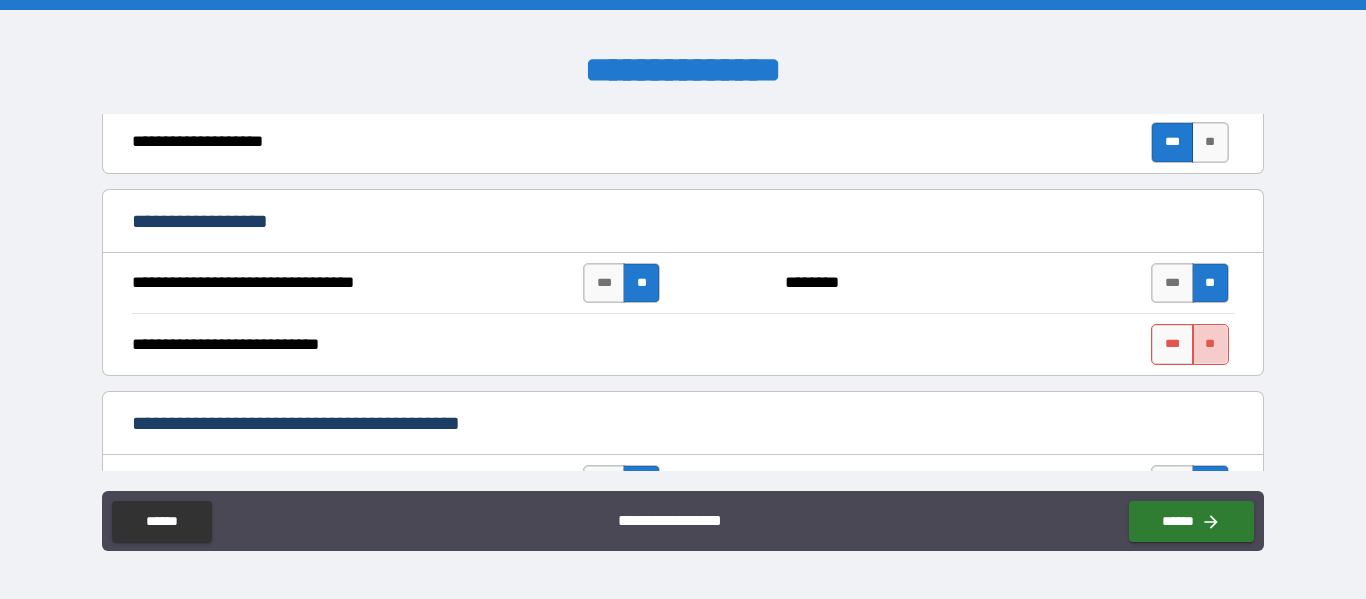 click on "**" at bounding box center [1210, 344] 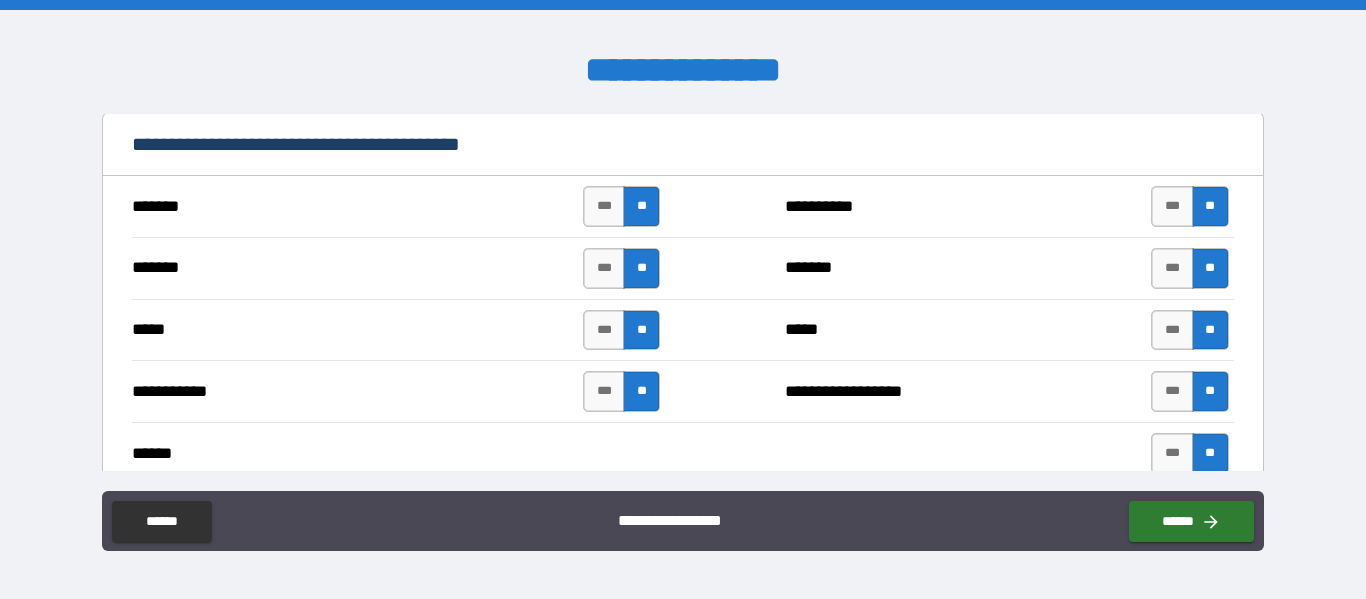 scroll, scrollTop: 1061, scrollLeft: 0, axis: vertical 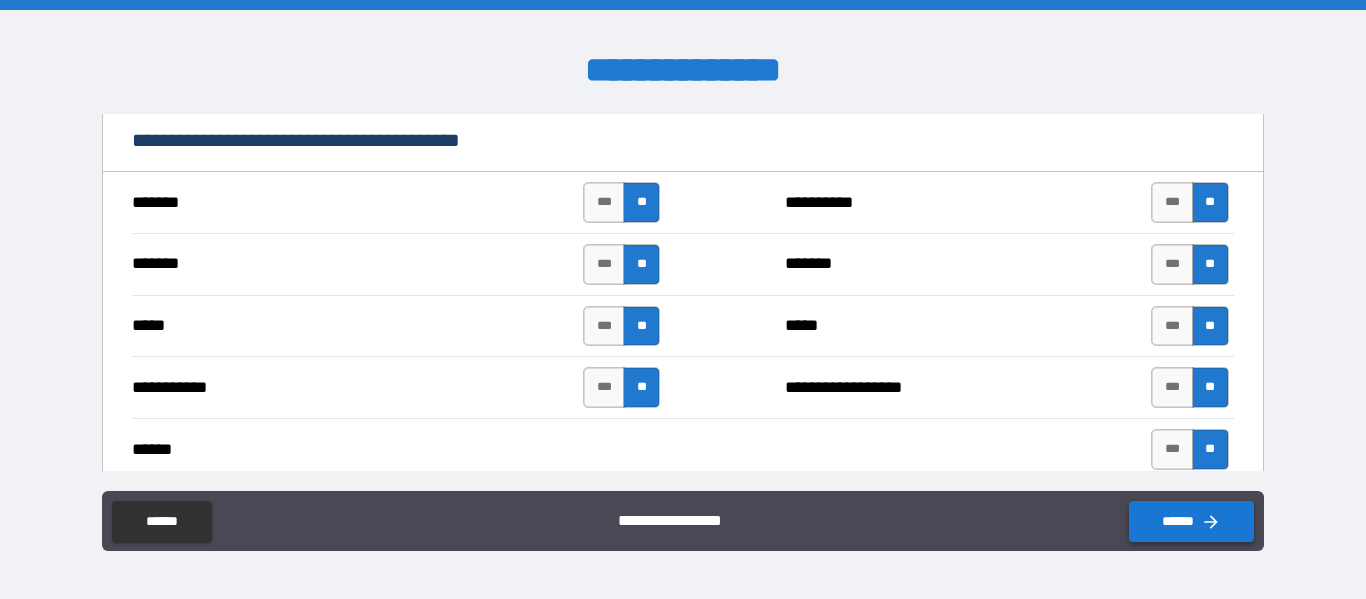 click on "******" at bounding box center (1191, 521) 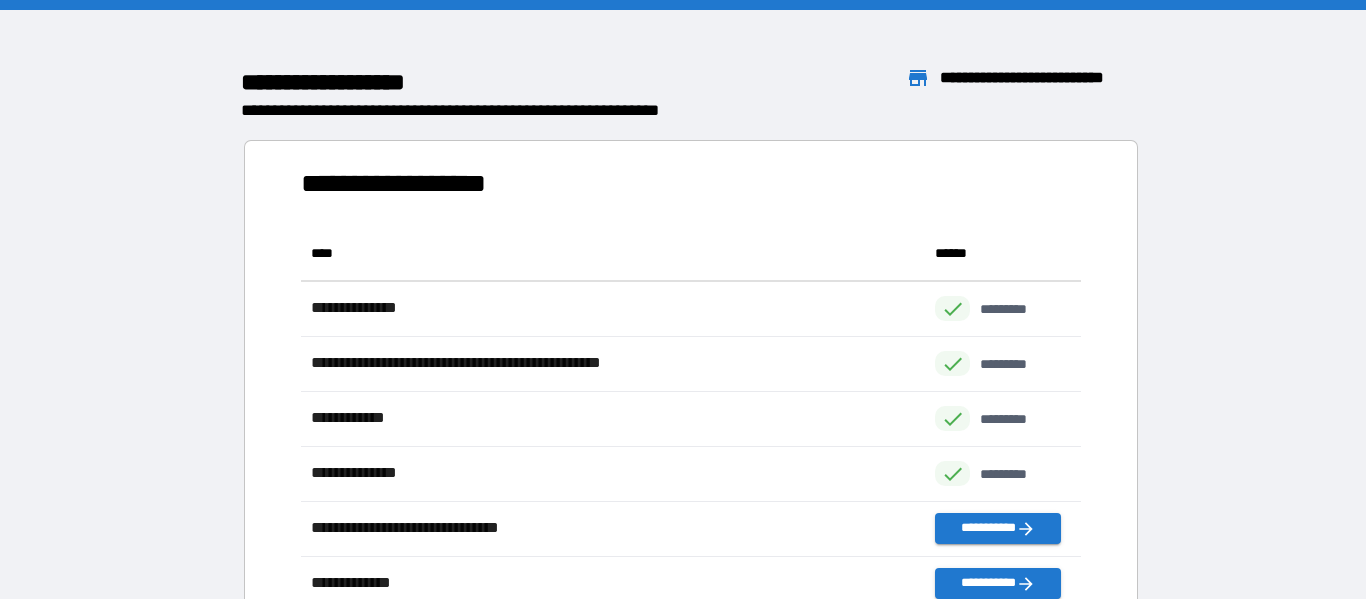 scroll, scrollTop: 1, scrollLeft: 1, axis: both 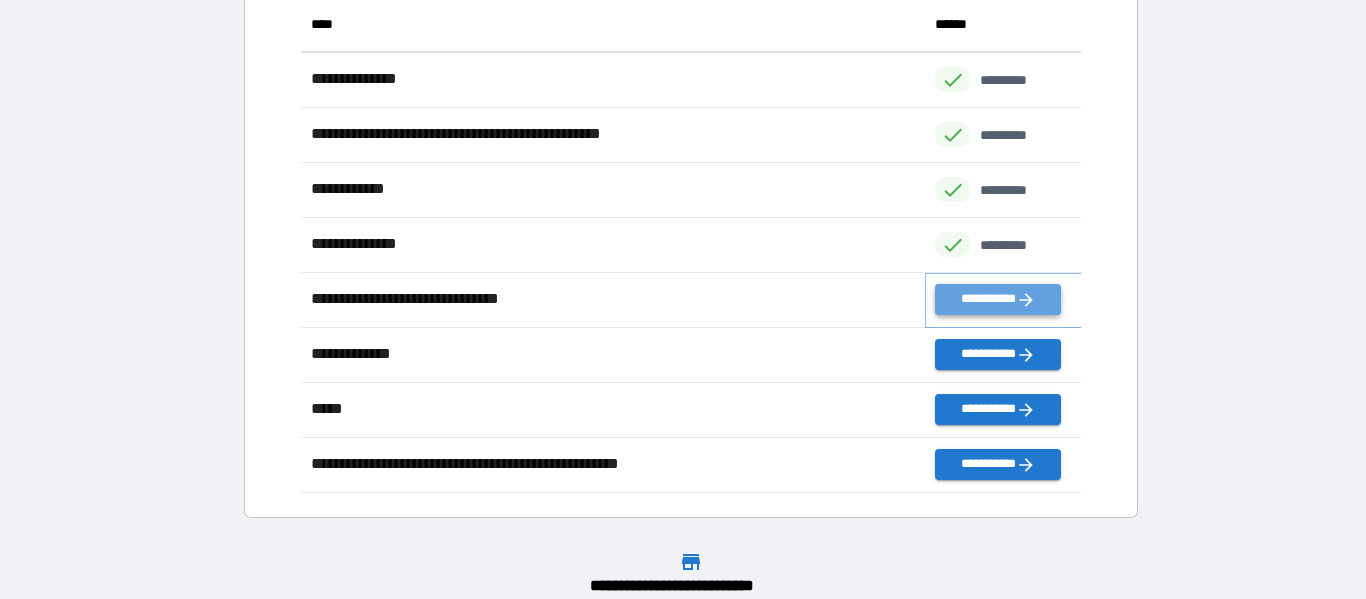 click on "**********" at bounding box center [997, 299] 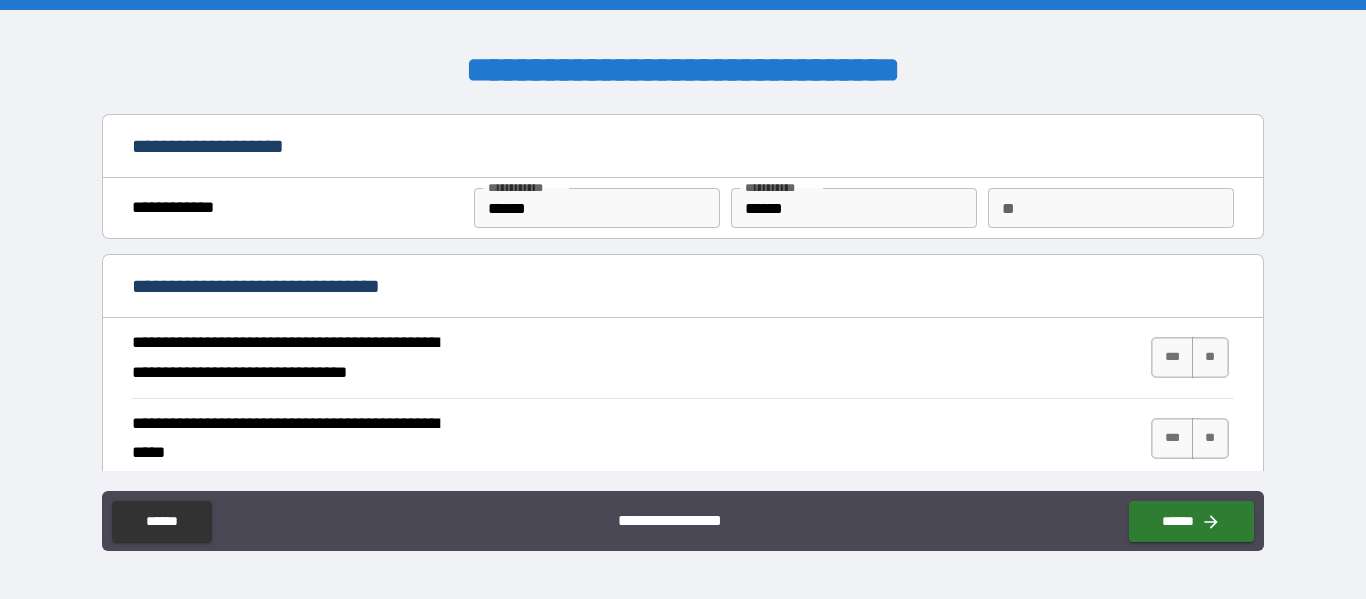 click on "**" at bounding box center (1111, 208) 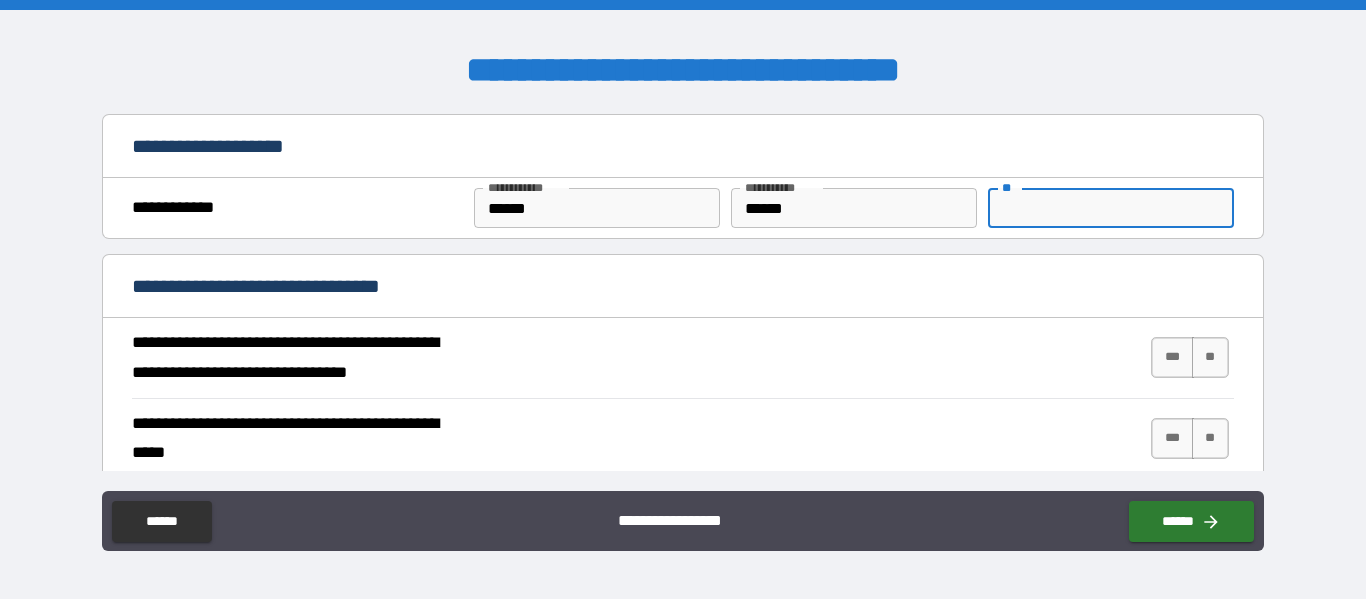 type on "*****" 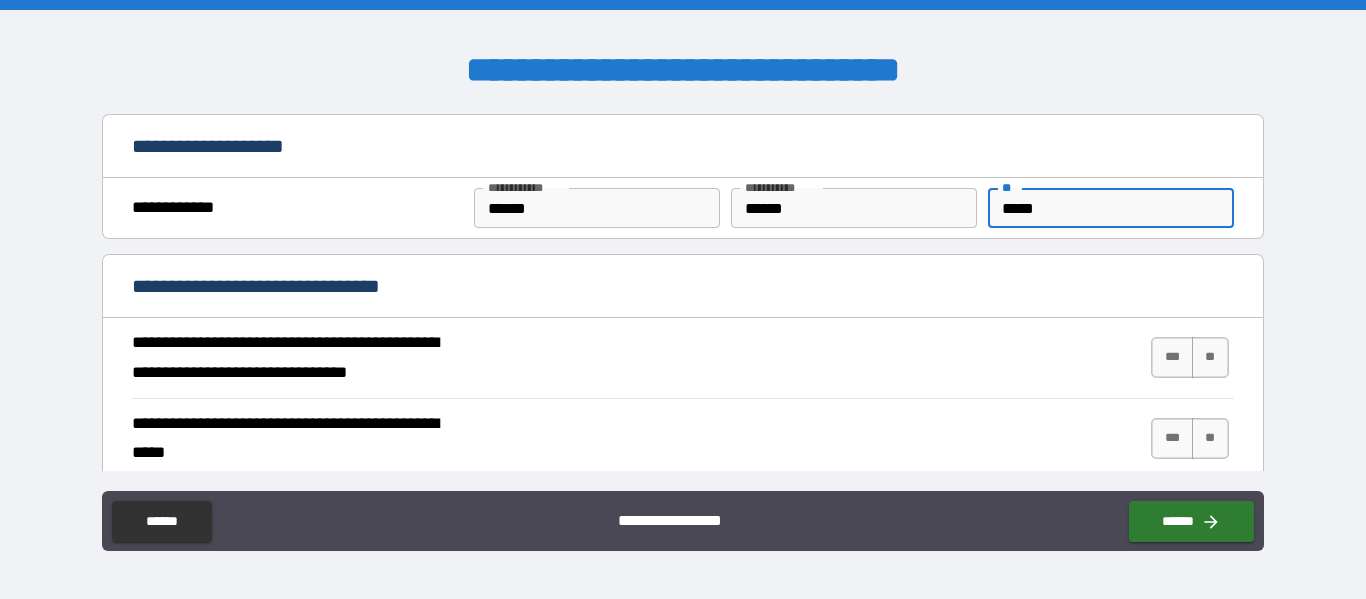 scroll, scrollTop: 28, scrollLeft: 0, axis: vertical 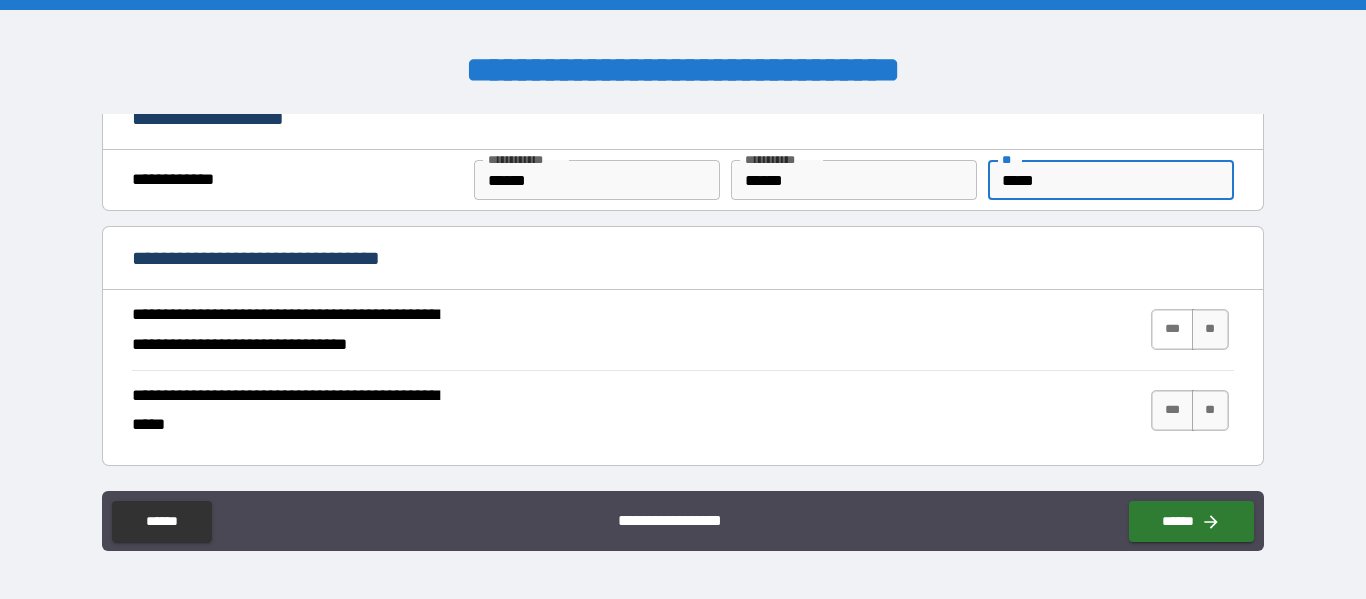 click on "***" at bounding box center (1172, 329) 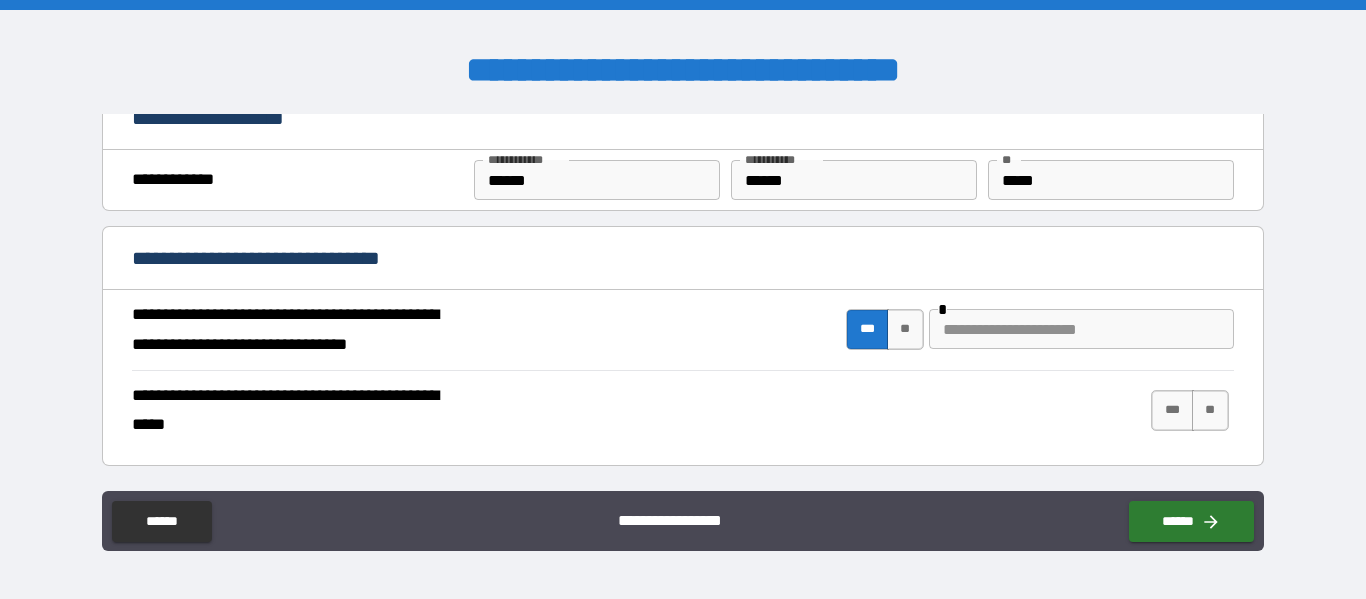 click at bounding box center [1081, 329] 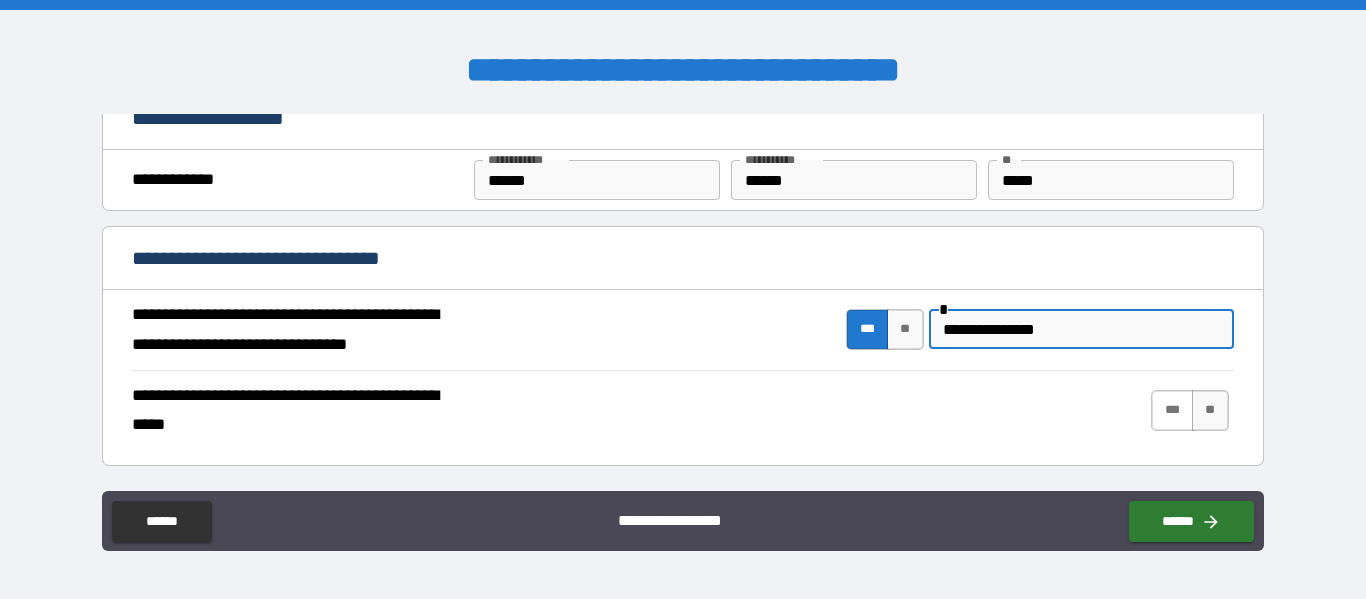 type on "**********" 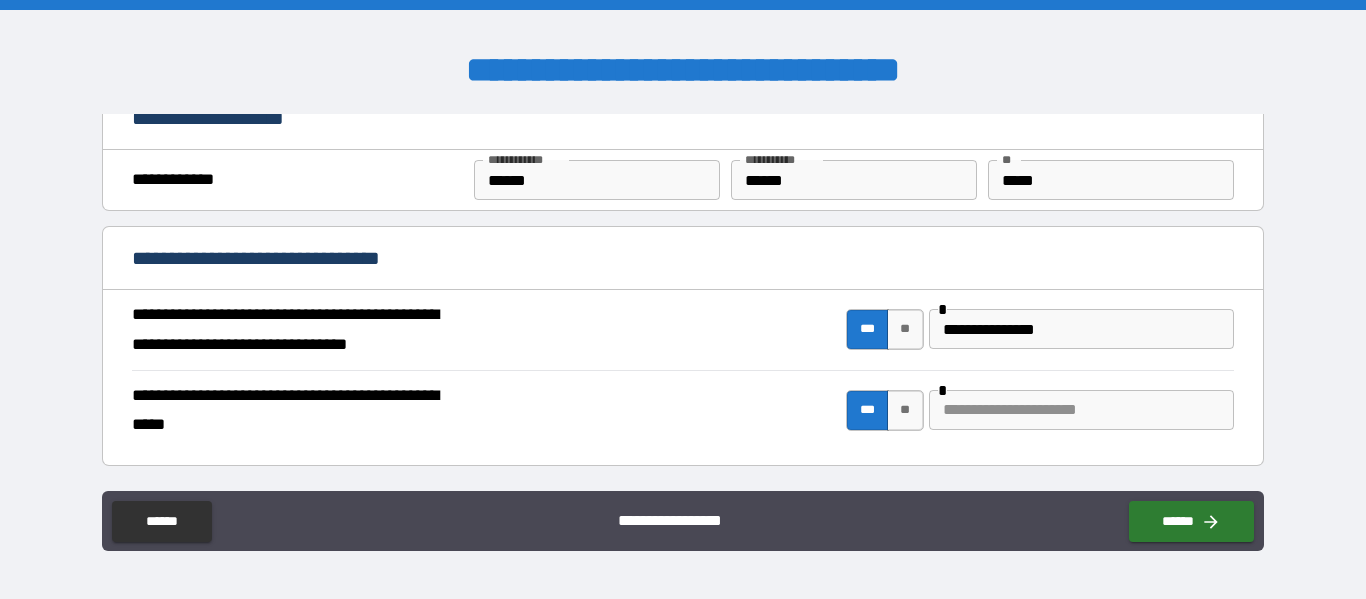 click at bounding box center (1081, 410) 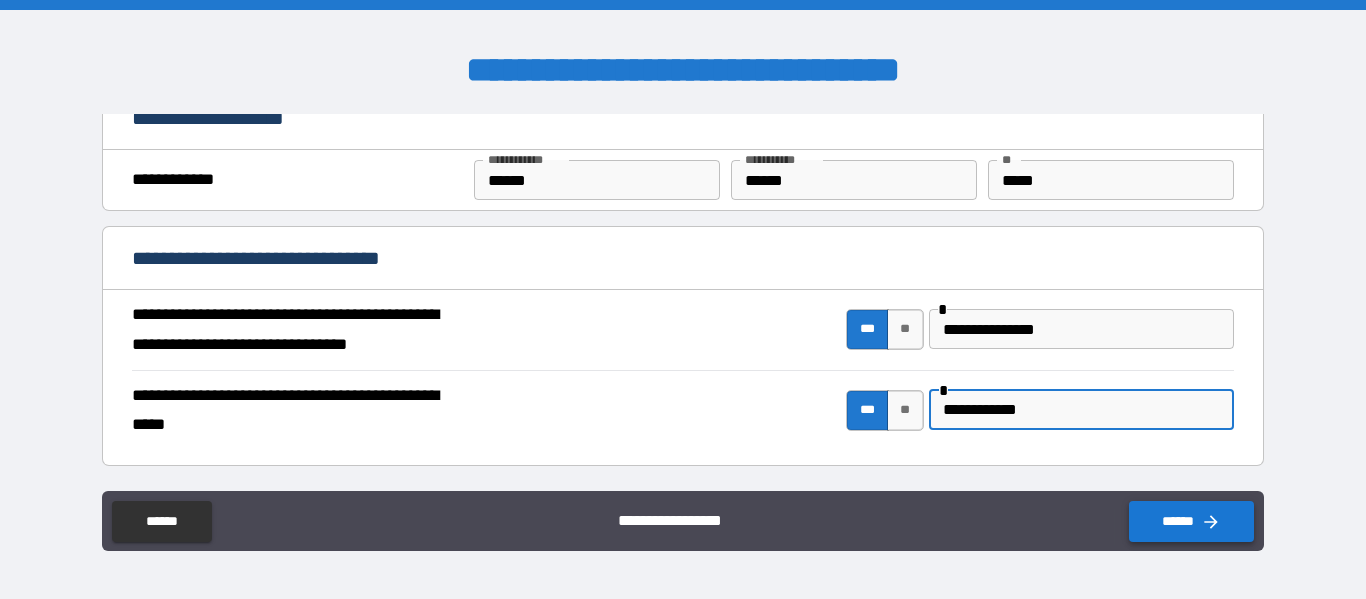type on "**********" 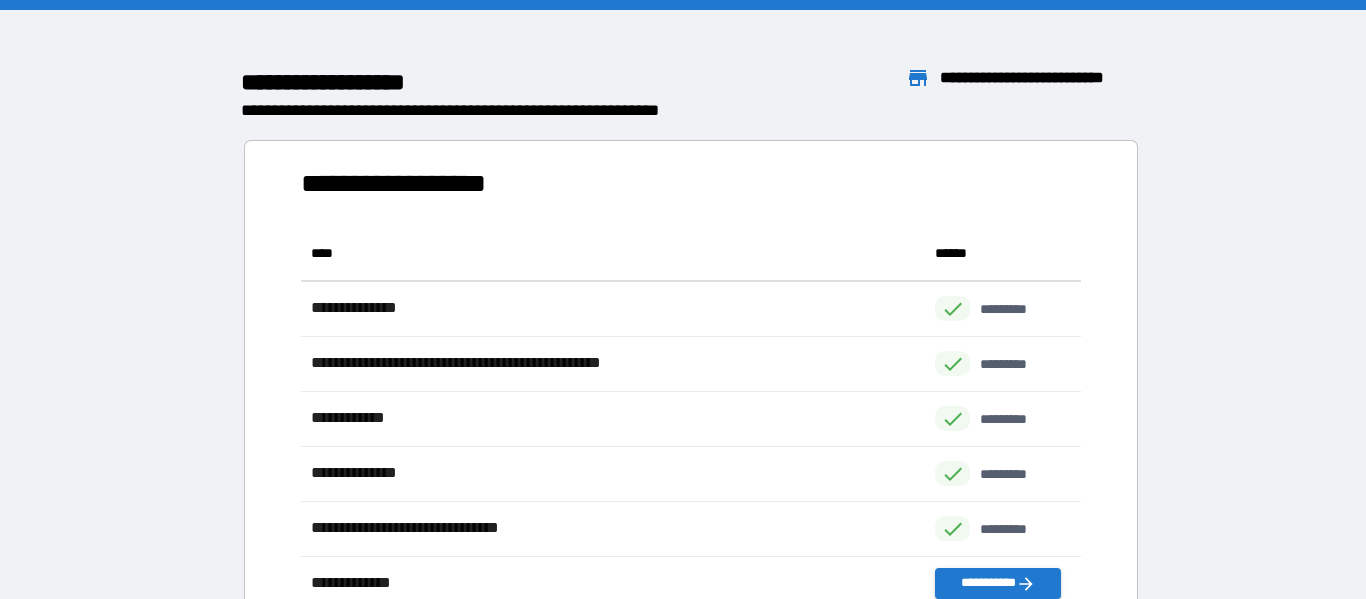 scroll, scrollTop: 1, scrollLeft: 1, axis: both 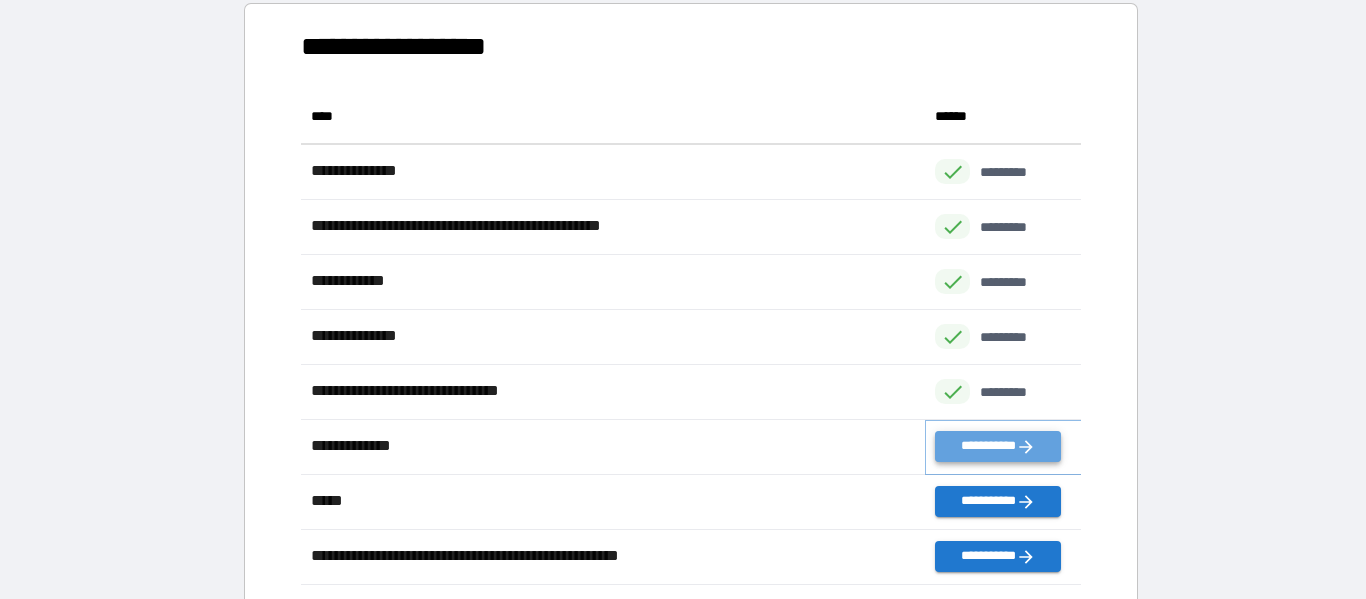 click on "**********" at bounding box center (997, 446) 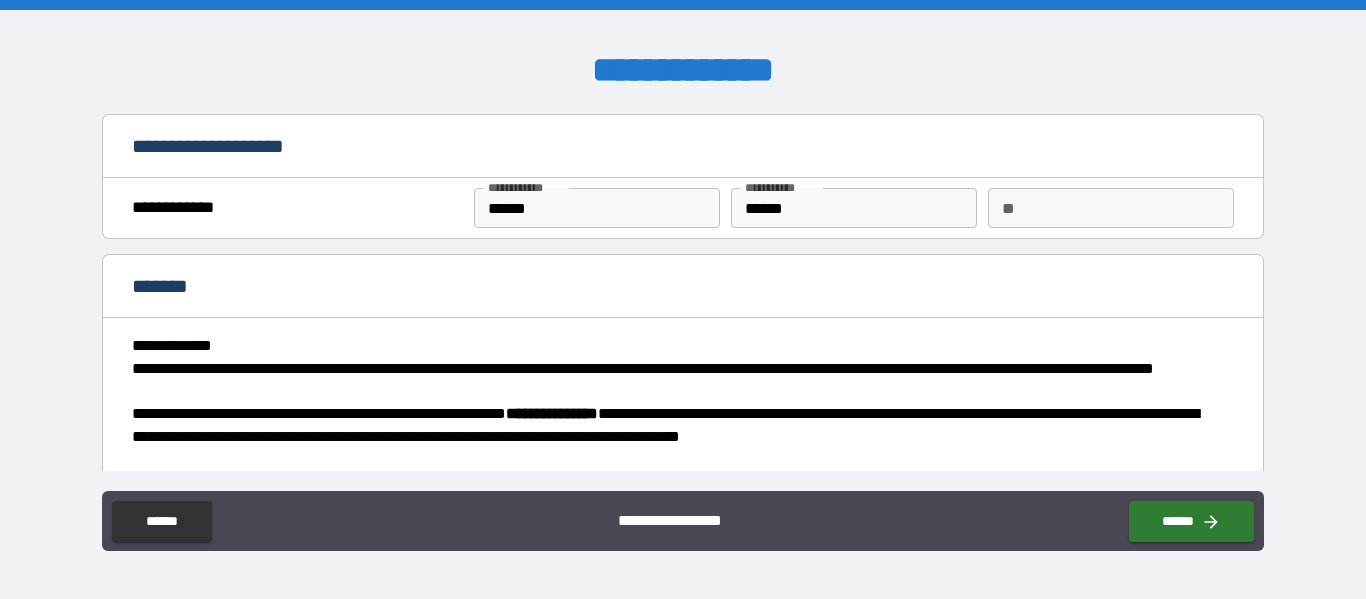 click on "**" at bounding box center (1111, 208) 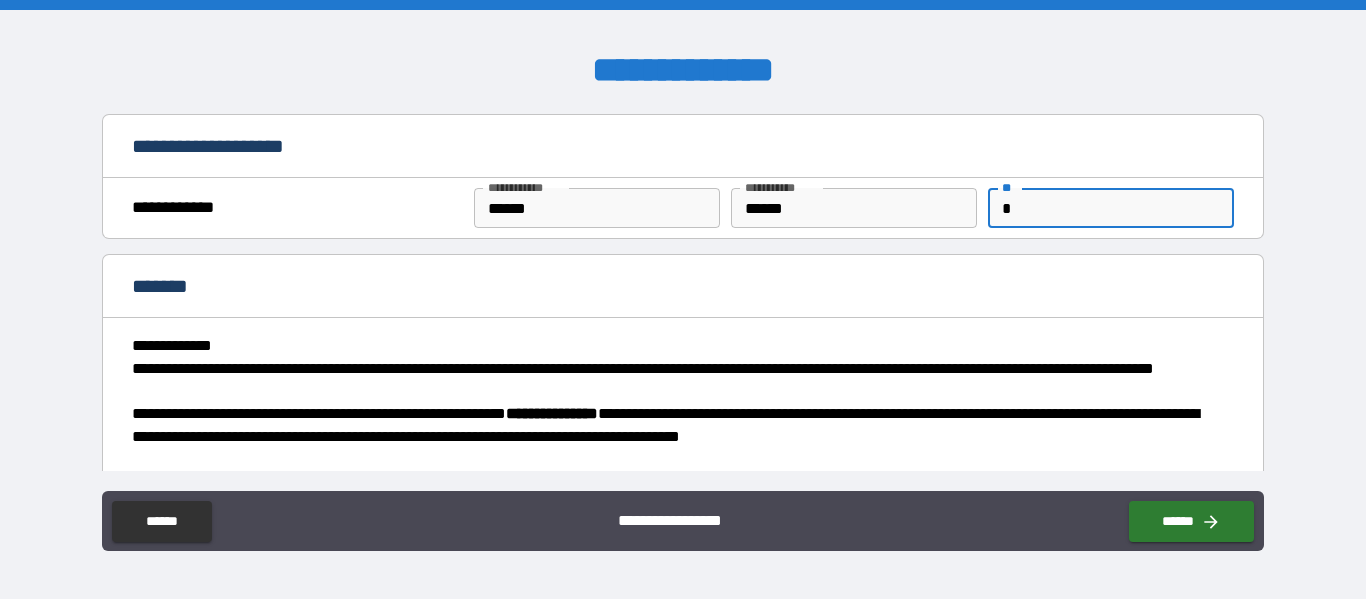 type on "*****" 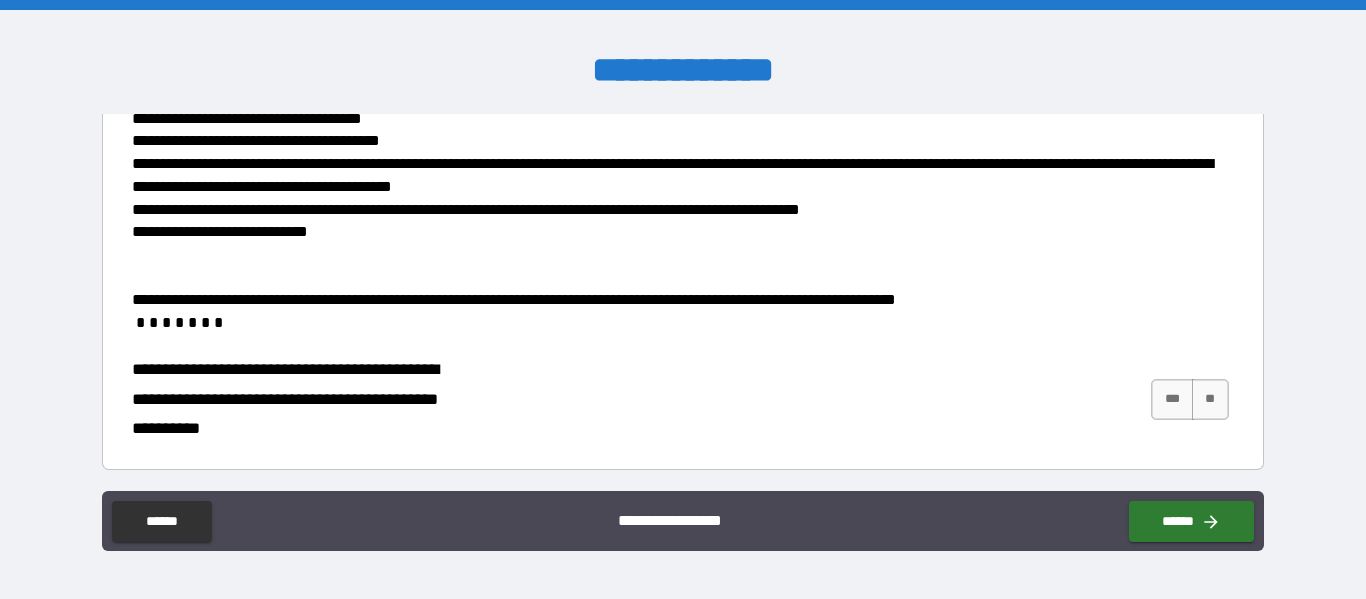scroll, scrollTop: 504, scrollLeft: 0, axis: vertical 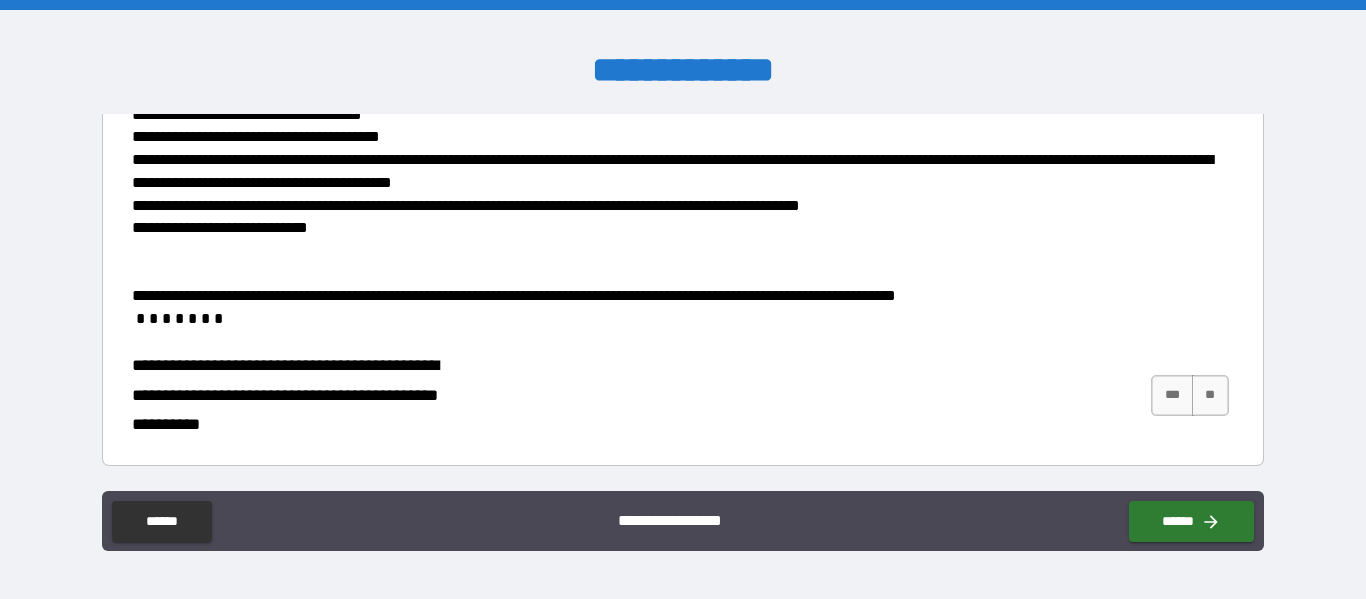click on "**********" at bounding box center [677, 262] 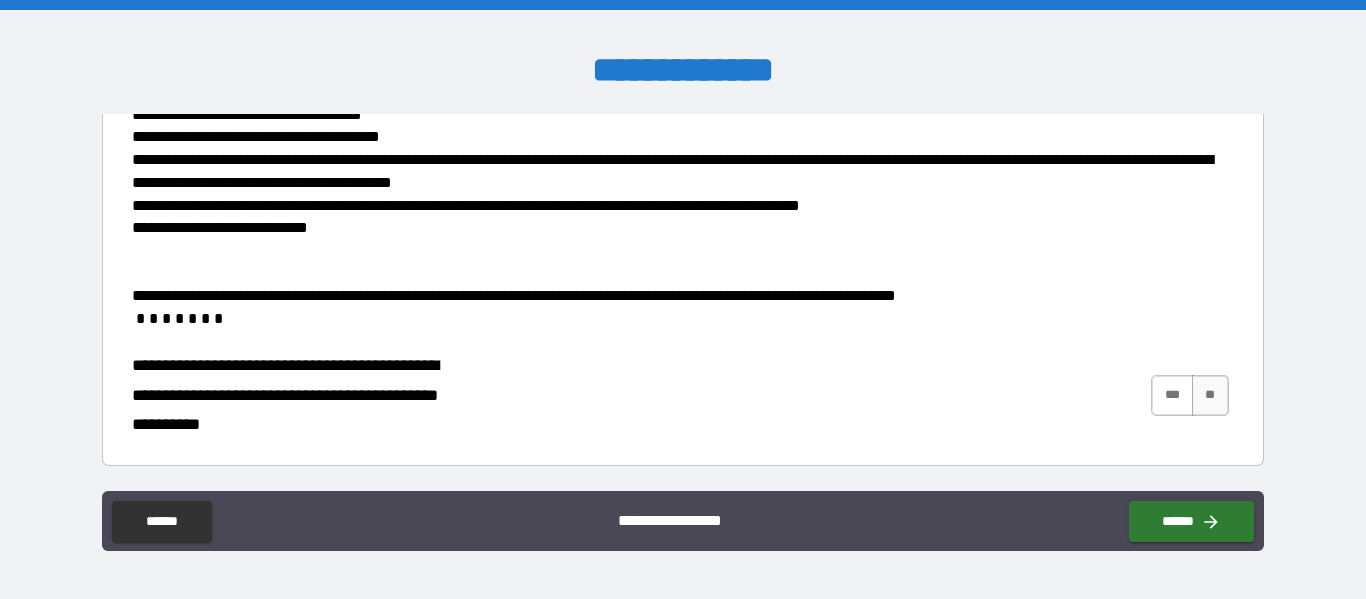 click on "***" at bounding box center (1172, 395) 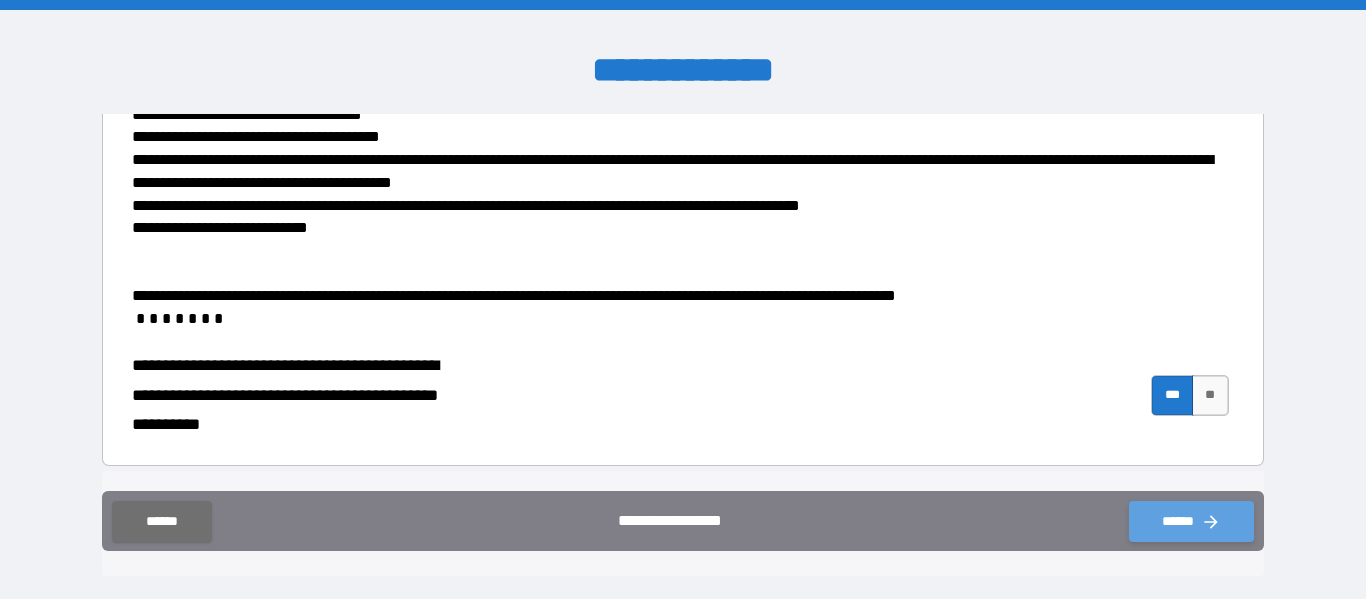 click on "******" at bounding box center (1191, 521) 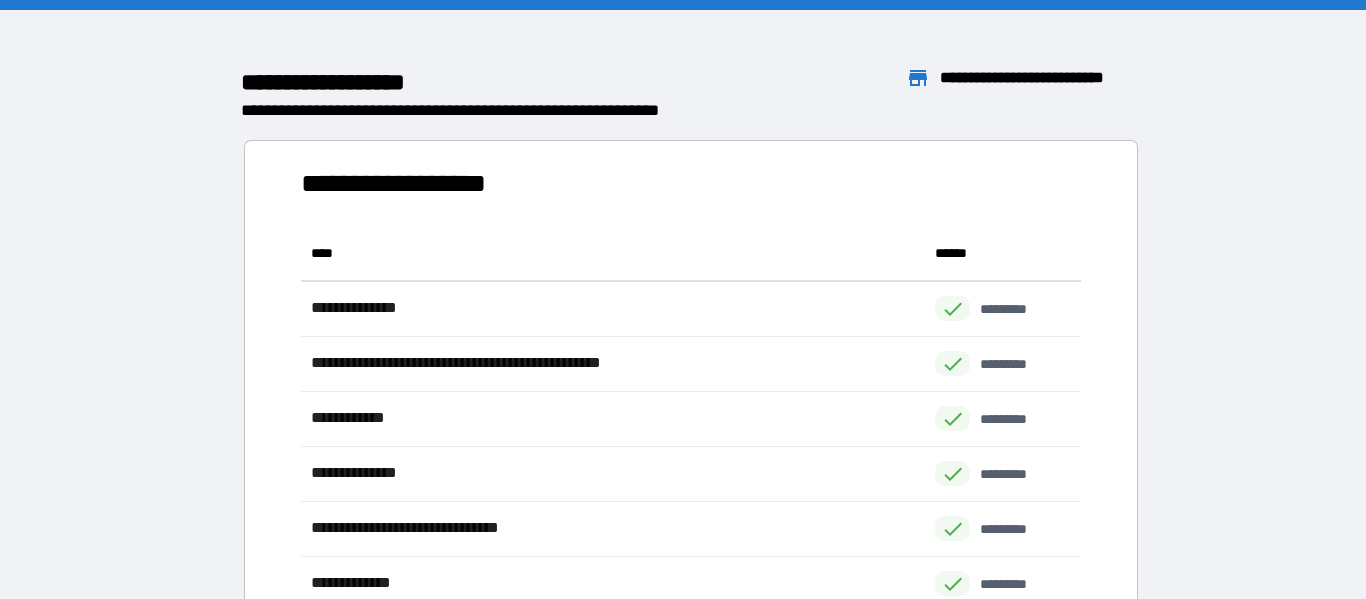 scroll, scrollTop: 1, scrollLeft: 1, axis: both 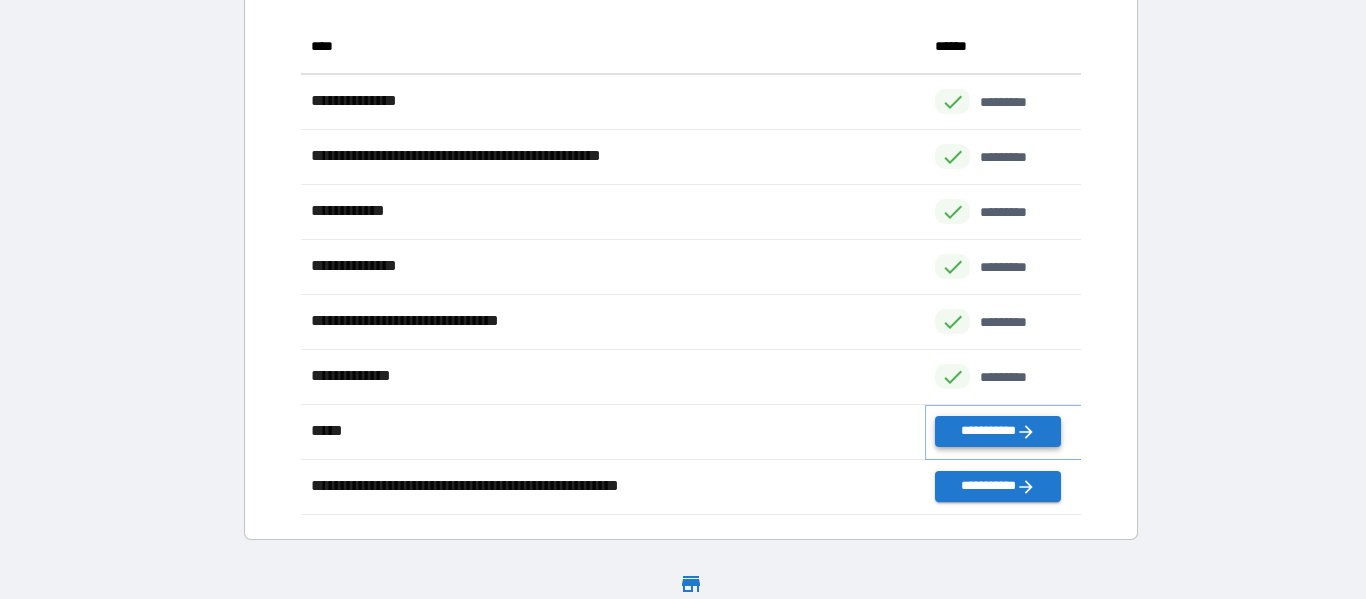 click on "**********" at bounding box center (997, 431) 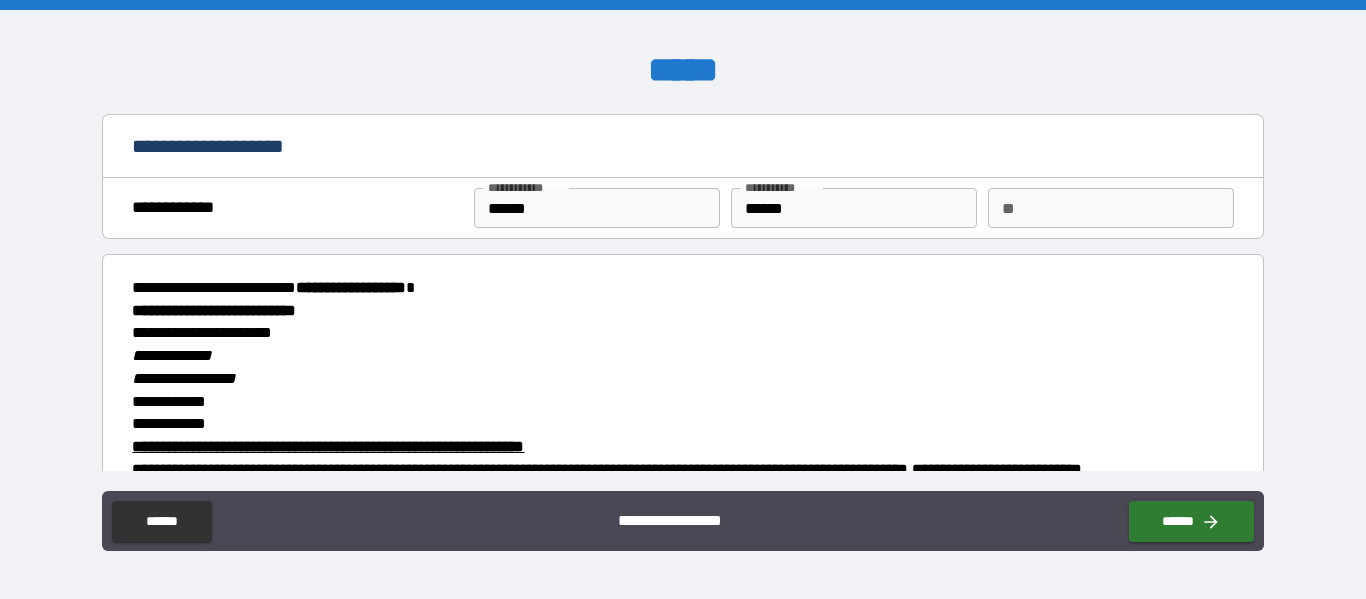 click on "**" at bounding box center [1111, 208] 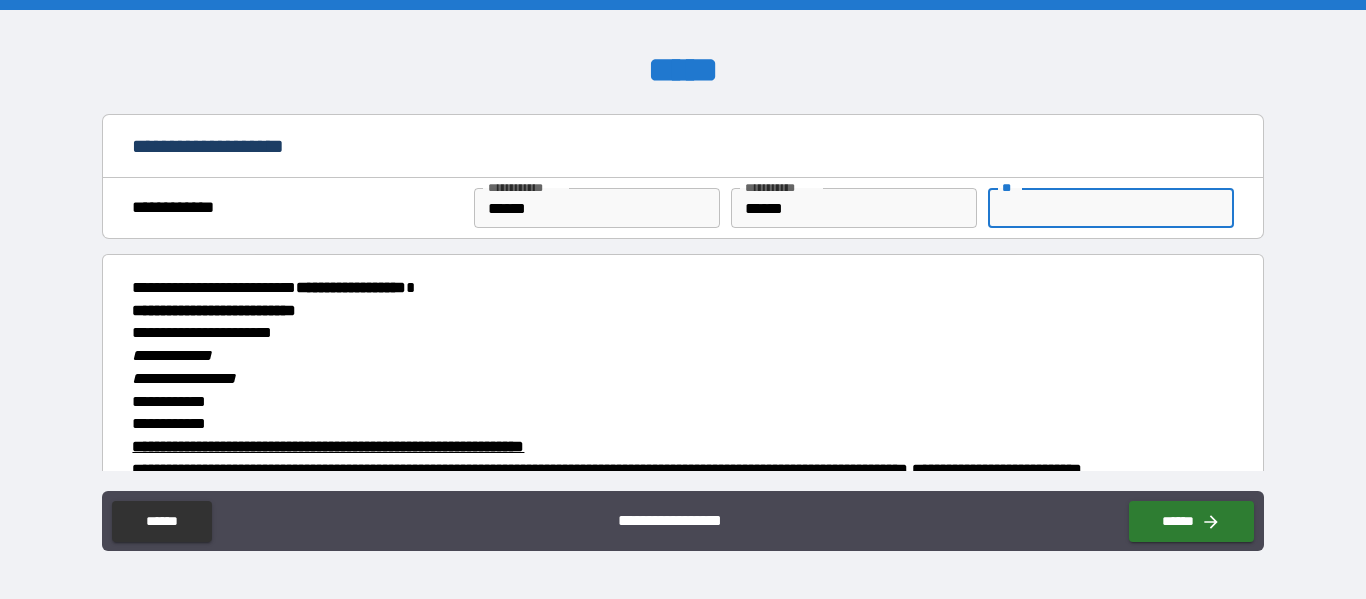 type on "*****" 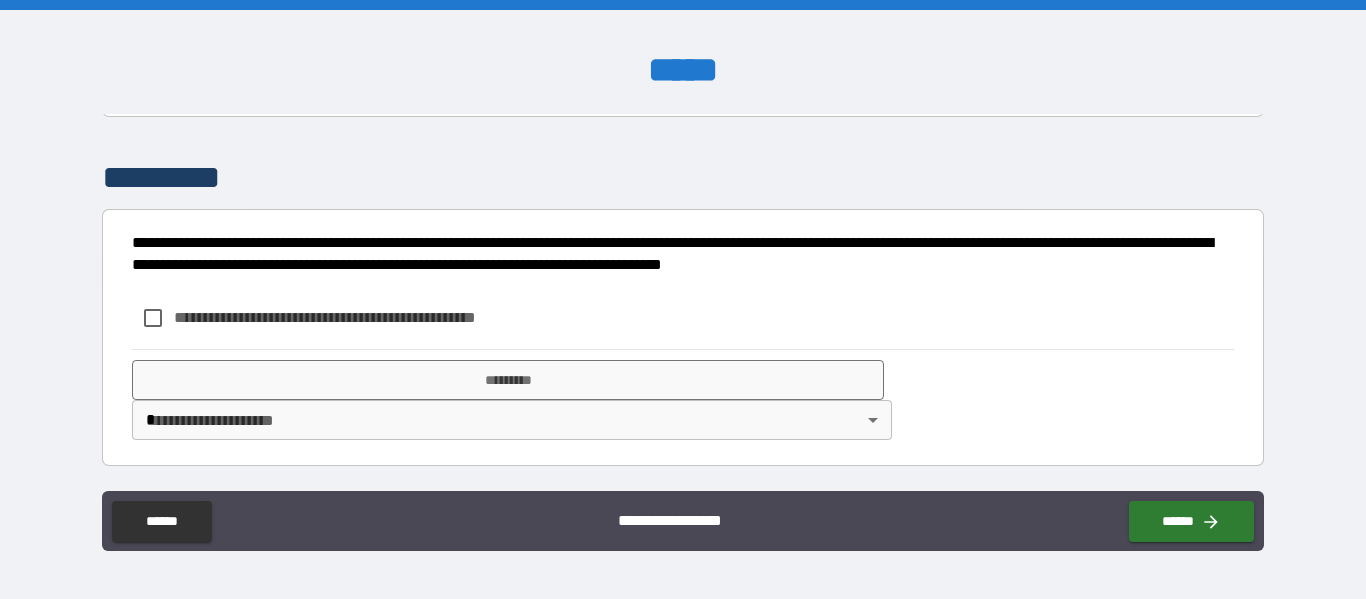 scroll, scrollTop: 2689, scrollLeft: 0, axis: vertical 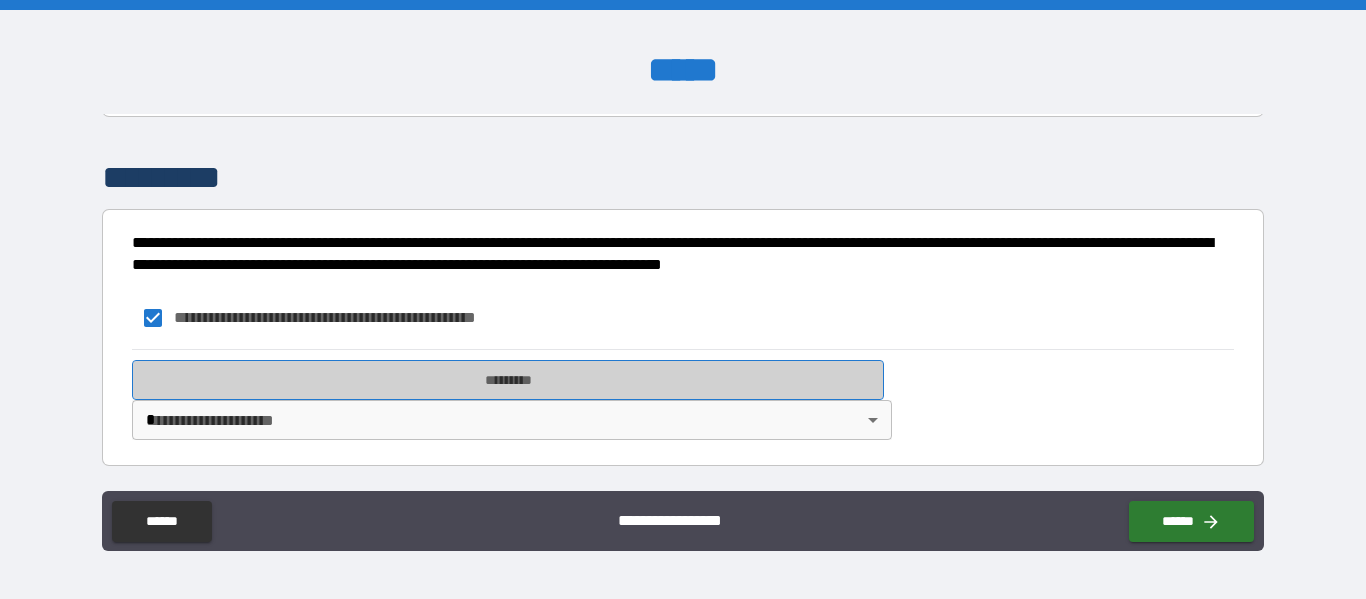 click on "*********" at bounding box center (508, 380) 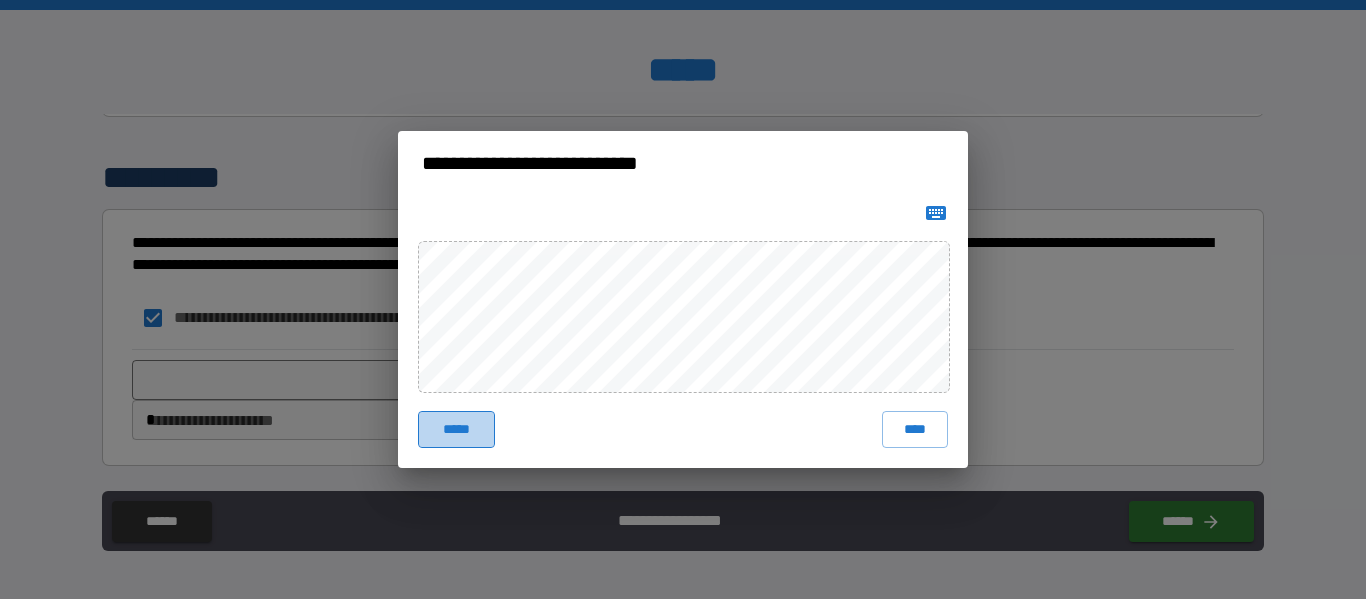click on "*****" at bounding box center (456, 429) 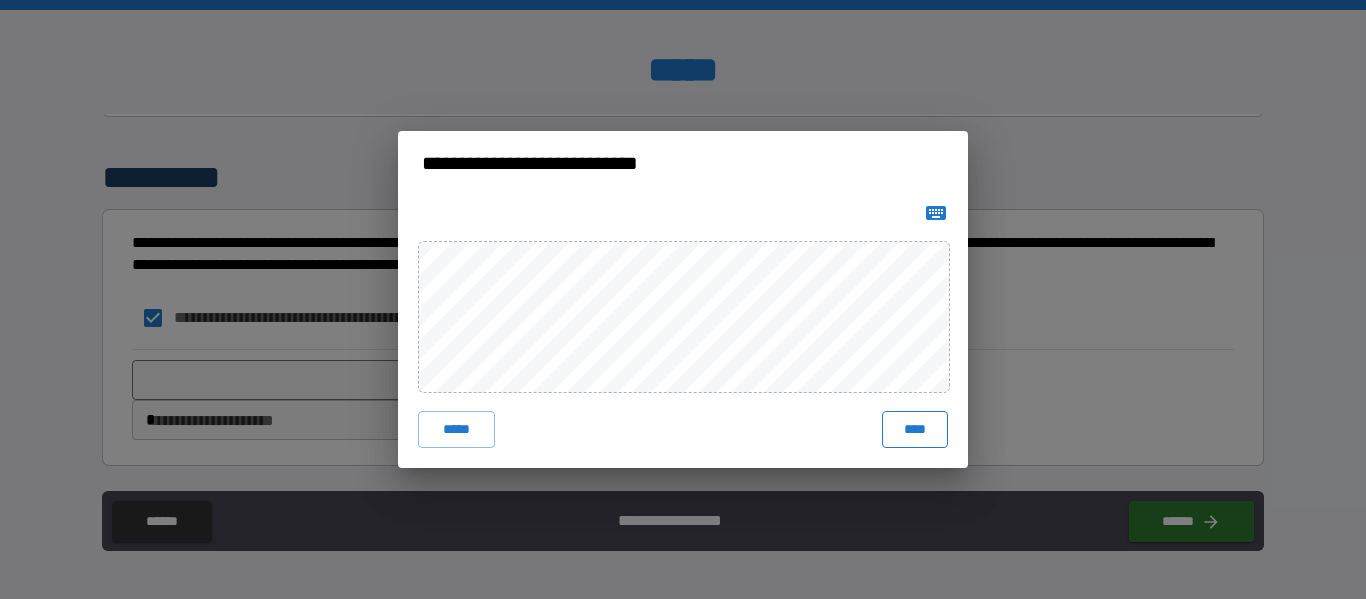 click on "****" at bounding box center [915, 429] 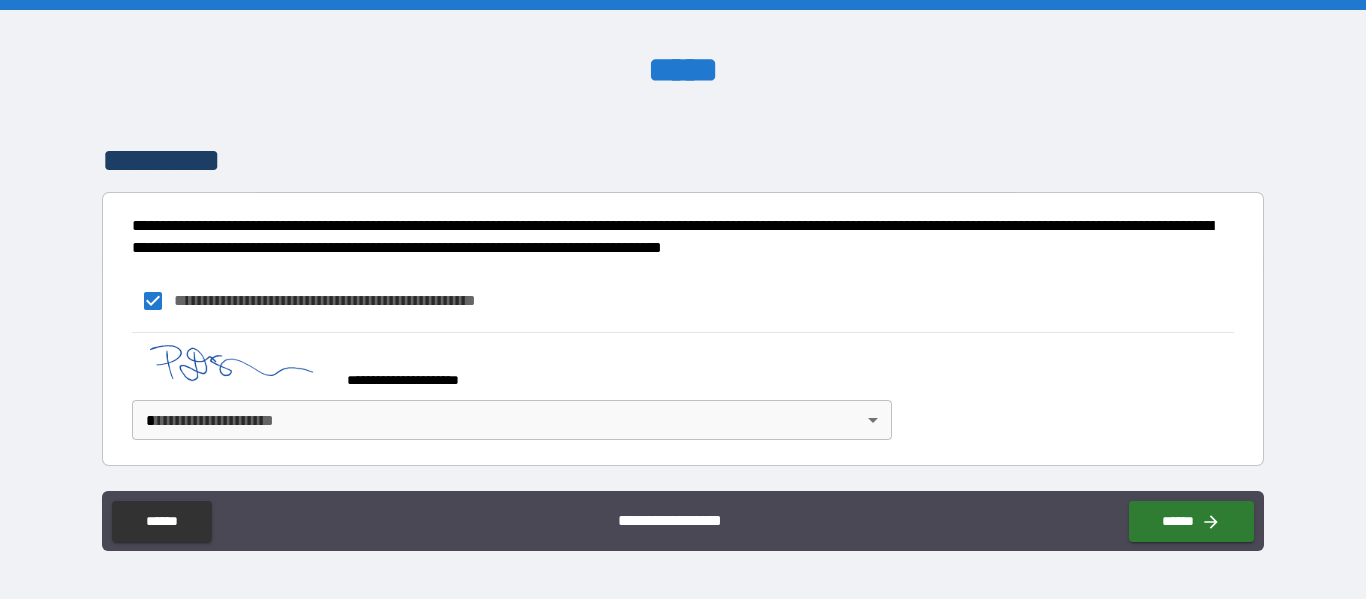click on "**********" at bounding box center (683, 299) 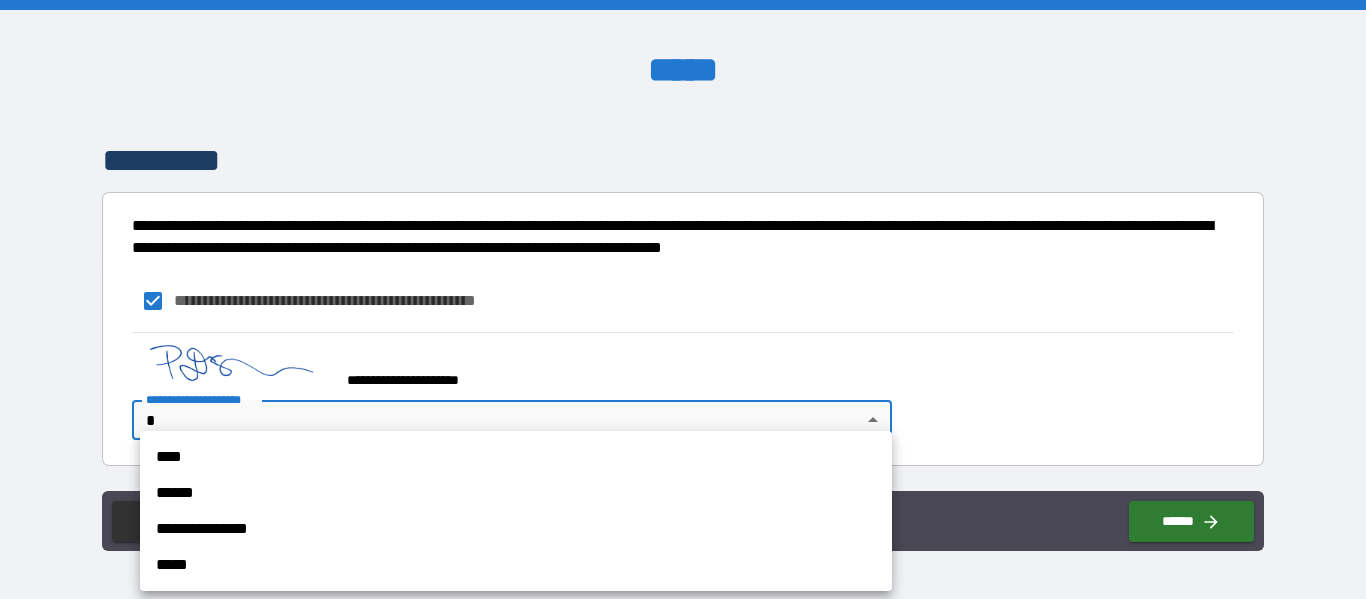 click on "****" at bounding box center (516, 457) 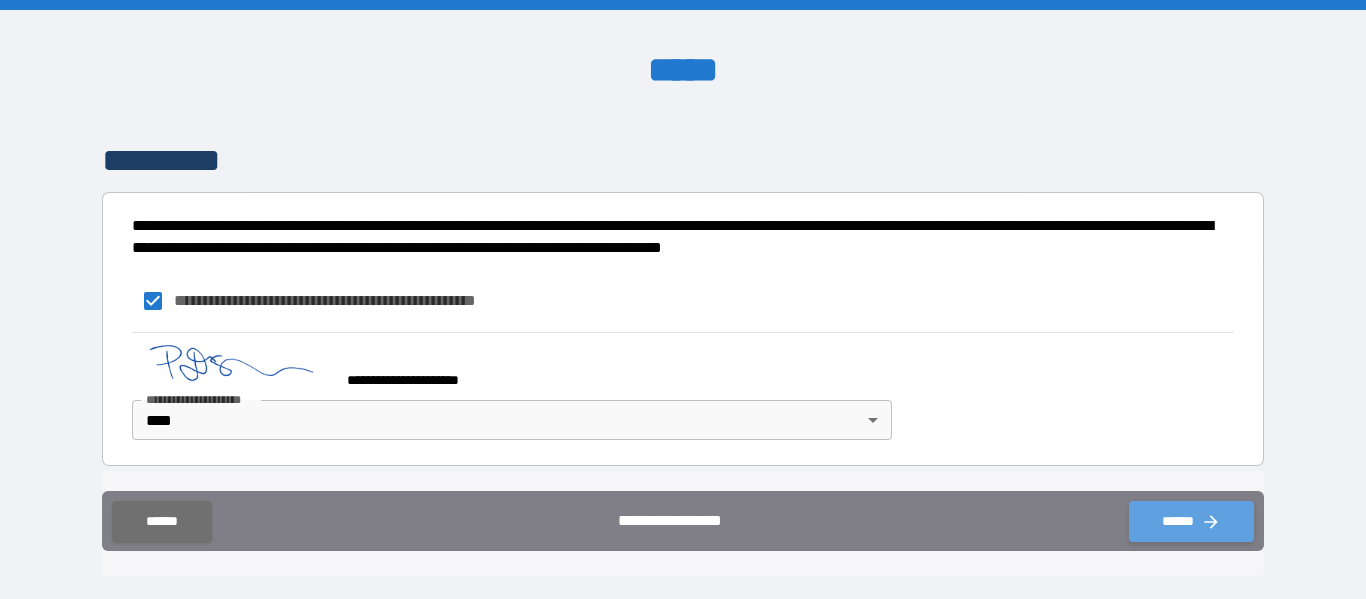 click on "******" at bounding box center [1191, 521] 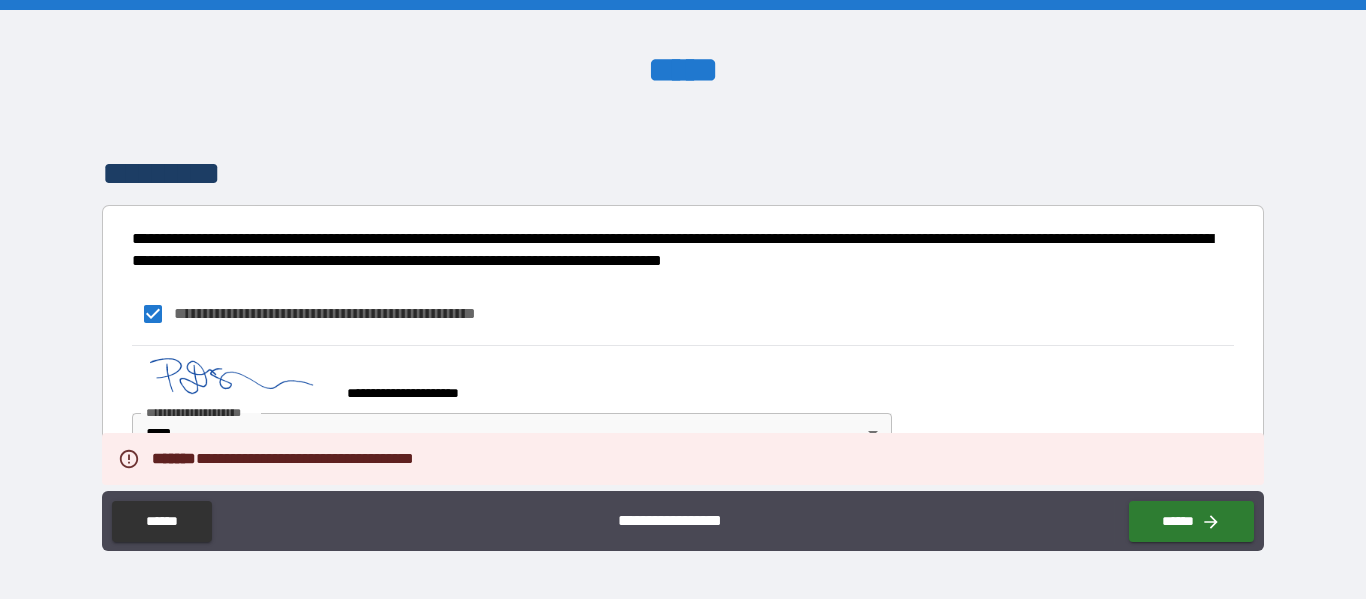 scroll, scrollTop: 2440, scrollLeft: 0, axis: vertical 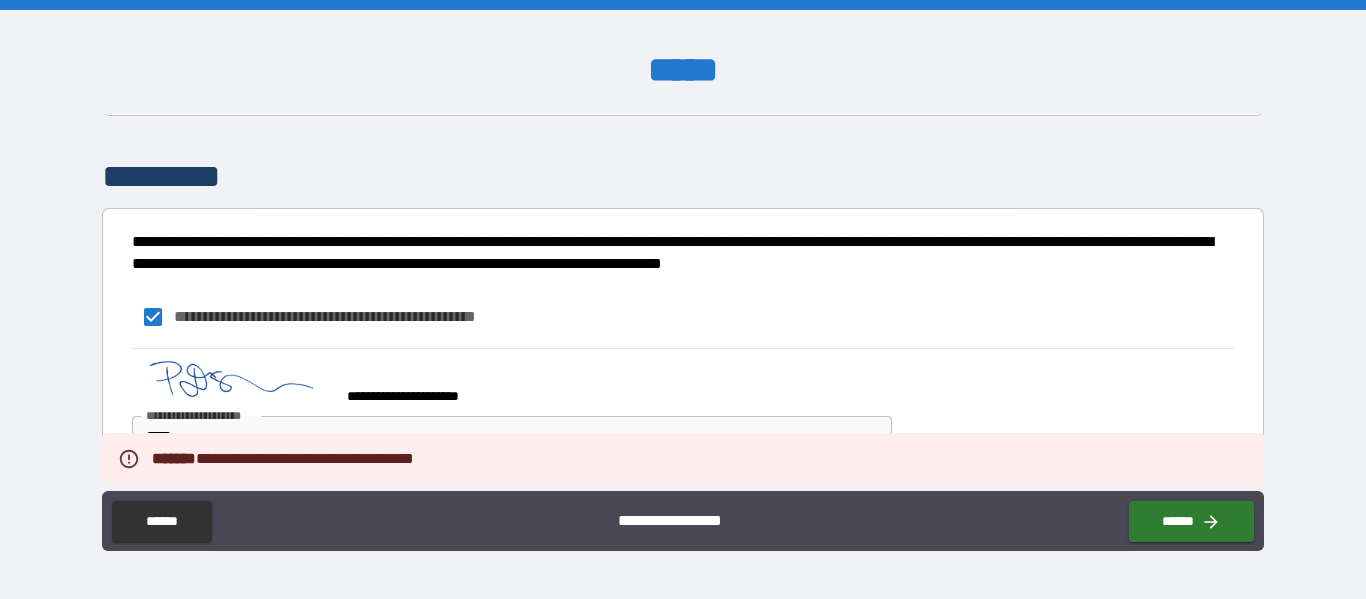 click on "***" at bounding box center (1172, 60) 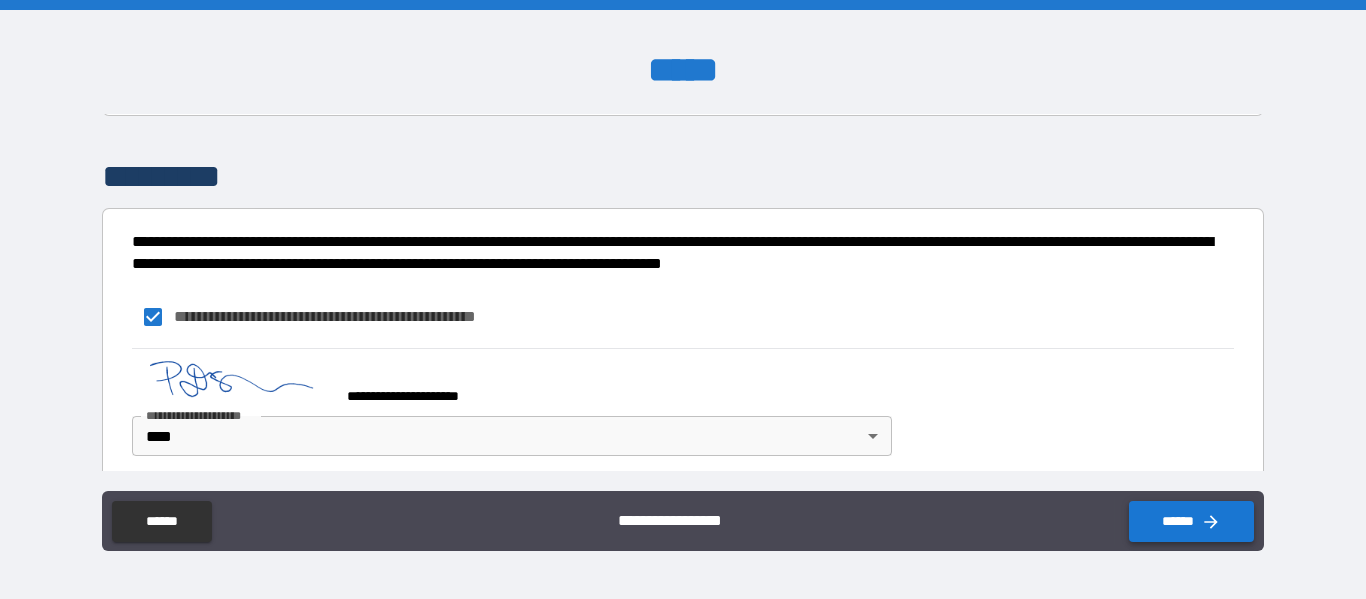 click on "******" at bounding box center [1191, 521] 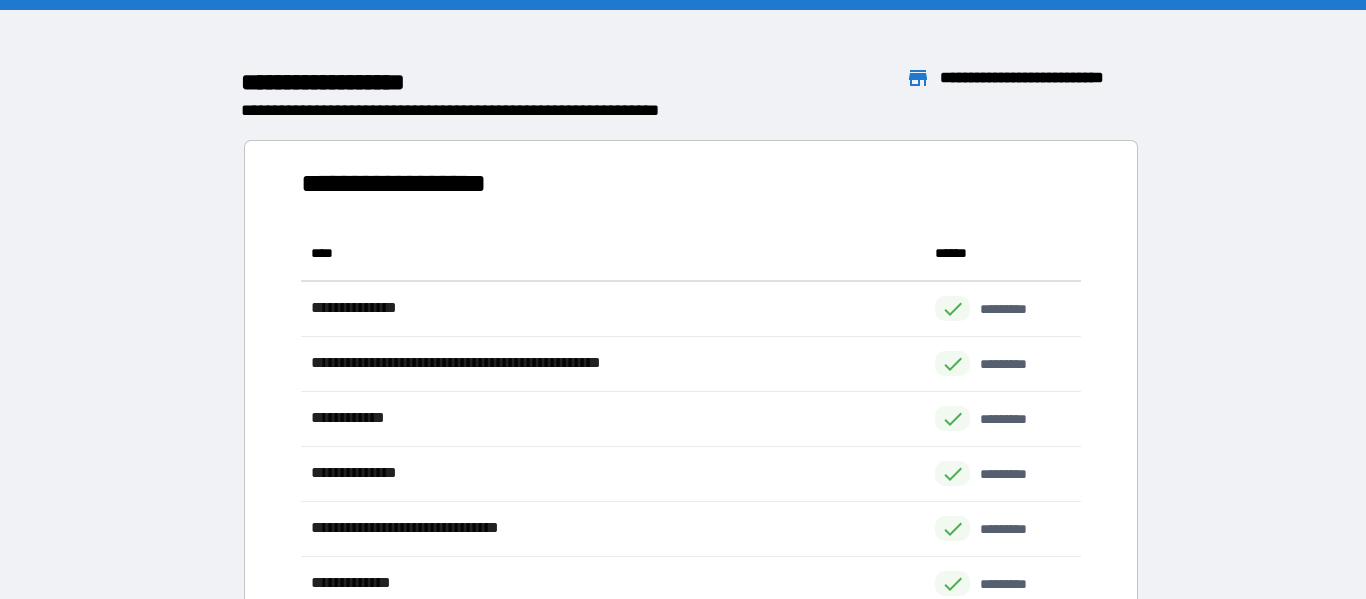 scroll, scrollTop: 1, scrollLeft: 1, axis: both 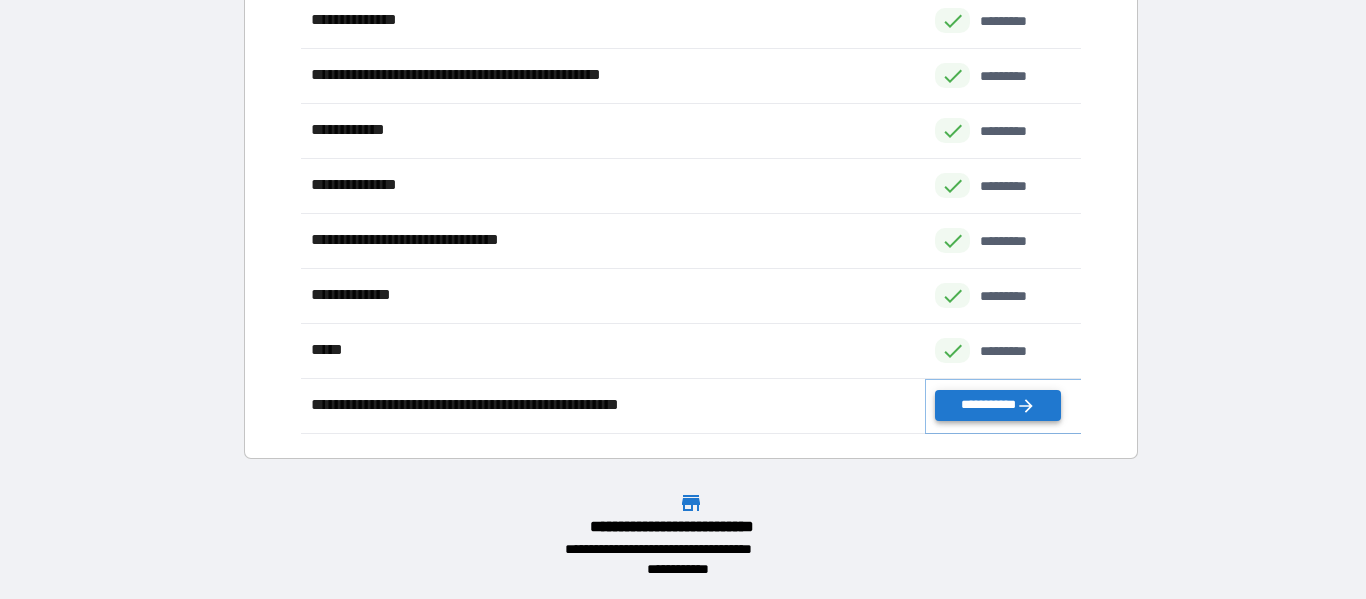 click on "**********" at bounding box center [997, 405] 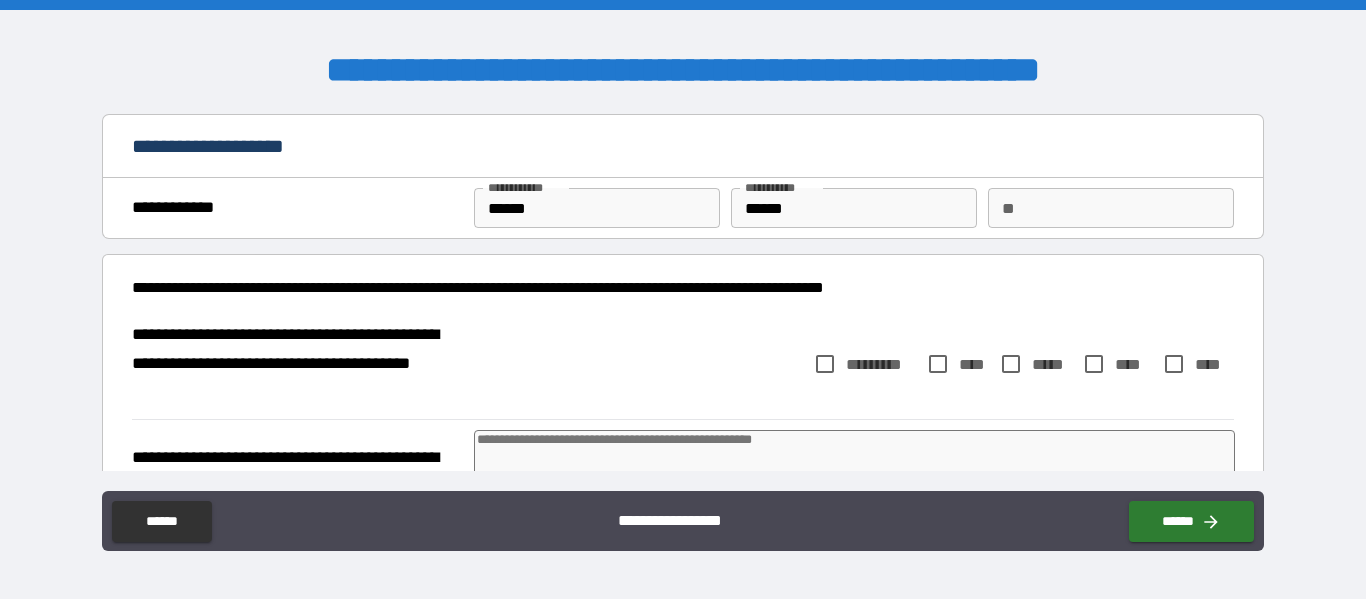 type on "*" 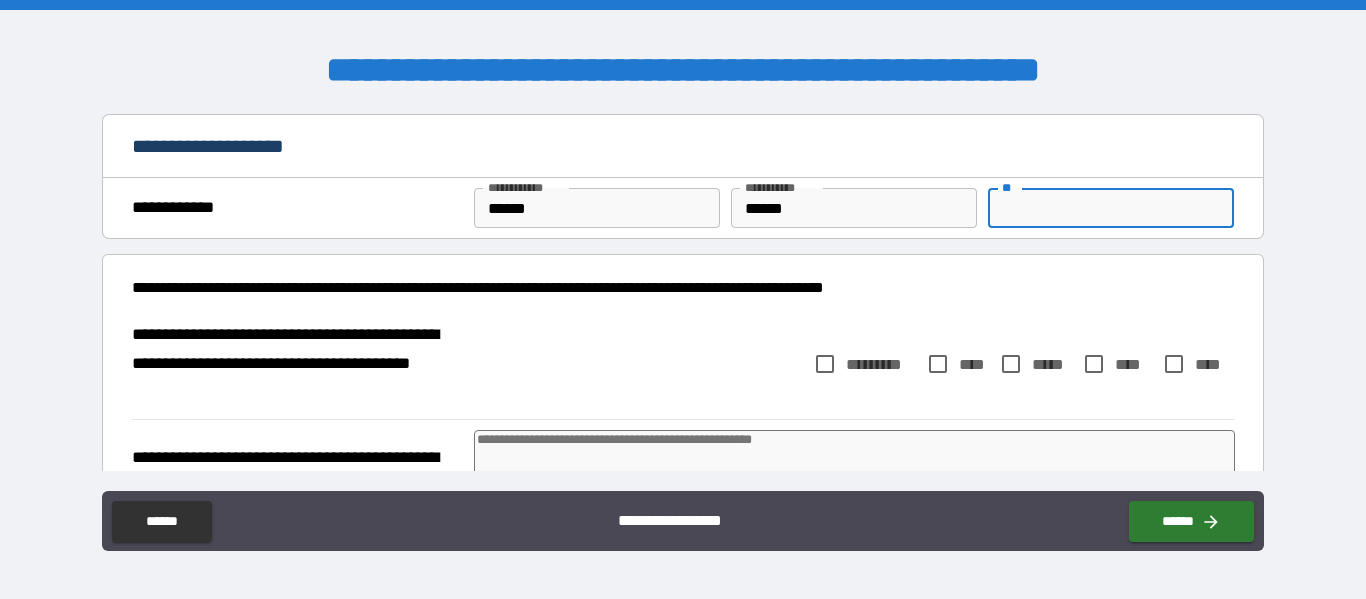 type on "*" 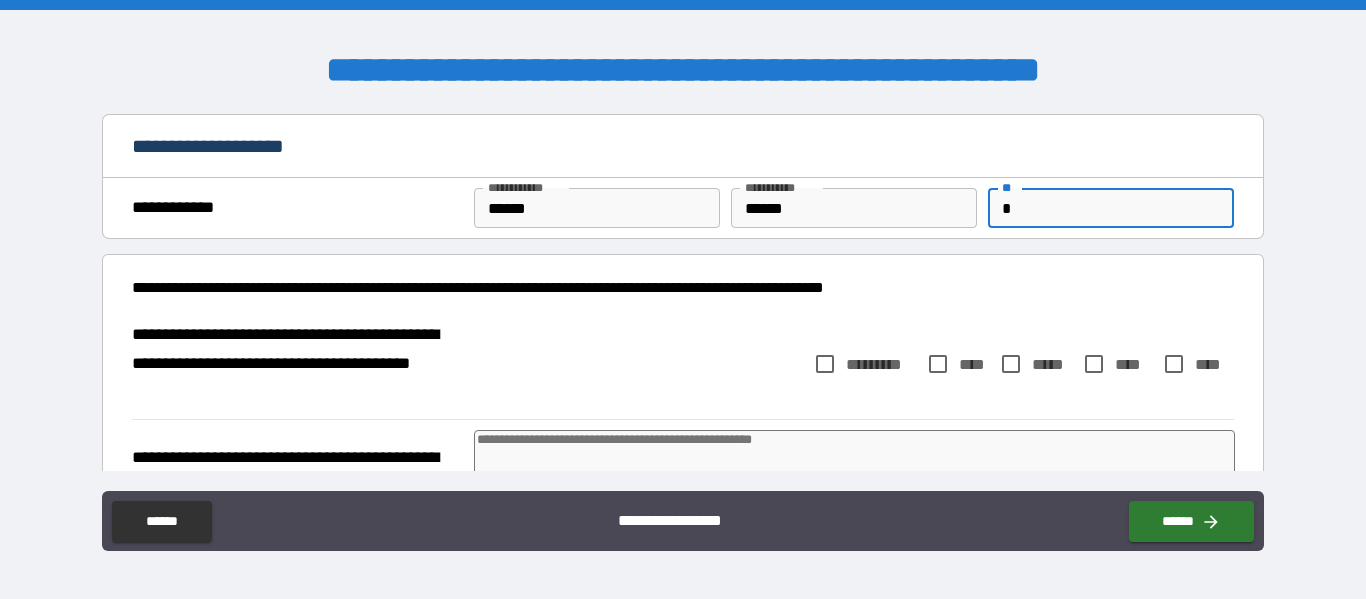 type on "*" 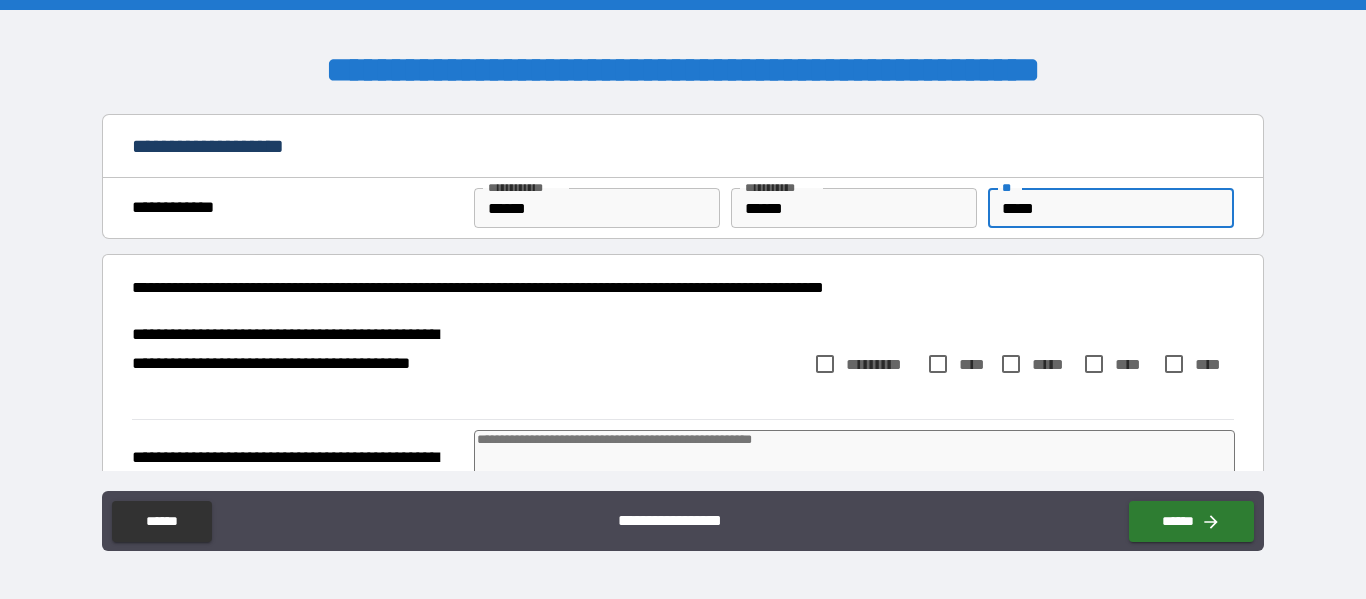 type on "*" 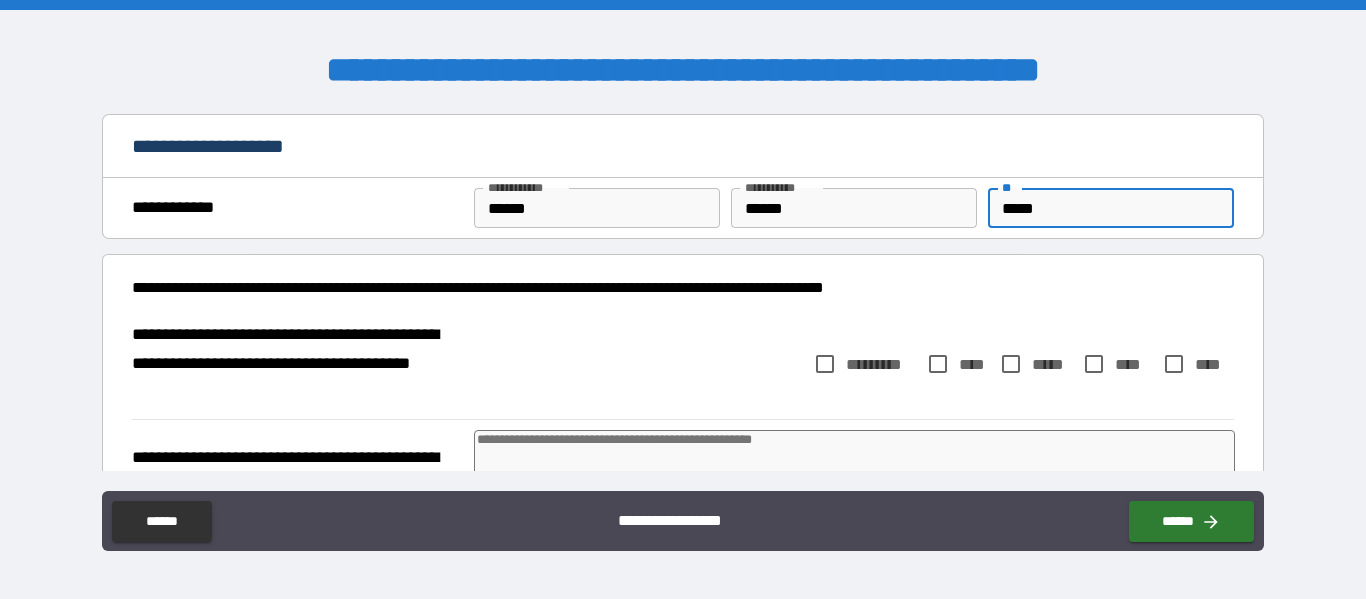 type on "*" 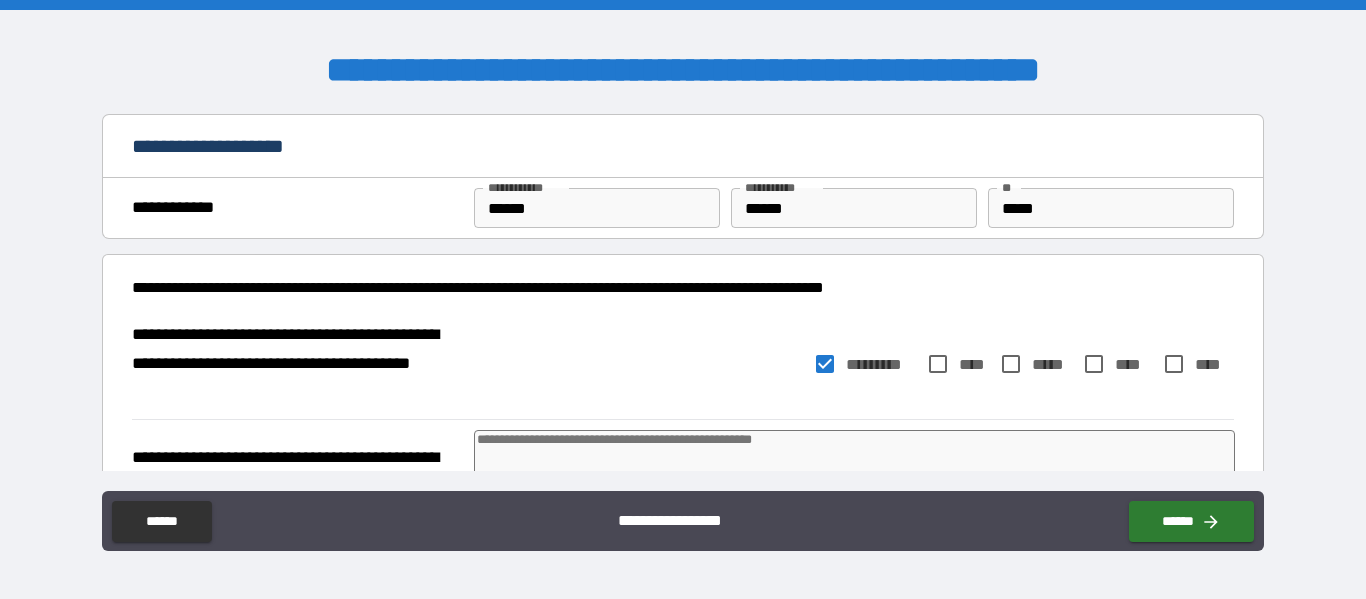 type on "*" 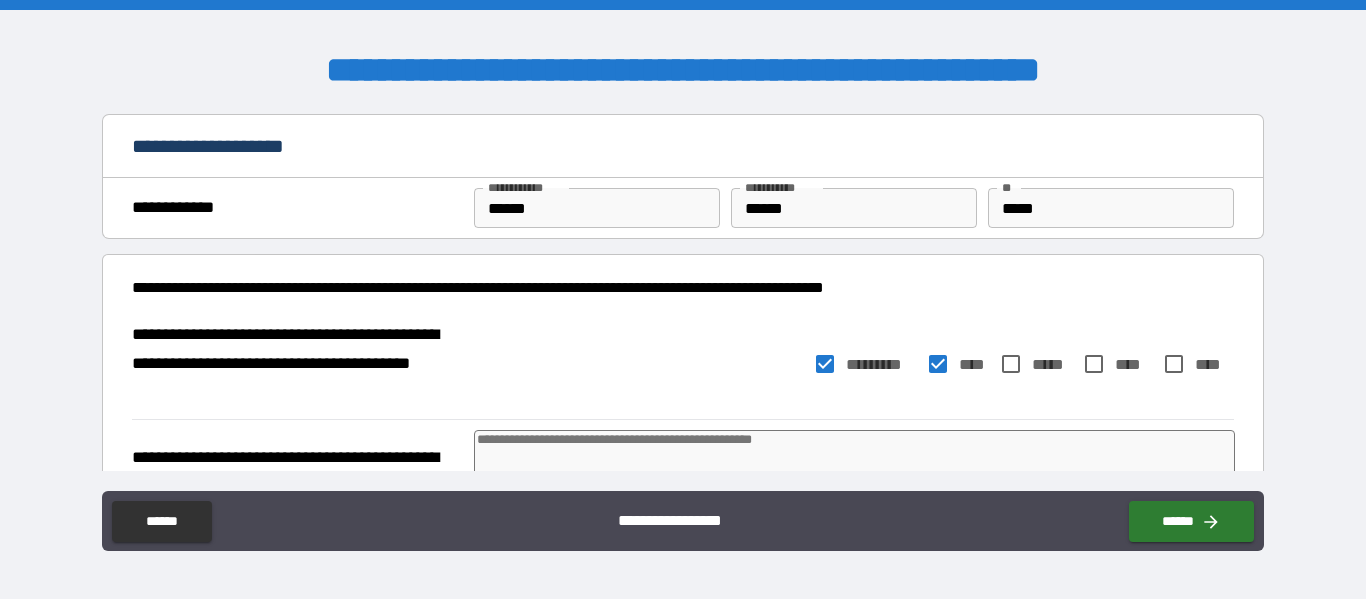 type on "*" 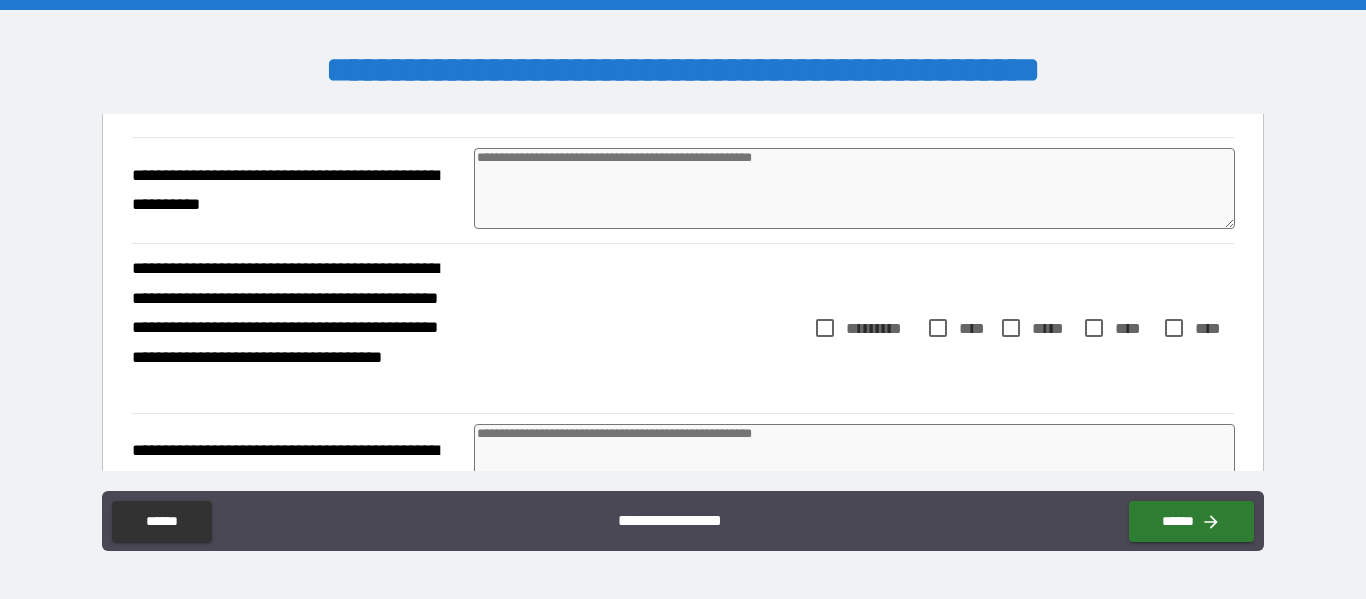 scroll, scrollTop: 288, scrollLeft: 0, axis: vertical 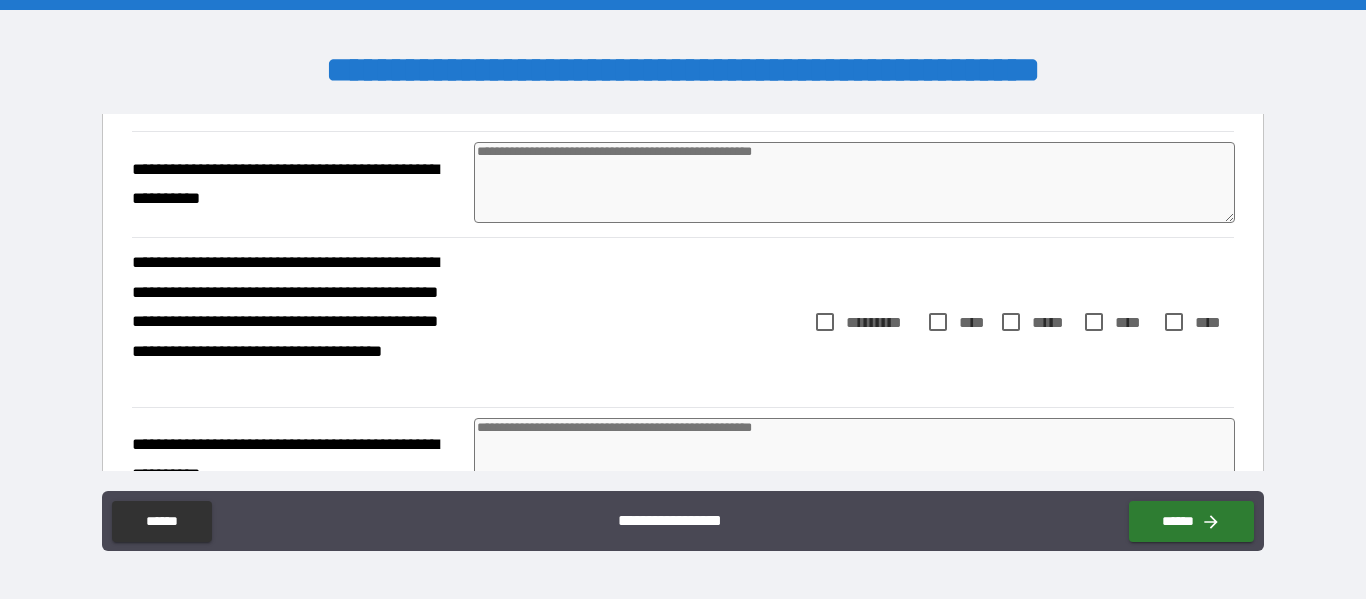 type on "*" 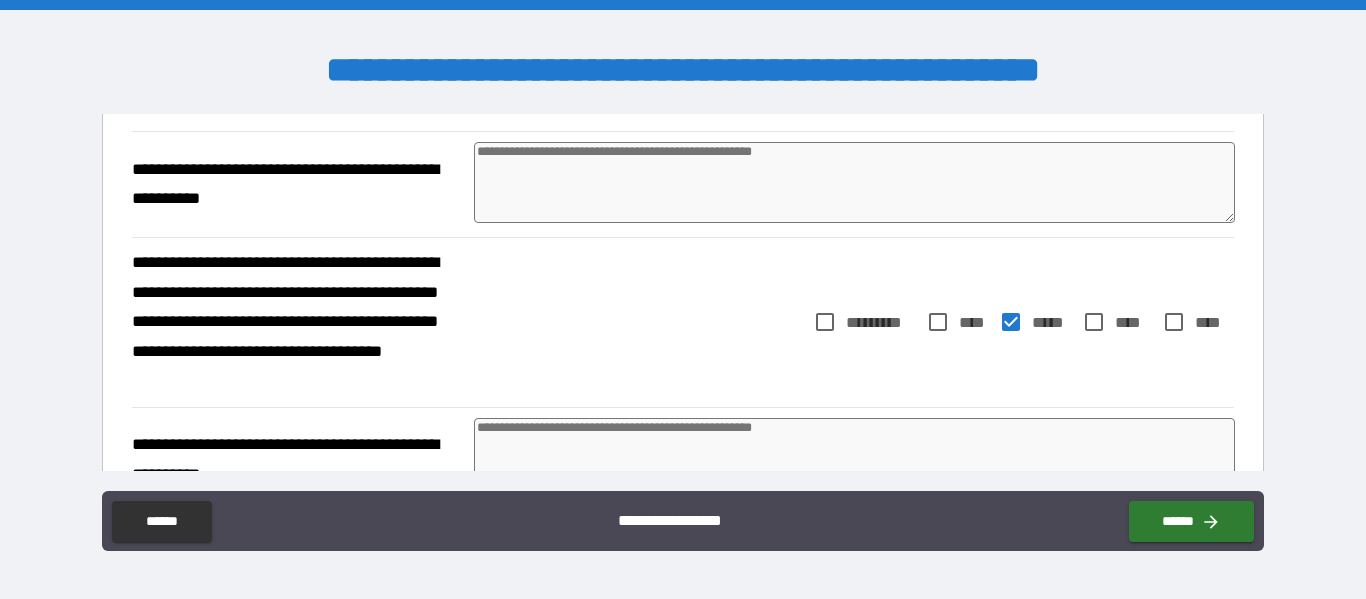 type on "*" 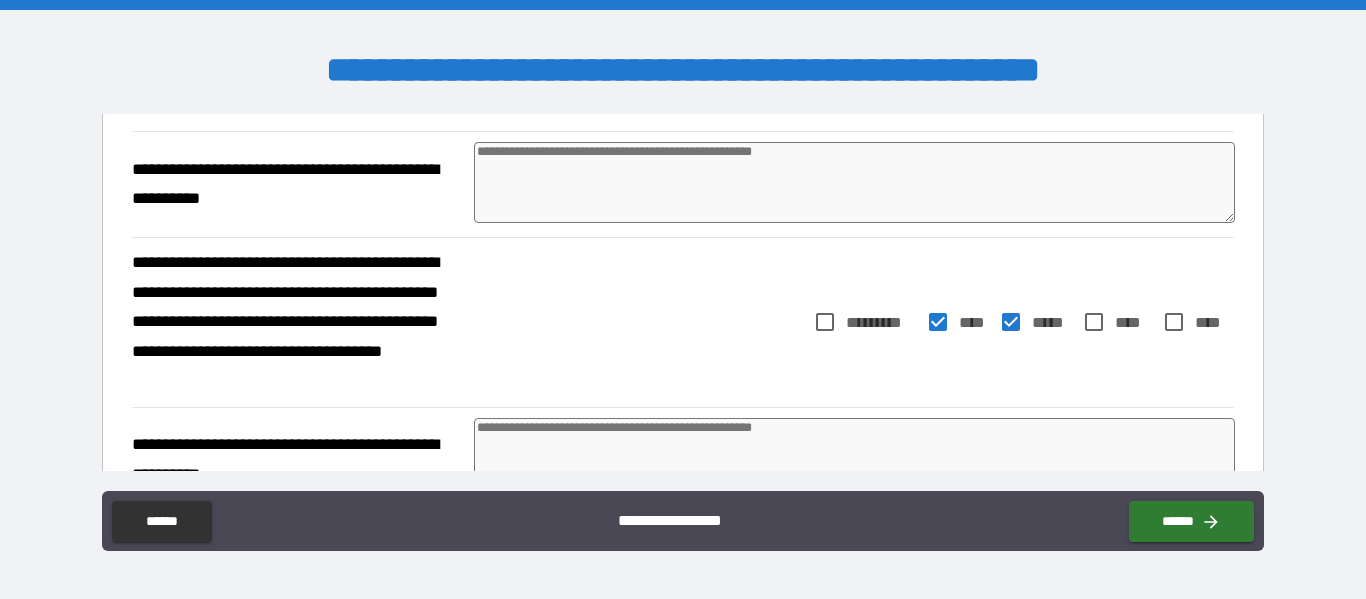 type on "*" 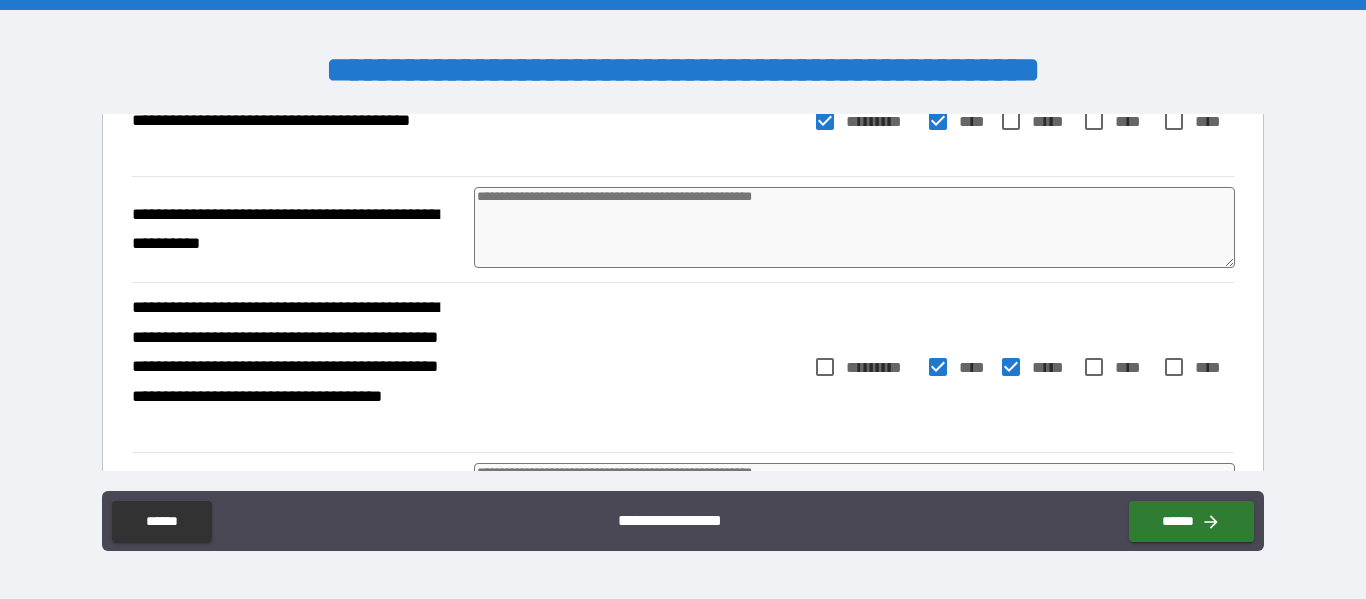 scroll, scrollTop: 244, scrollLeft: 0, axis: vertical 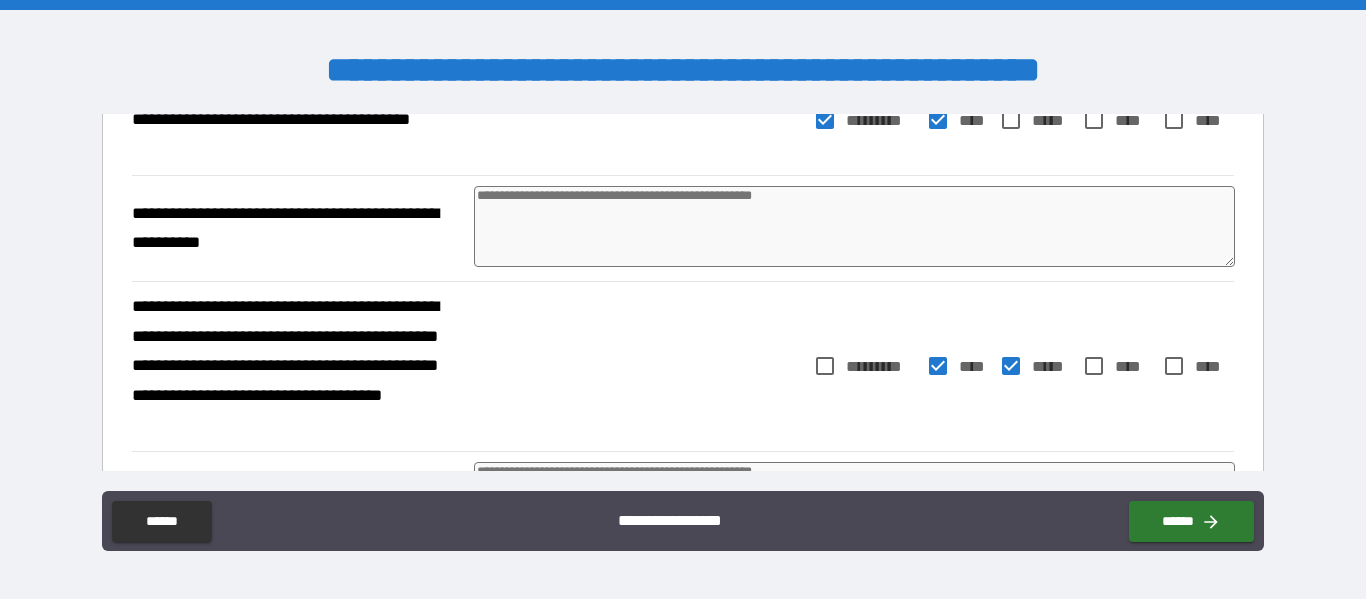 type on "*" 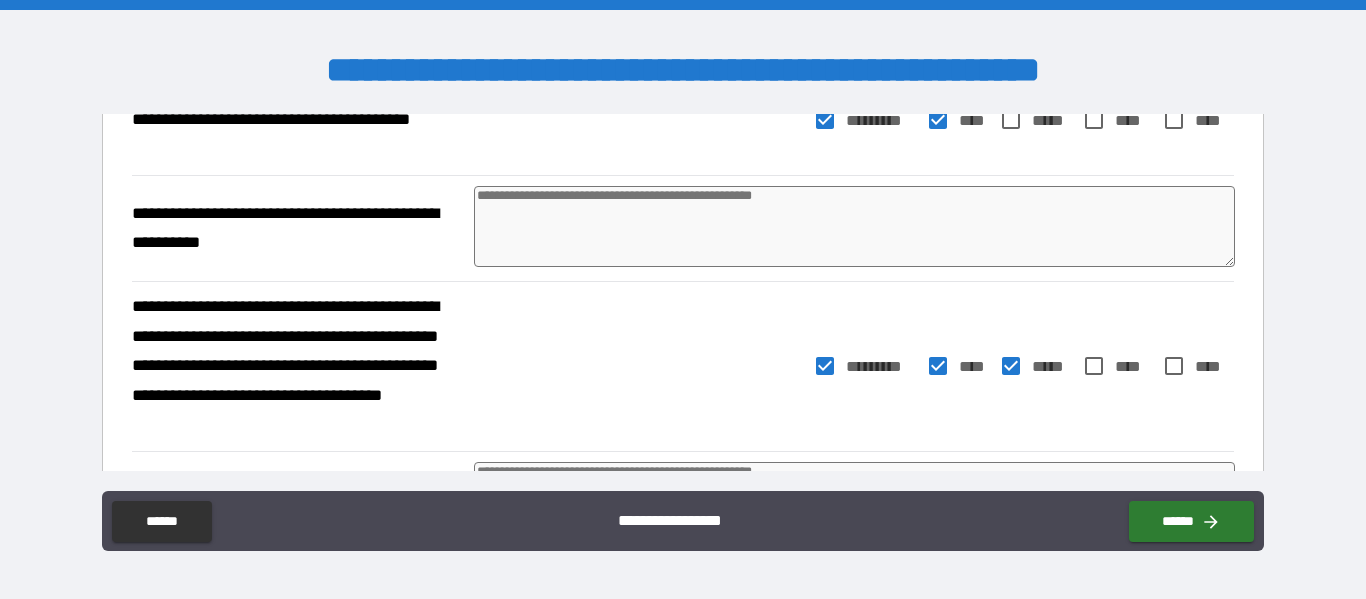 type on "*" 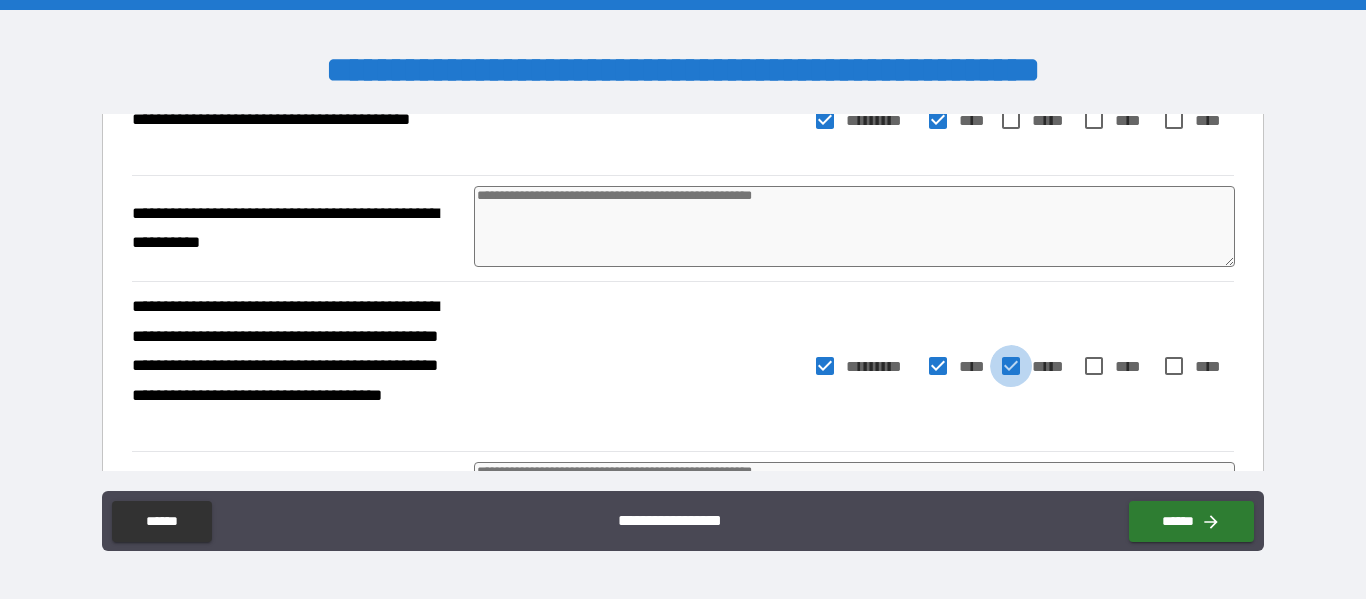 type on "*" 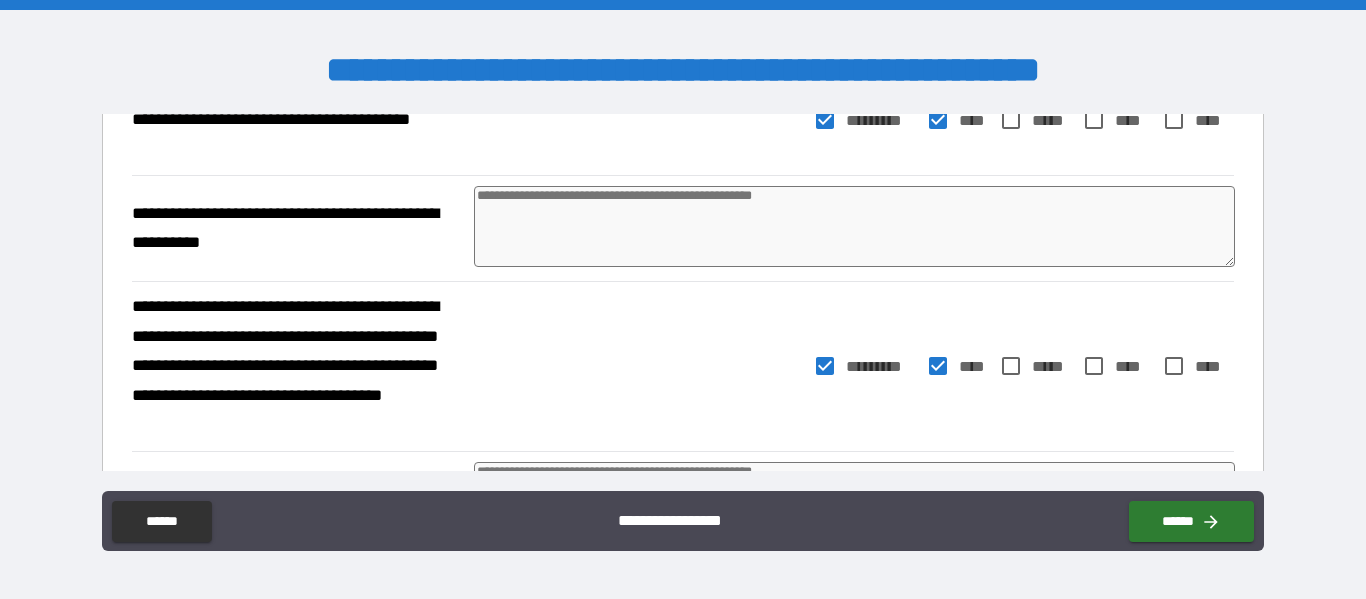 type on "*" 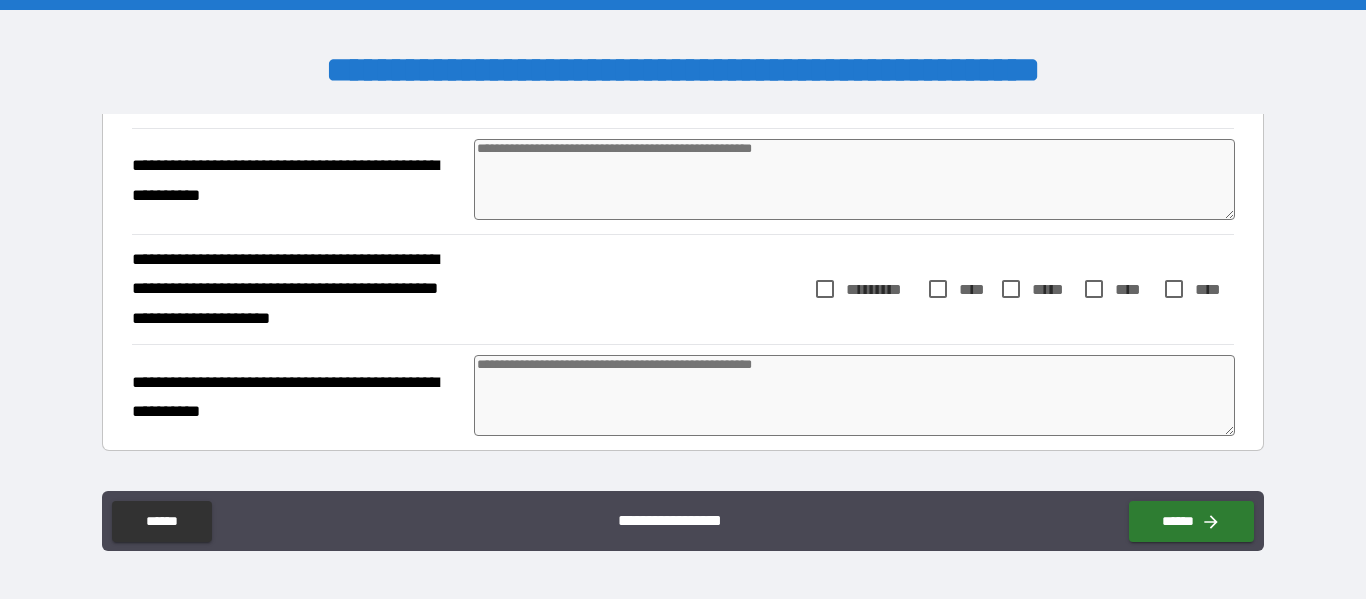 scroll, scrollTop: 571, scrollLeft: 0, axis: vertical 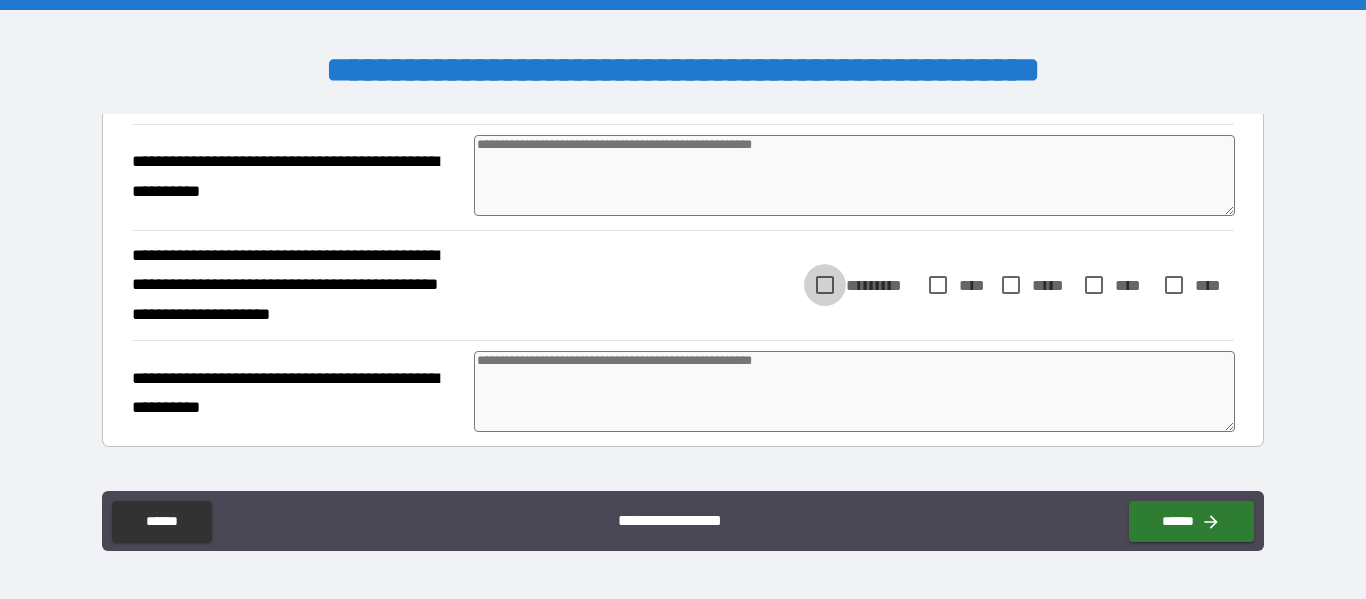 type on "*" 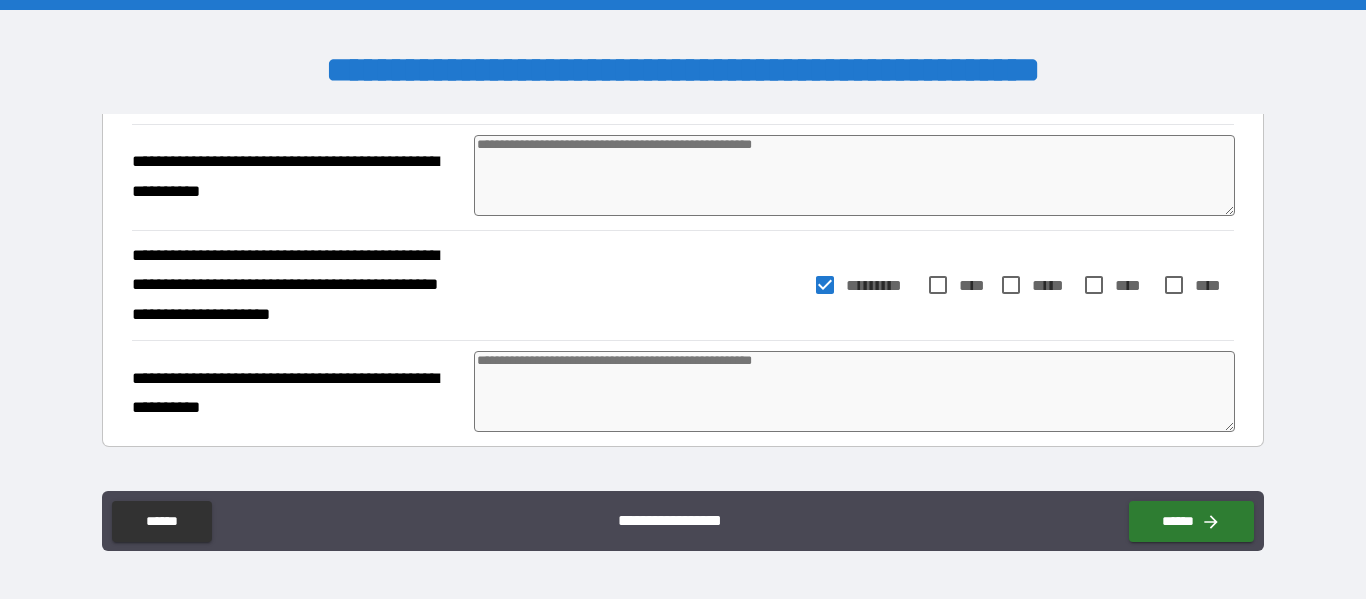type on "*" 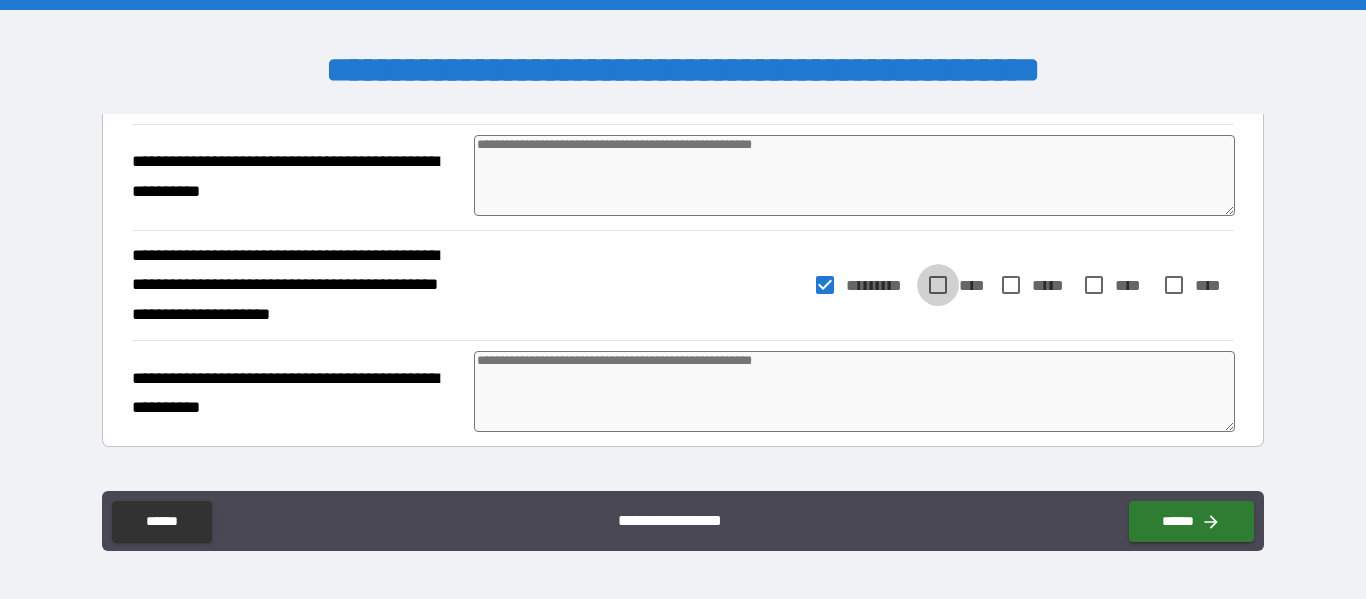type on "*" 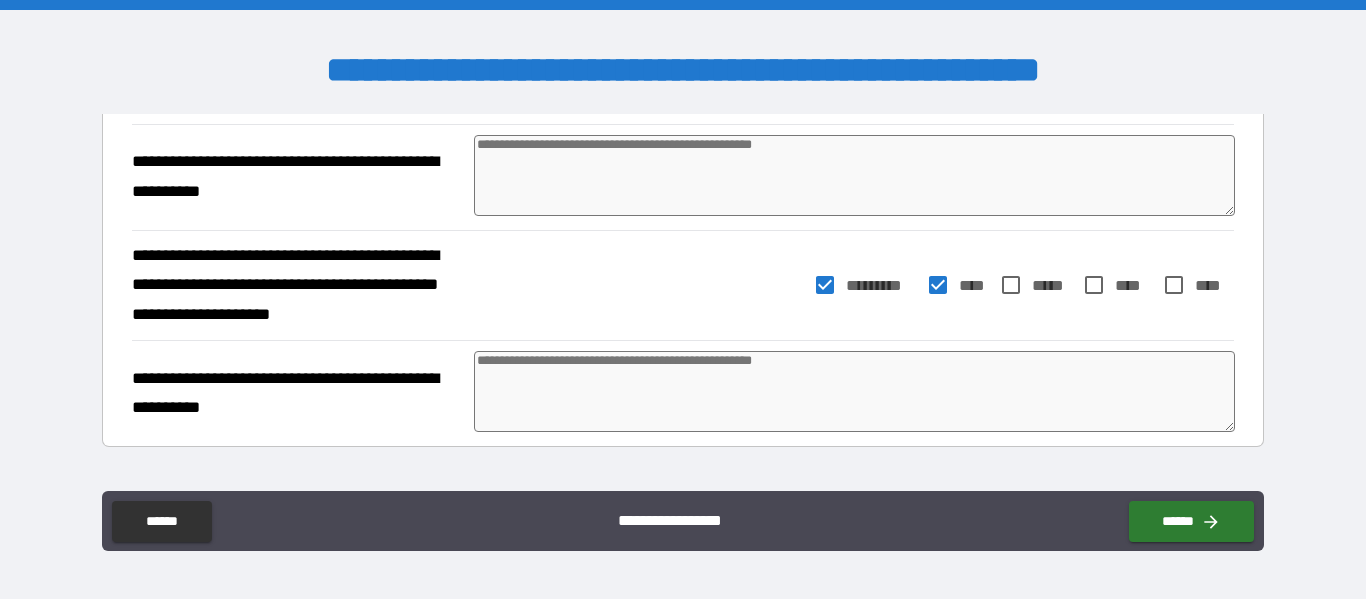 type on "*" 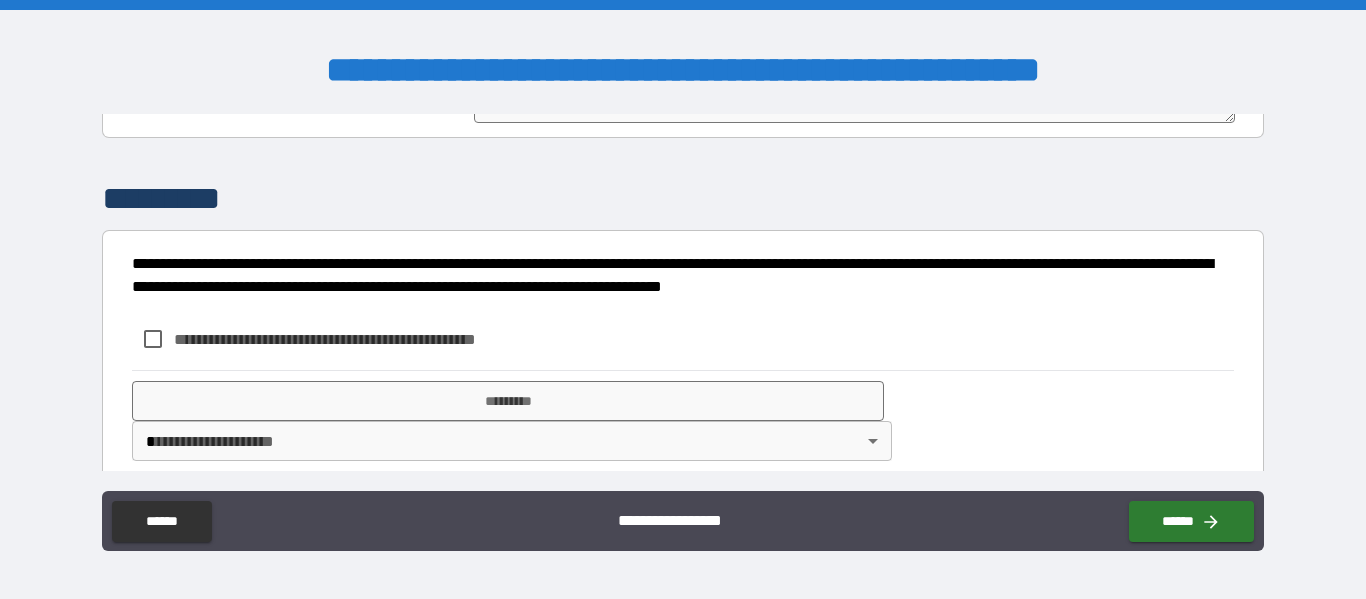 scroll, scrollTop: 883, scrollLeft: 0, axis: vertical 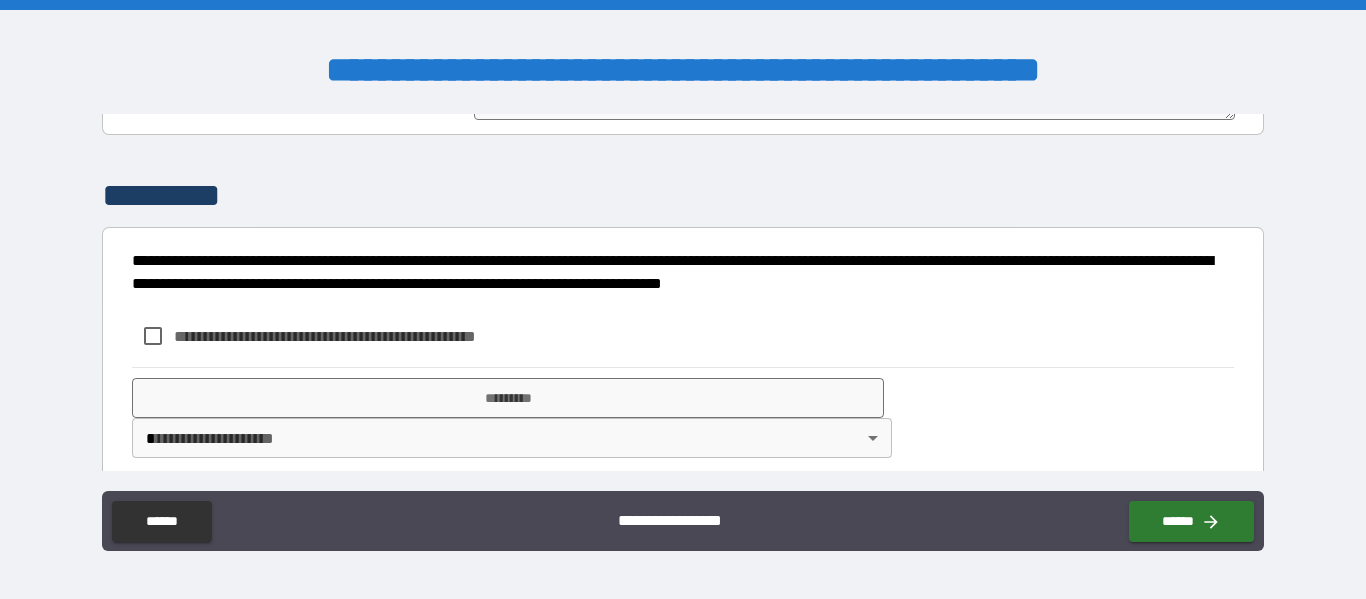 type on "*" 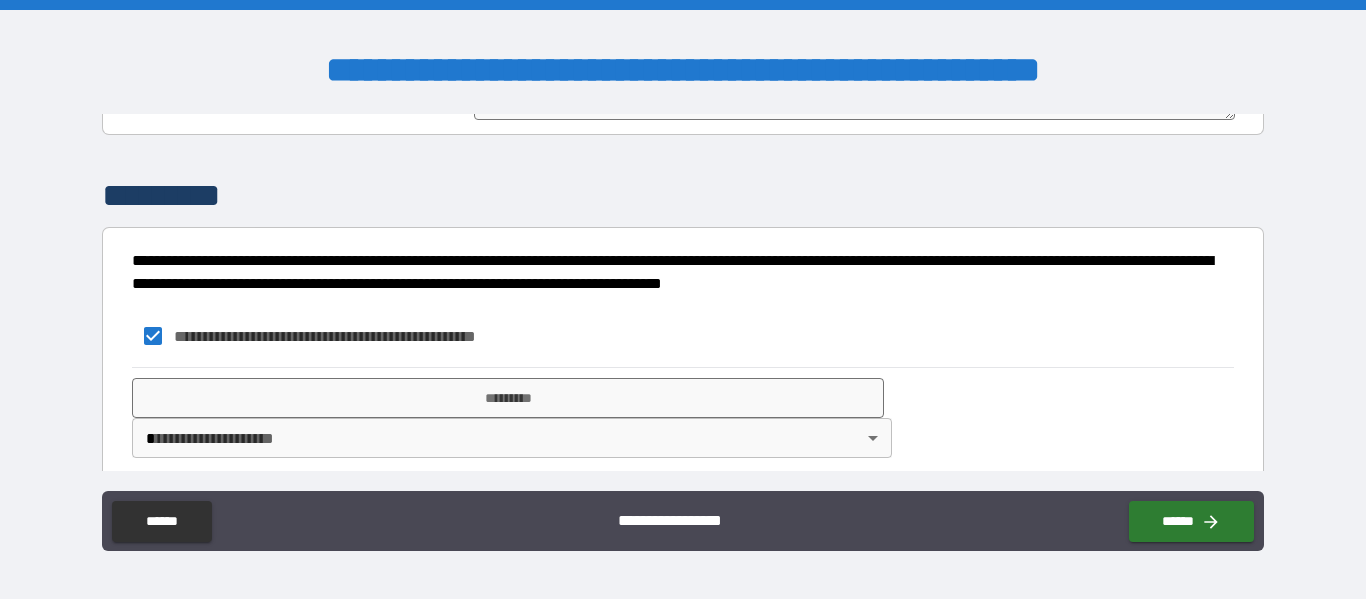 type on "*" 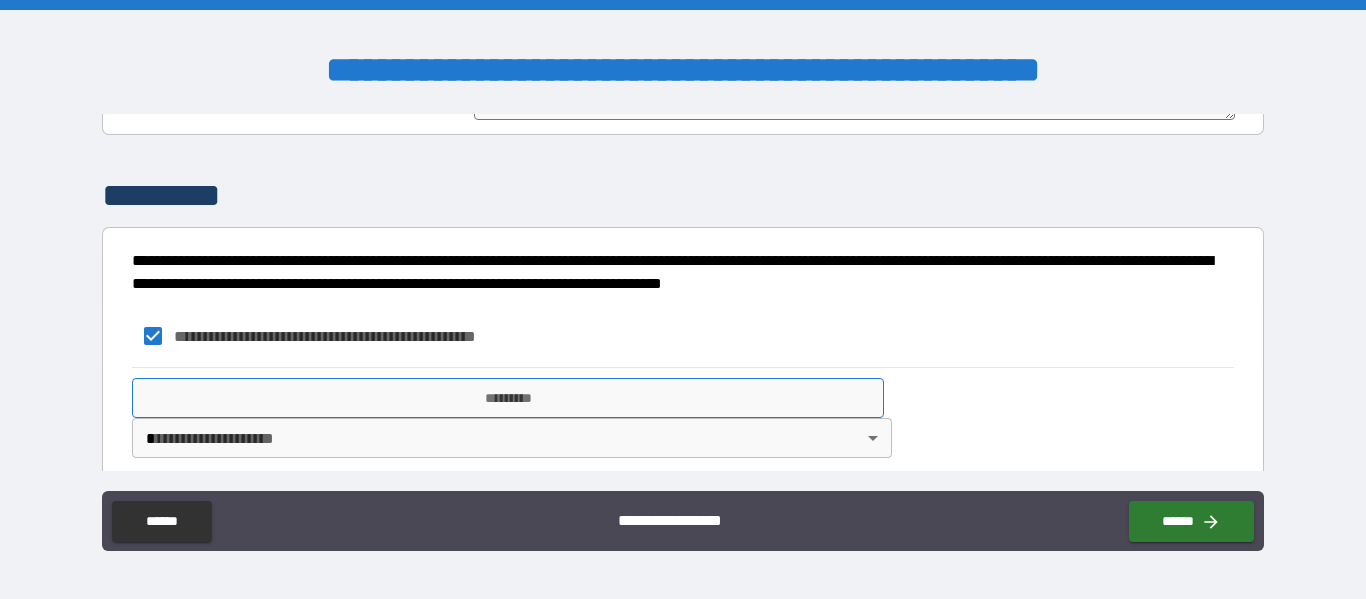 click on "*********" at bounding box center [508, 398] 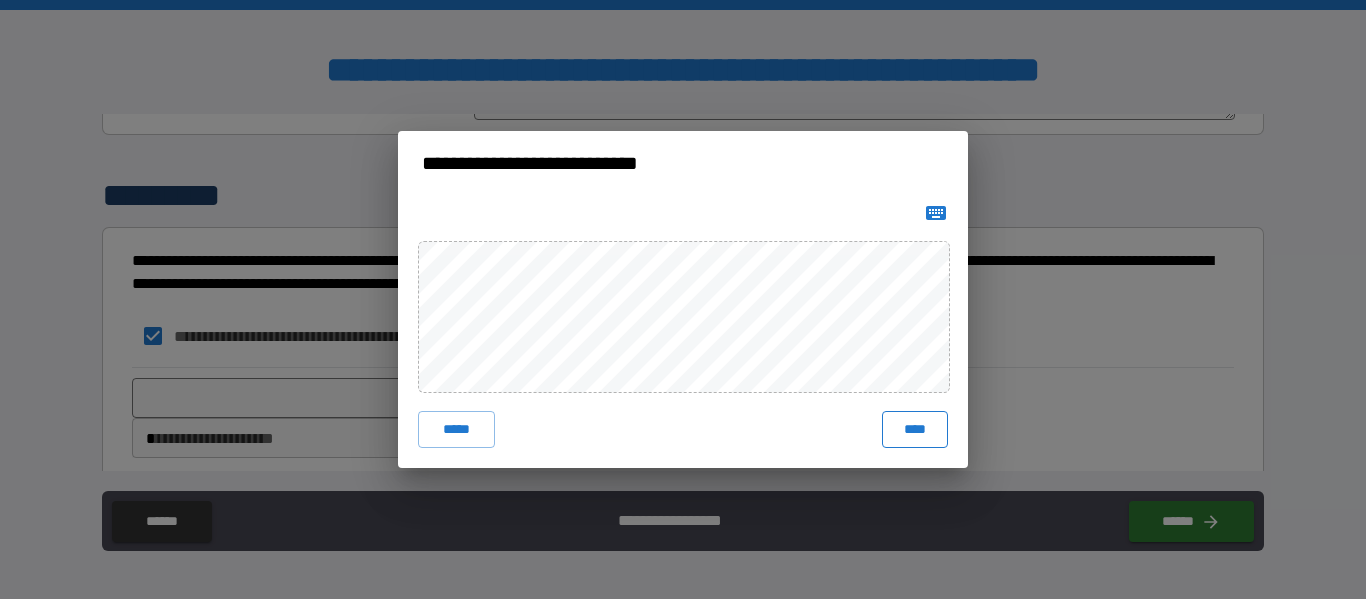 click on "****" at bounding box center [915, 429] 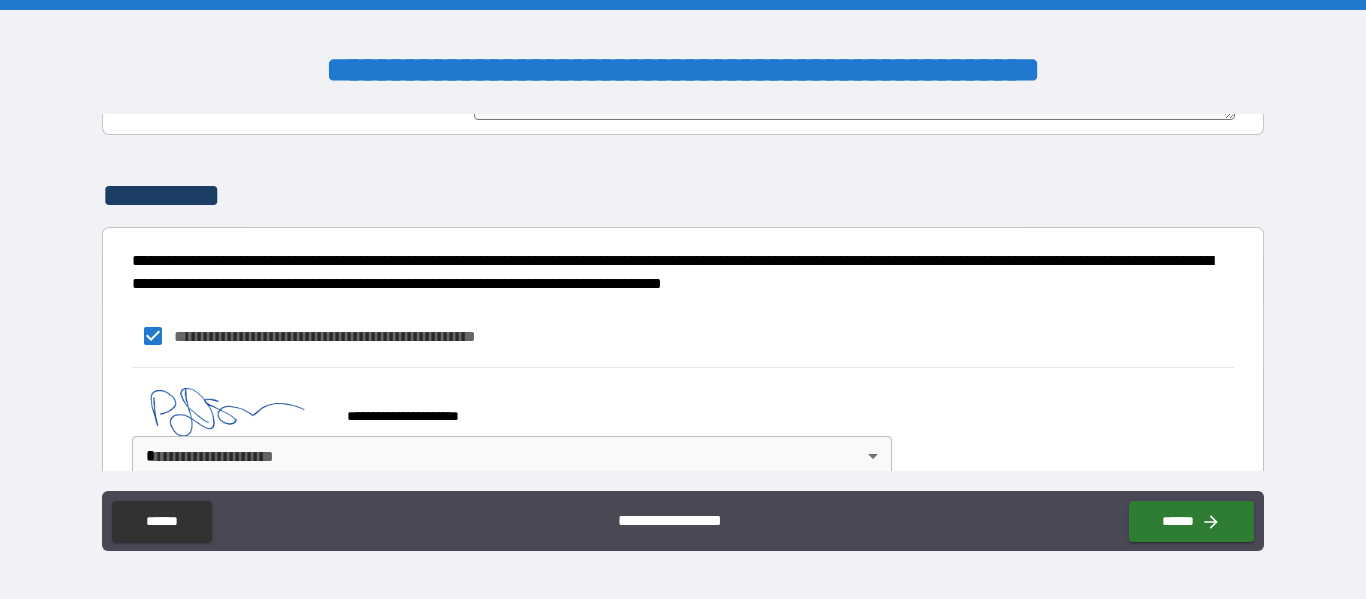 type on "*" 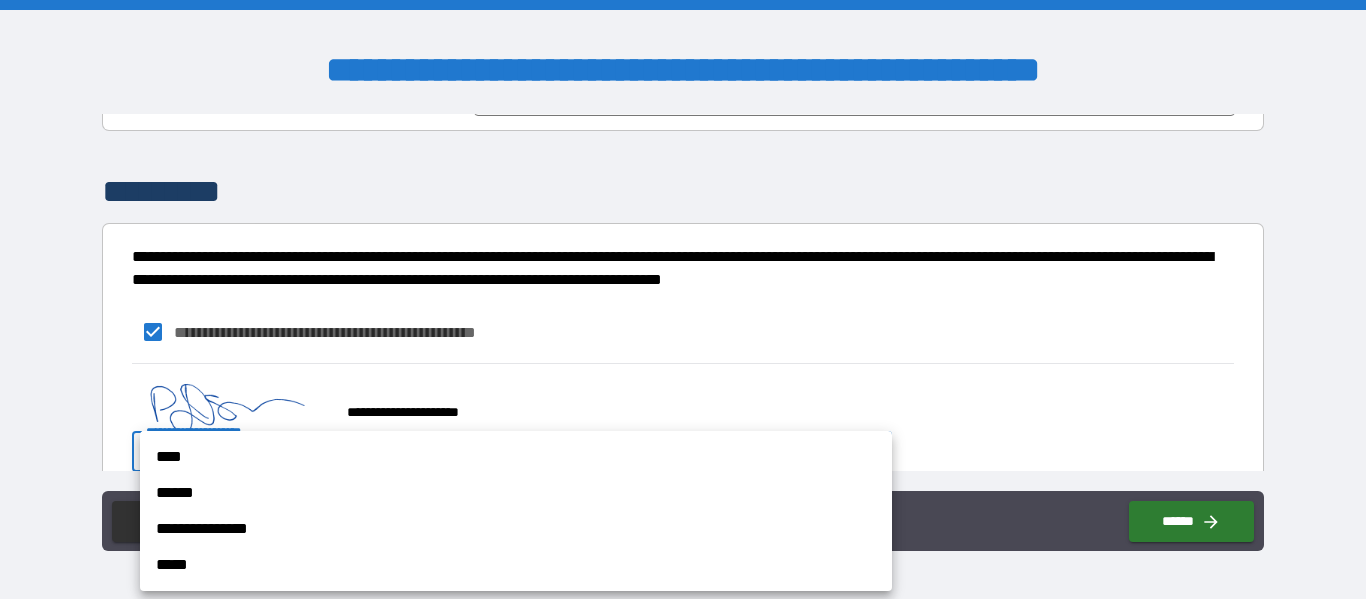 click on "****" at bounding box center (516, 457) 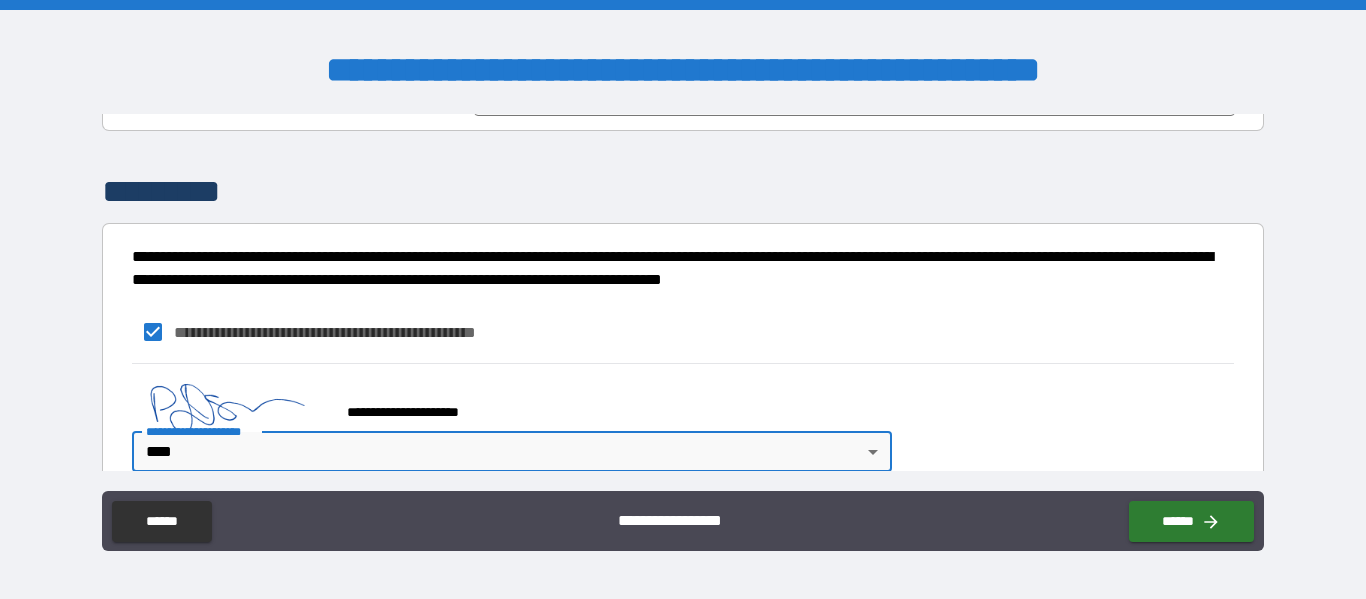 type on "*" 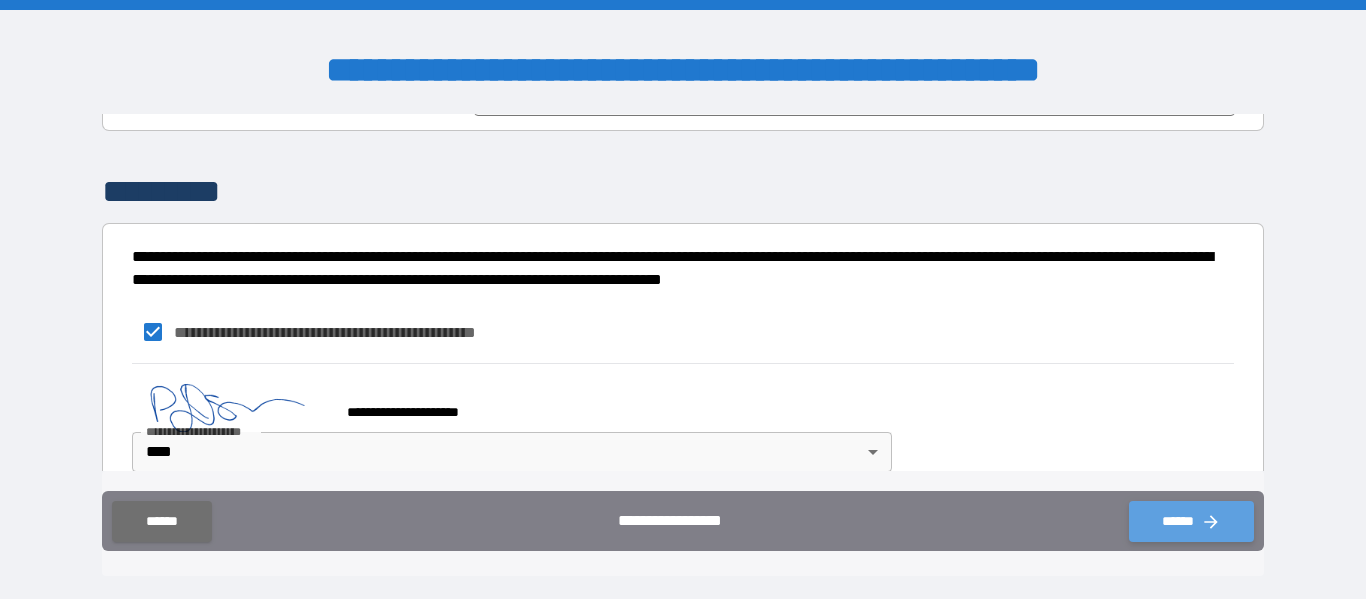 click on "******" at bounding box center [1191, 521] 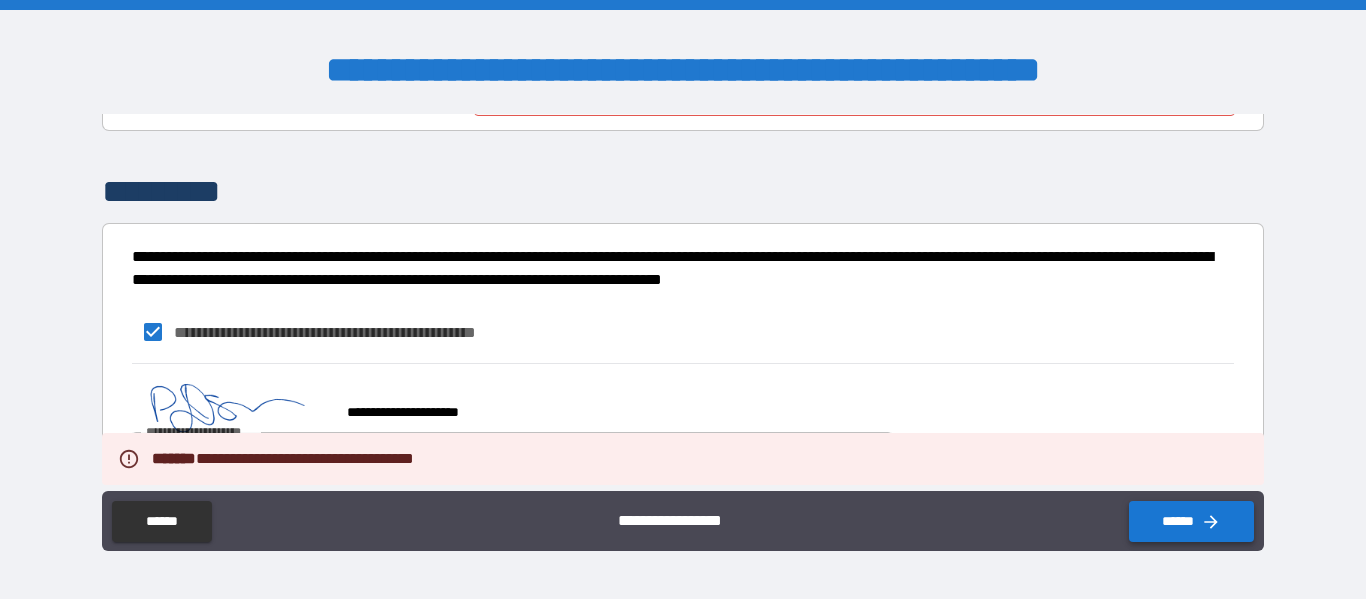 type on "*" 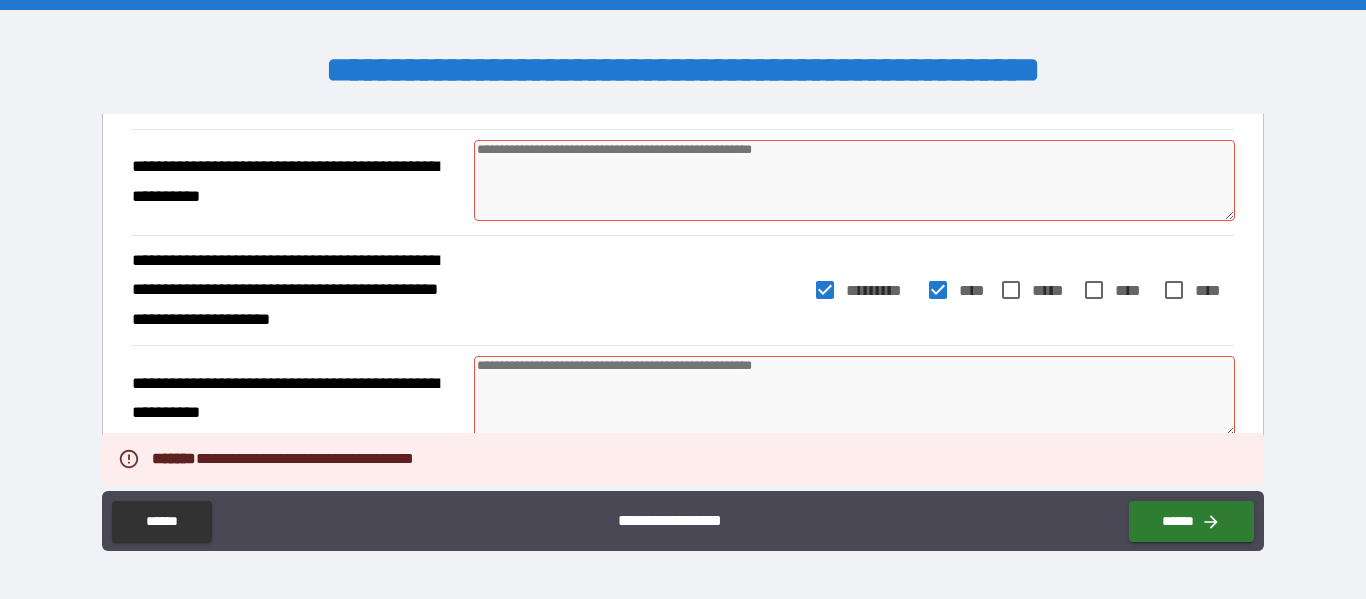 scroll, scrollTop: 552, scrollLeft: 0, axis: vertical 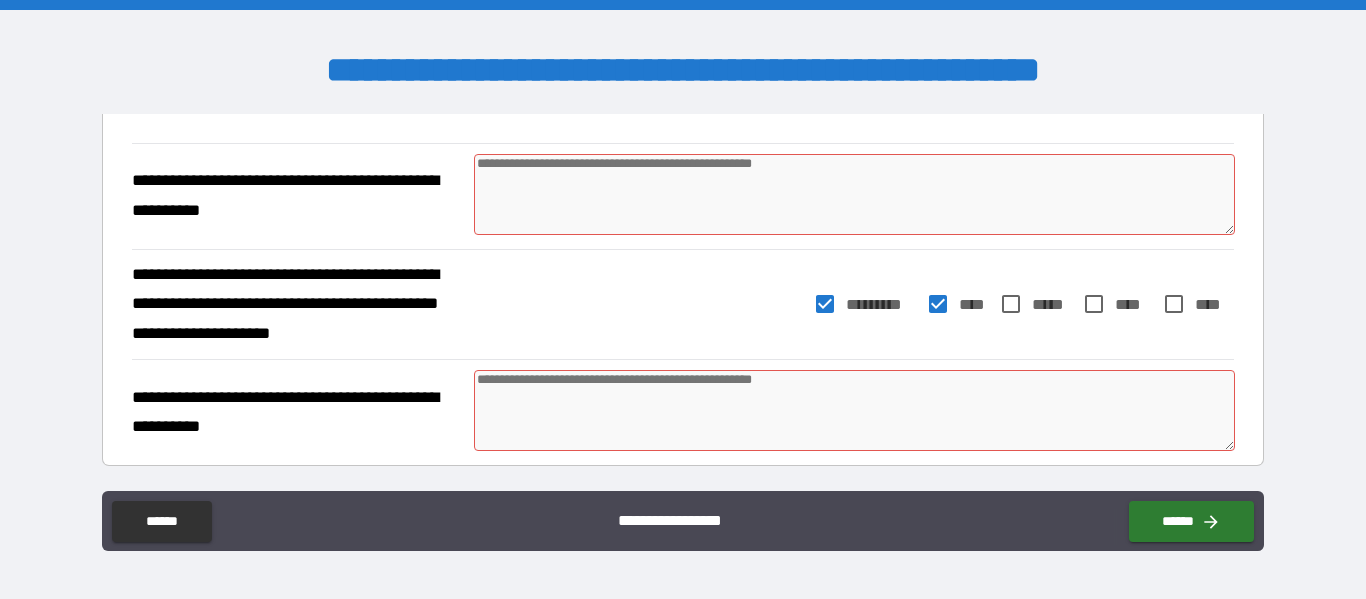 click at bounding box center [854, 194] 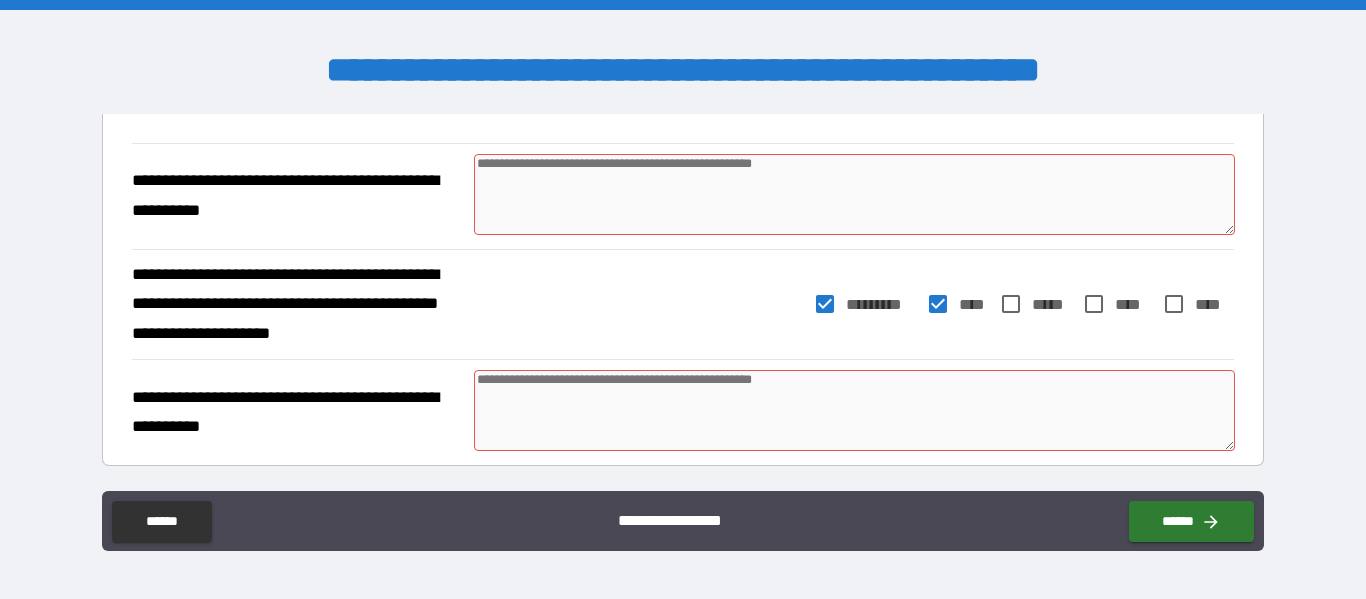type on "*" 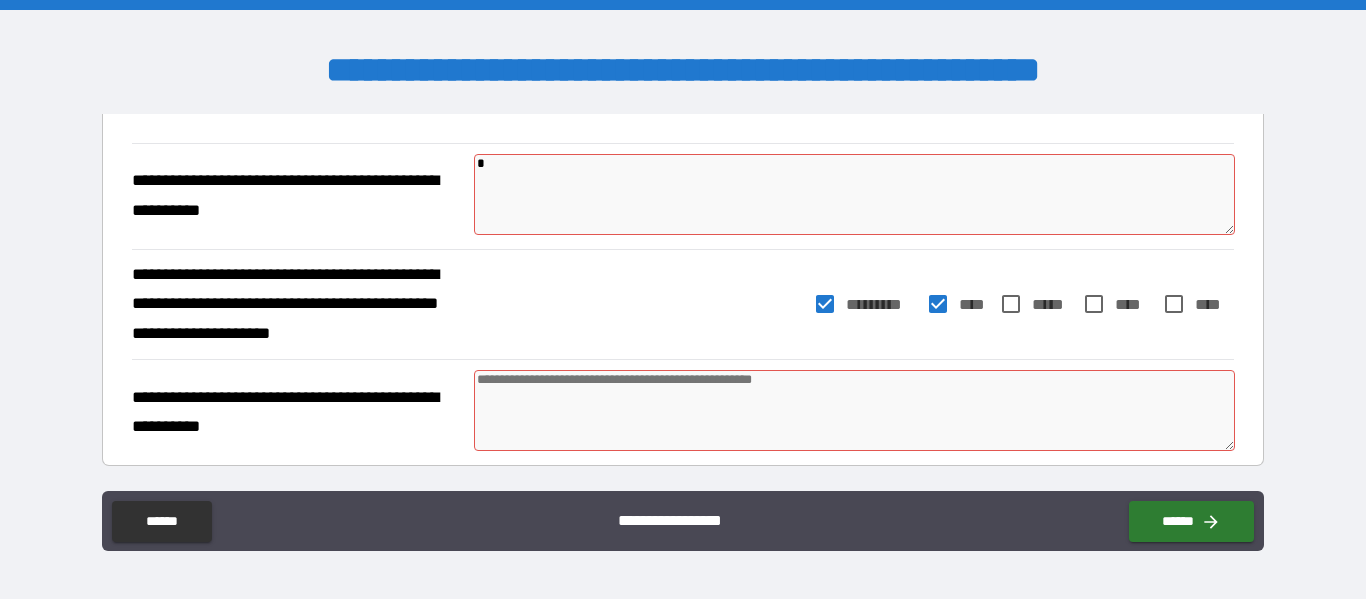 type on "*" 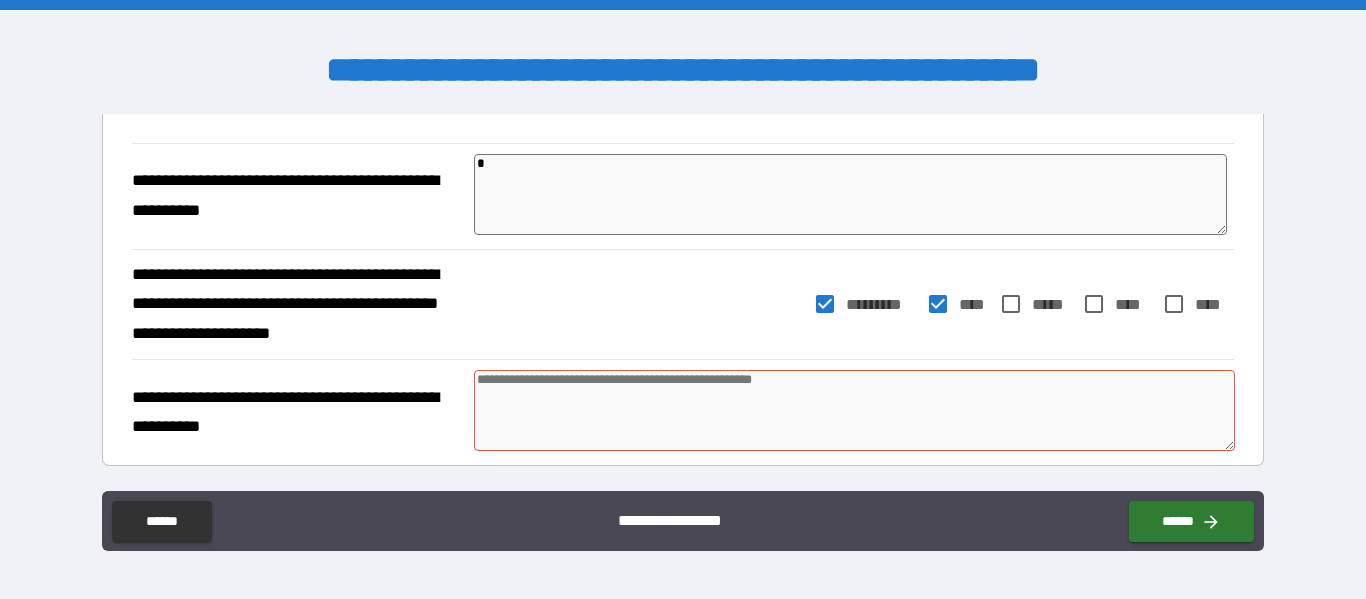 type on "*" 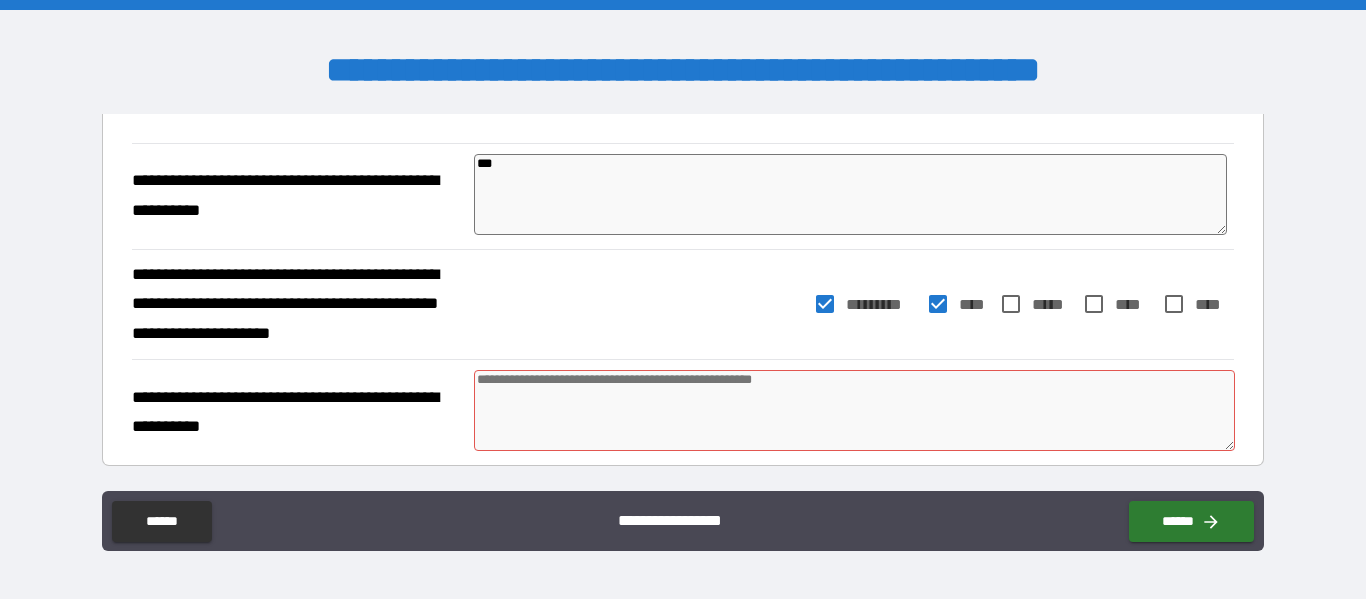 type on "****" 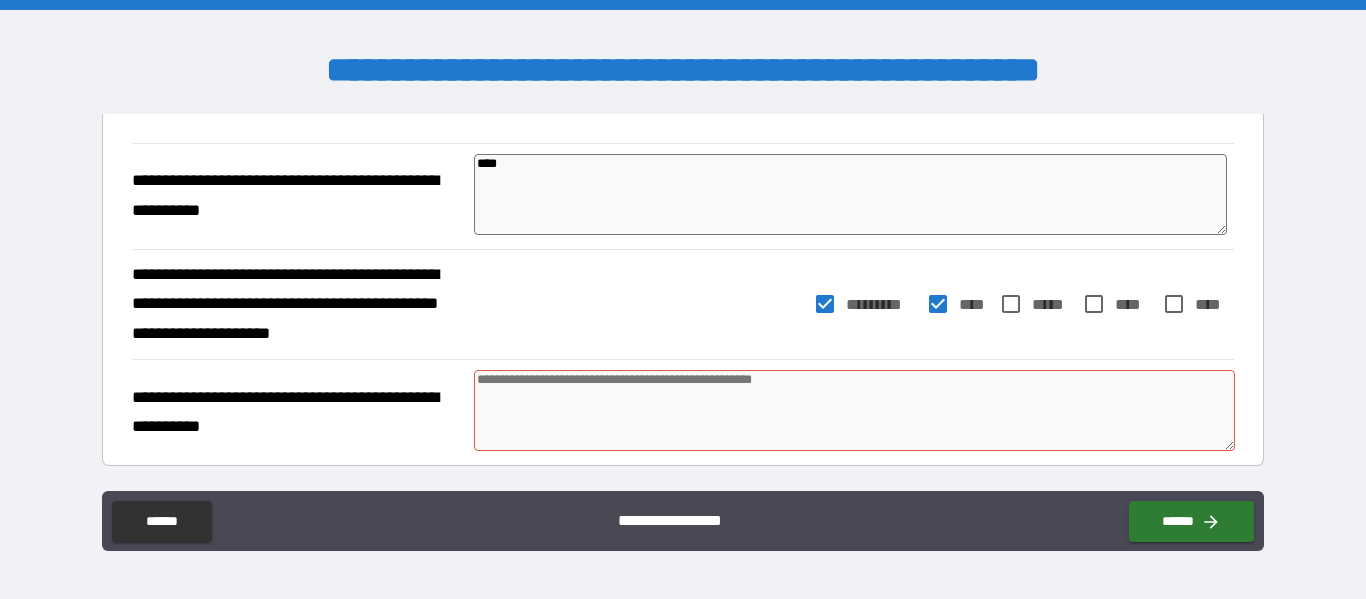 type on "*" 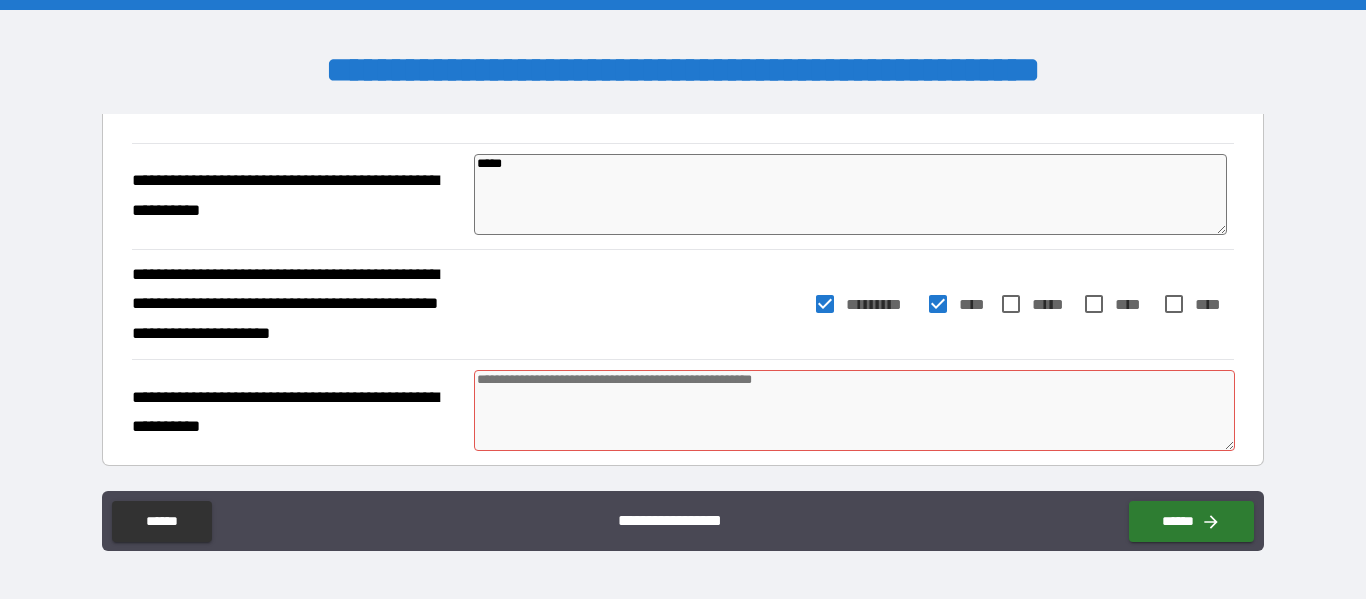 type on "******" 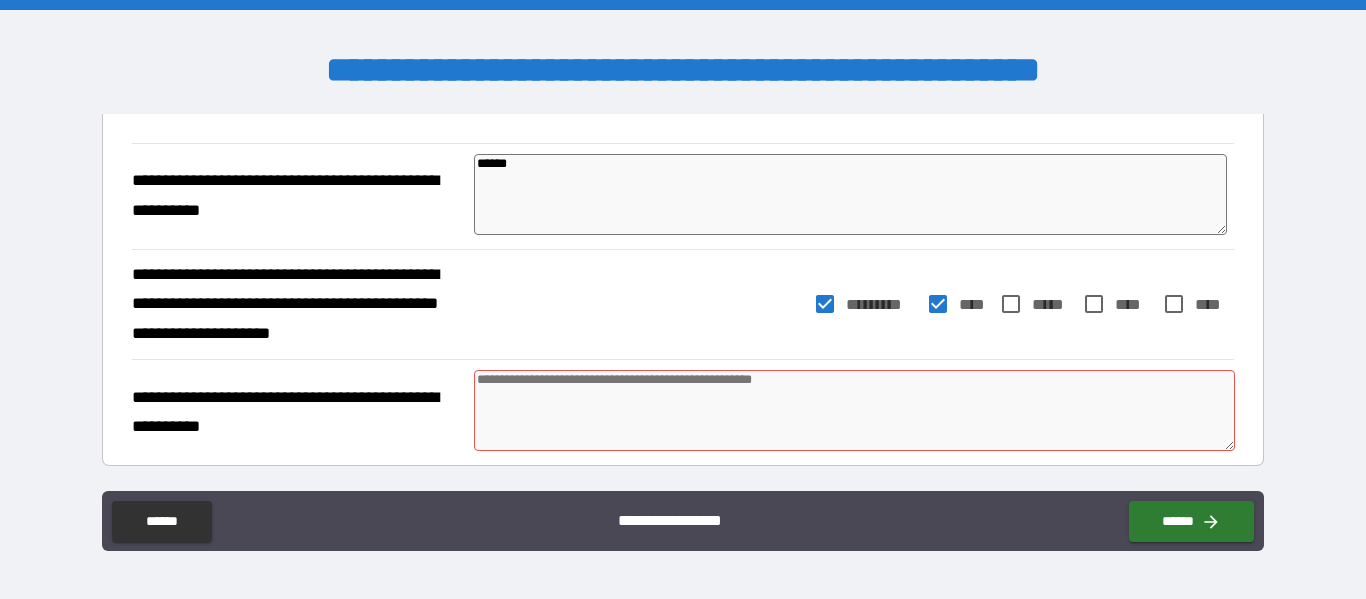 type on "*" 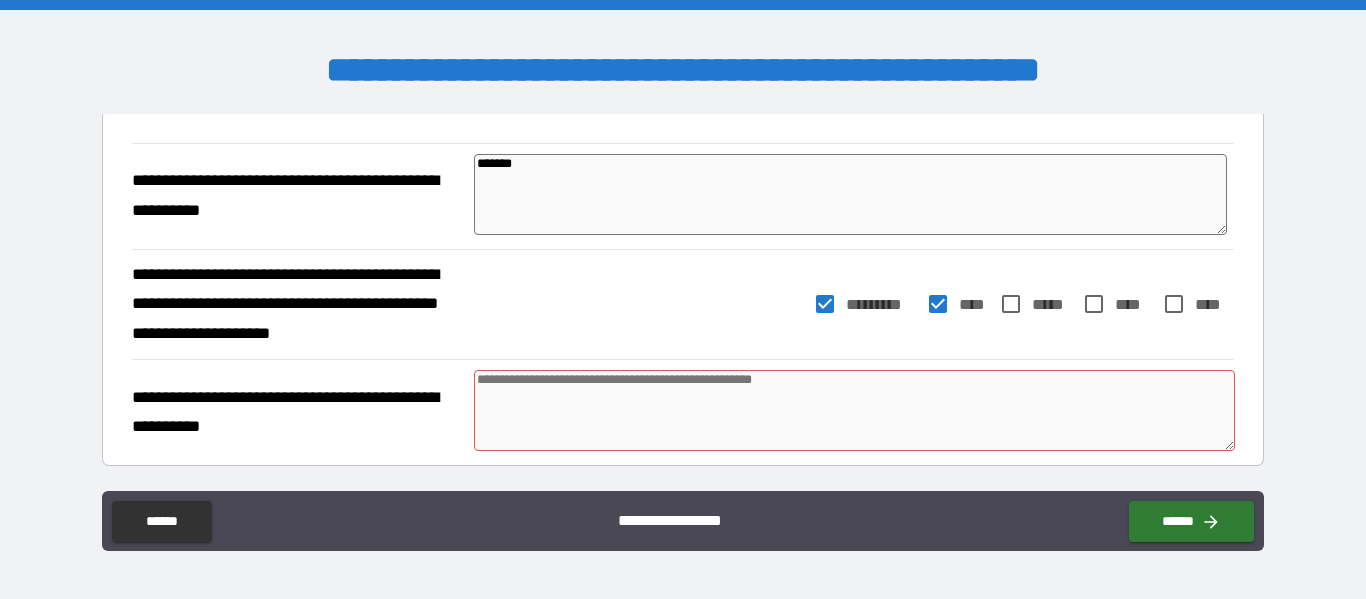 type on "*" 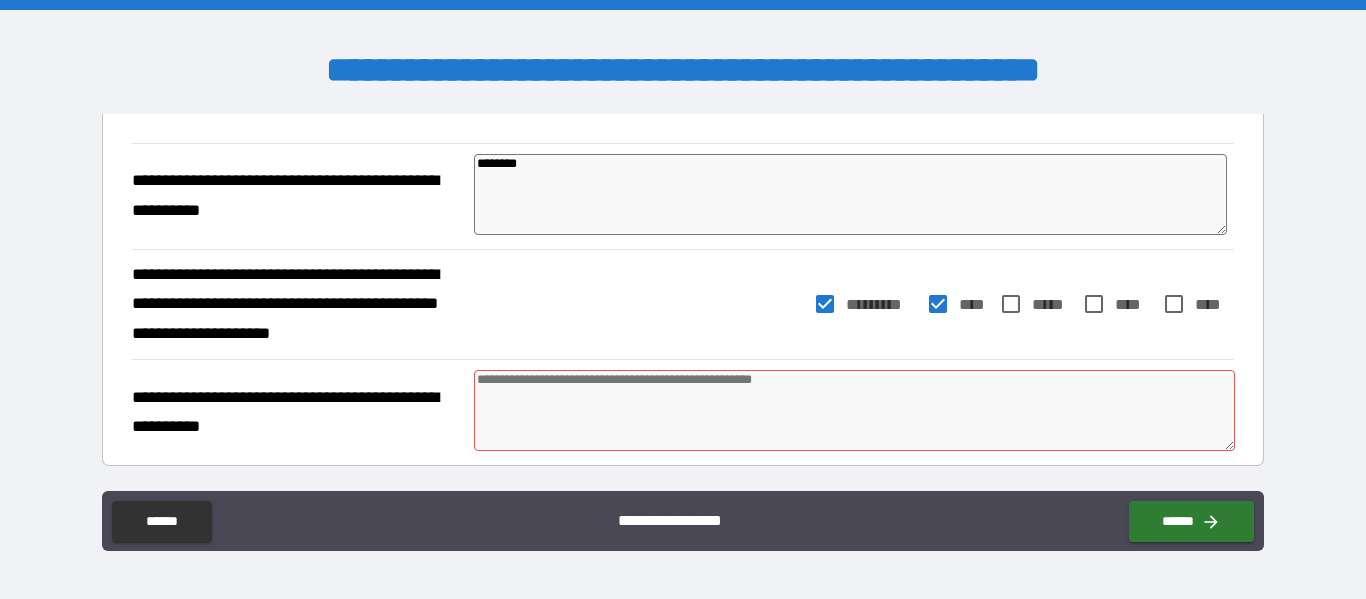 type on "********" 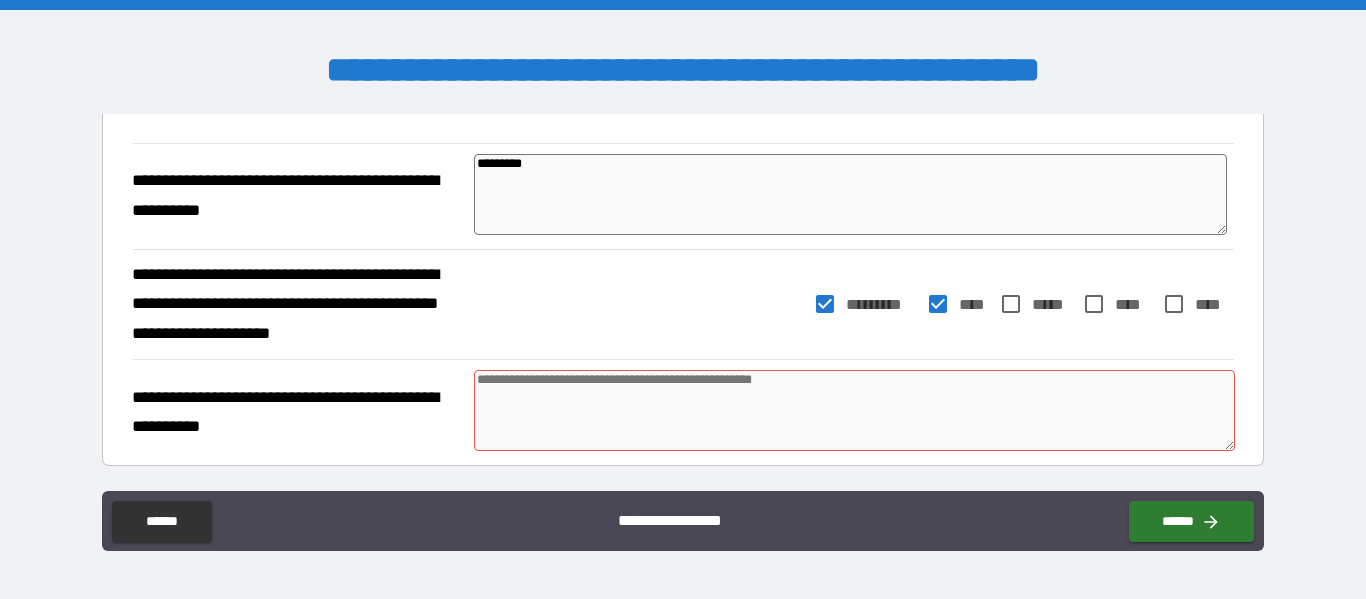 type on "*" 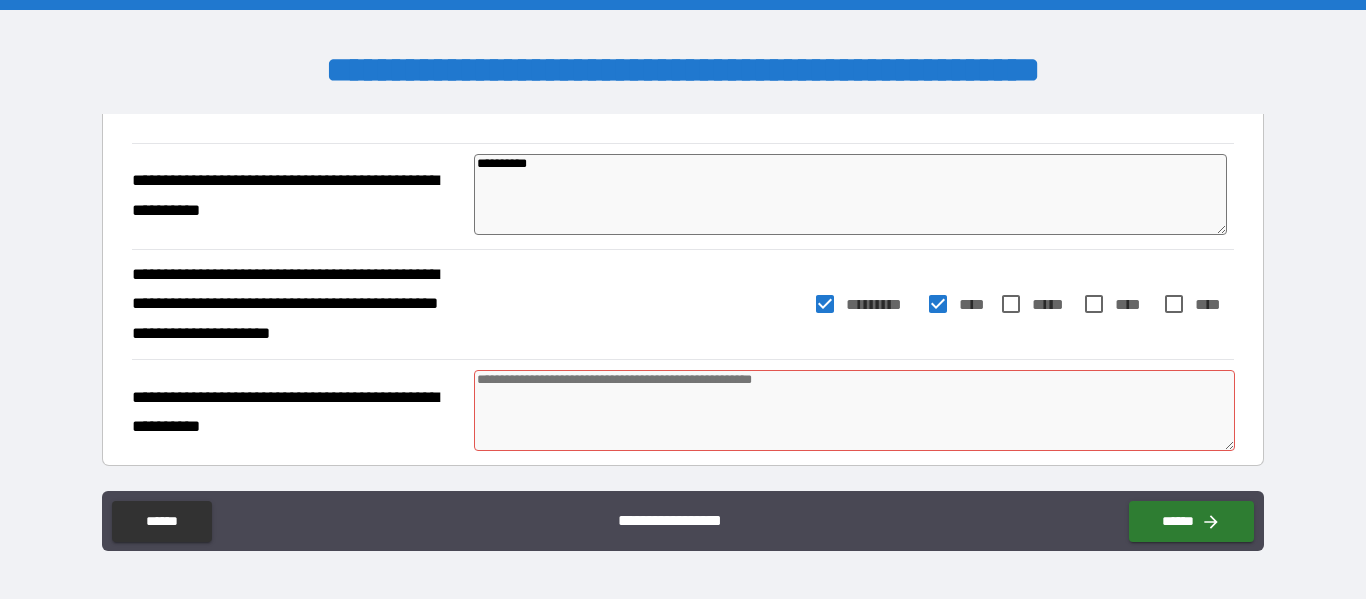 type on "*" 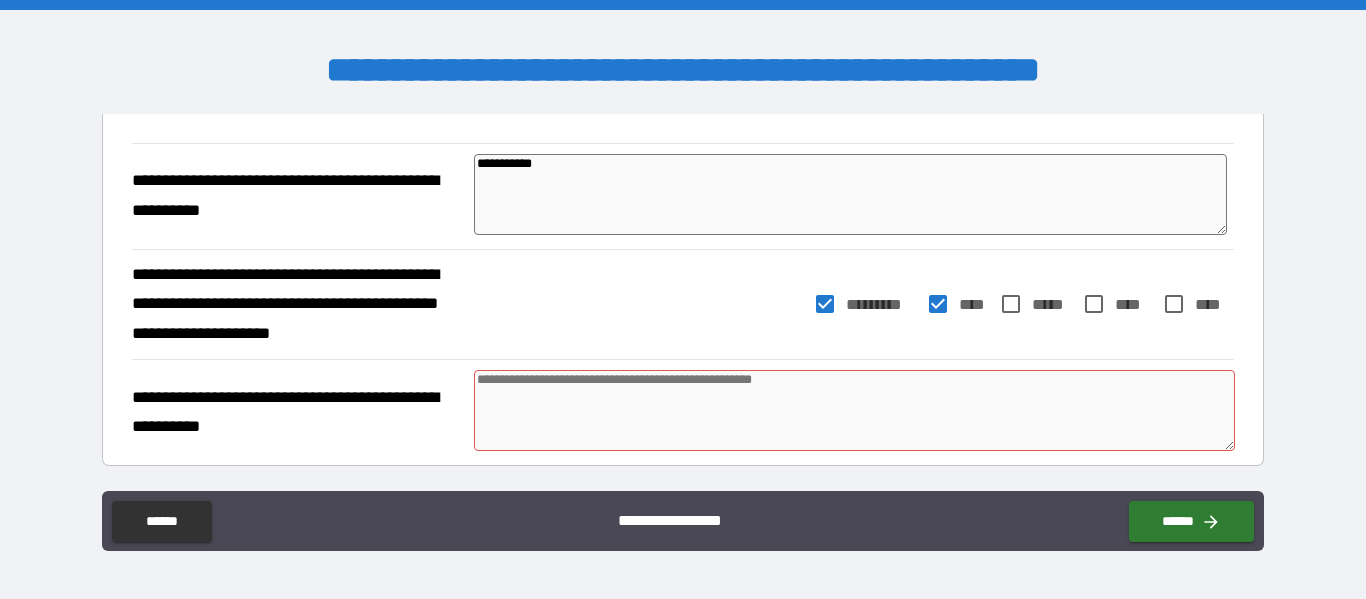 type on "*" 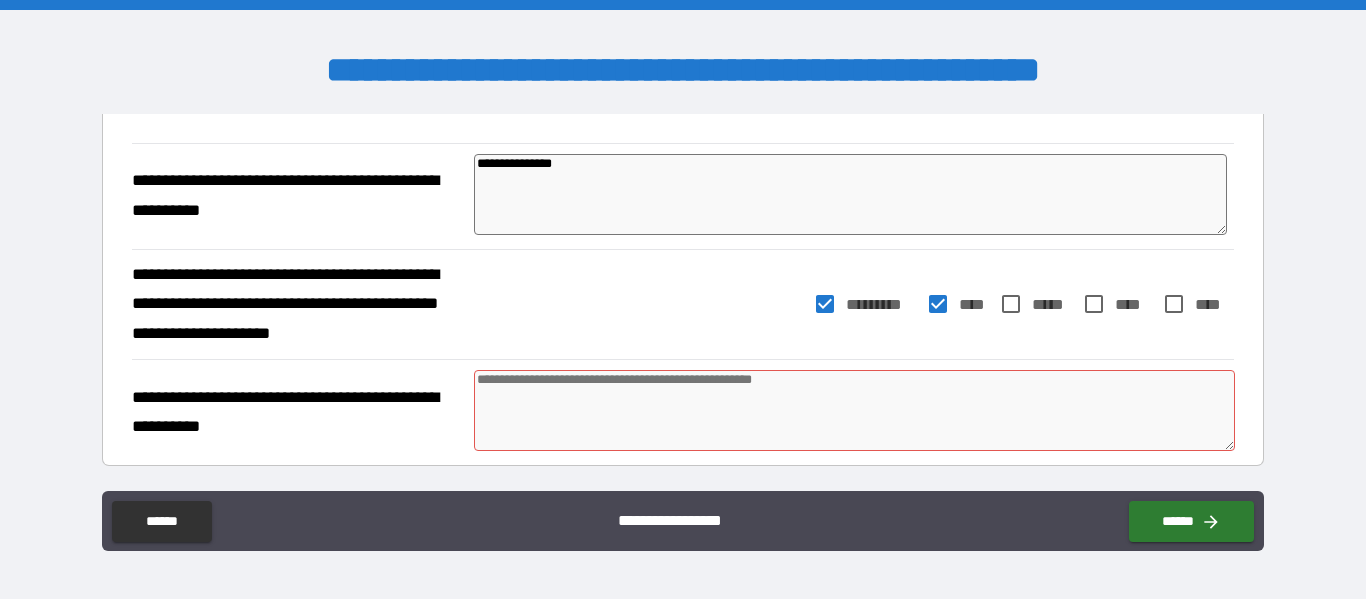 click at bounding box center (854, 410) 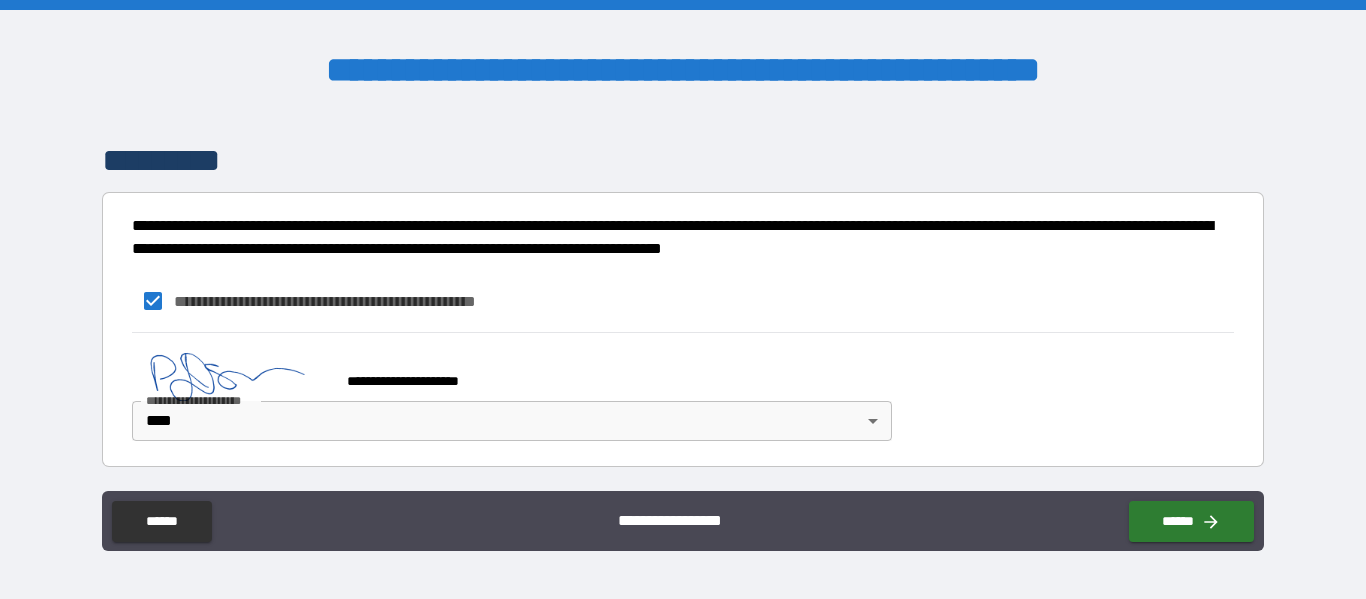 scroll, scrollTop: 919, scrollLeft: 0, axis: vertical 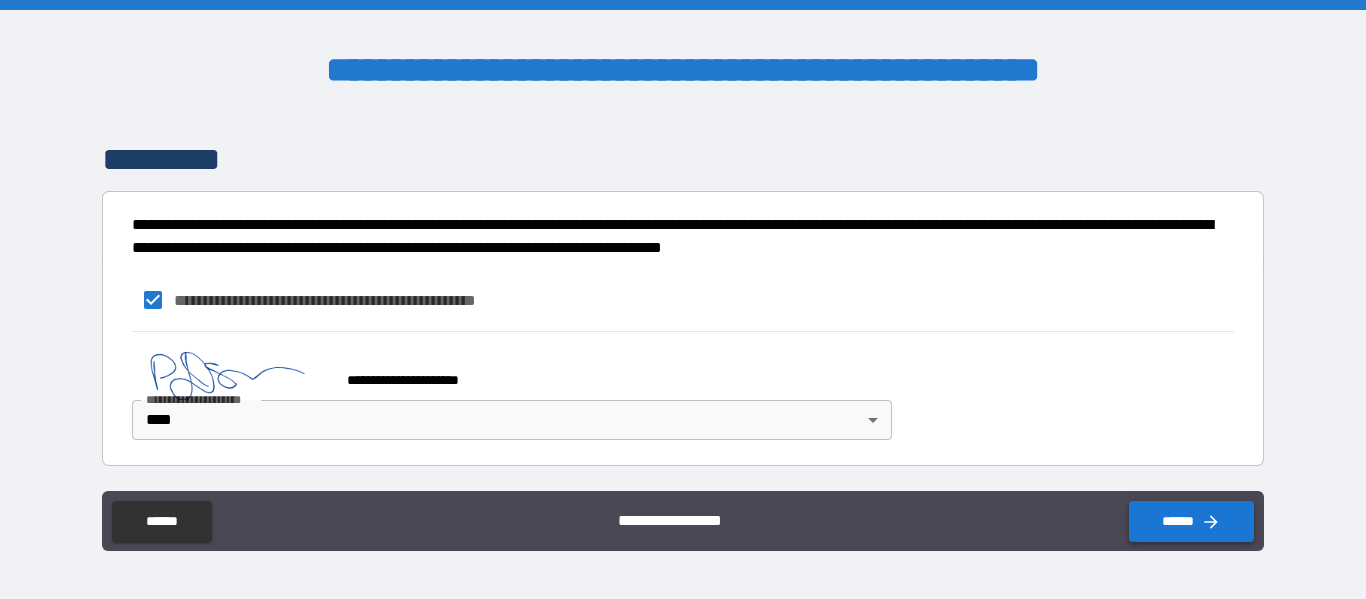 click on "******" at bounding box center [1191, 521] 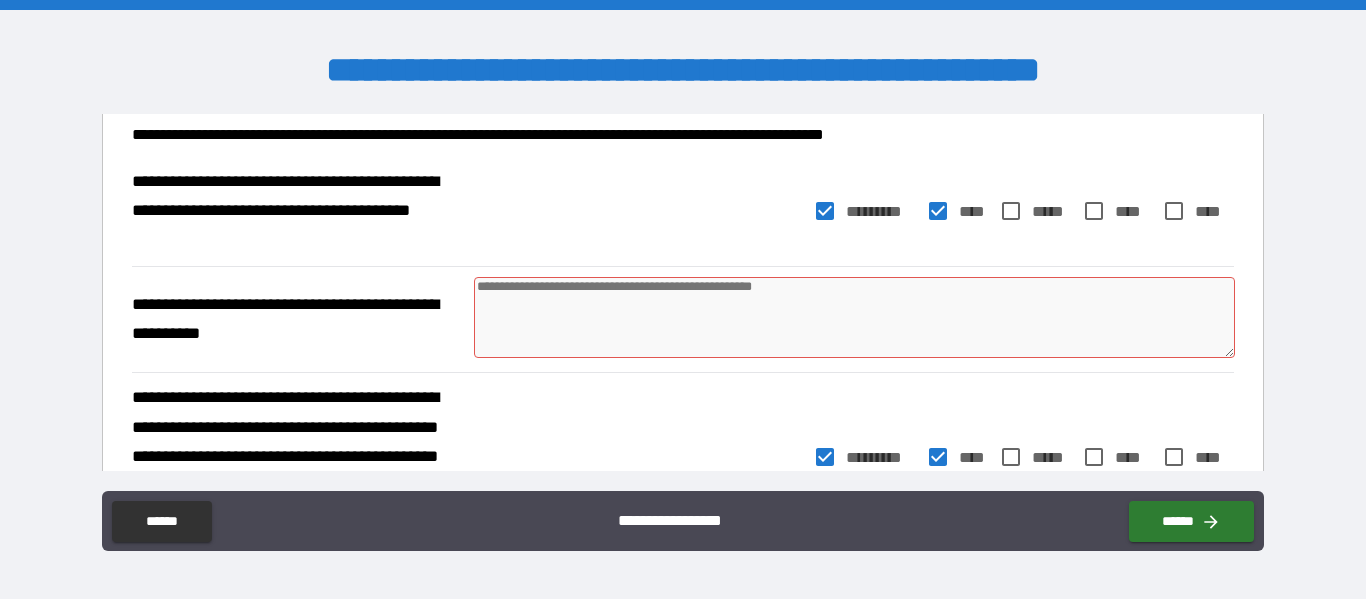 scroll, scrollTop: 151, scrollLeft: 0, axis: vertical 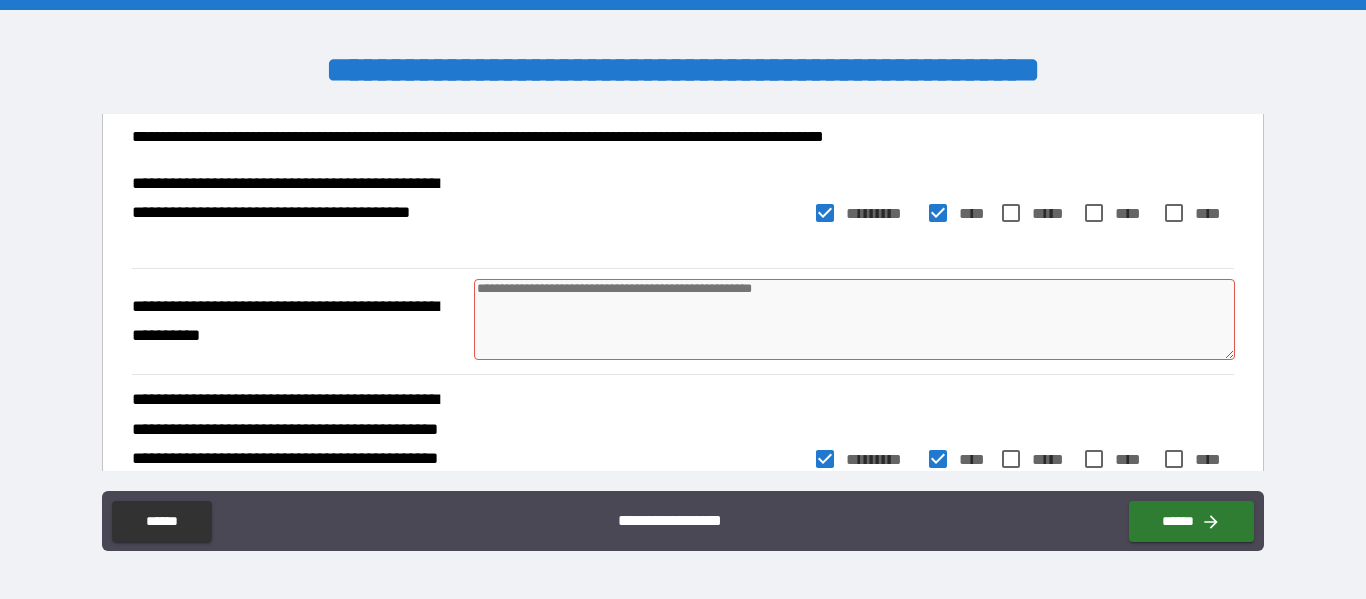 click at bounding box center [854, 319] 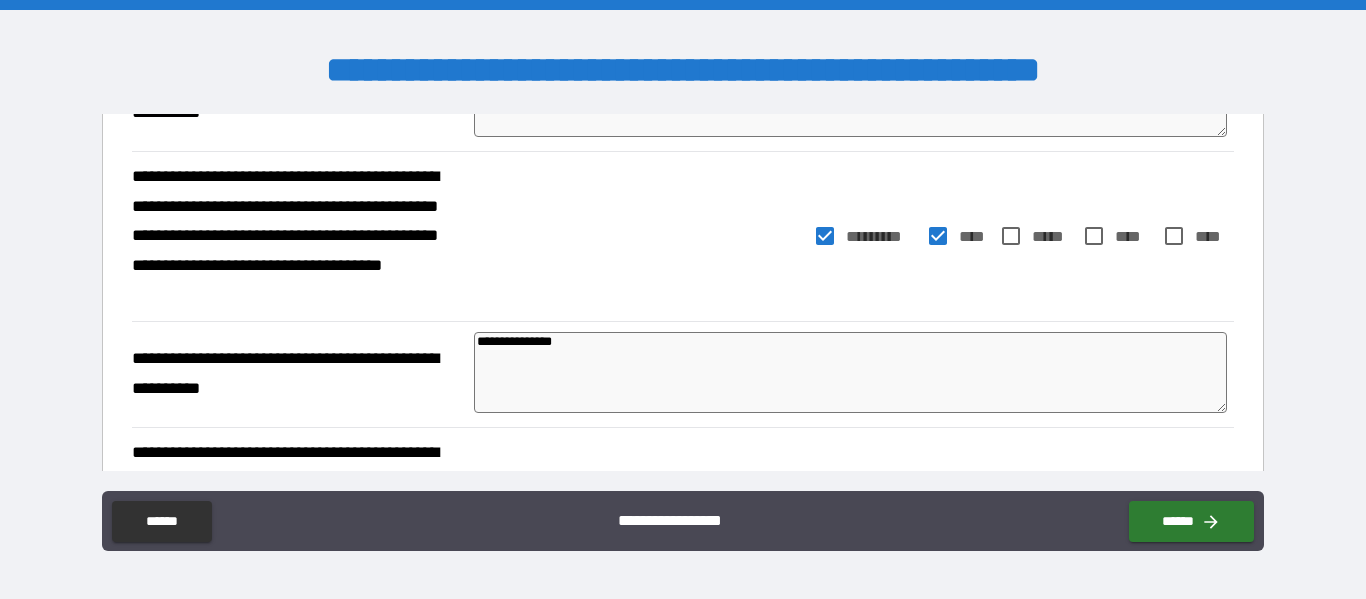 scroll, scrollTop: 377, scrollLeft: 0, axis: vertical 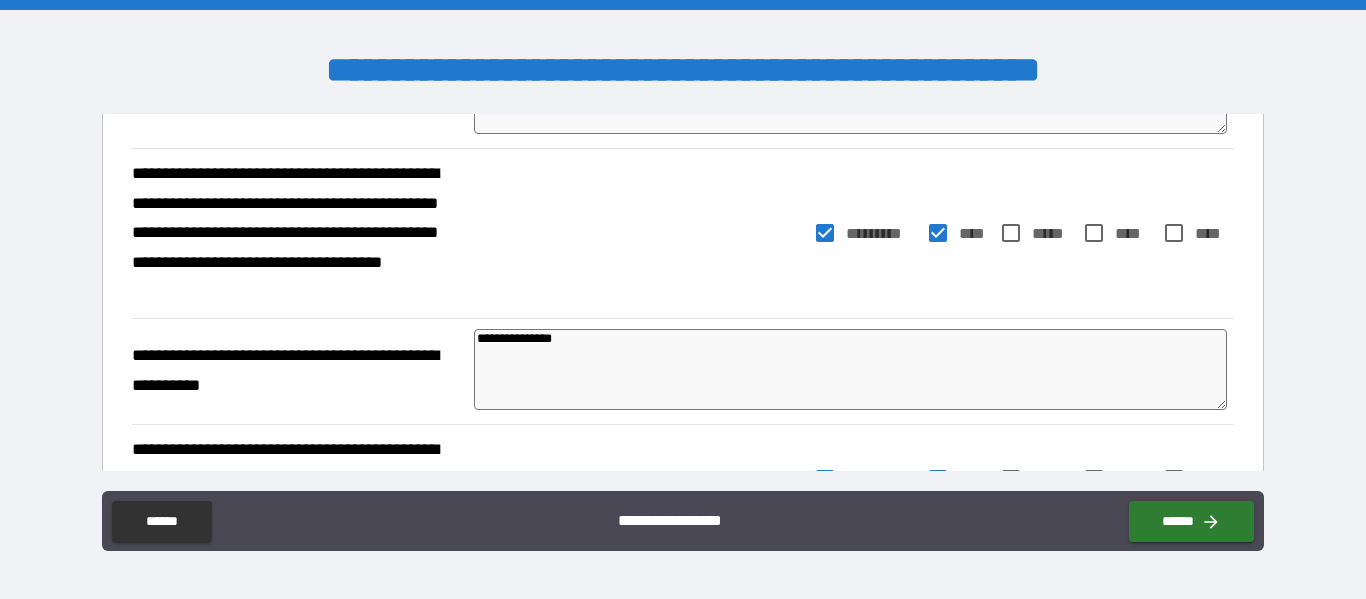 click on "**********" at bounding box center (850, 369) 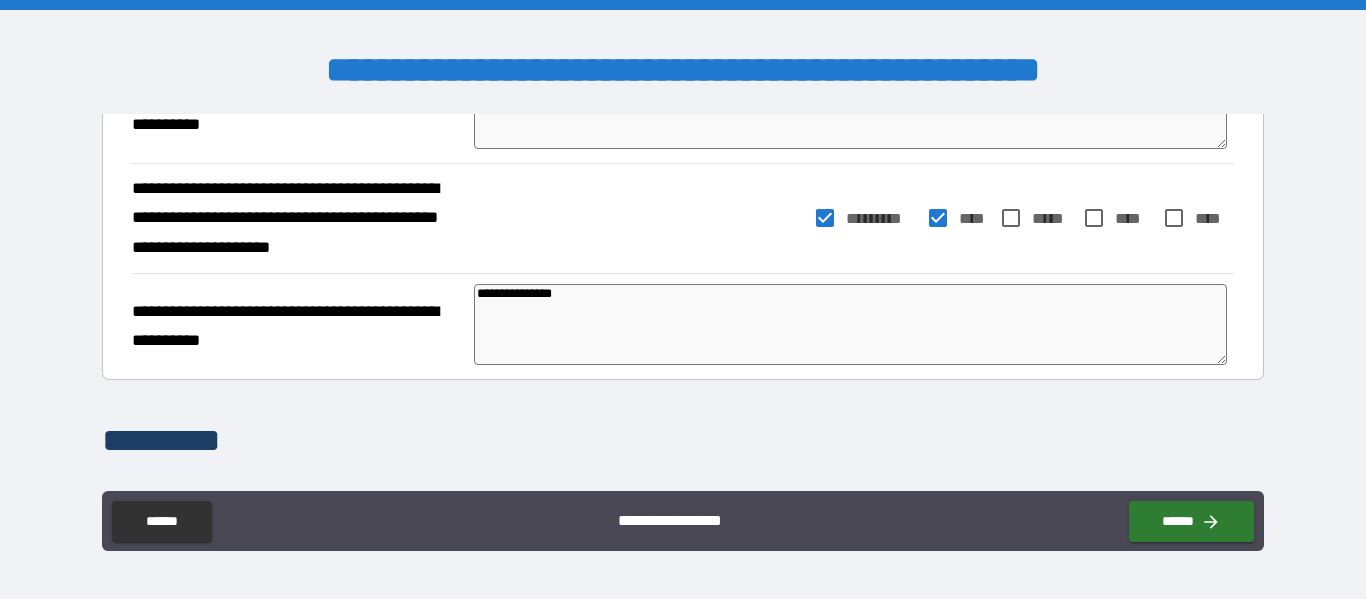 scroll, scrollTop: 640, scrollLeft: 0, axis: vertical 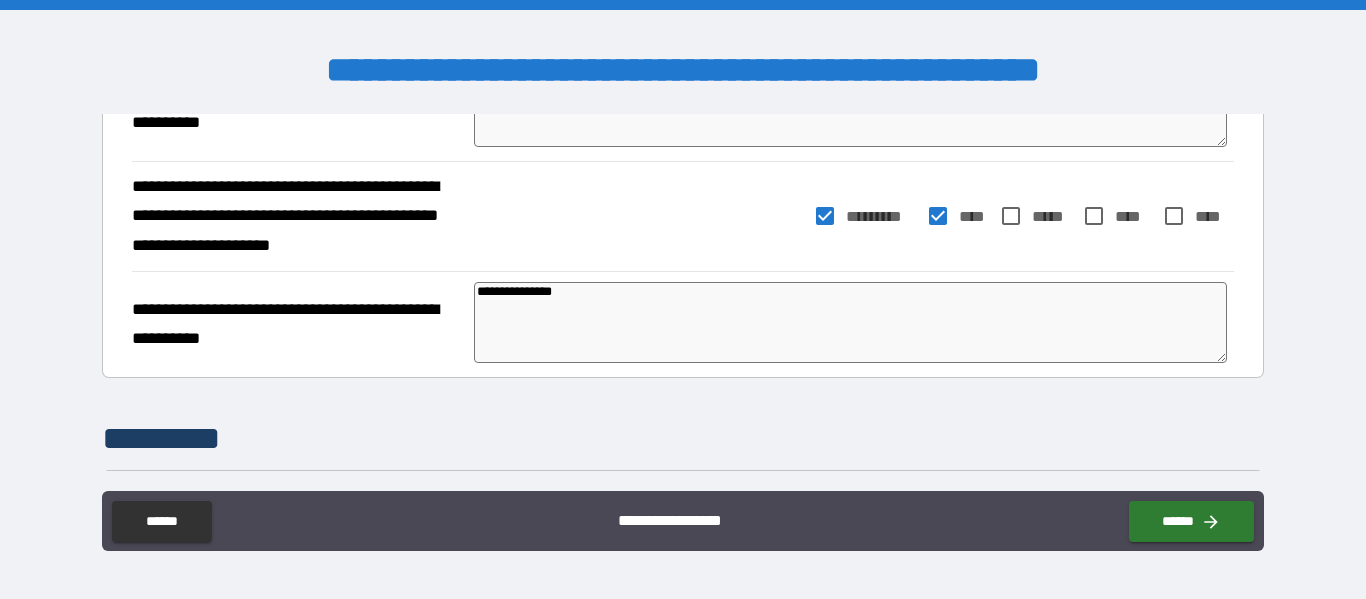 click on "**********" at bounding box center (850, 322) 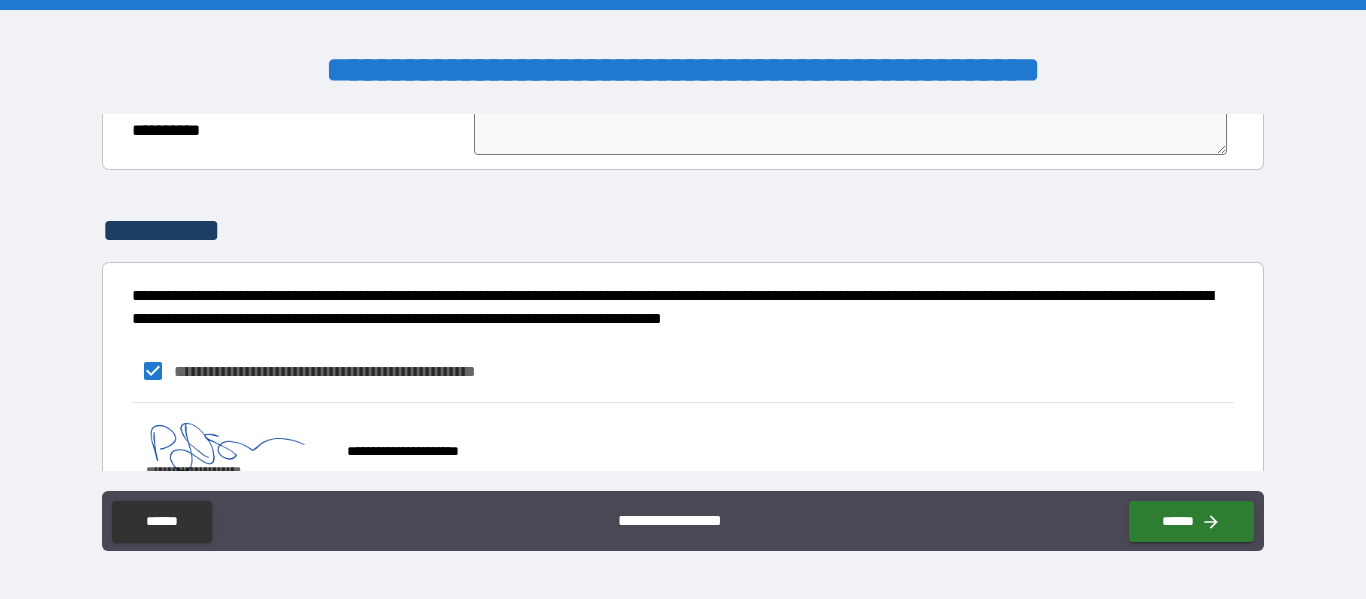 scroll, scrollTop: 919, scrollLeft: 0, axis: vertical 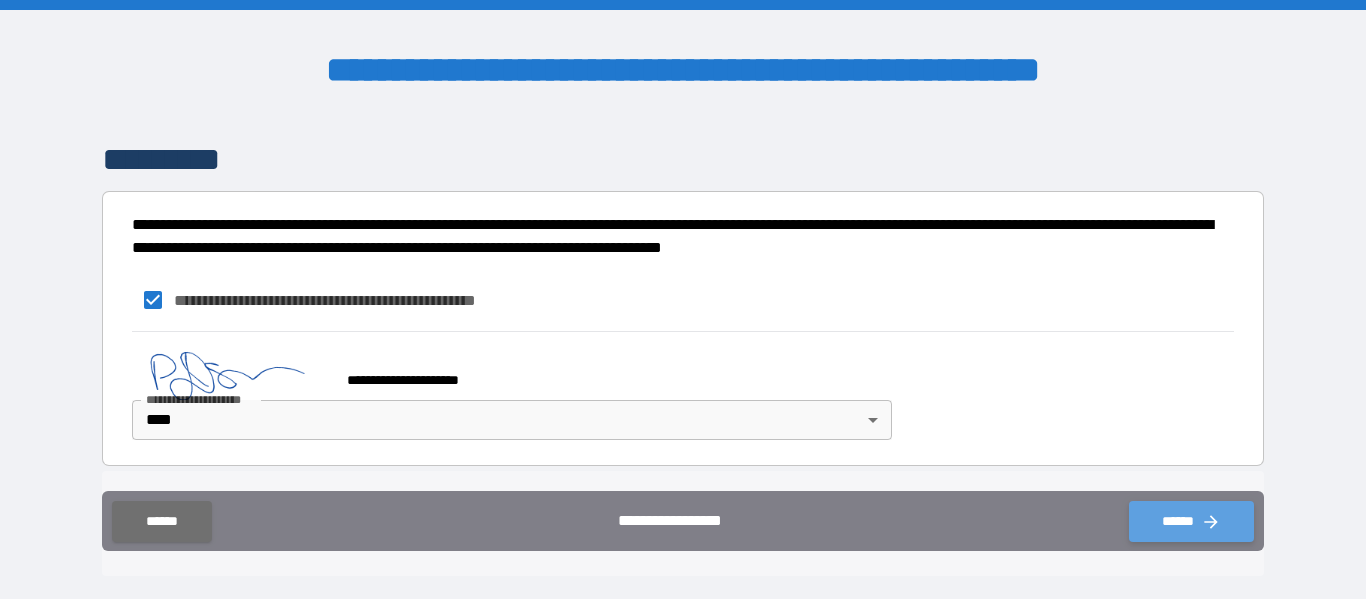 click on "******" at bounding box center (1191, 521) 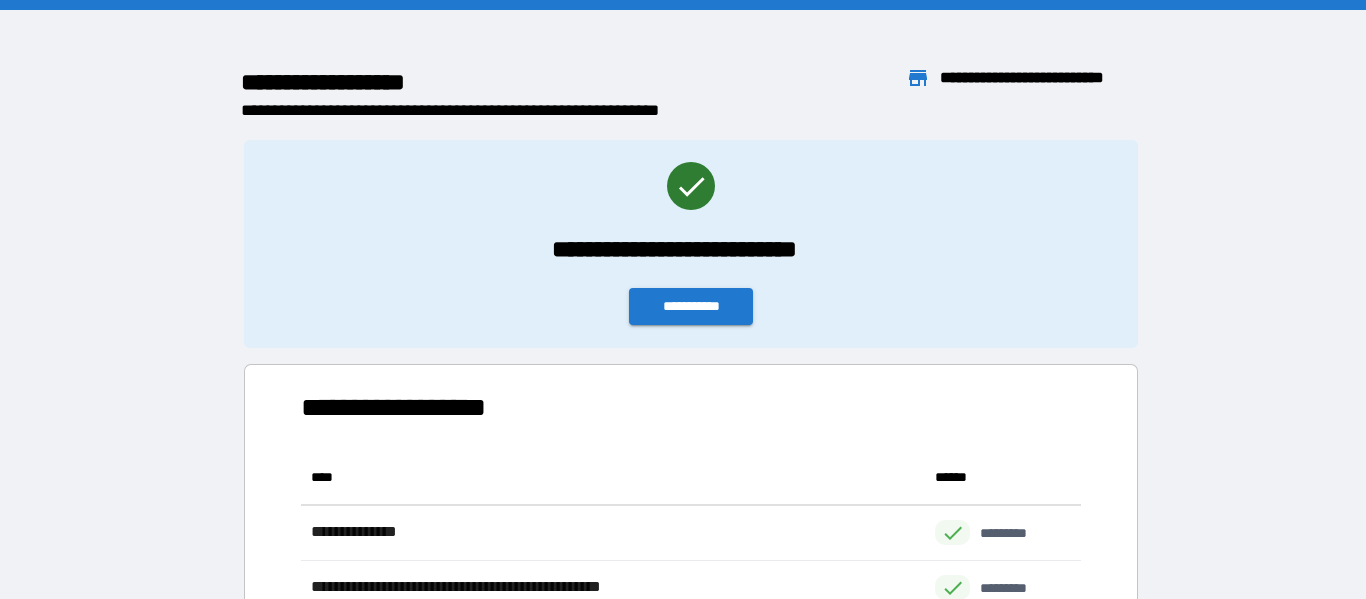 scroll, scrollTop: 1, scrollLeft: 1, axis: both 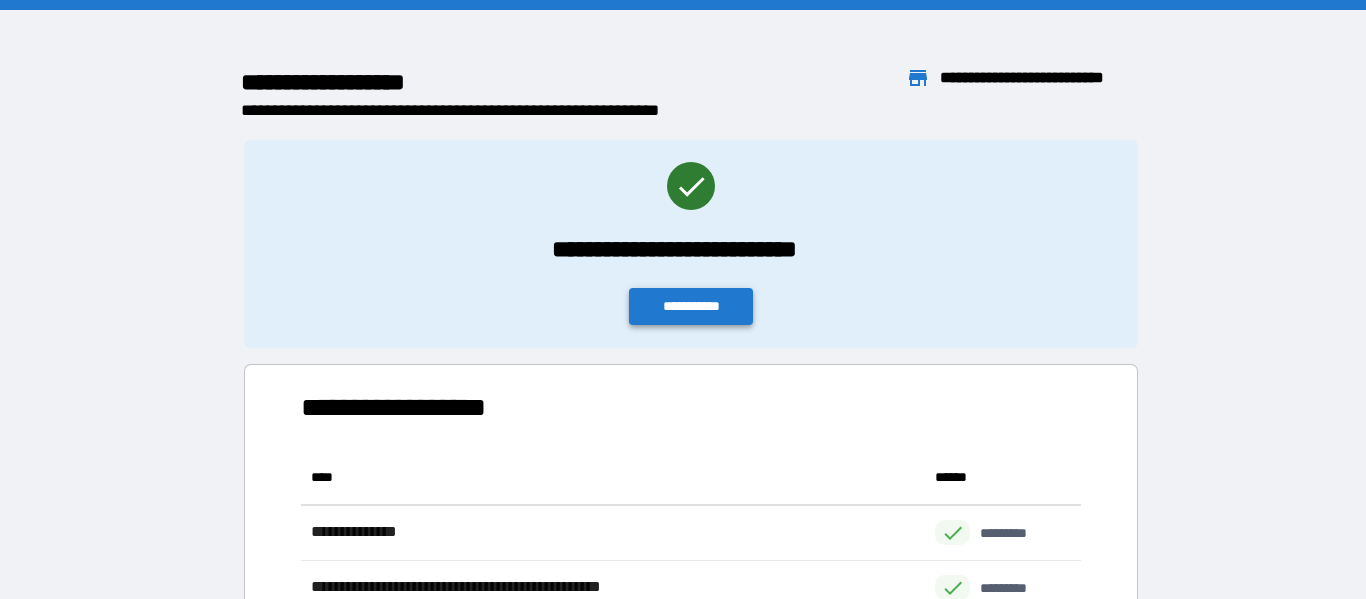 click on "**********" at bounding box center [691, 306] 